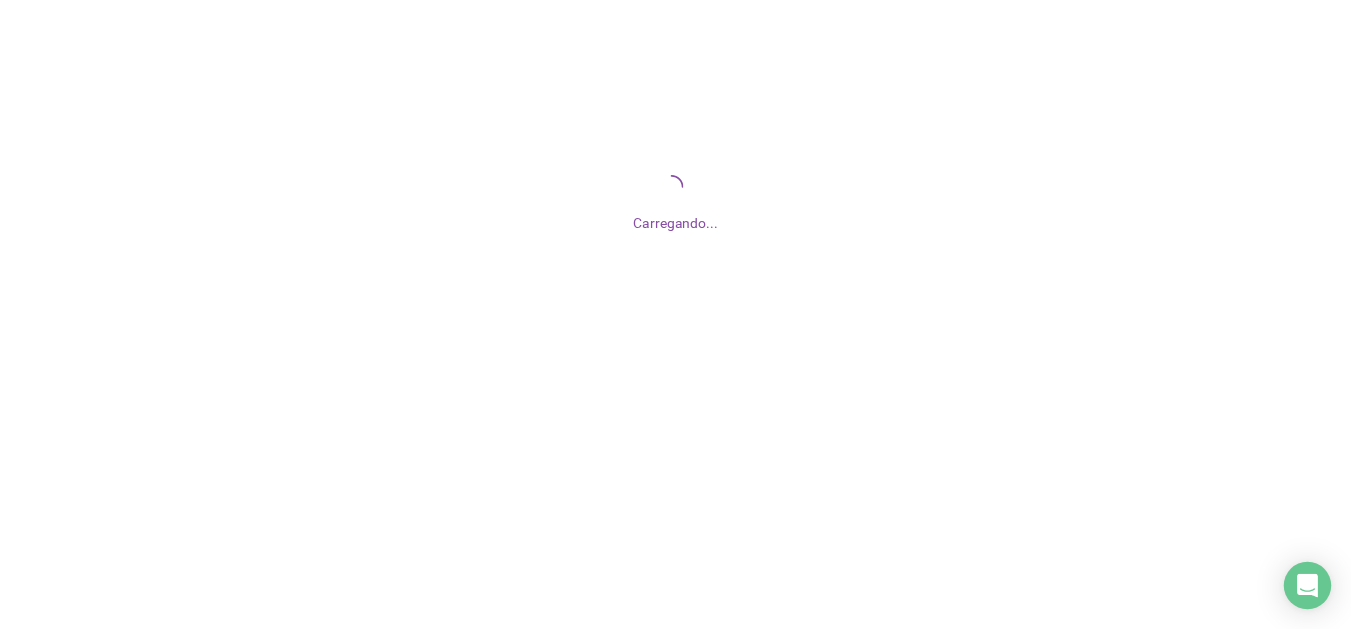 scroll, scrollTop: 0, scrollLeft: 0, axis: both 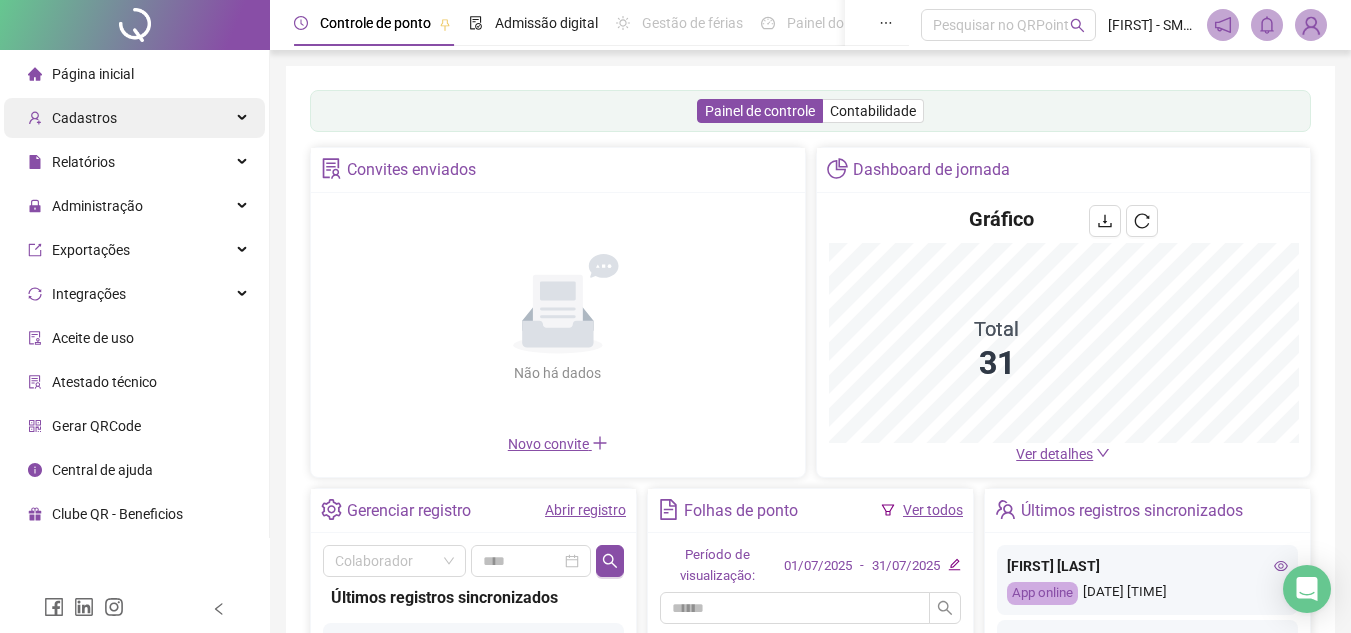 click on "Cadastros" at bounding box center (84, 118) 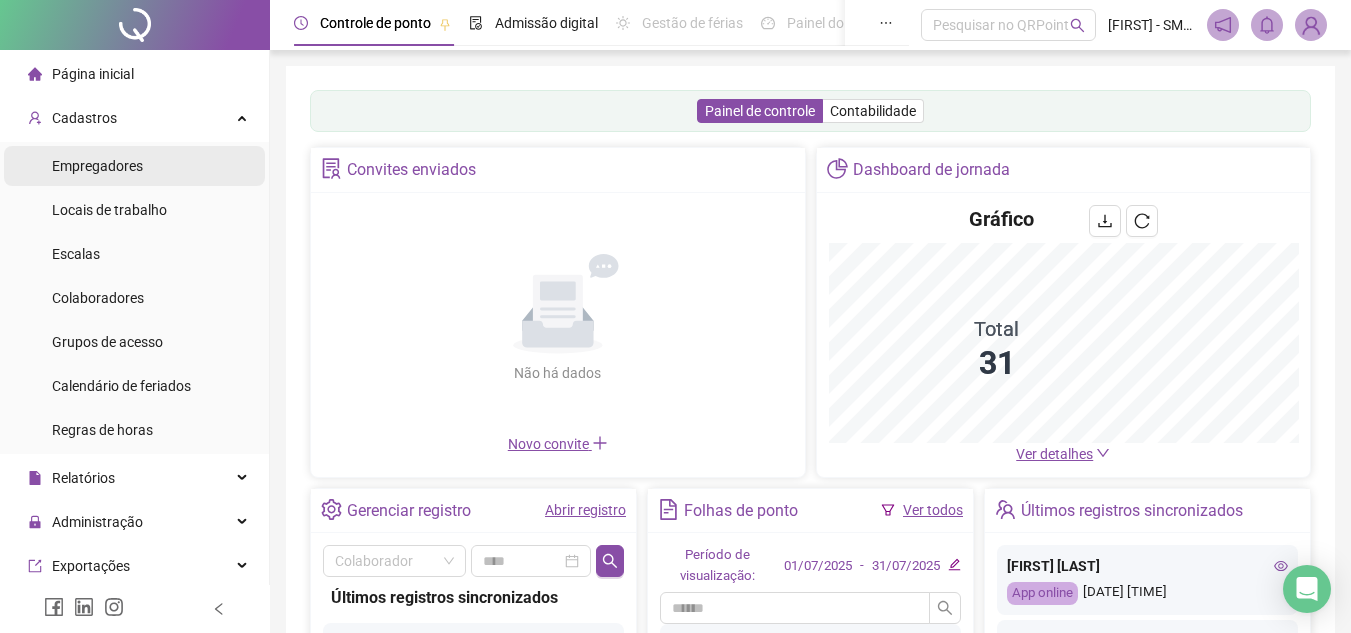 click on "Empregadores" at bounding box center [97, 166] 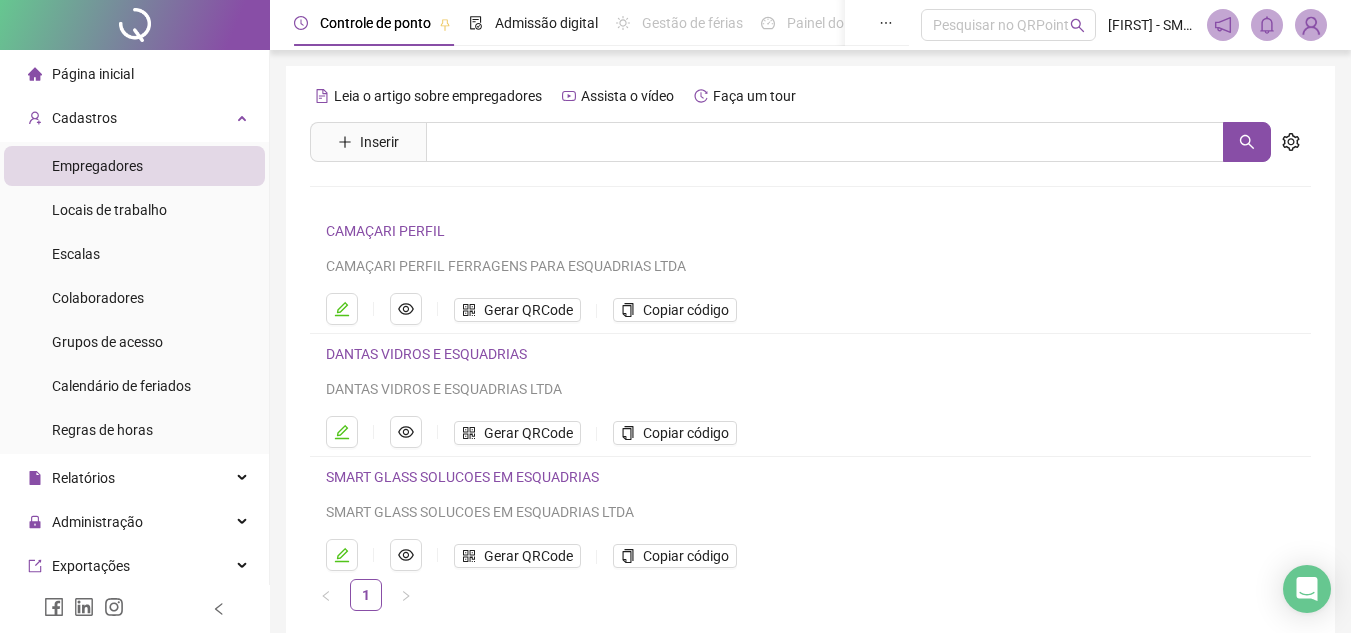 click on "Empregadores" at bounding box center (97, 166) 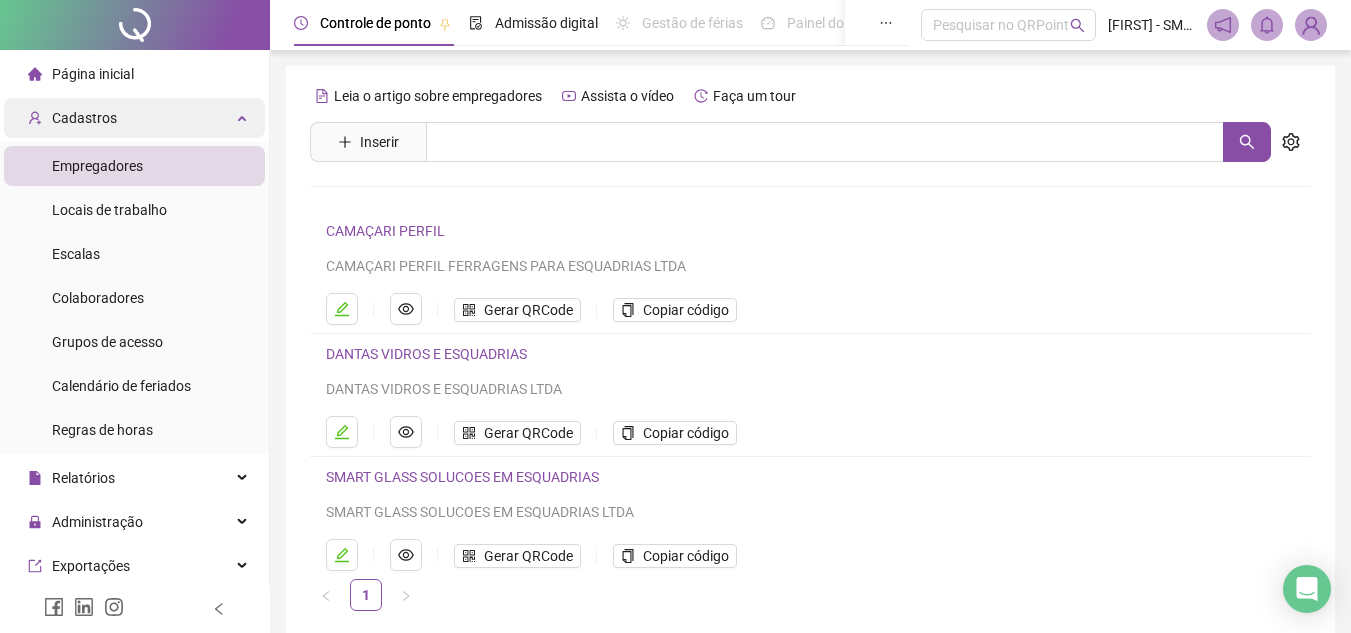 click on "Cadastros" at bounding box center [84, 118] 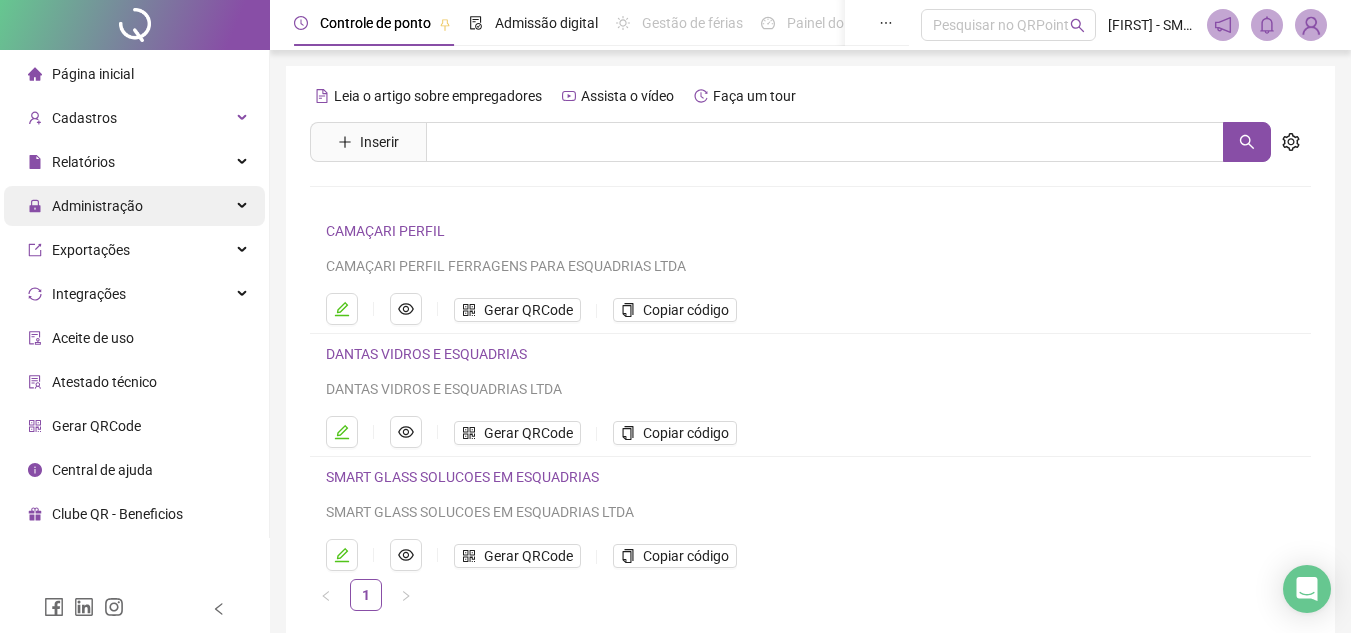 click on "Administração" at bounding box center [97, 206] 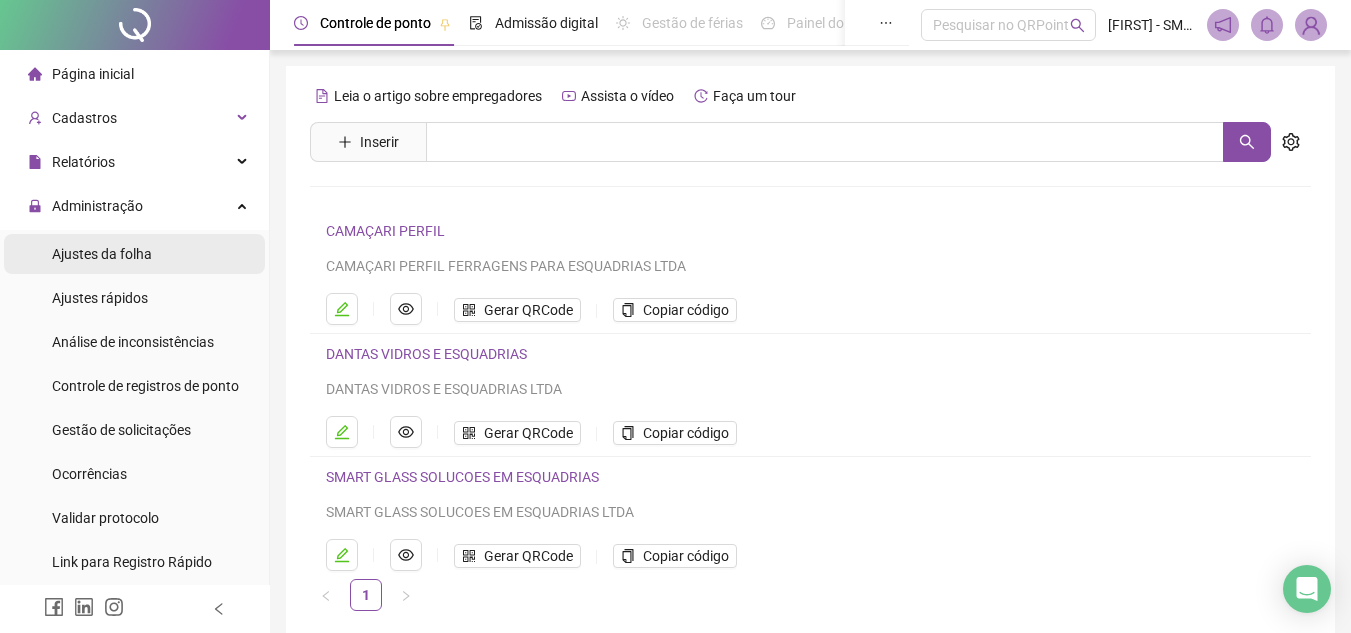 click on "Ajustes da folha" at bounding box center (102, 254) 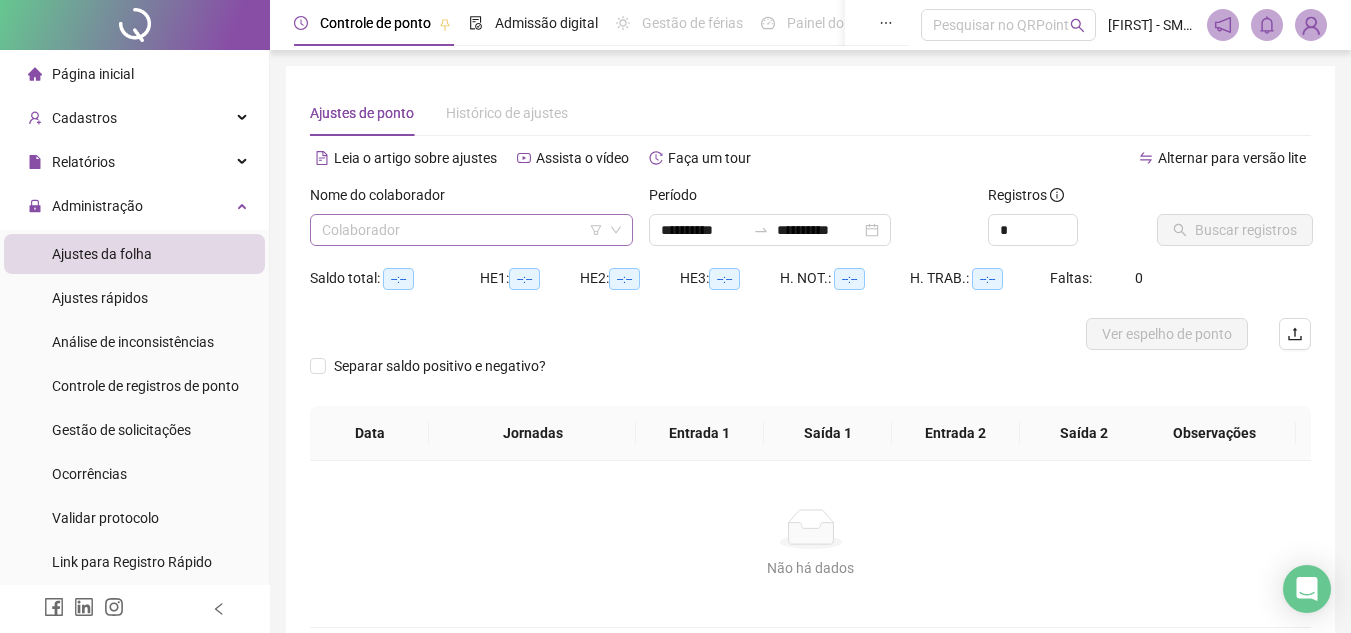 click at bounding box center [462, 230] 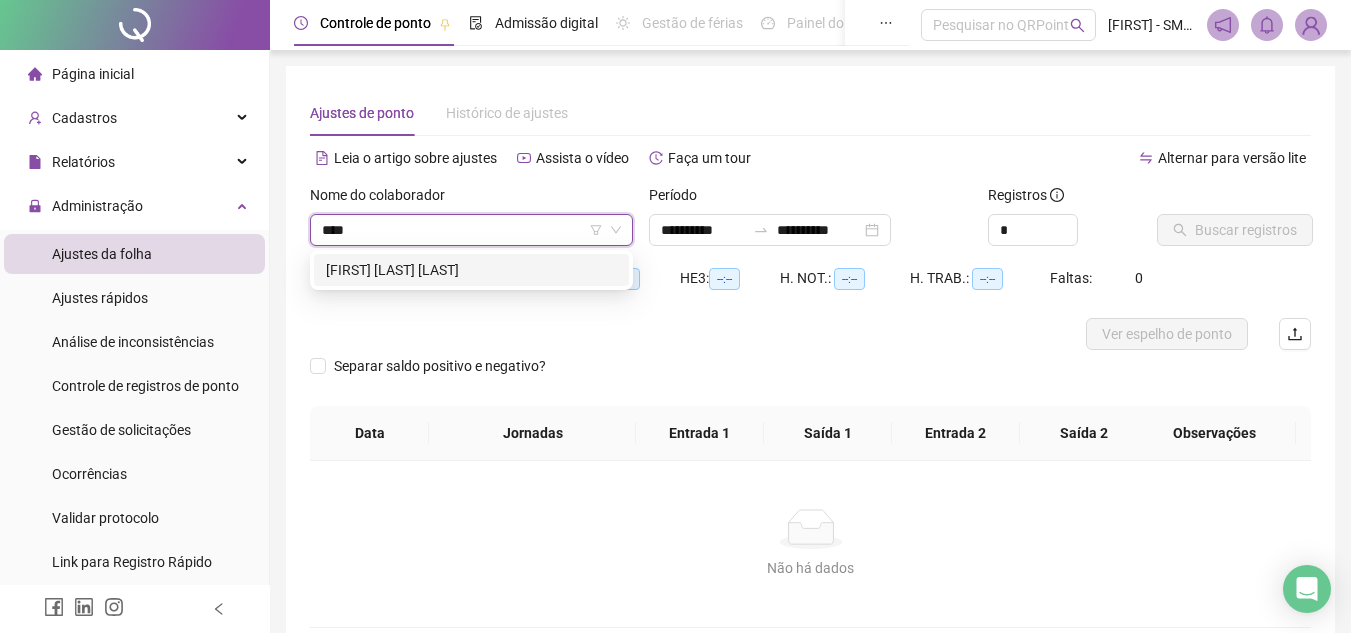 type on "*****" 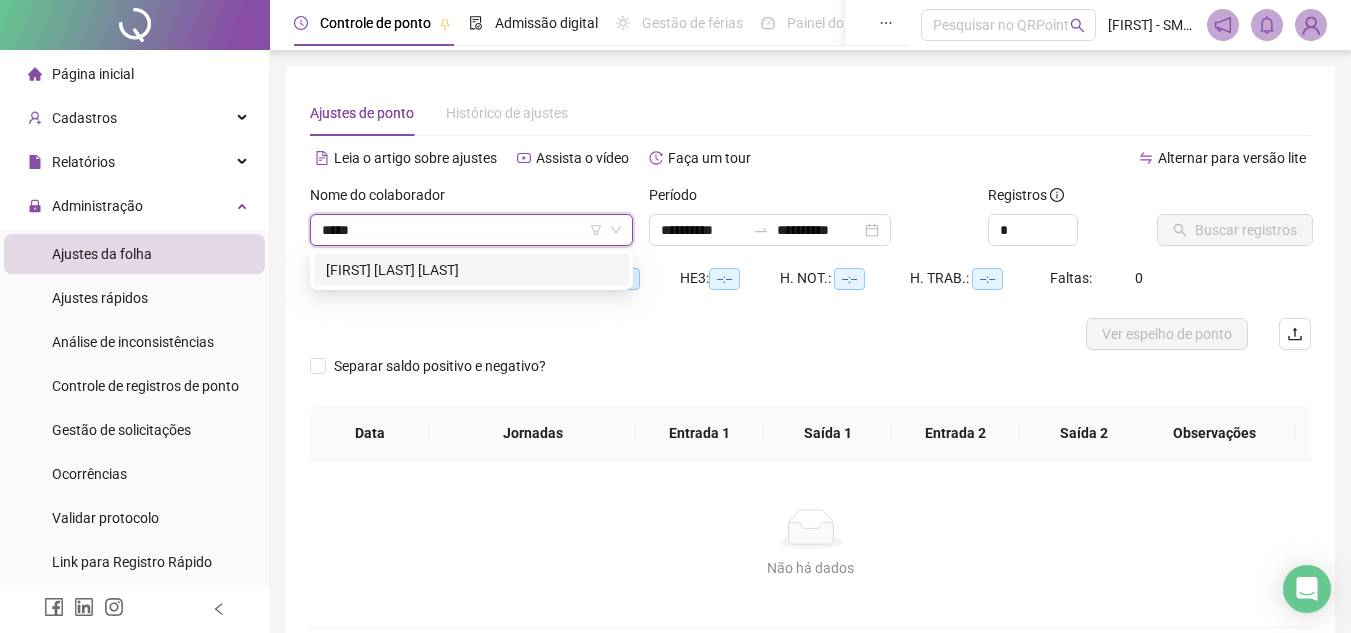 click on "[FIRST] [LAST] [LAST]" at bounding box center [471, 270] 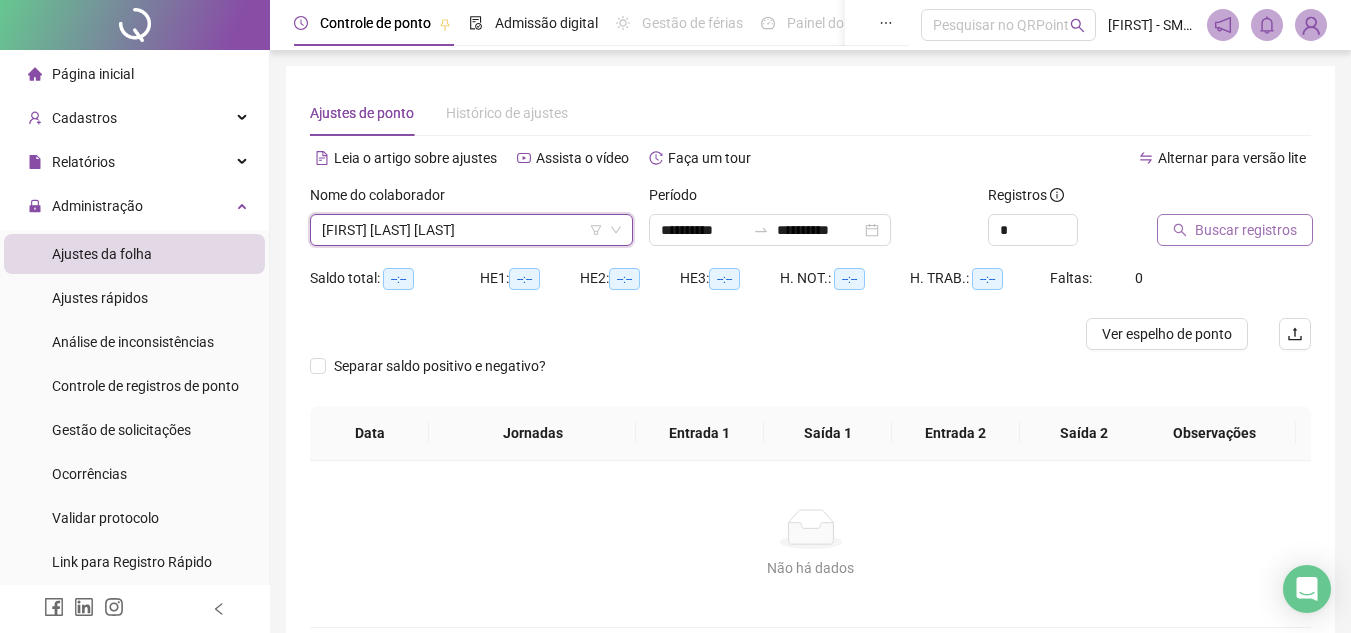 click 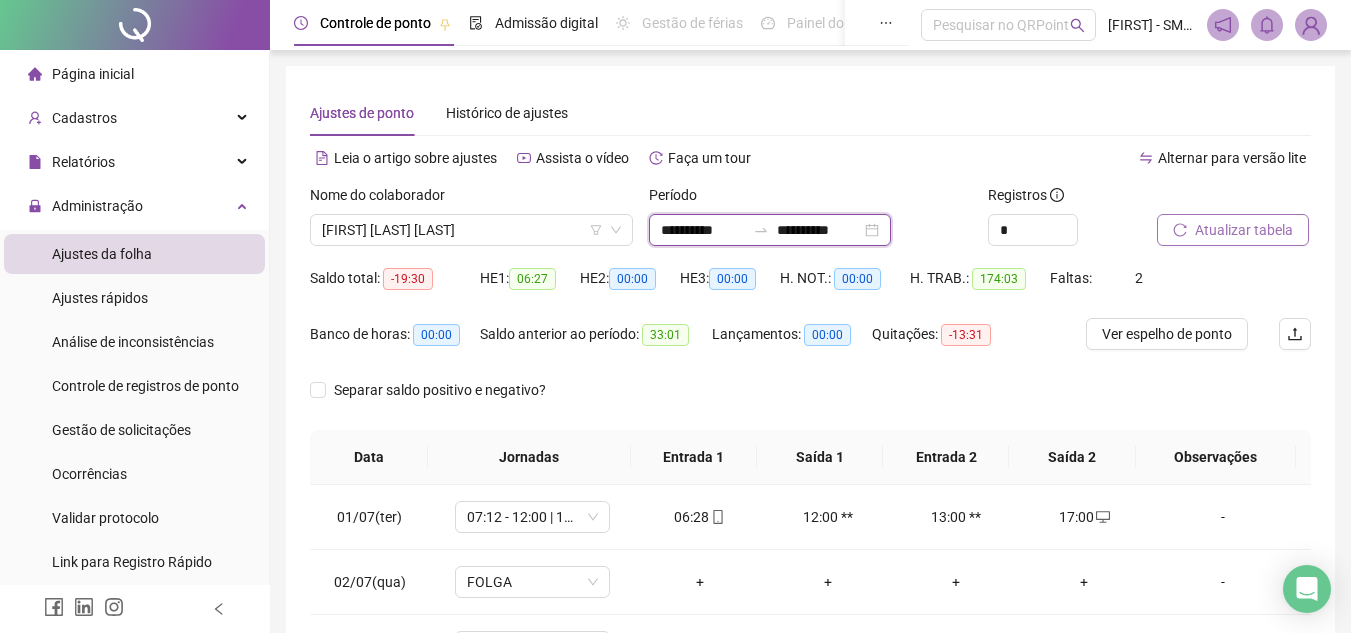 click on "**********" at bounding box center [703, 230] 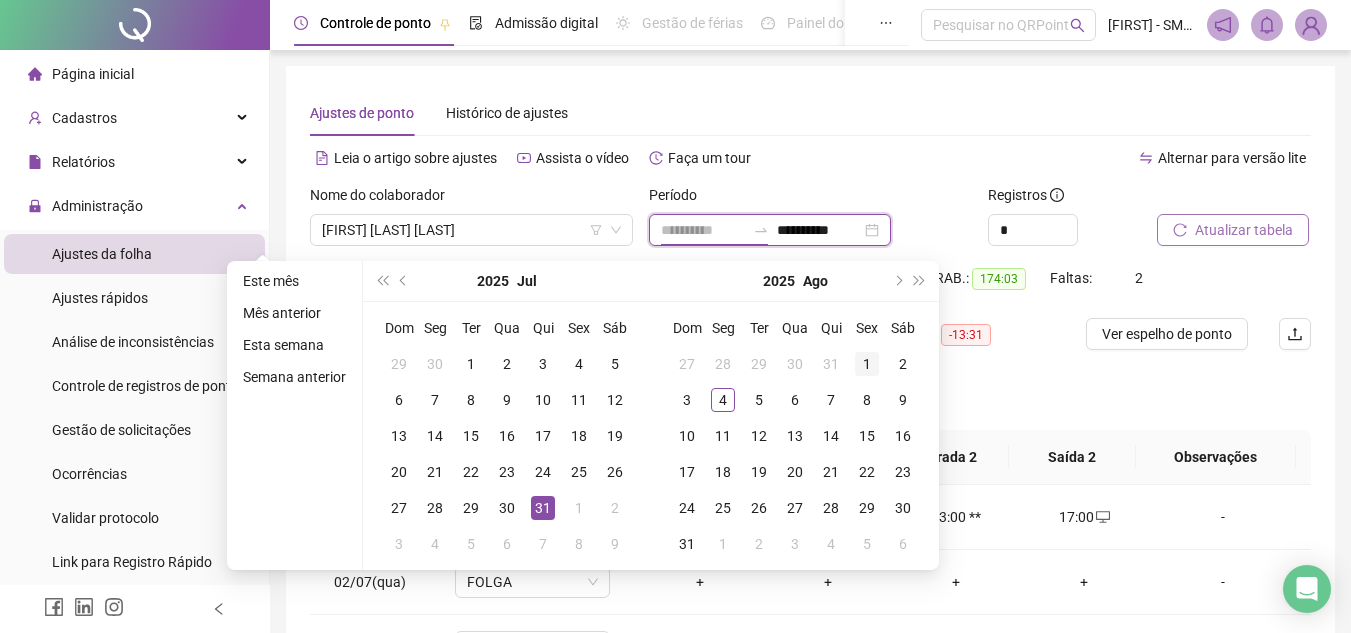 type on "**********" 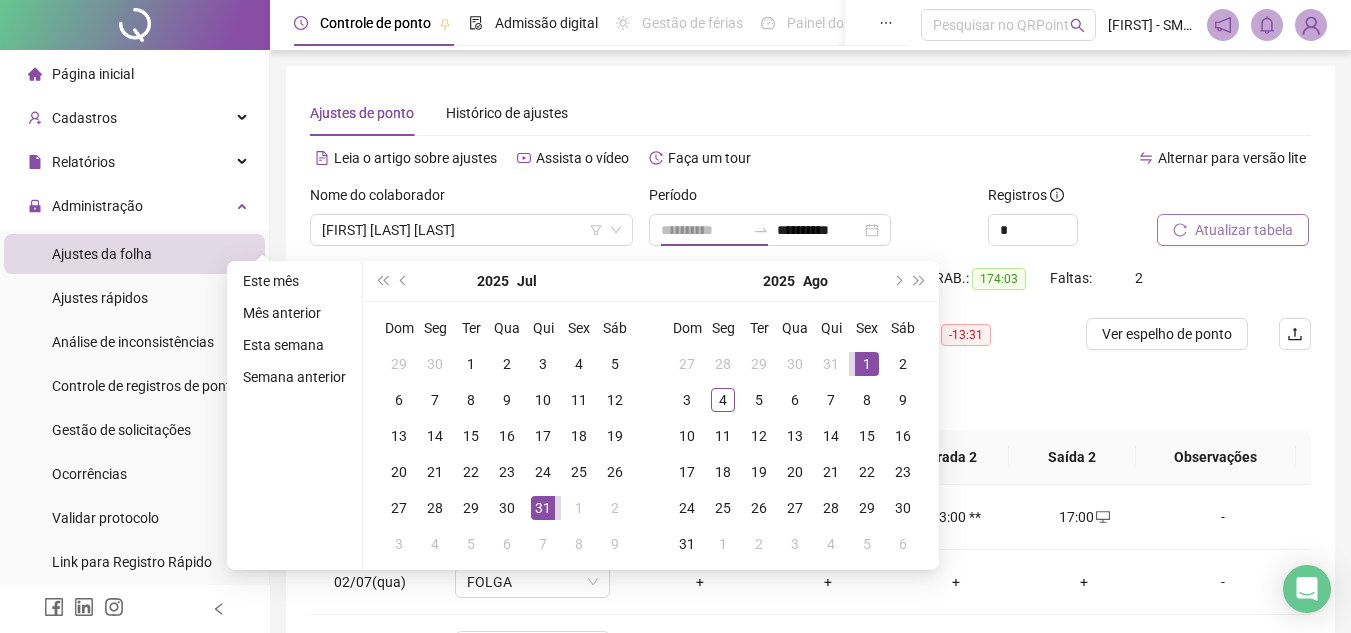 click on "1" at bounding box center [867, 364] 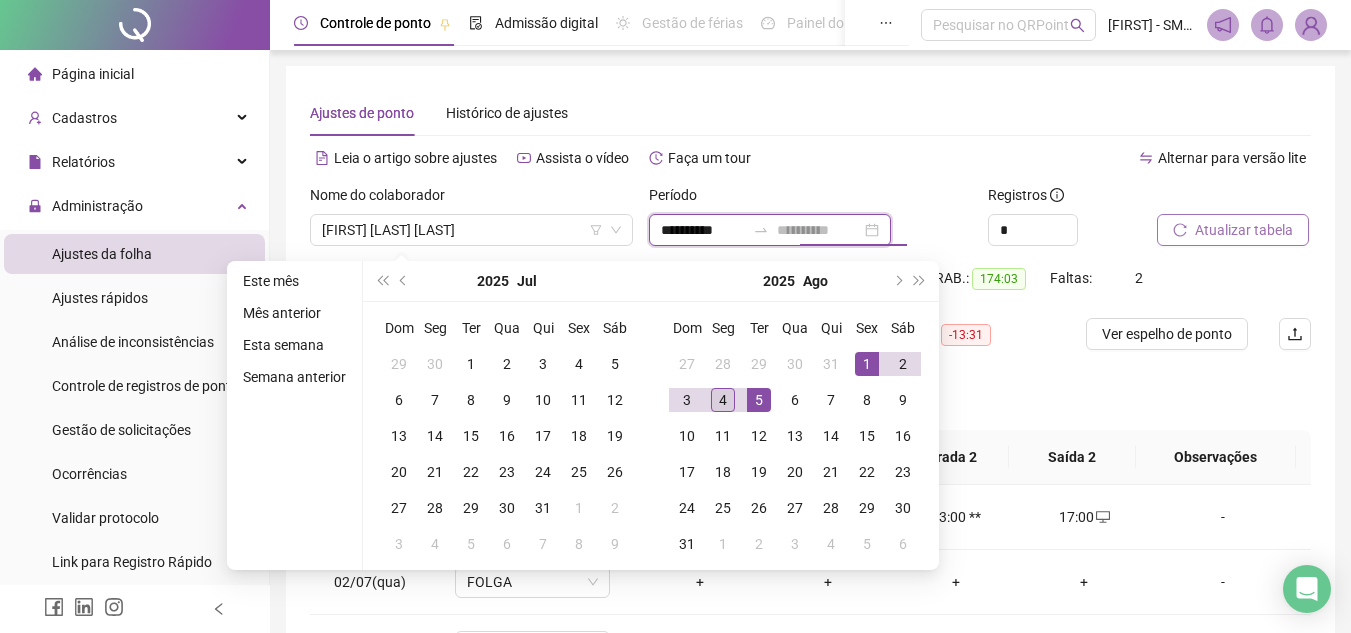 type on "**********" 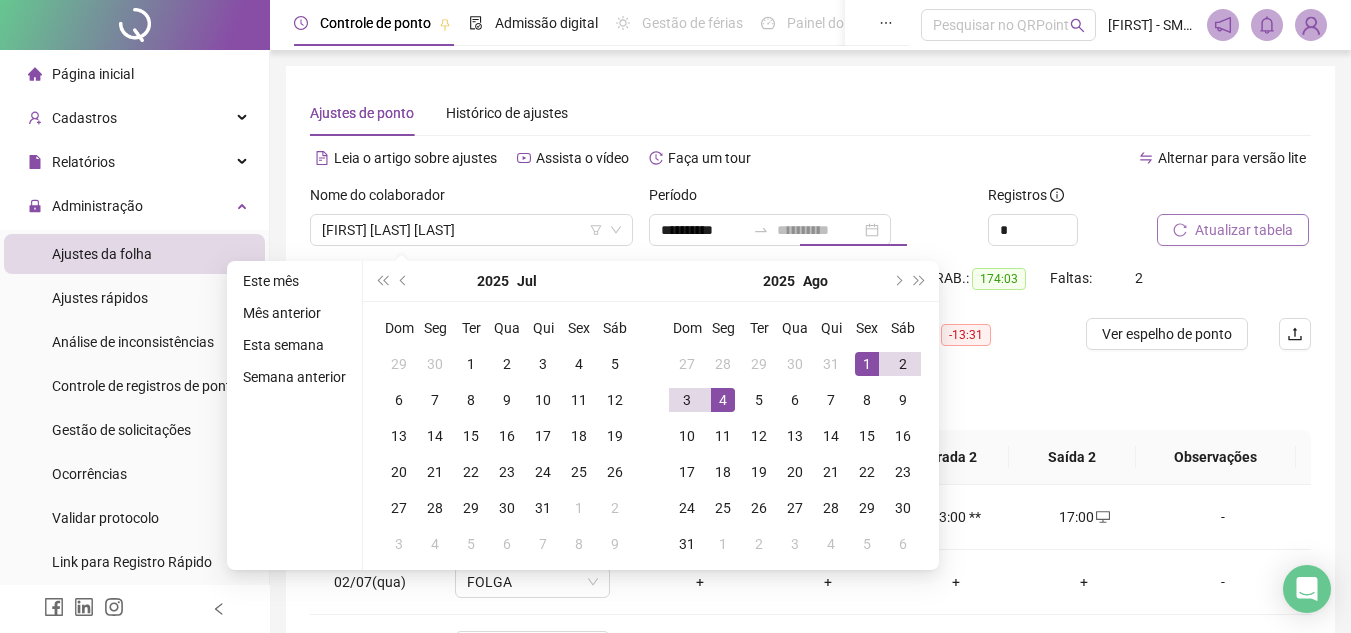 click on "4" at bounding box center [723, 400] 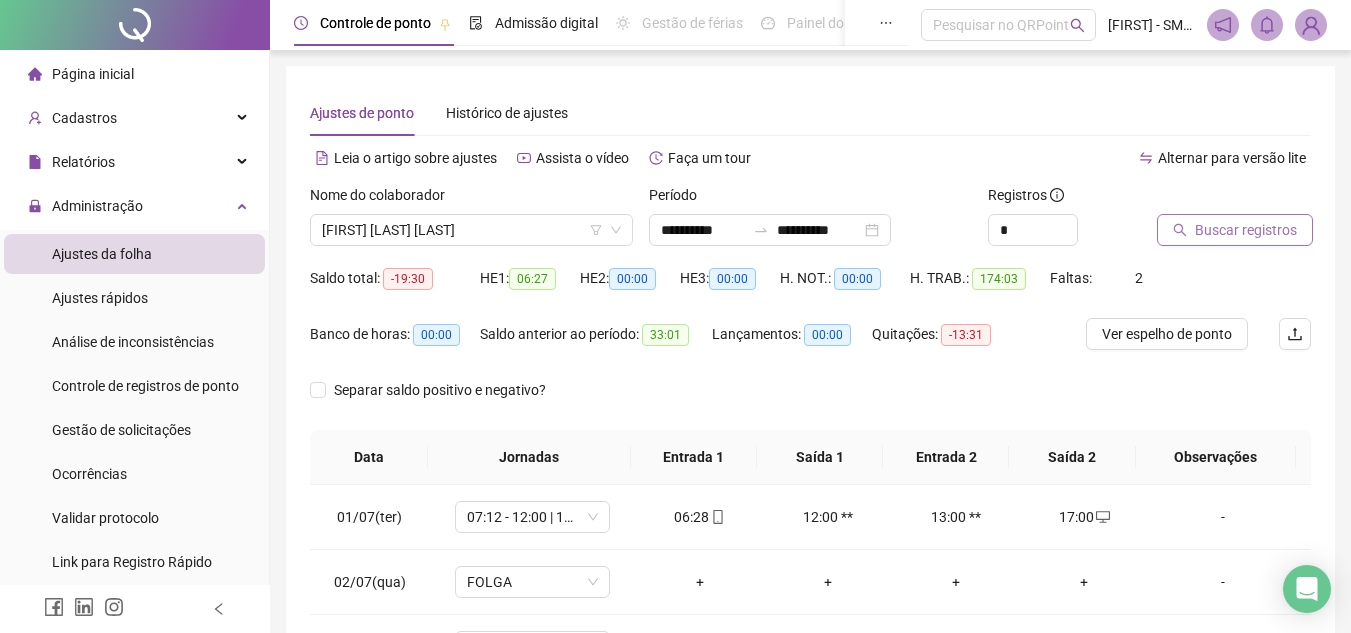 click on "Buscar registros" at bounding box center (1246, 230) 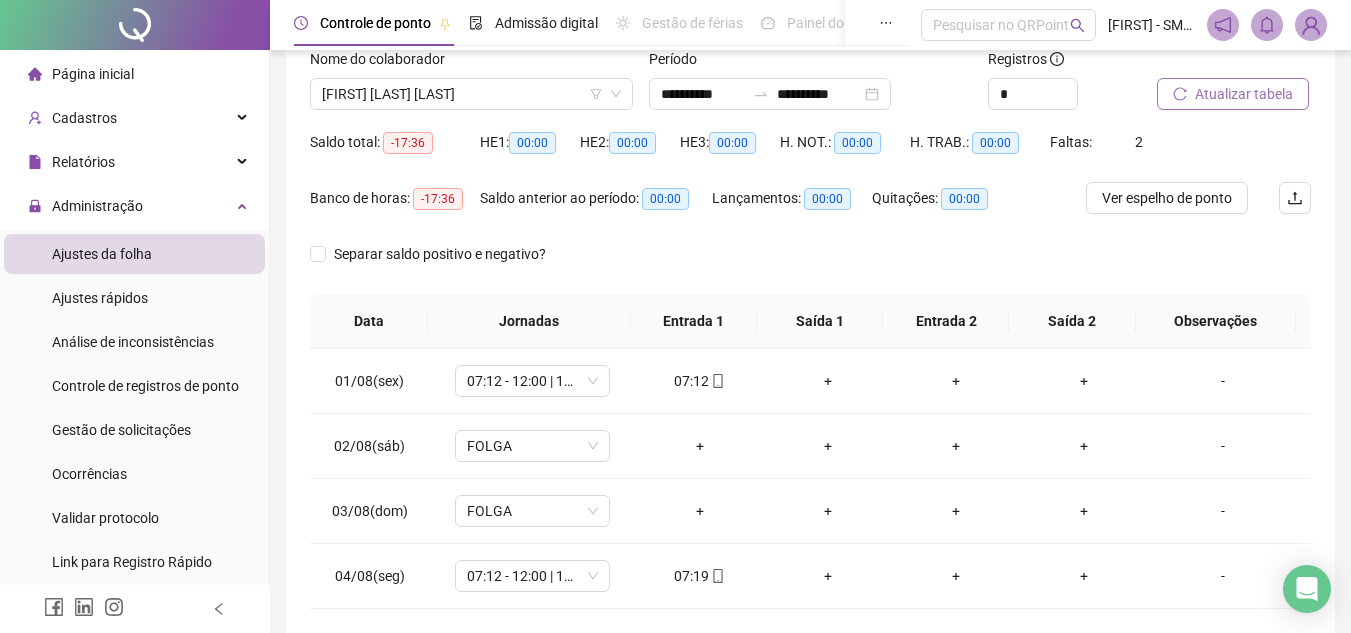 scroll, scrollTop: 146, scrollLeft: 0, axis: vertical 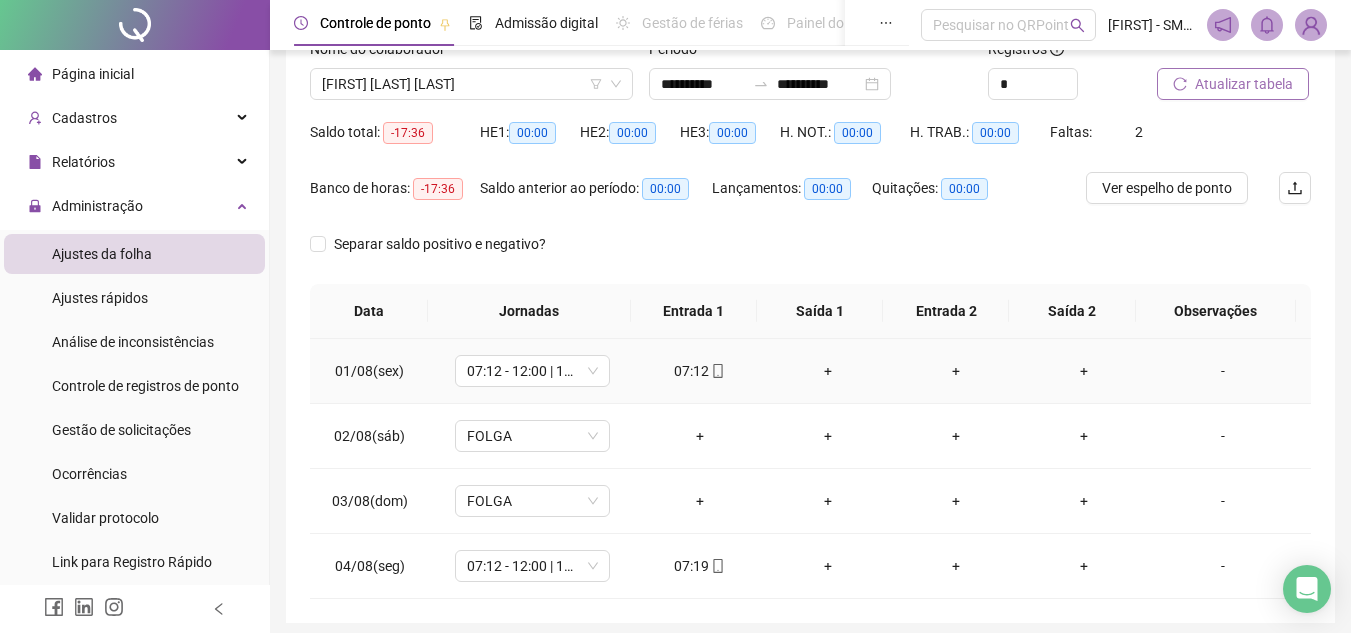 click on "+" at bounding box center [1084, 371] 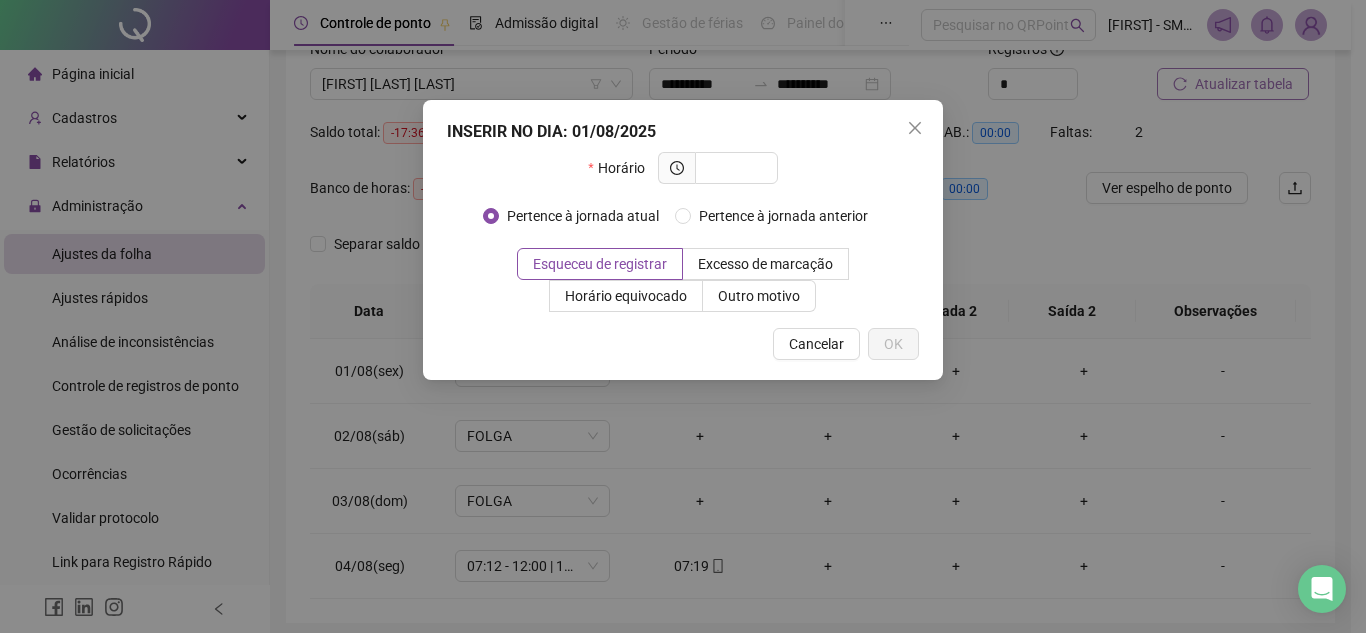 click on "INSERIR NO DIA :   01/08/2025 Horário Pertence à jornada atual Pertence à jornada anterior Esqueceu de registrar Excesso de marcação Horário equivocado Outro motivo Motivo Cancelar OK" at bounding box center (683, 316) 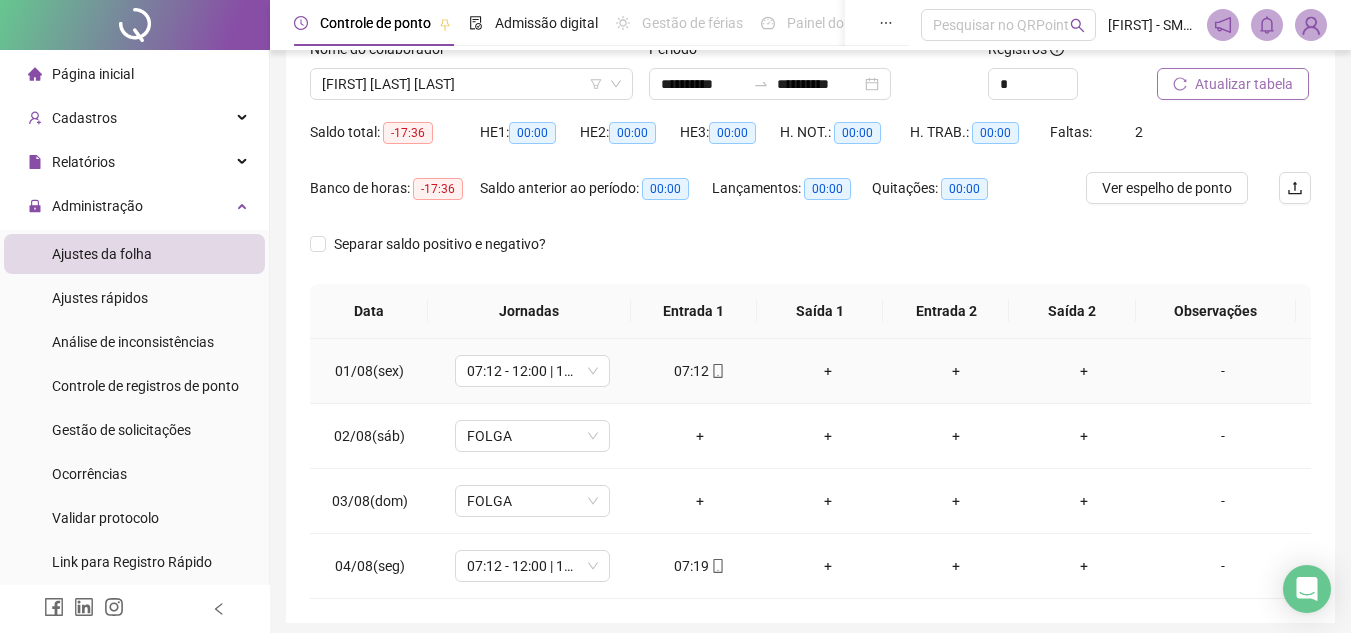 click on "+" at bounding box center (1084, 371) 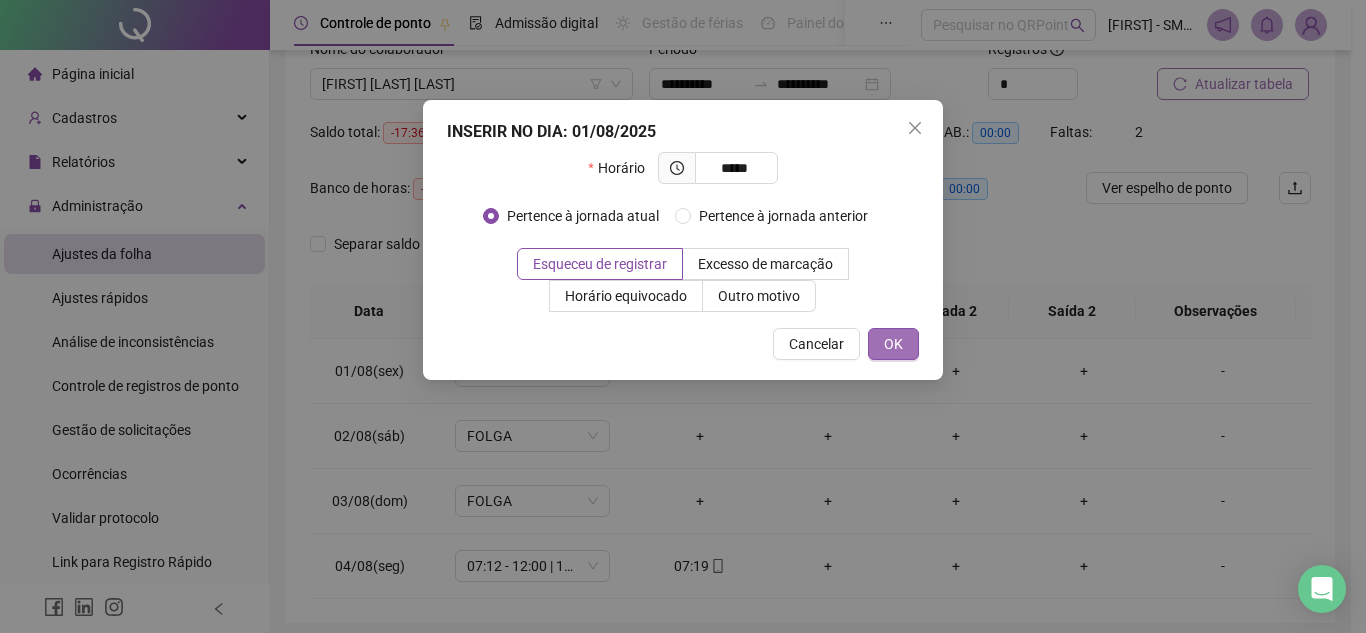 type on "*****" 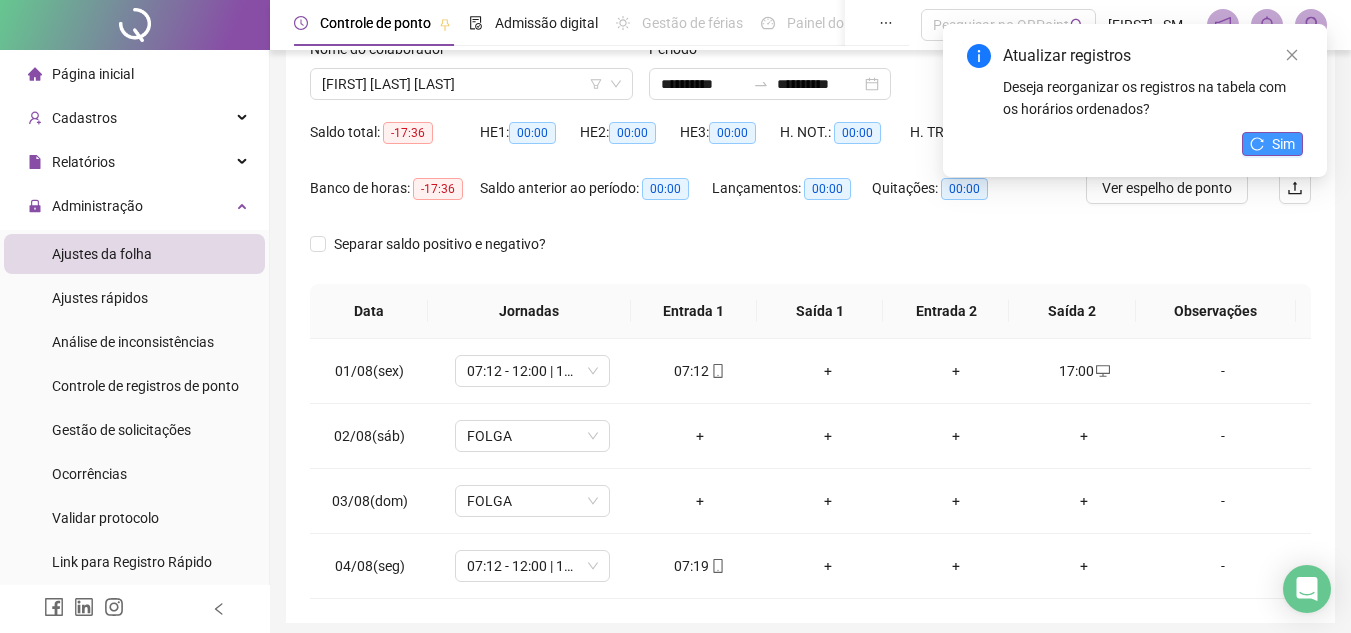 click on "Sim" at bounding box center [1272, 144] 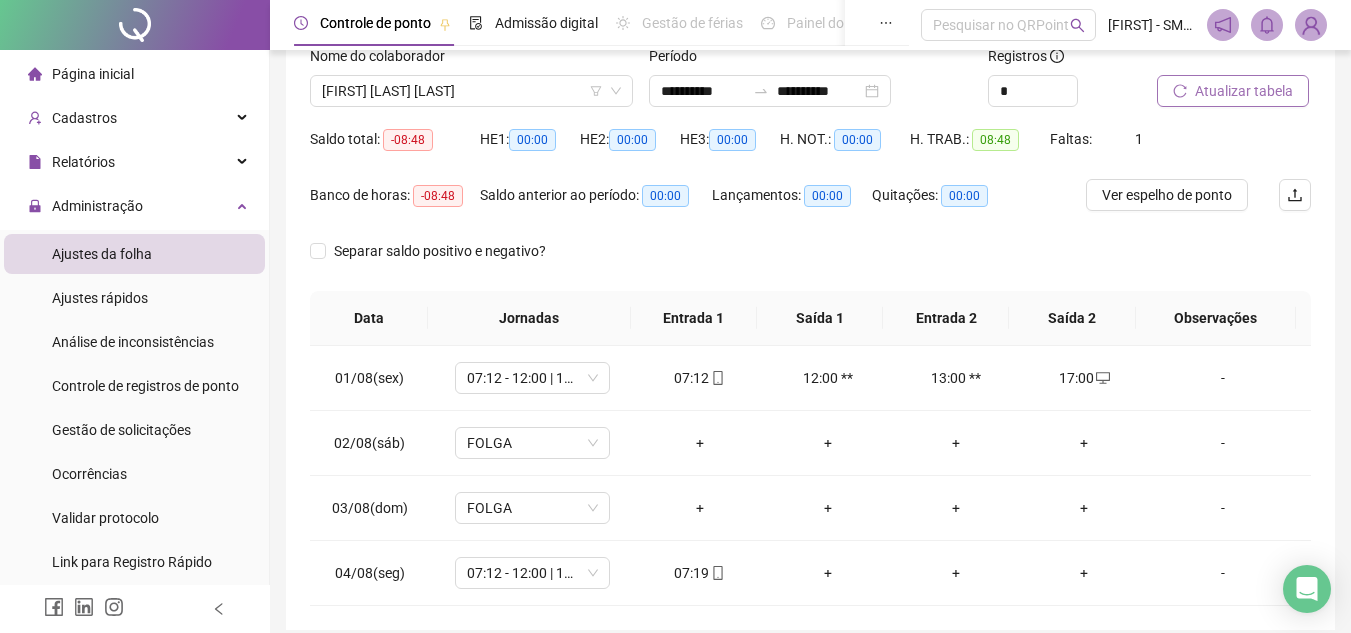 scroll, scrollTop: 137, scrollLeft: 0, axis: vertical 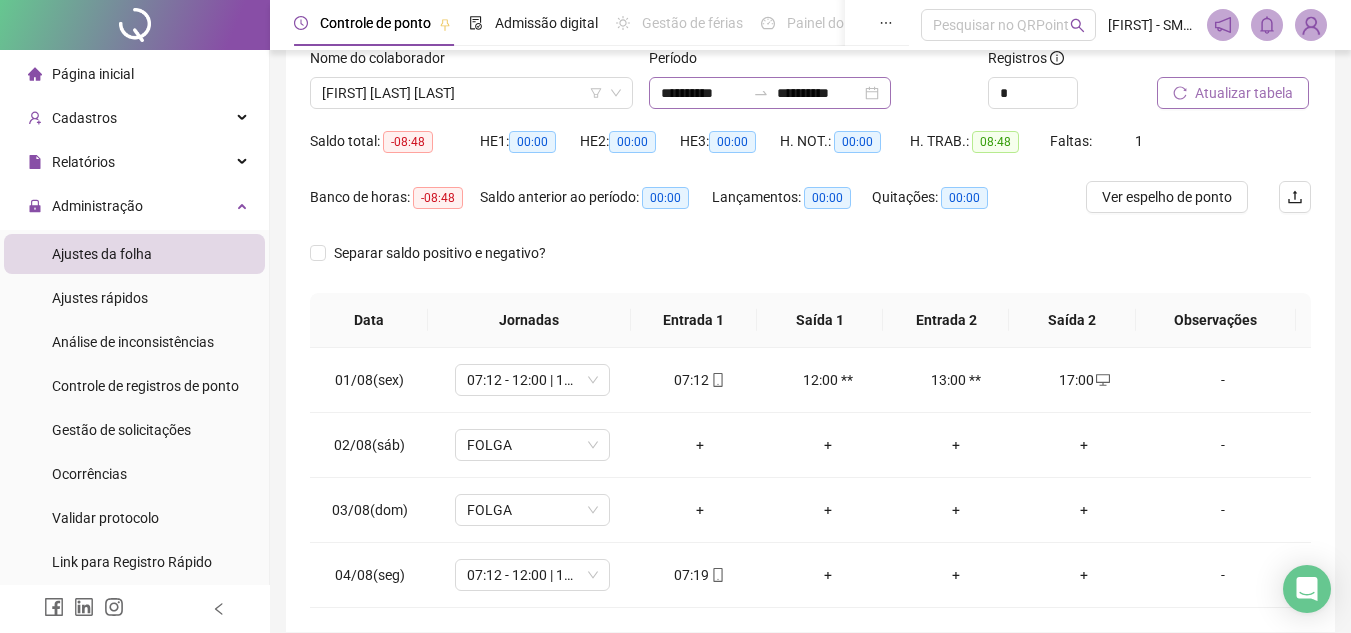 click on "**********" at bounding box center (770, 93) 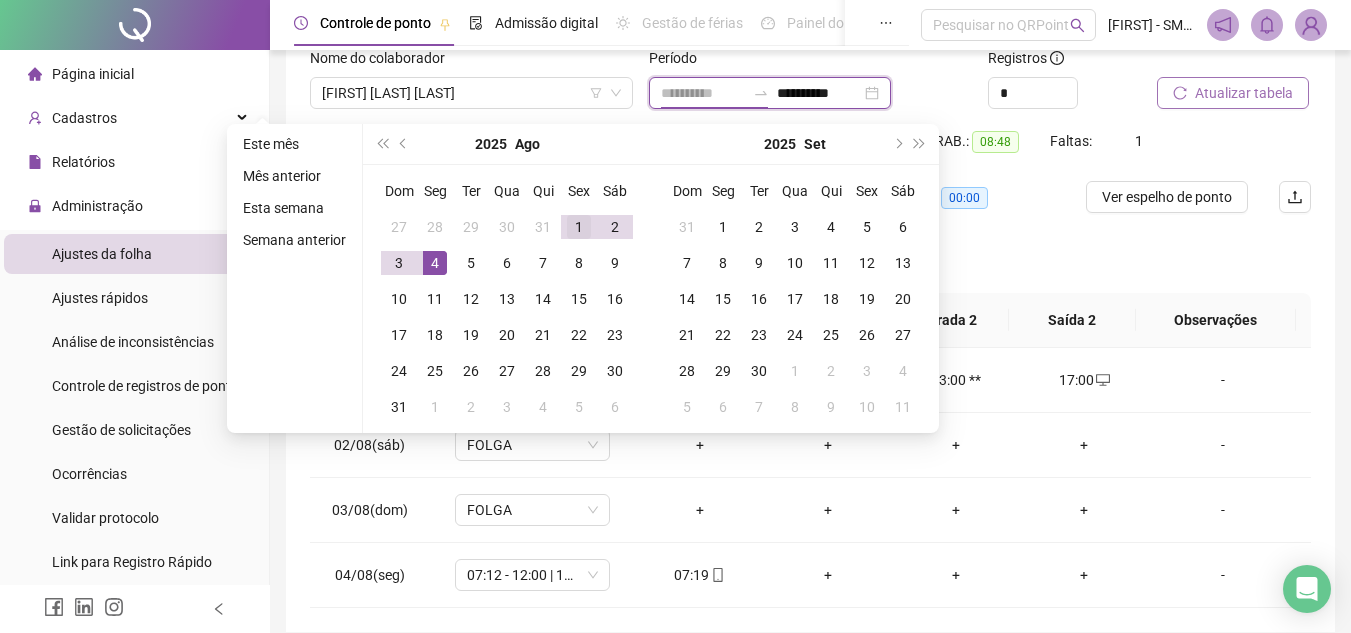 type on "**********" 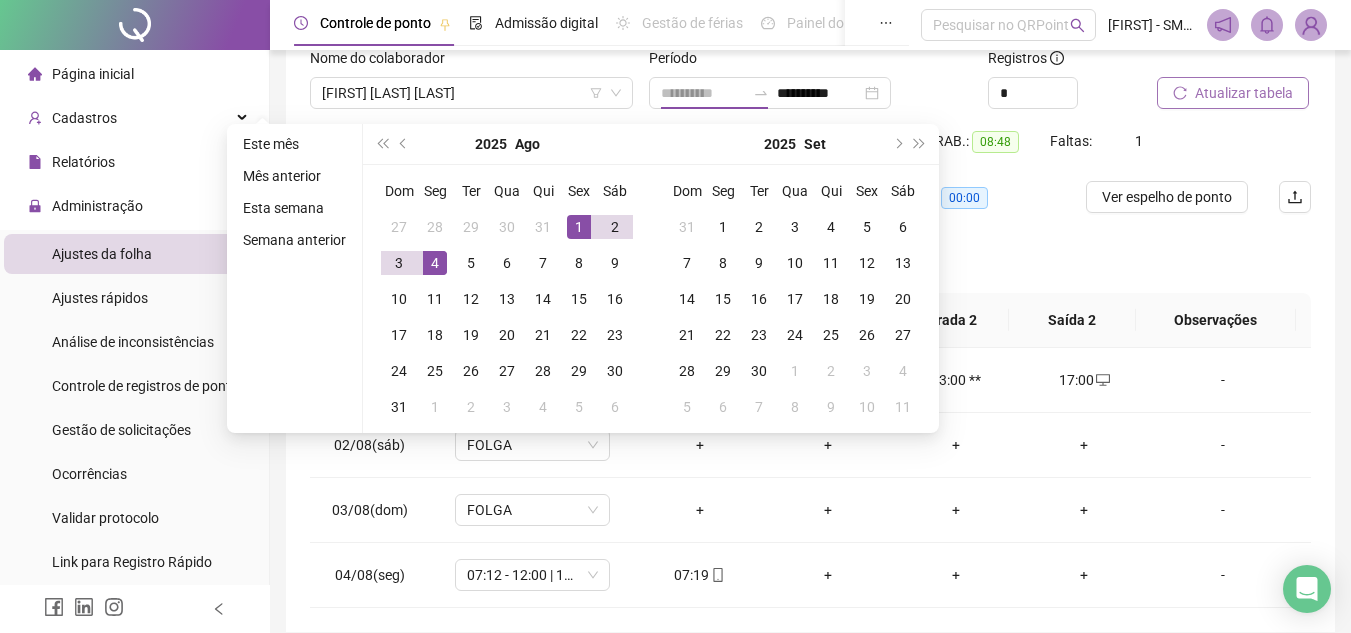 click on "1" at bounding box center (579, 227) 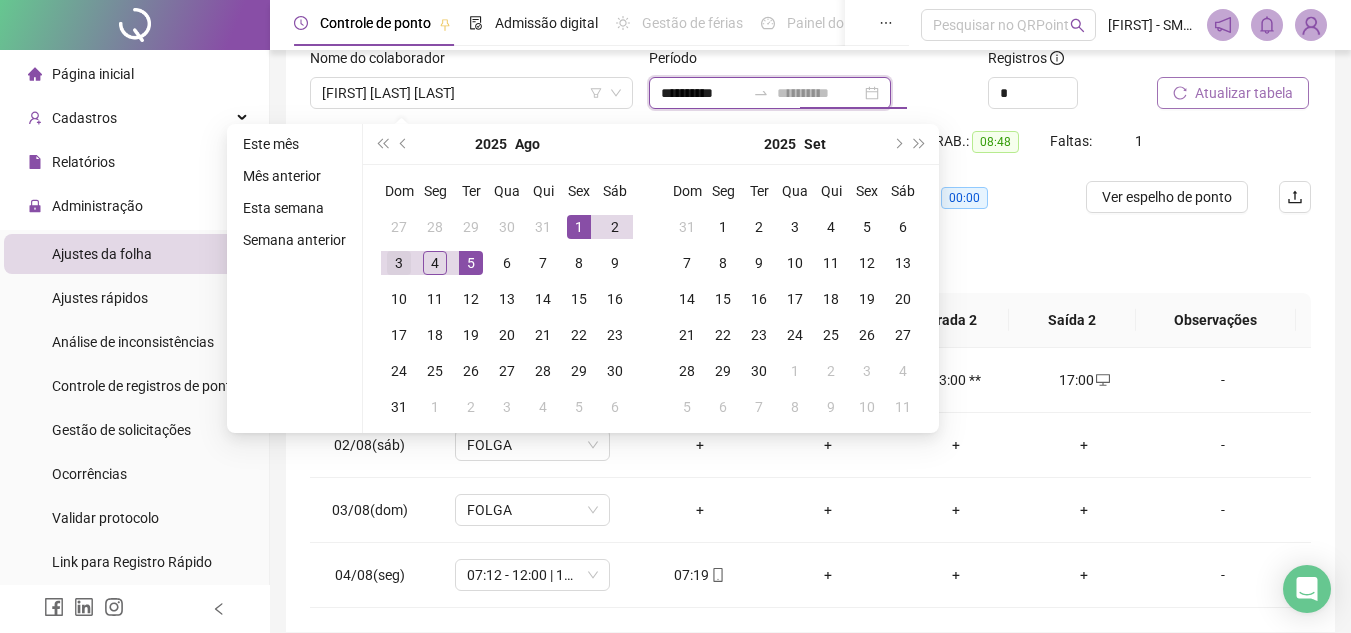 type on "**********" 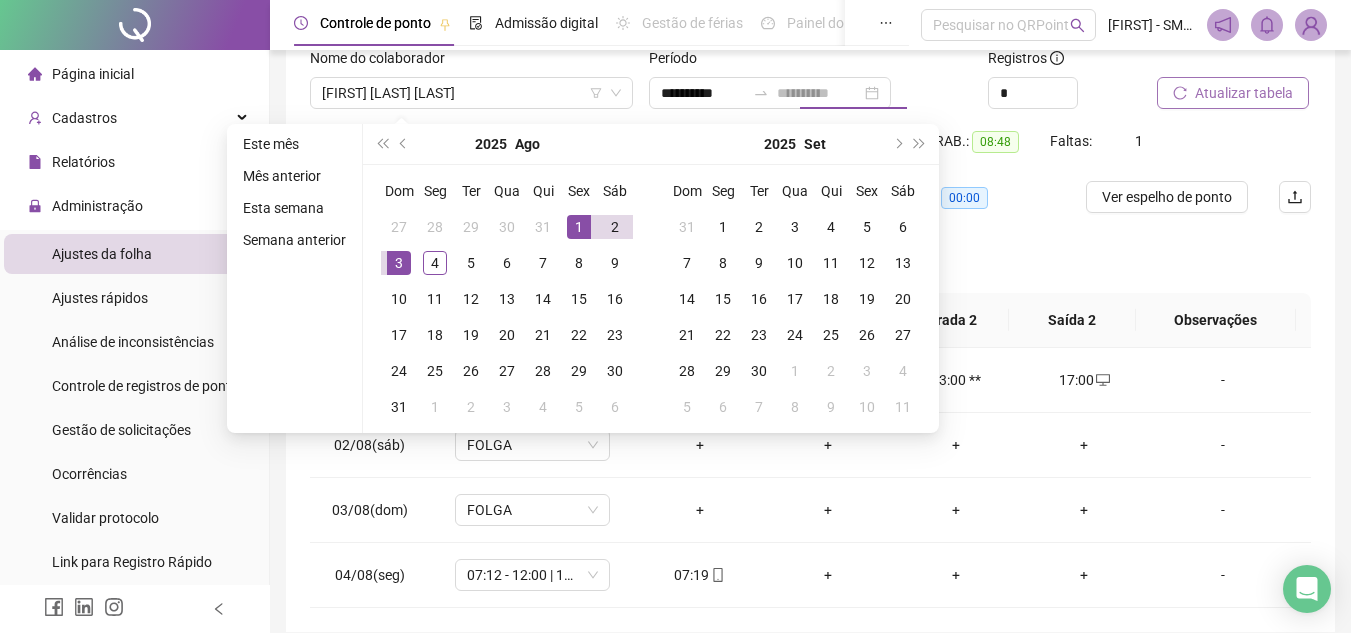 click on "3" at bounding box center (399, 263) 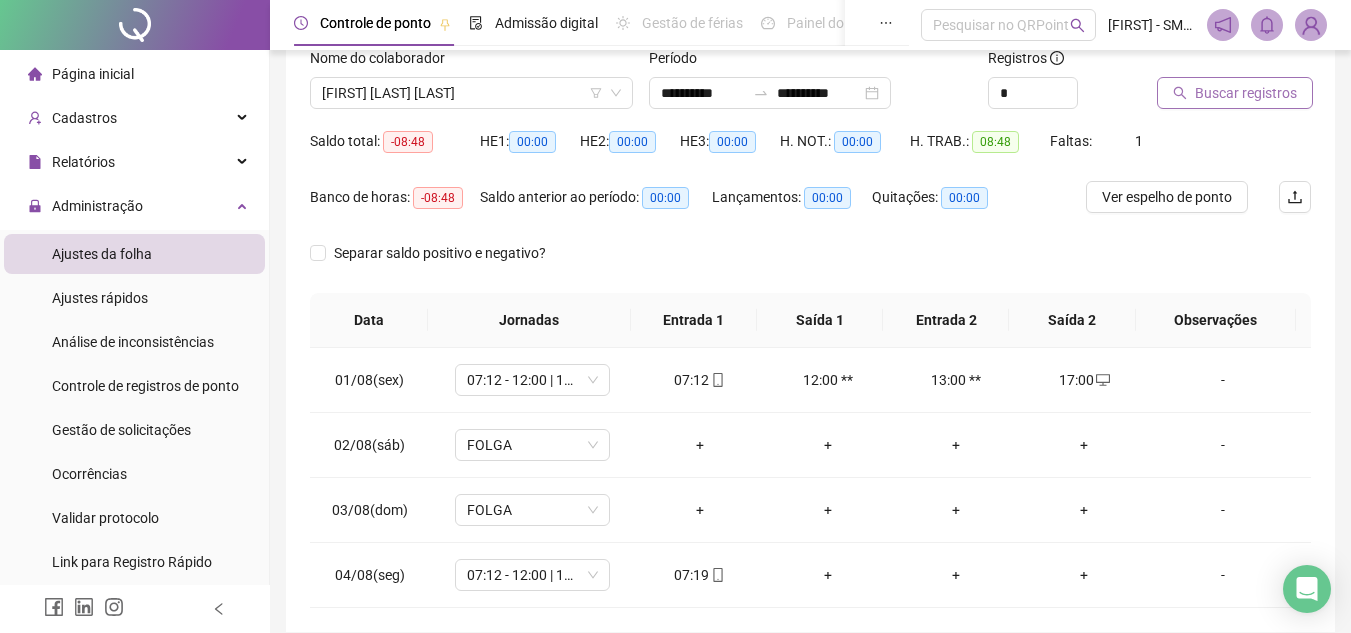 click on "Buscar registros" at bounding box center [1246, 93] 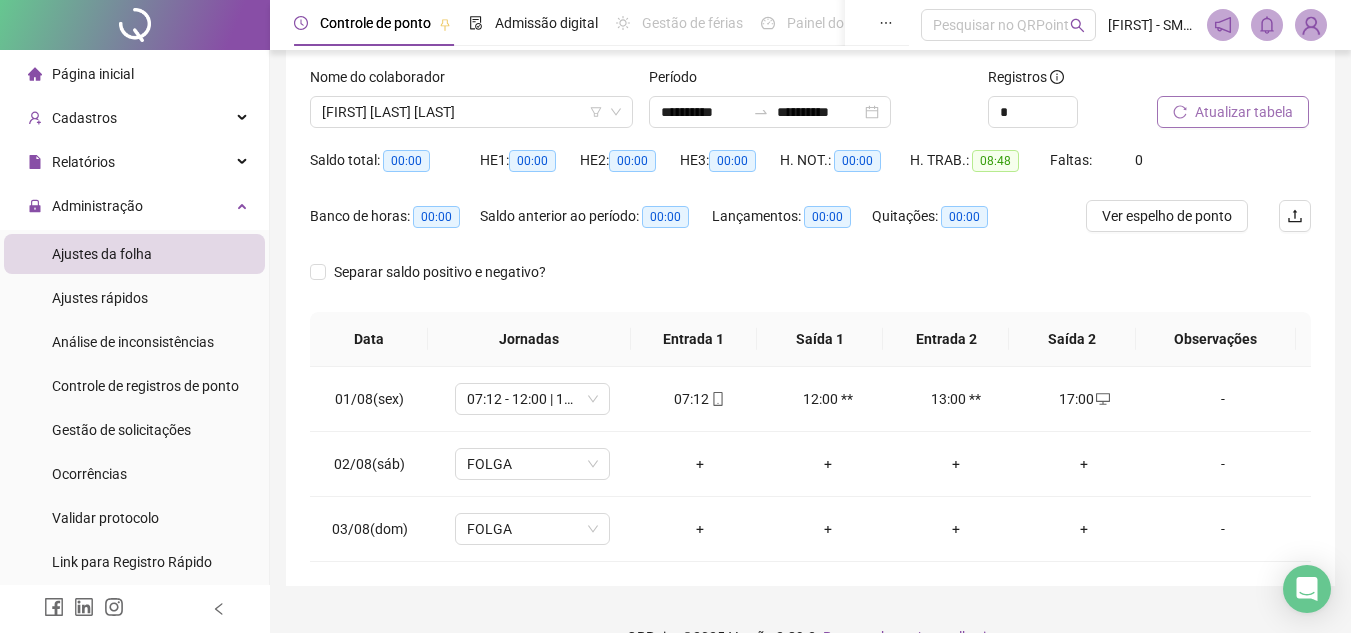 scroll, scrollTop: 101, scrollLeft: 0, axis: vertical 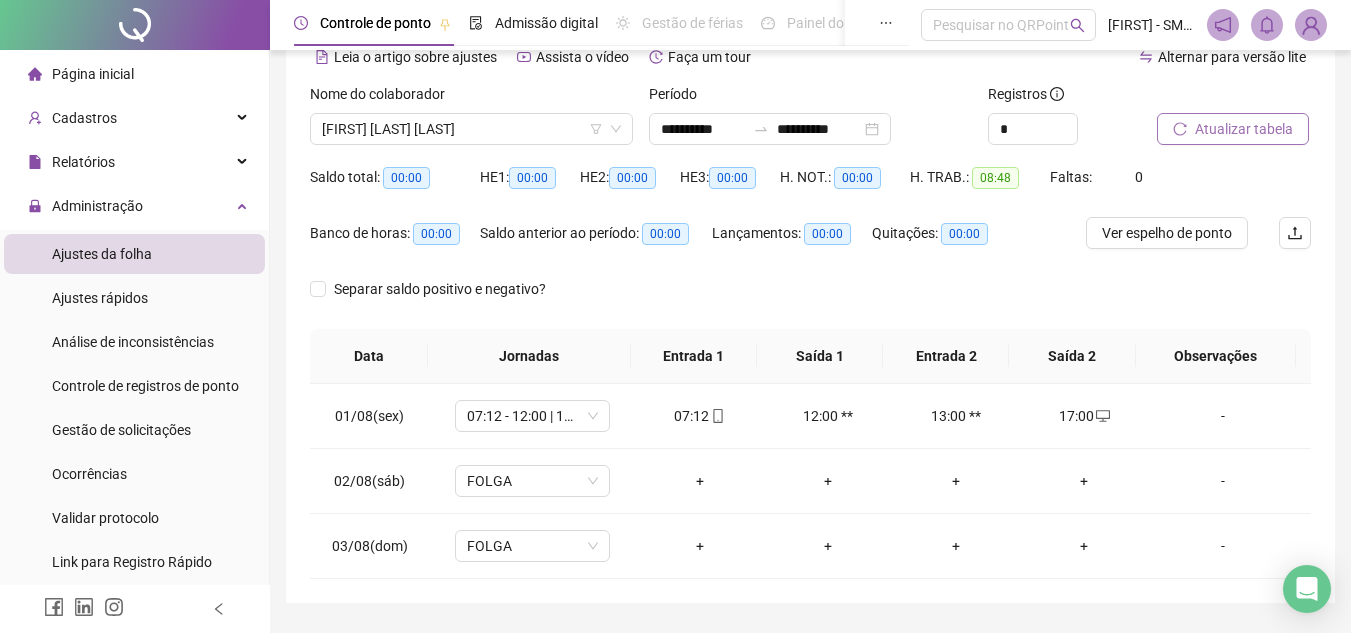 click on "Página inicial" at bounding box center [81, 74] 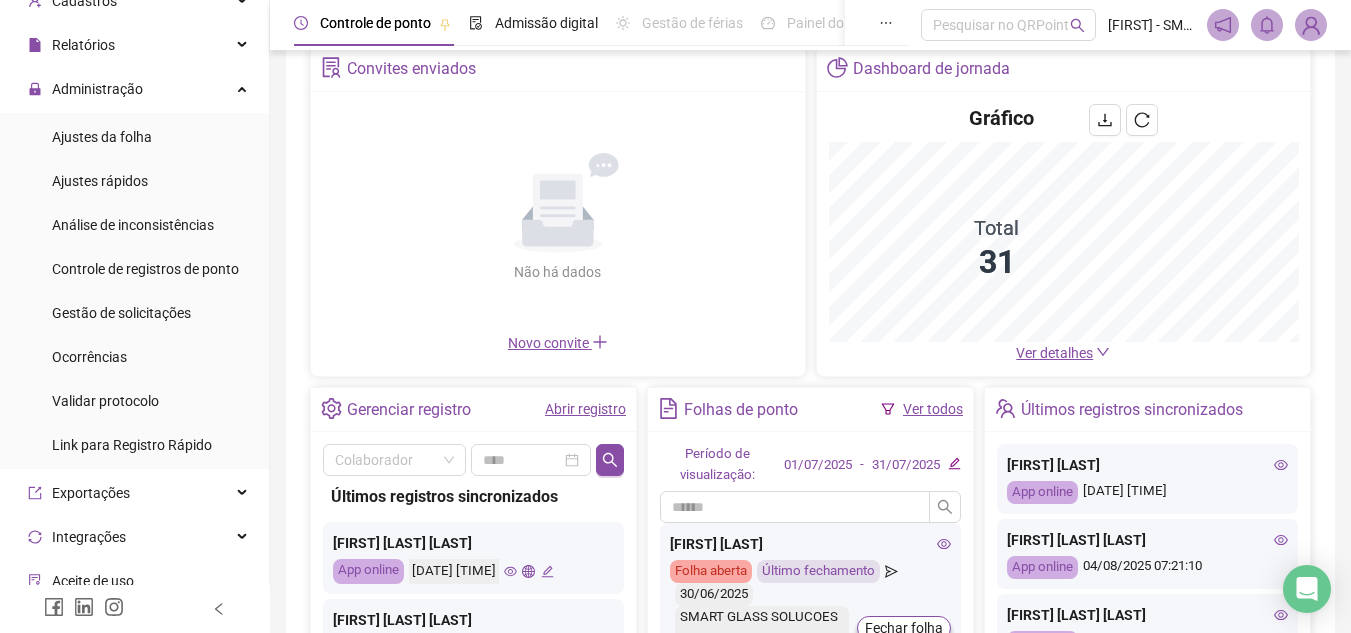 scroll, scrollTop: 8, scrollLeft: 0, axis: vertical 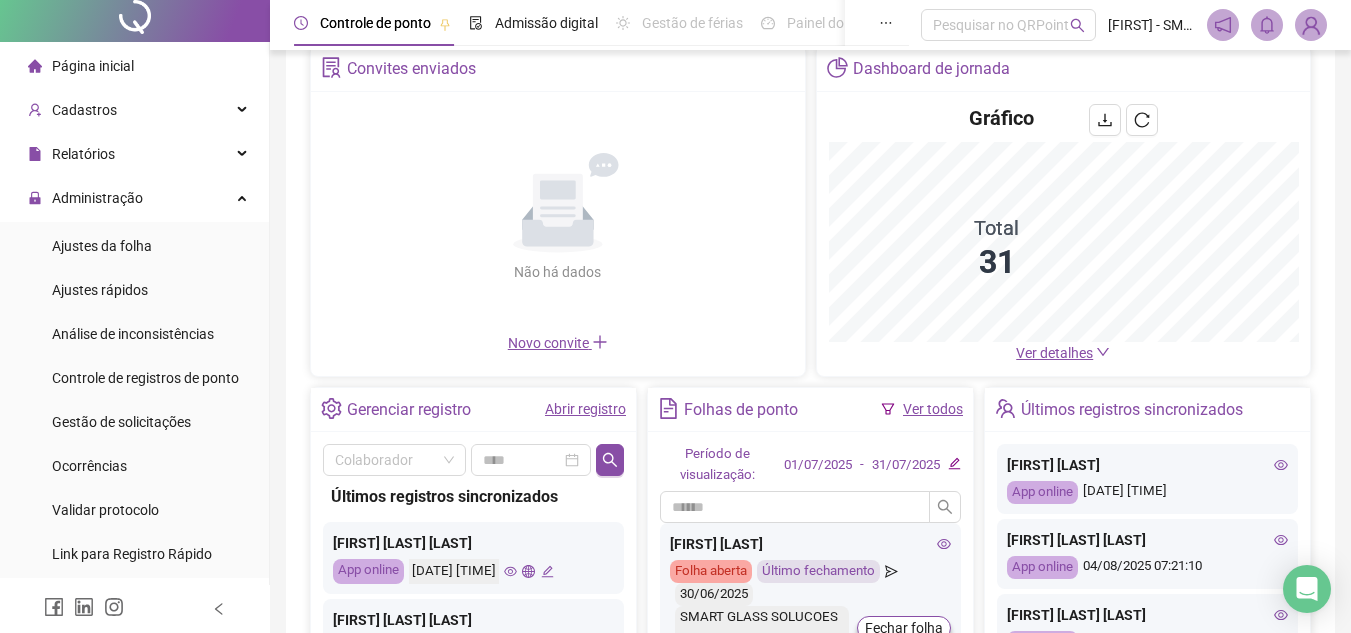 click on "Página inicial" at bounding box center (93, 66) 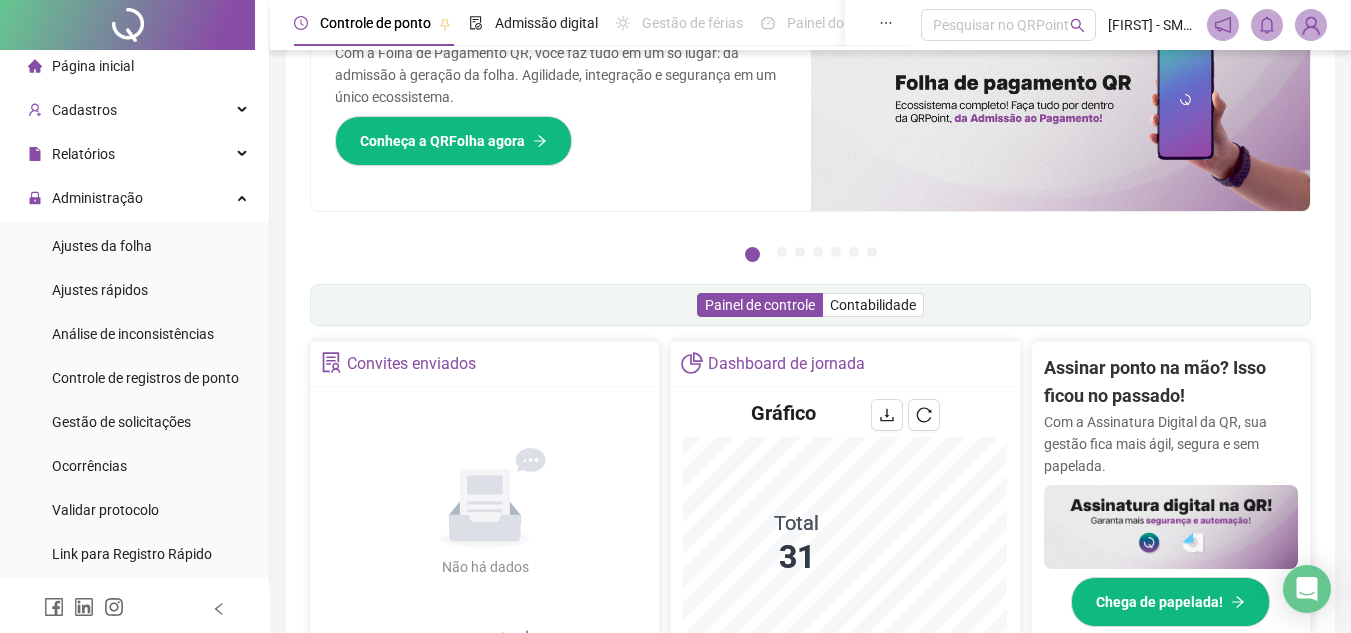 scroll, scrollTop: 396, scrollLeft: 0, axis: vertical 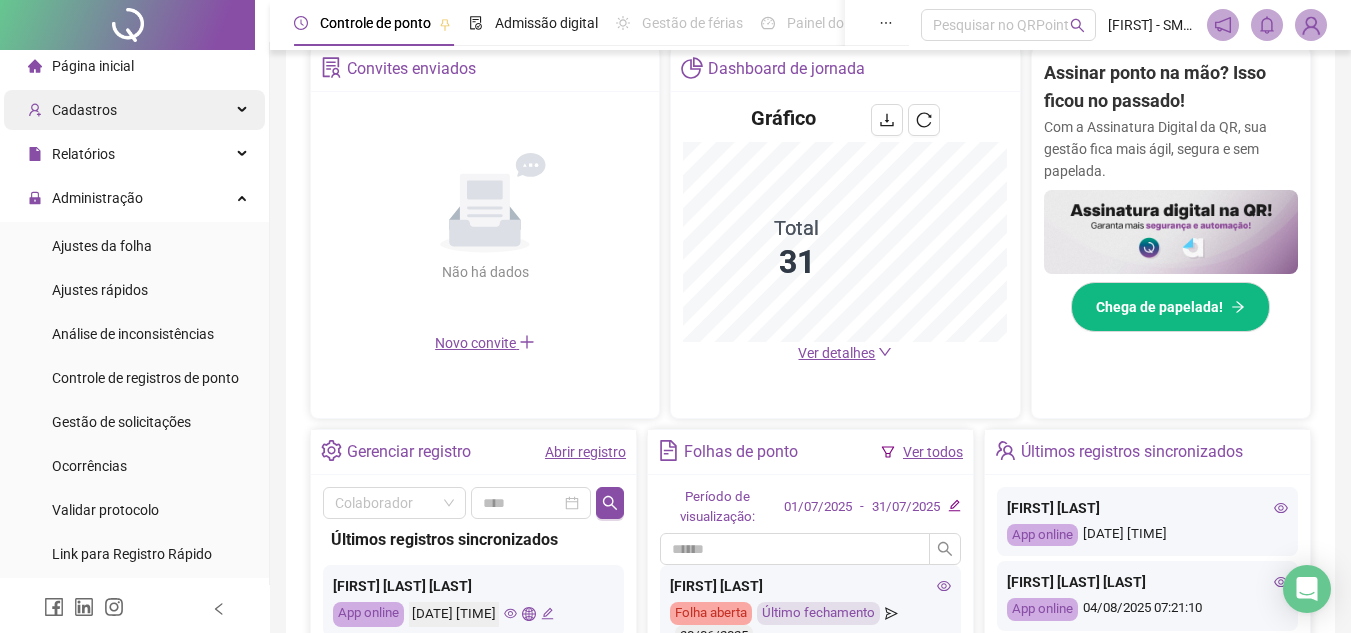 click on "Cadastros" at bounding box center [84, 110] 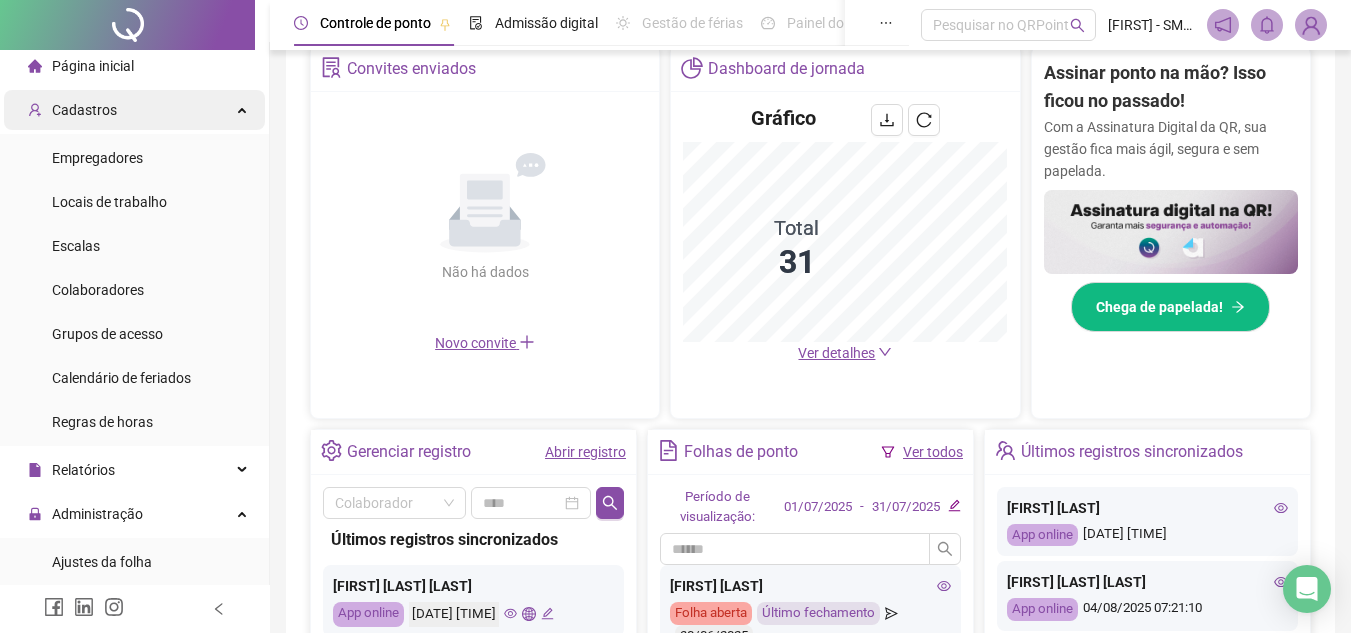 click on "Cadastros" at bounding box center [84, 110] 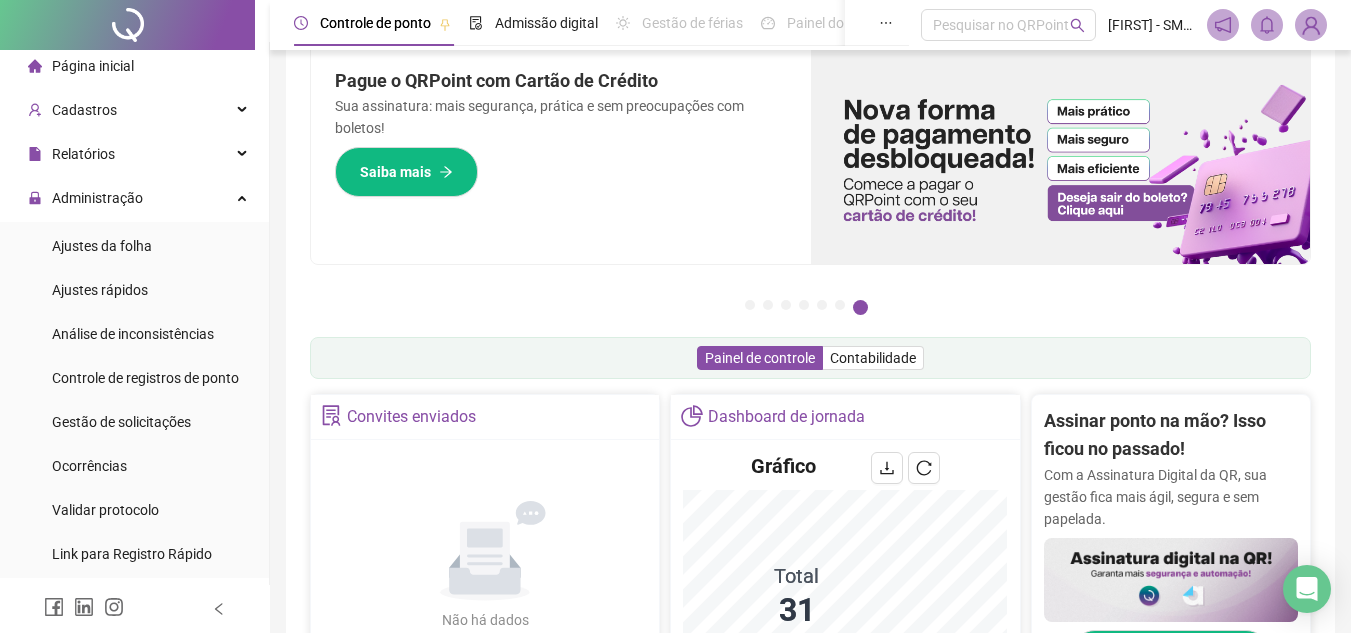 scroll, scrollTop: 28, scrollLeft: 0, axis: vertical 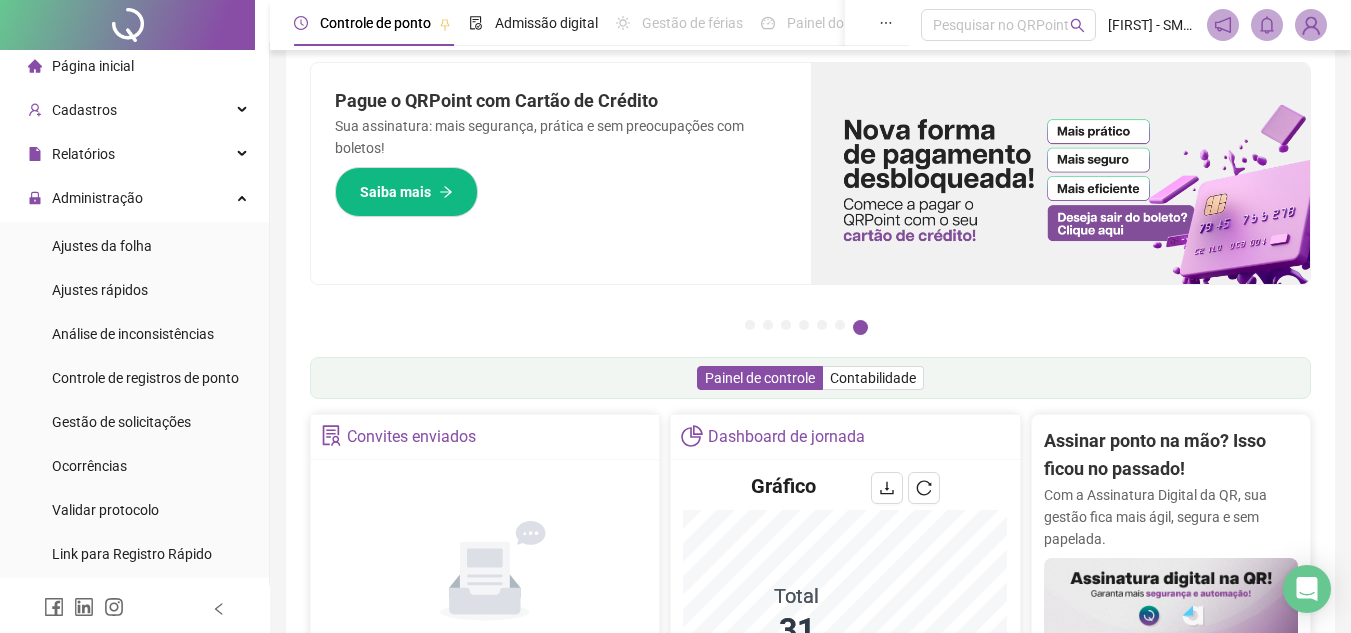 click on "Página inicial" at bounding box center (93, 66) 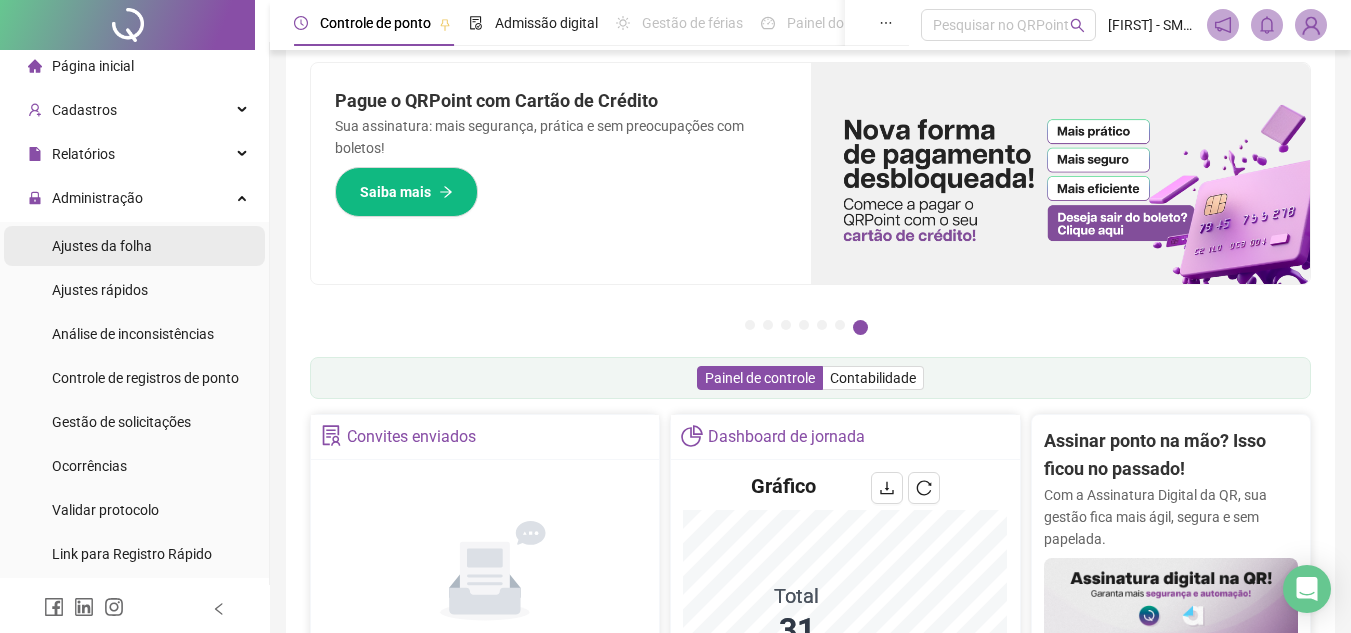 click on "Ajustes da folha" at bounding box center [102, 246] 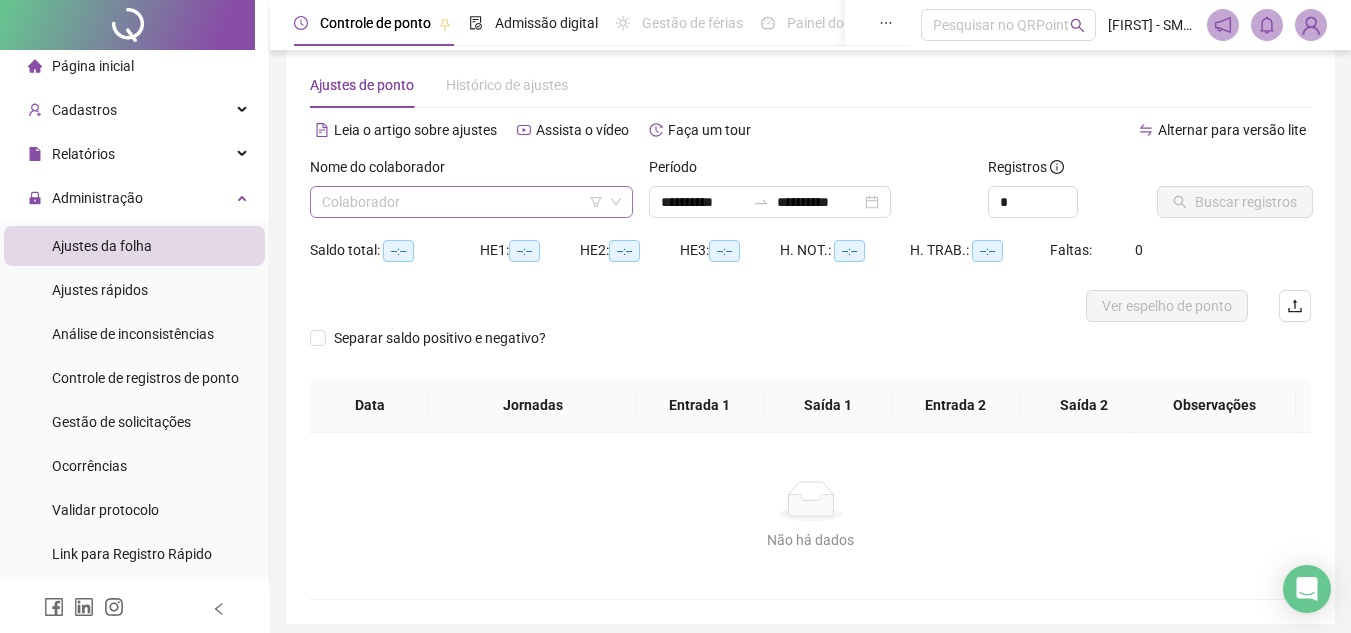 click at bounding box center (462, 202) 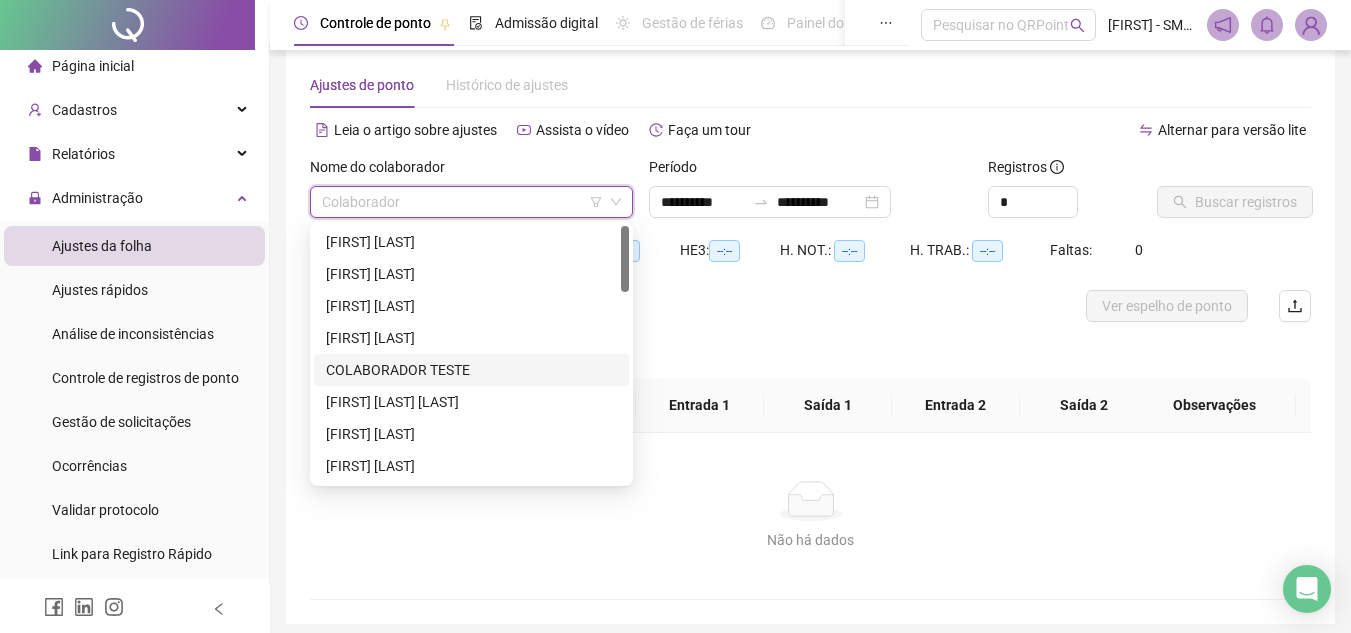 click at bounding box center (625, 354) 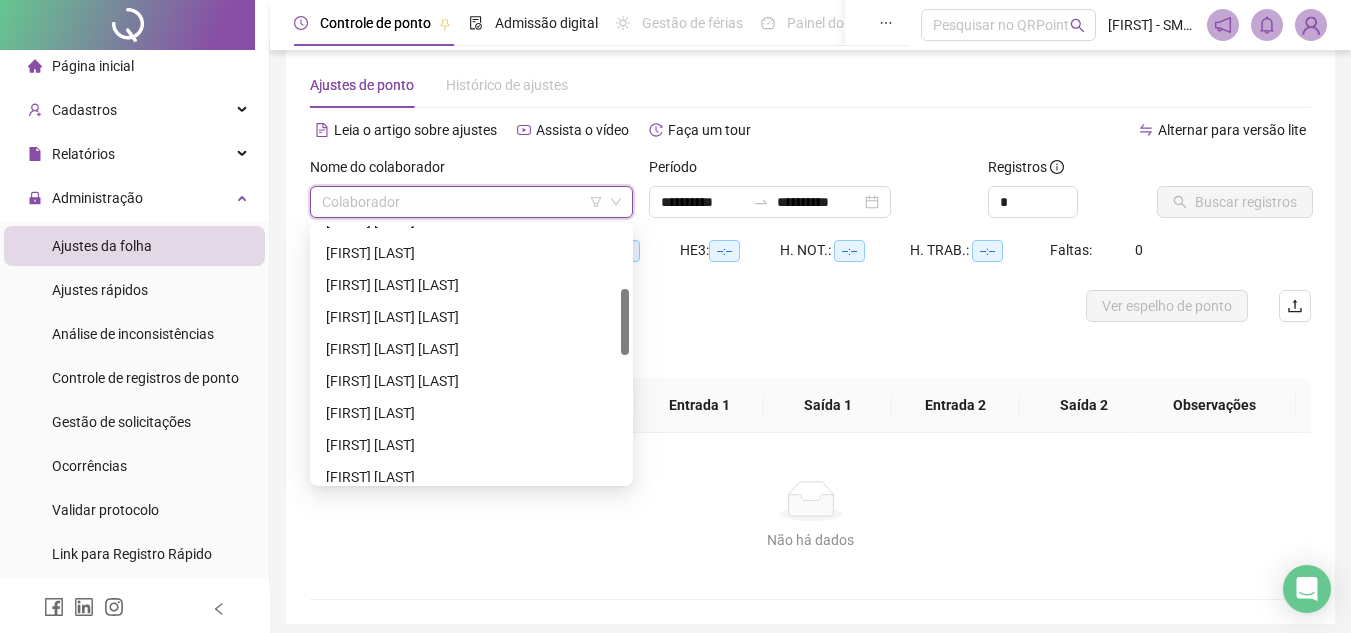 scroll, scrollTop: 248, scrollLeft: 0, axis: vertical 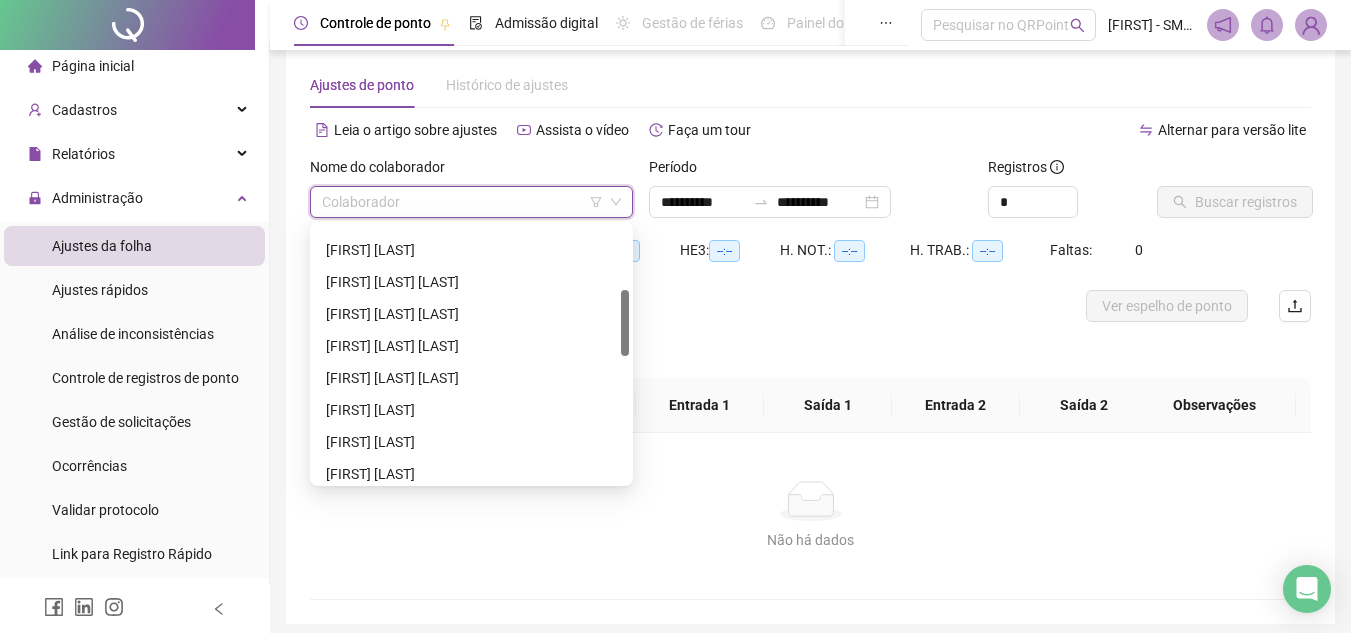 drag, startPoint x: 624, startPoint y: 273, endPoint x: 617, endPoint y: 336, distance: 63.387695 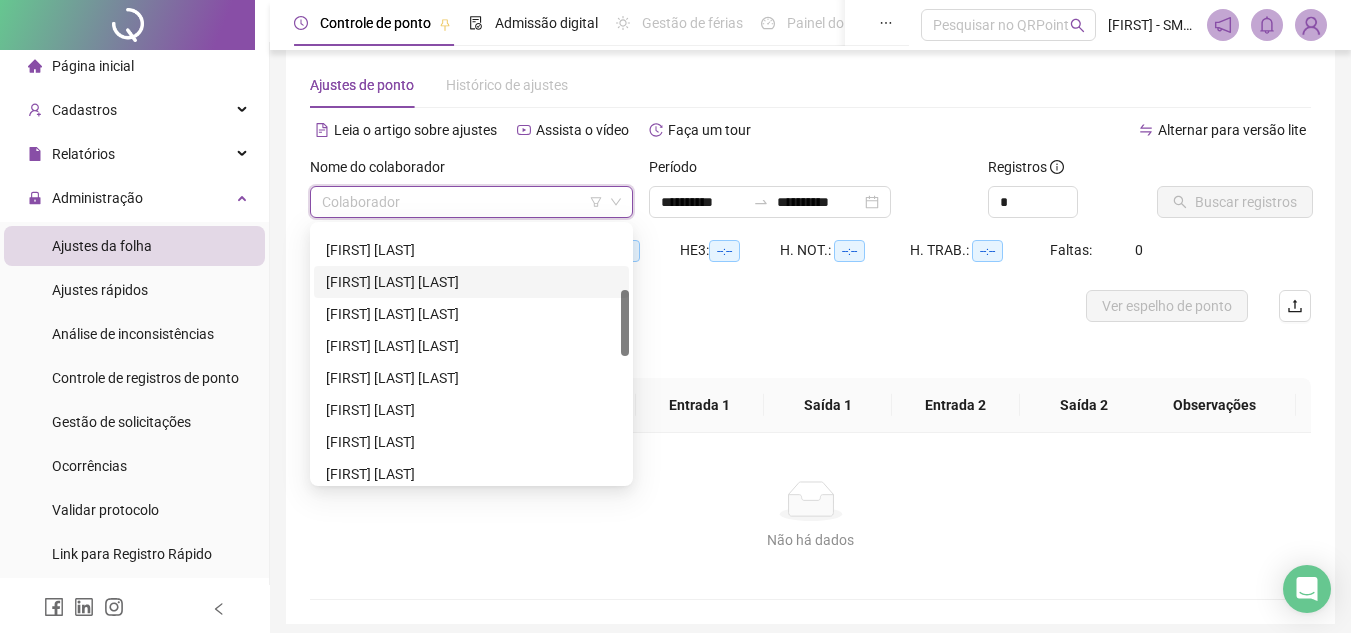 click on "[FIRST] [LAST] [LAST]" at bounding box center (471, 282) 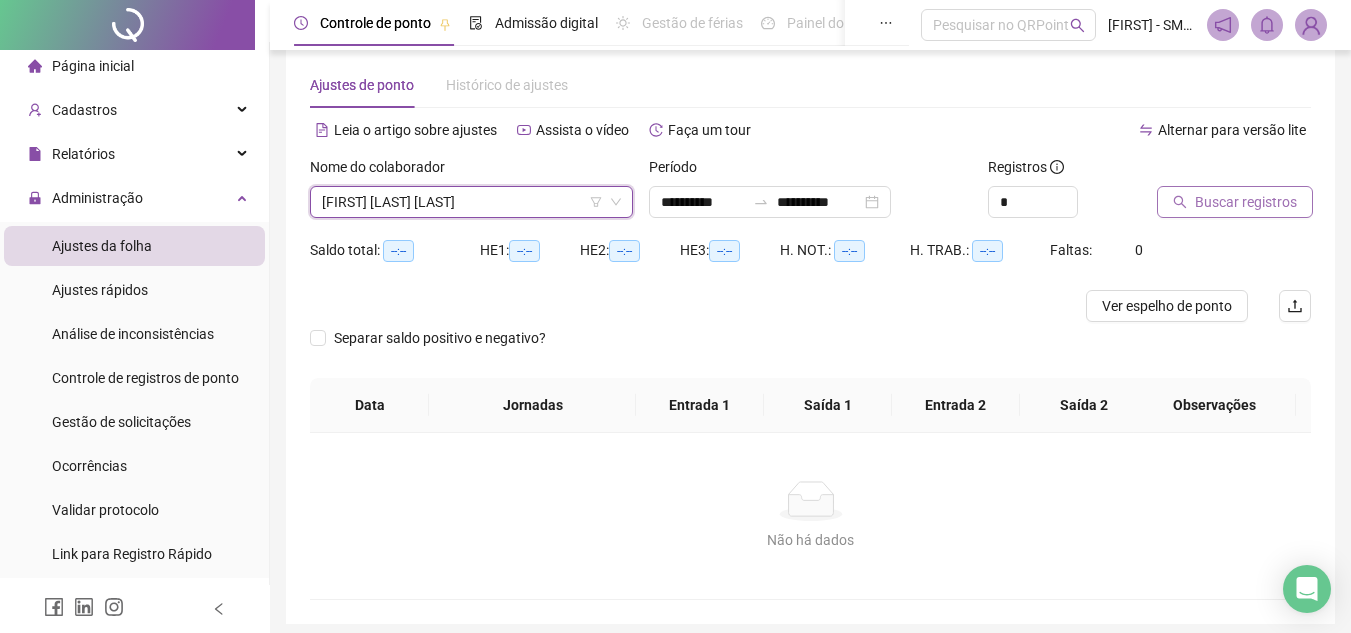 click on "Buscar registros" at bounding box center [1246, 202] 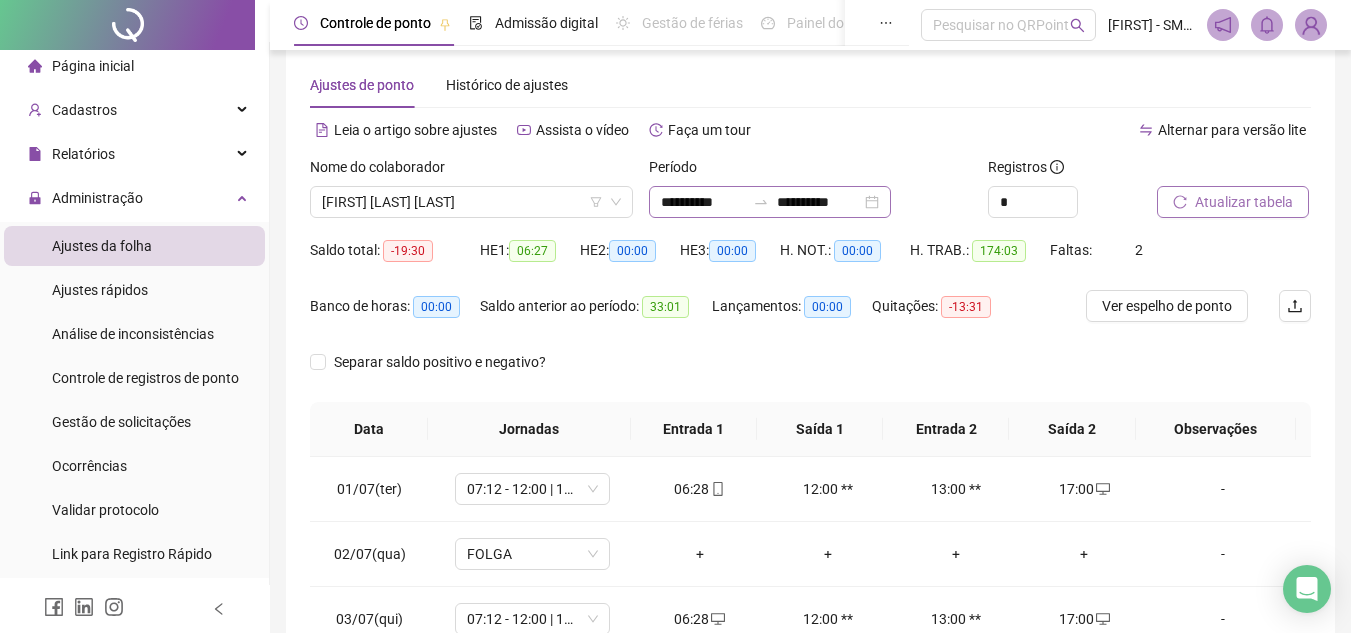 click on "**********" at bounding box center [770, 202] 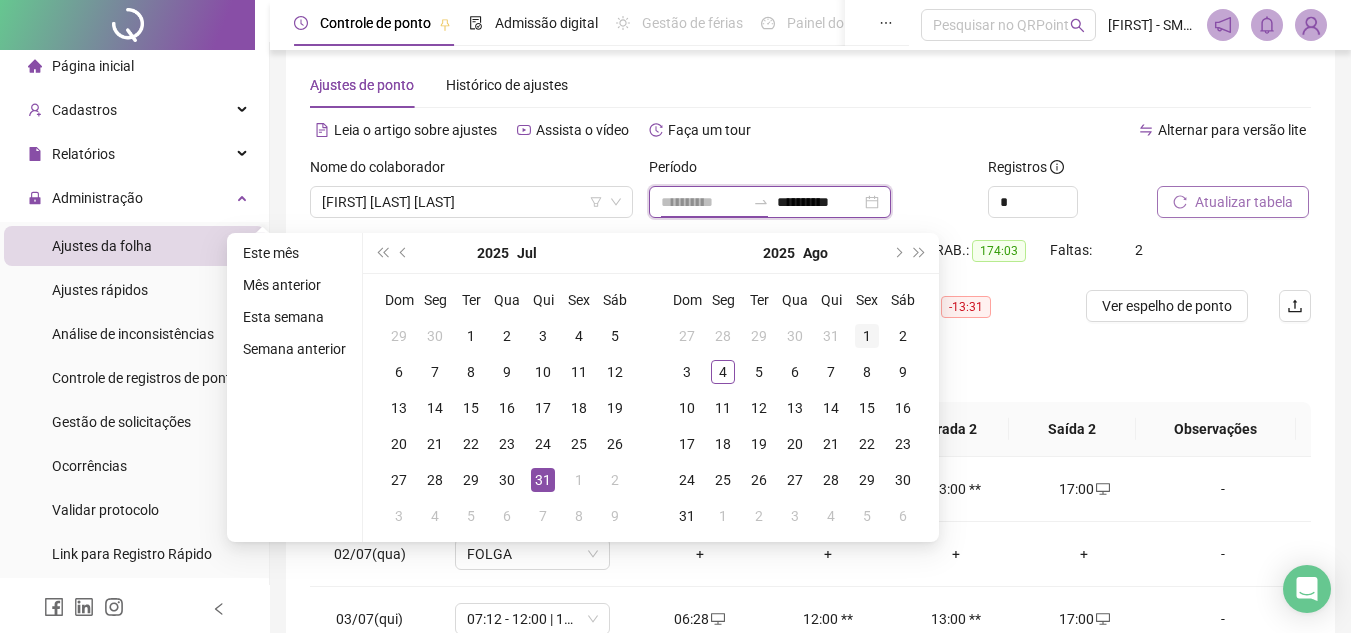 type on "**********" 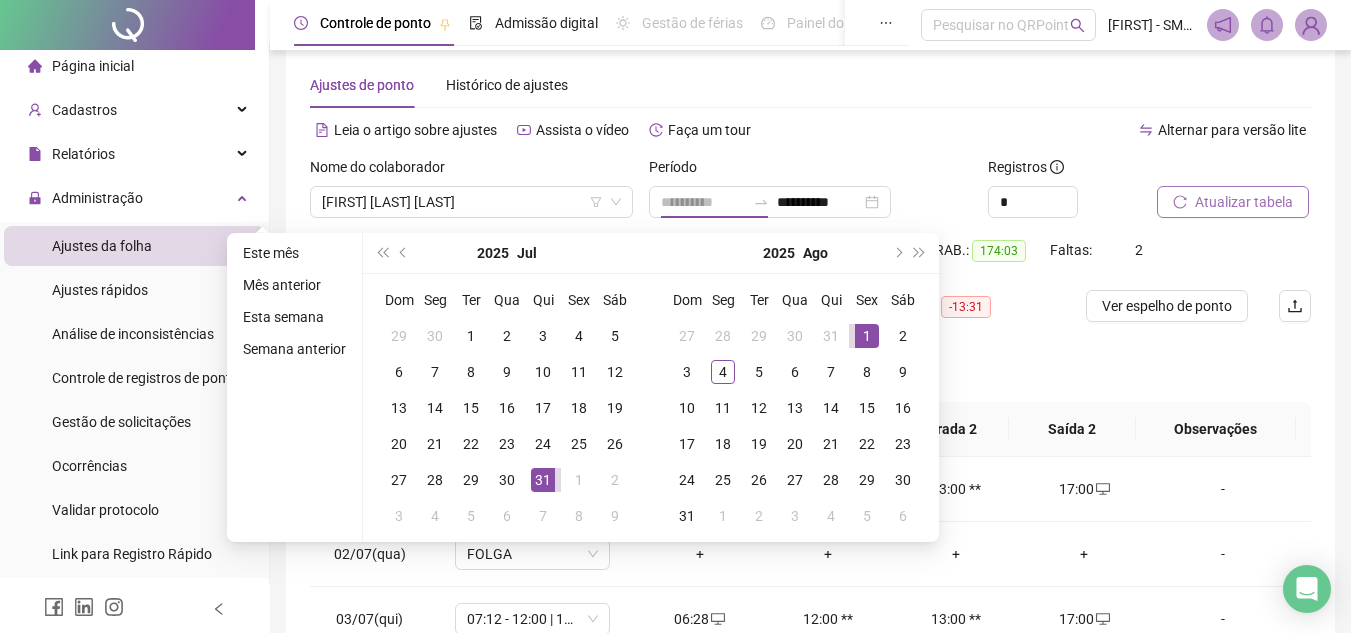 click on "1" at bounding box center (867, 336) 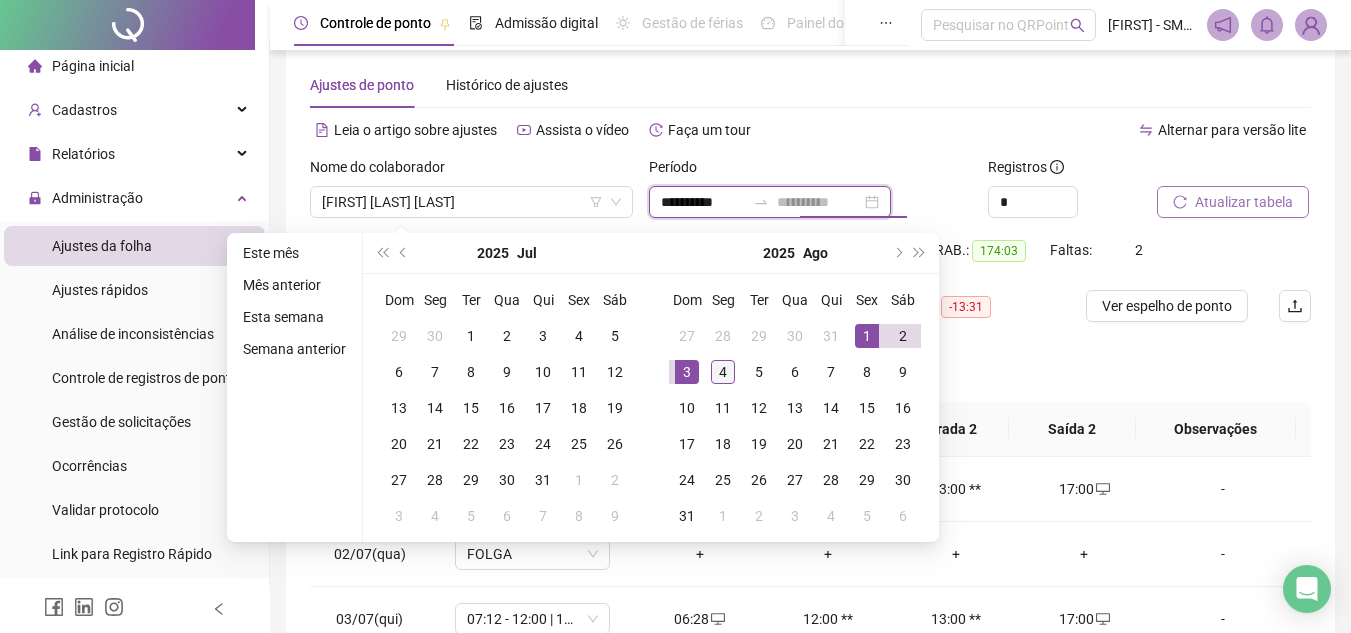type on "**********" 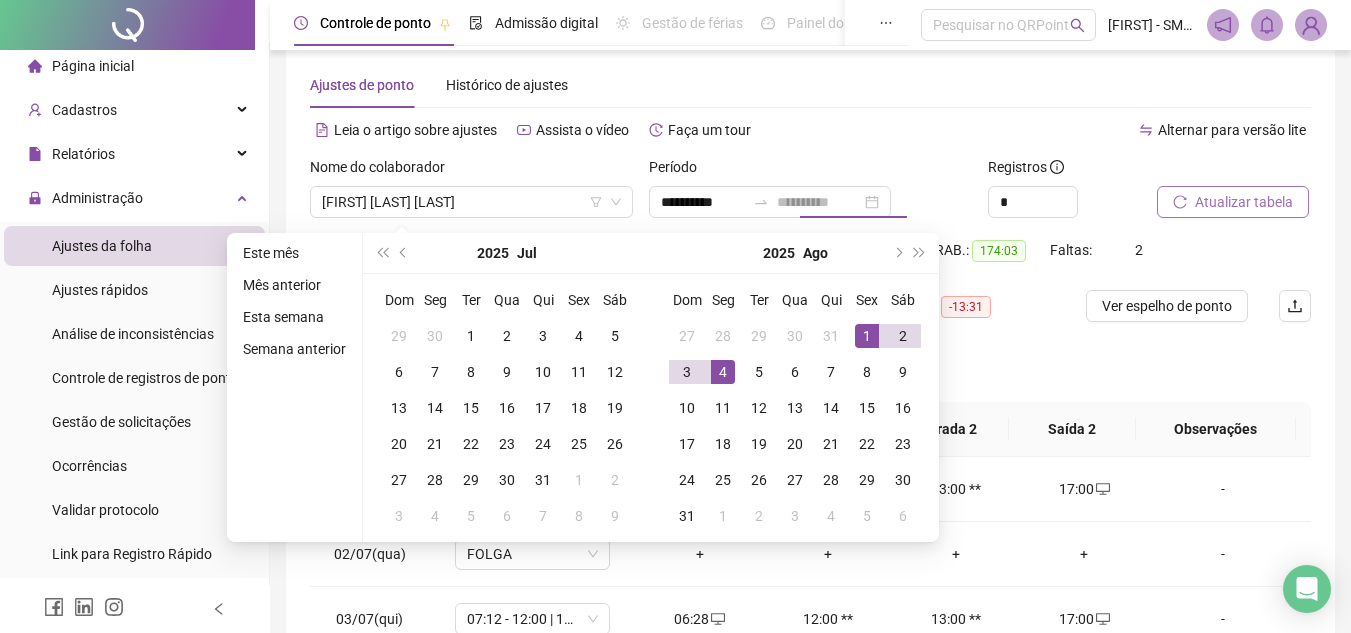 click on "4" at bounding box center [723, 372] 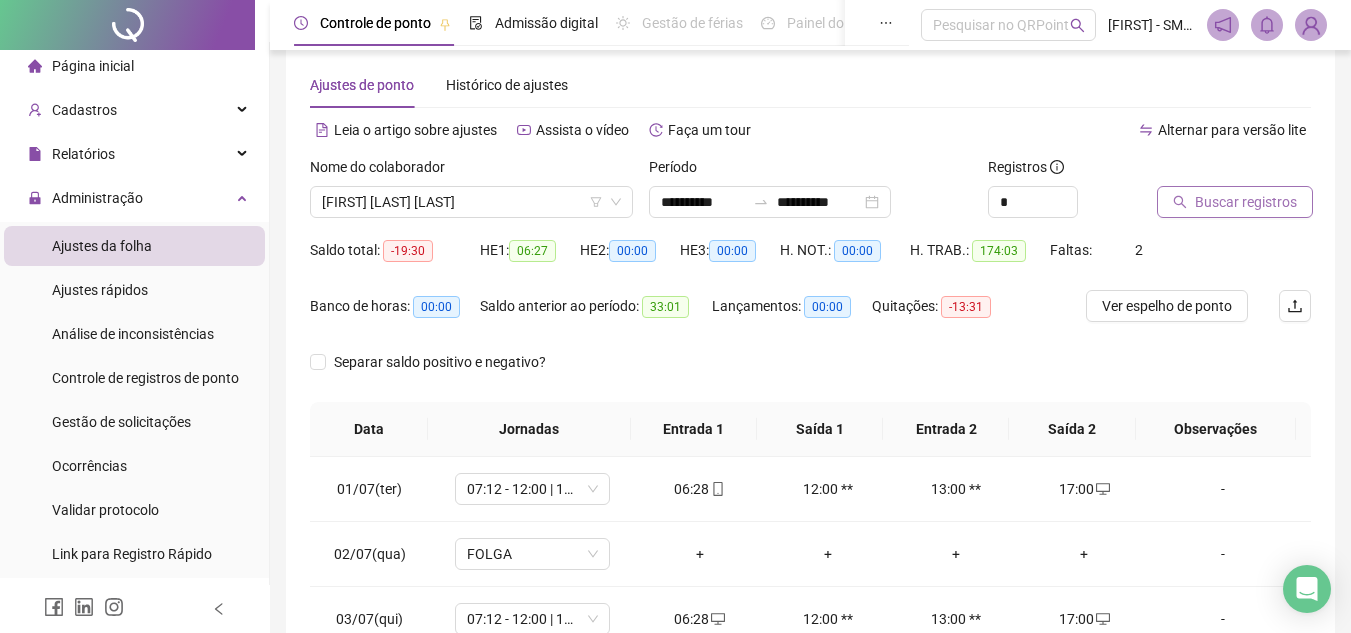 click on "Buscar registros" at bounding box center (1246, 202) 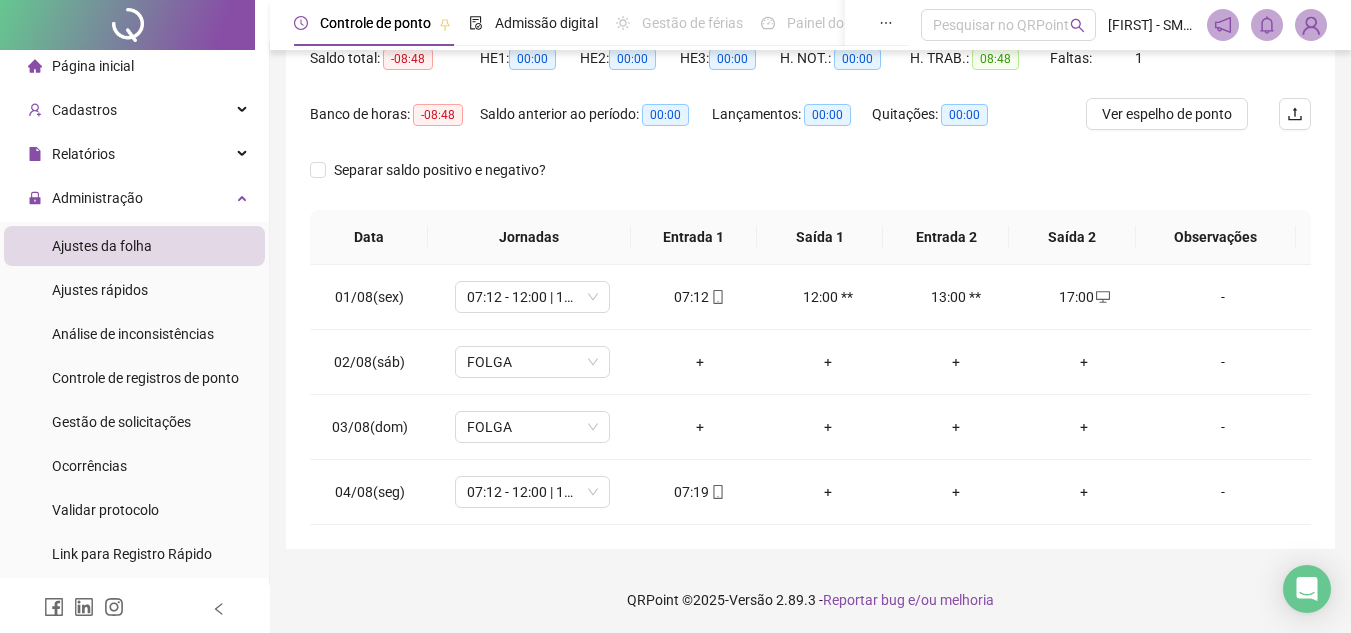 scroll, scrollTop: 222, scrollLeft: 0, axis: vertical 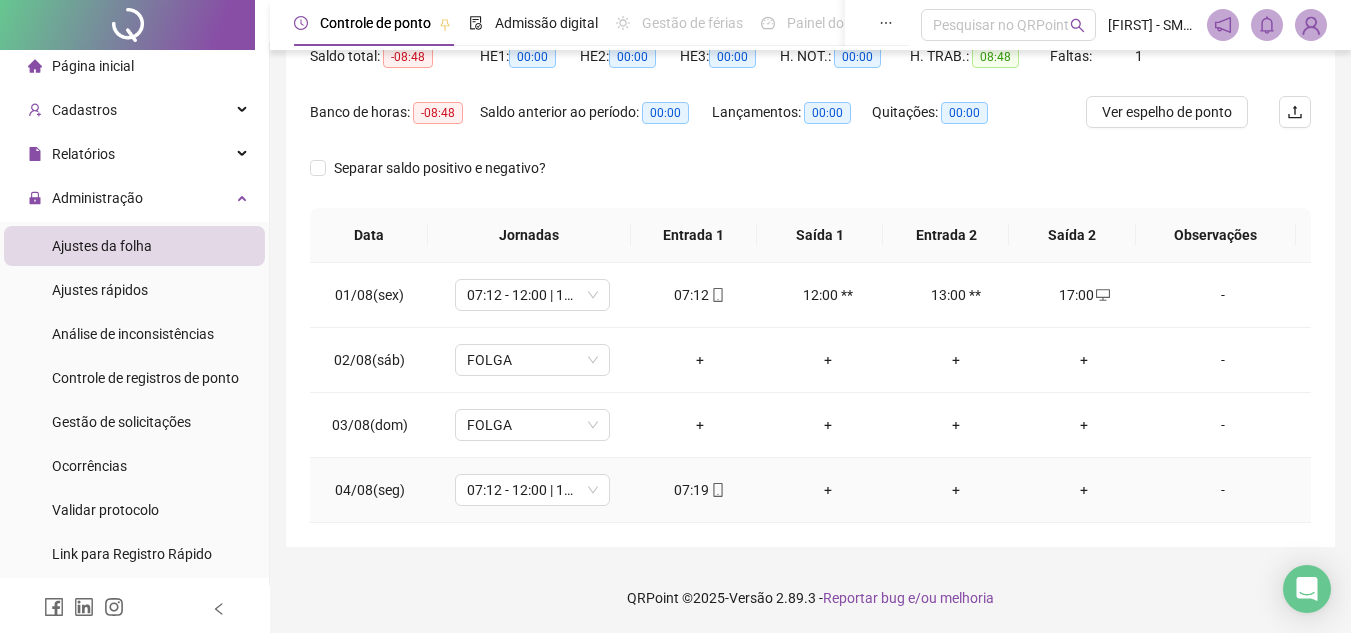 click on "+" at bounding box center (1084, 490) 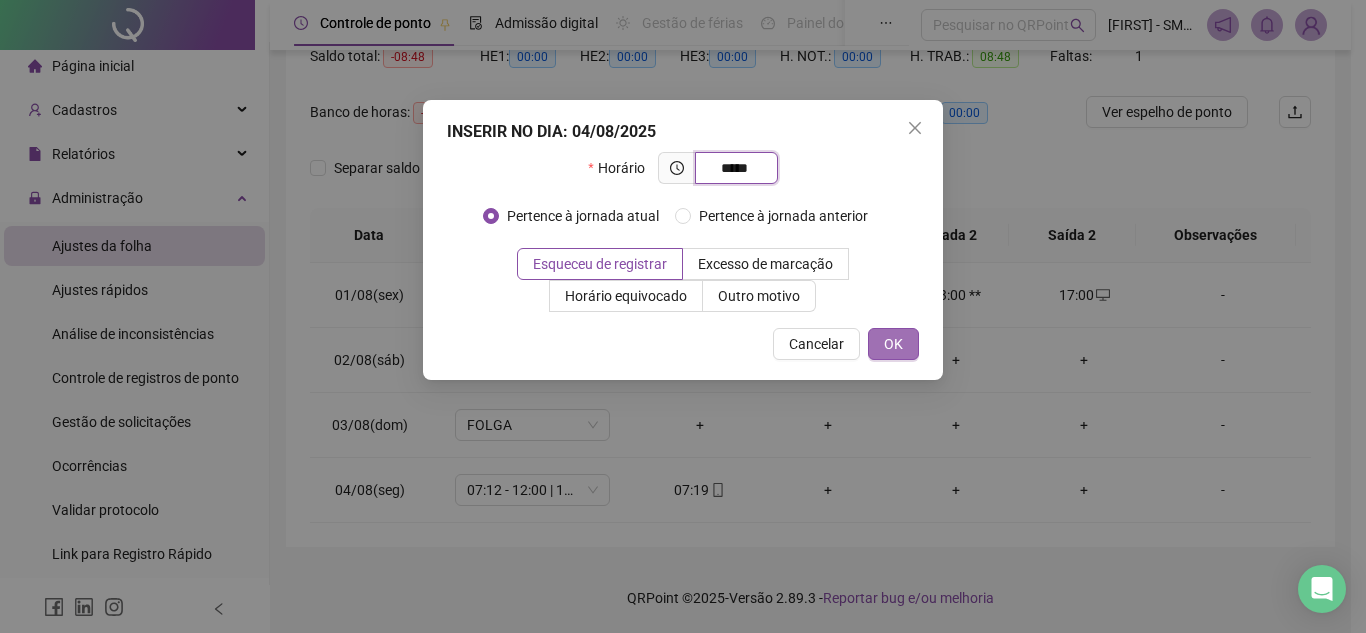 type on "*****" 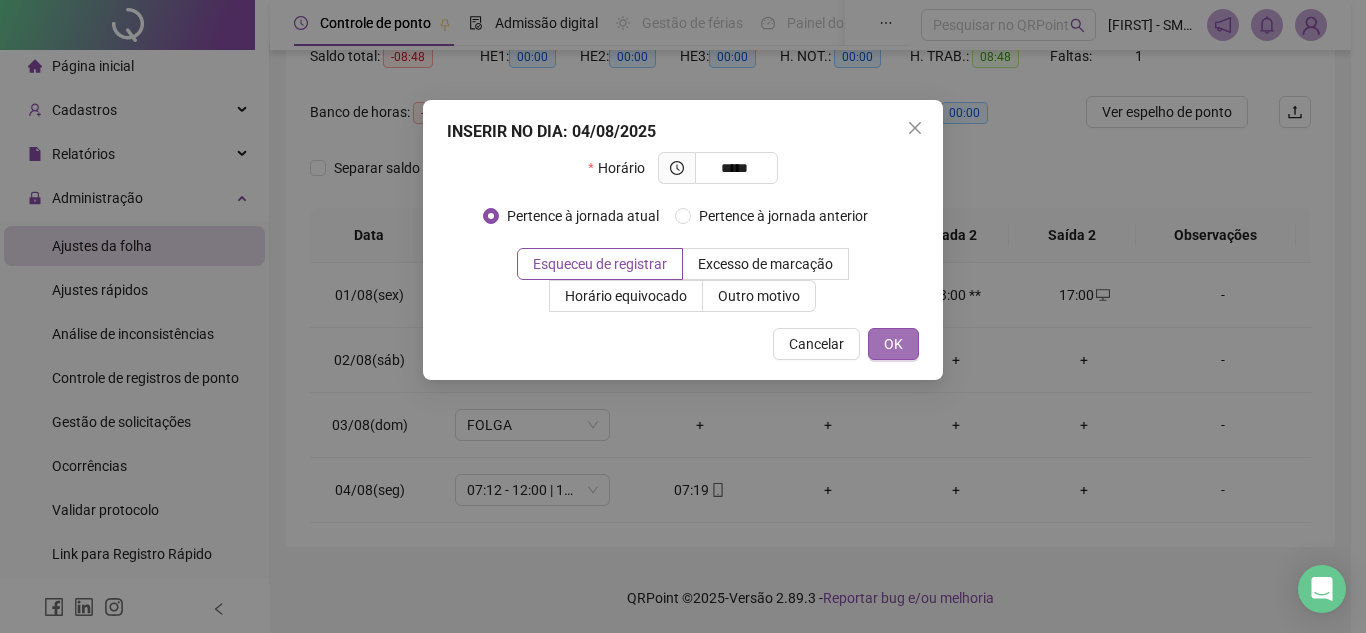 click on "OK" at bounding box center (893, 344) 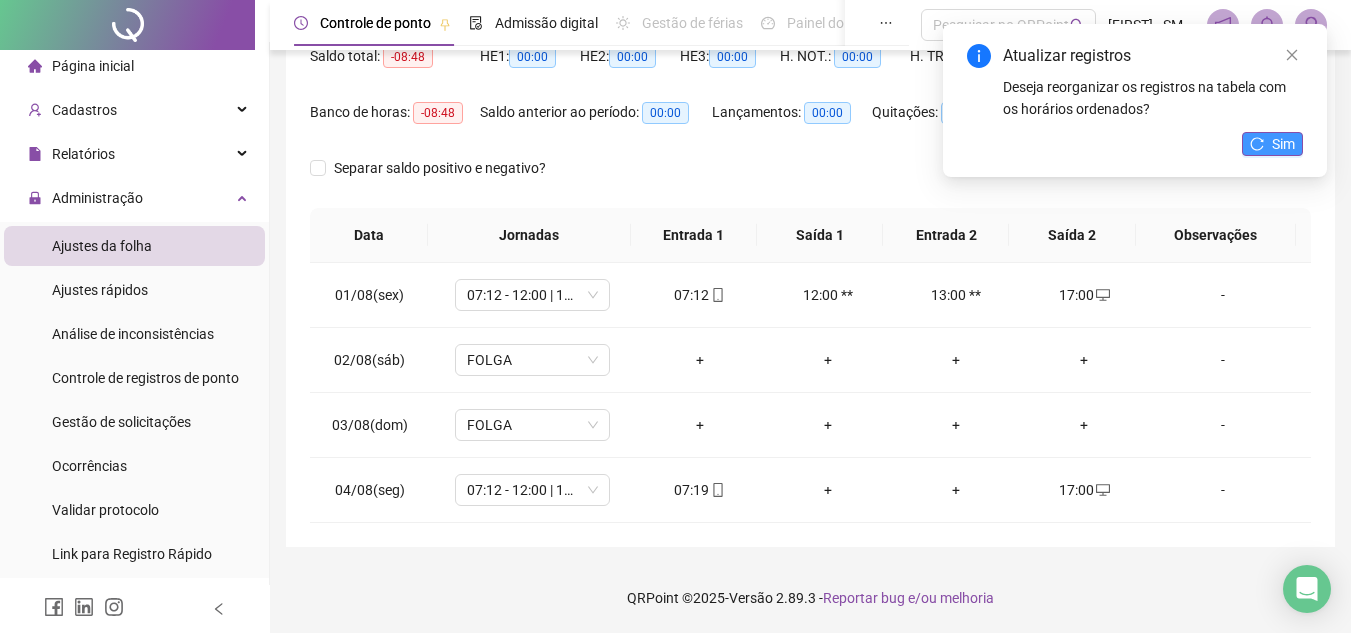 click on "Sim" at bounding box center (1283, 144) 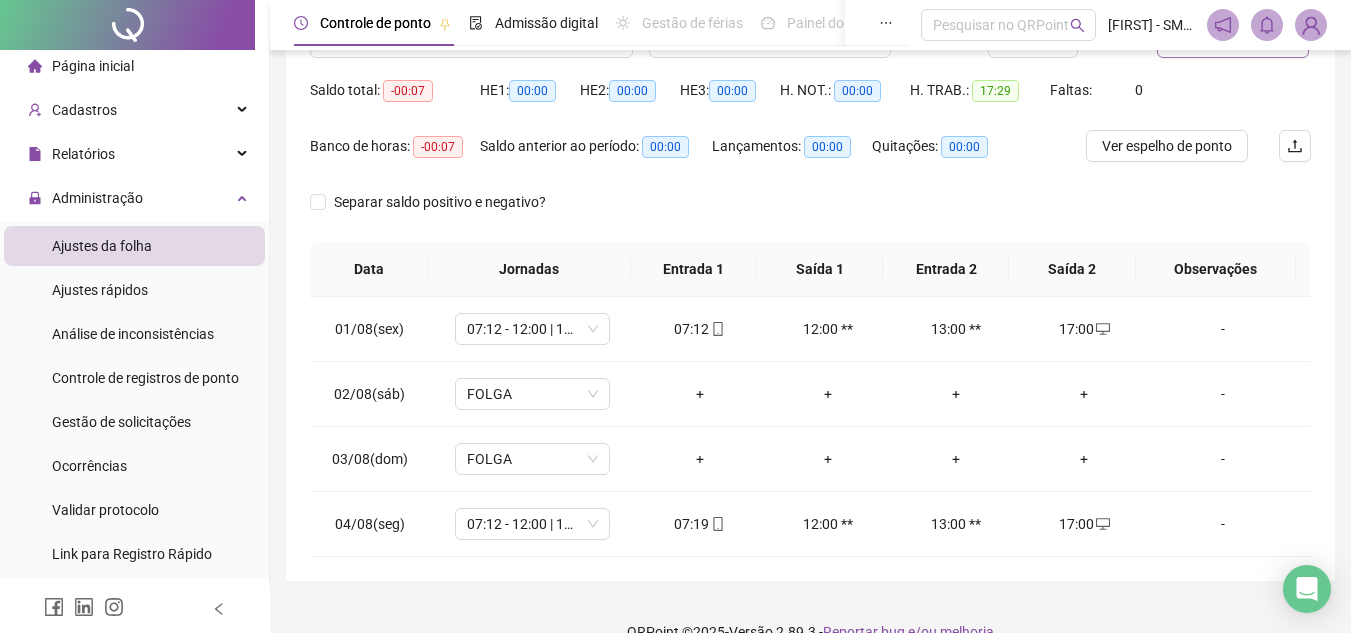 scroll, scrollTop: 222, scrollLeft: 0, axis: vertical 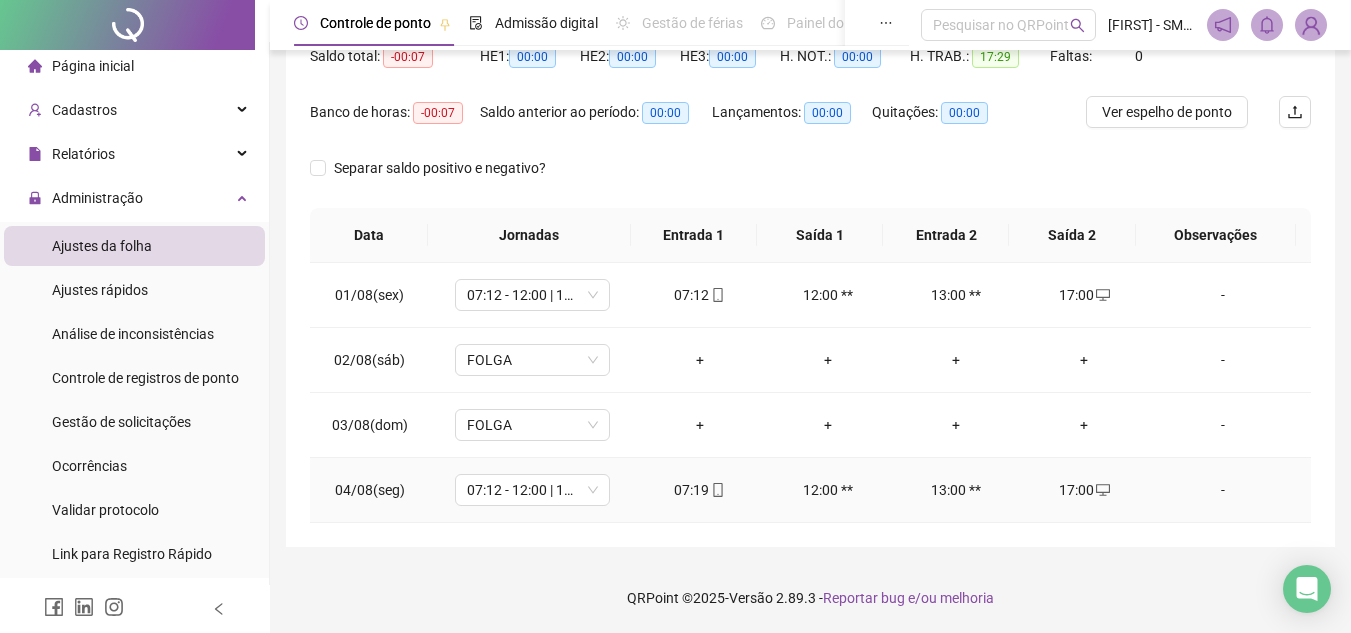click on "17:00" at bounding box center (1084, 490) 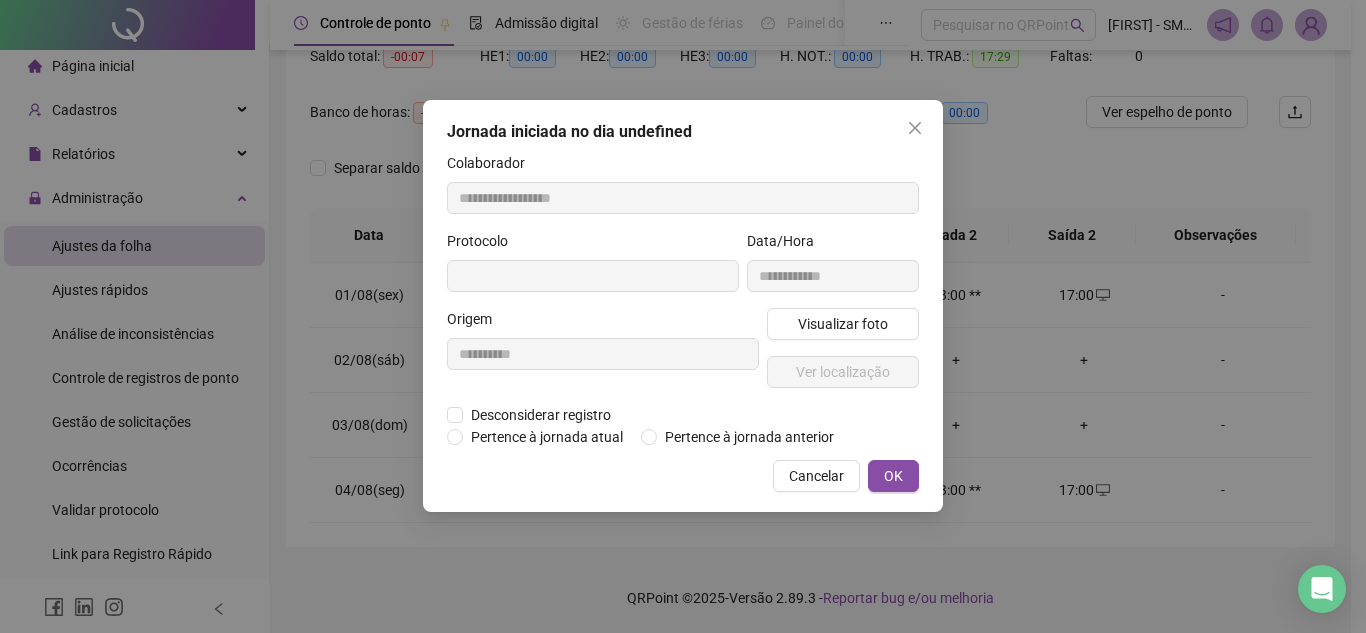 type on "**********" 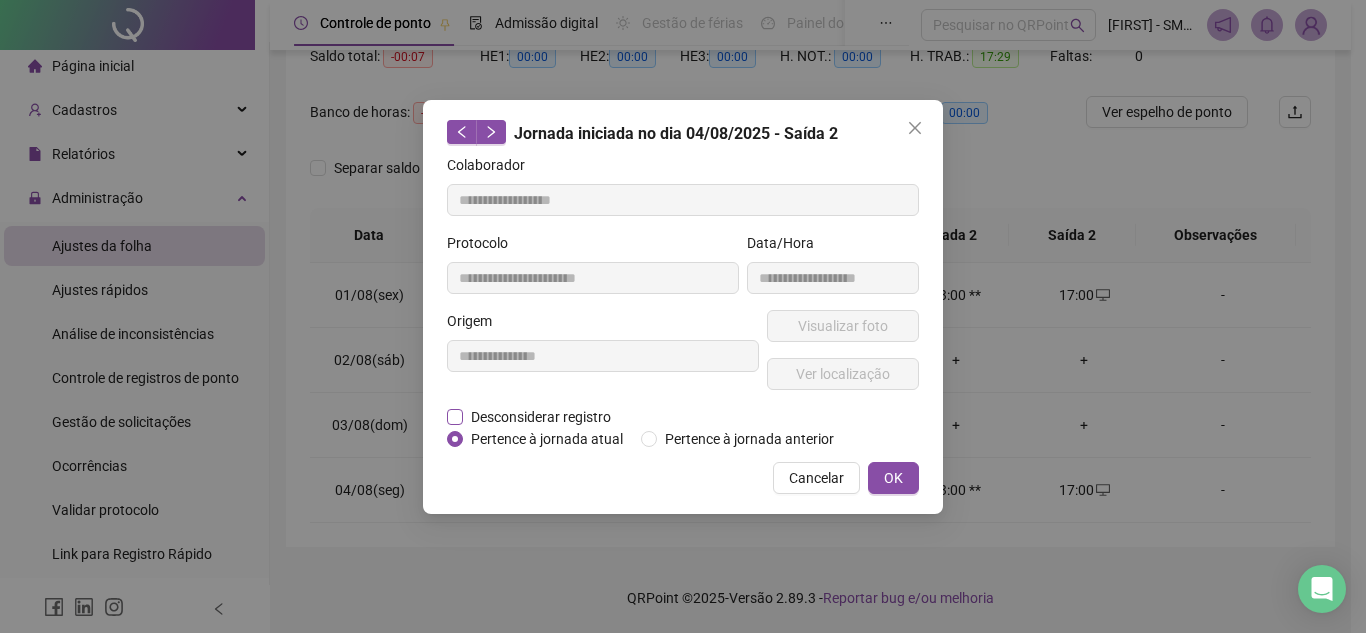 click on "Desconsiderar registro" at bounding box center (541, 417) 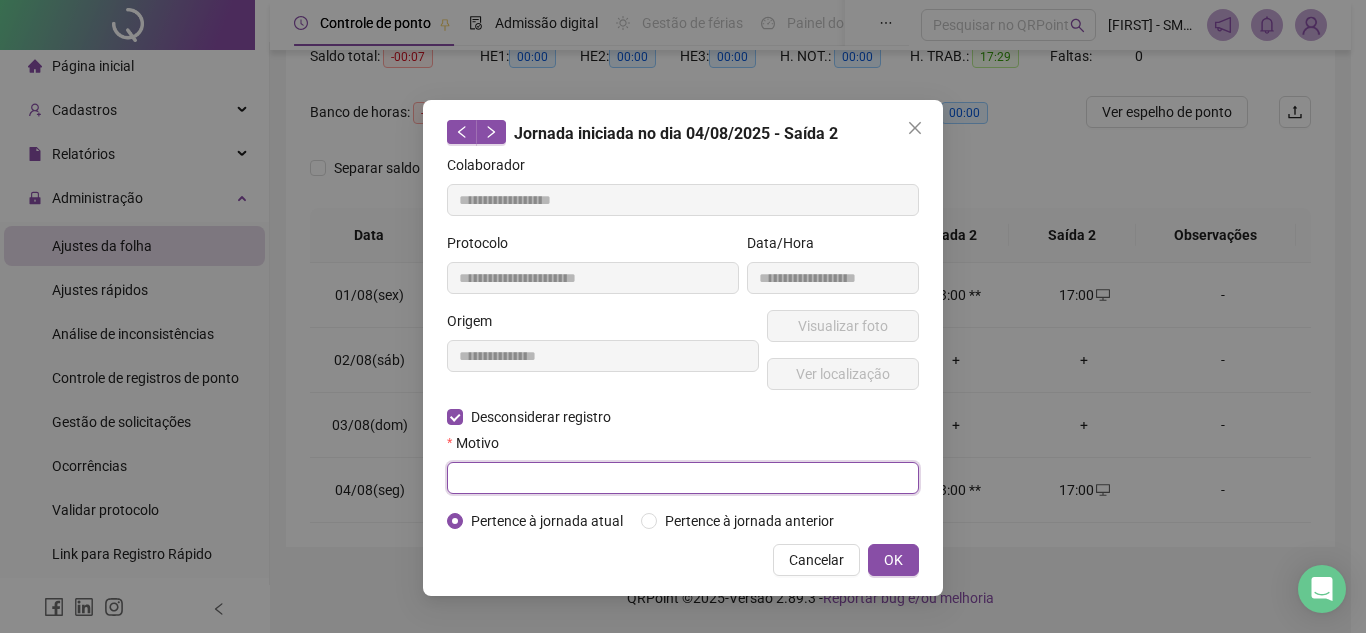 click at bounding box center [683, 478] 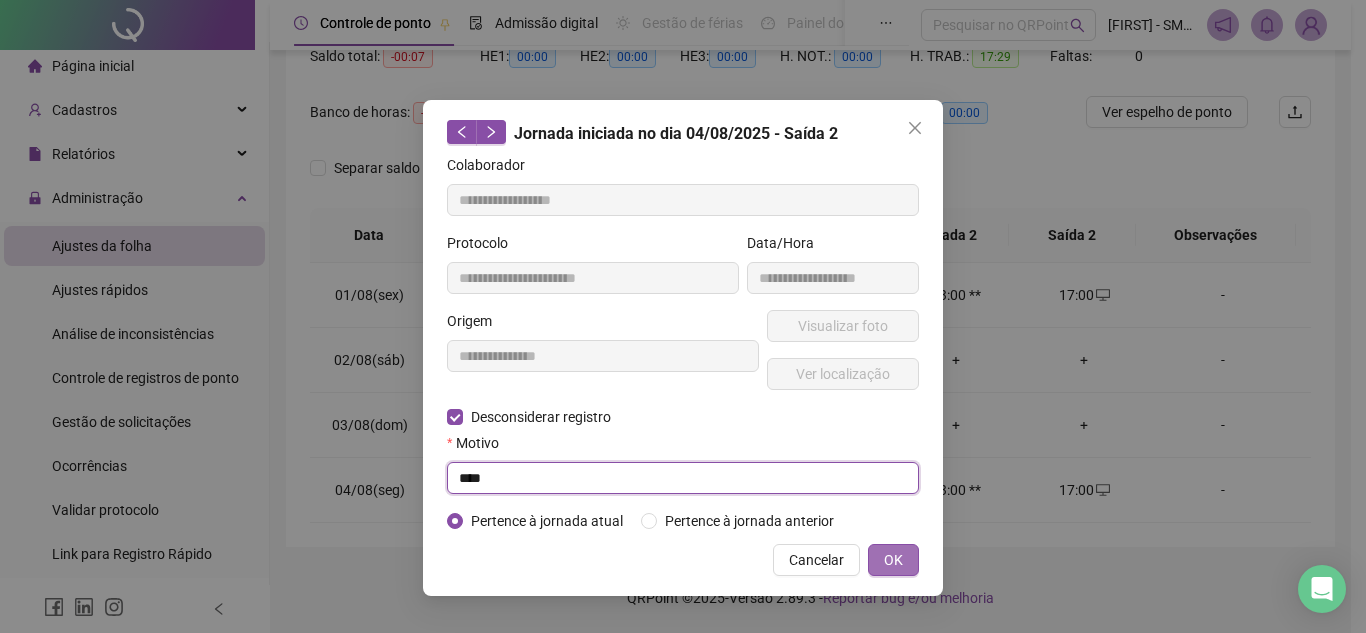 type on "****" 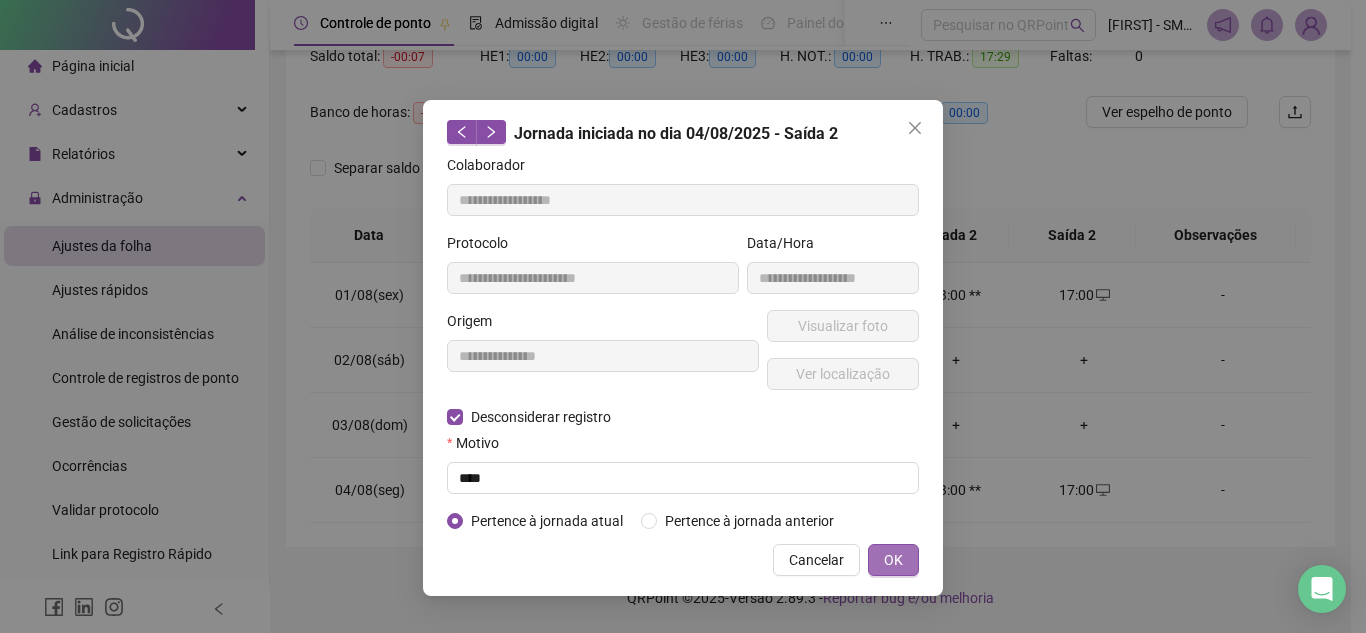 click on "OK" at bounding box center (893, 560) 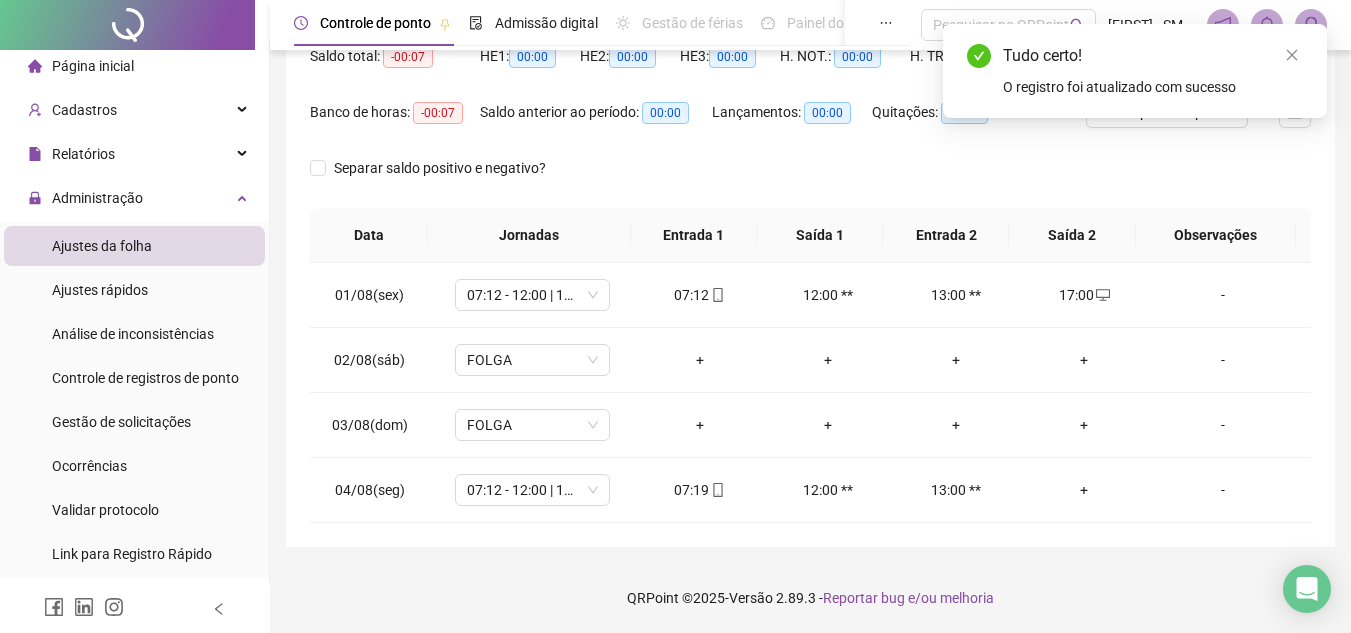 click on "Separar saldo positivo e negativo?" at bounding box center [810, 180] 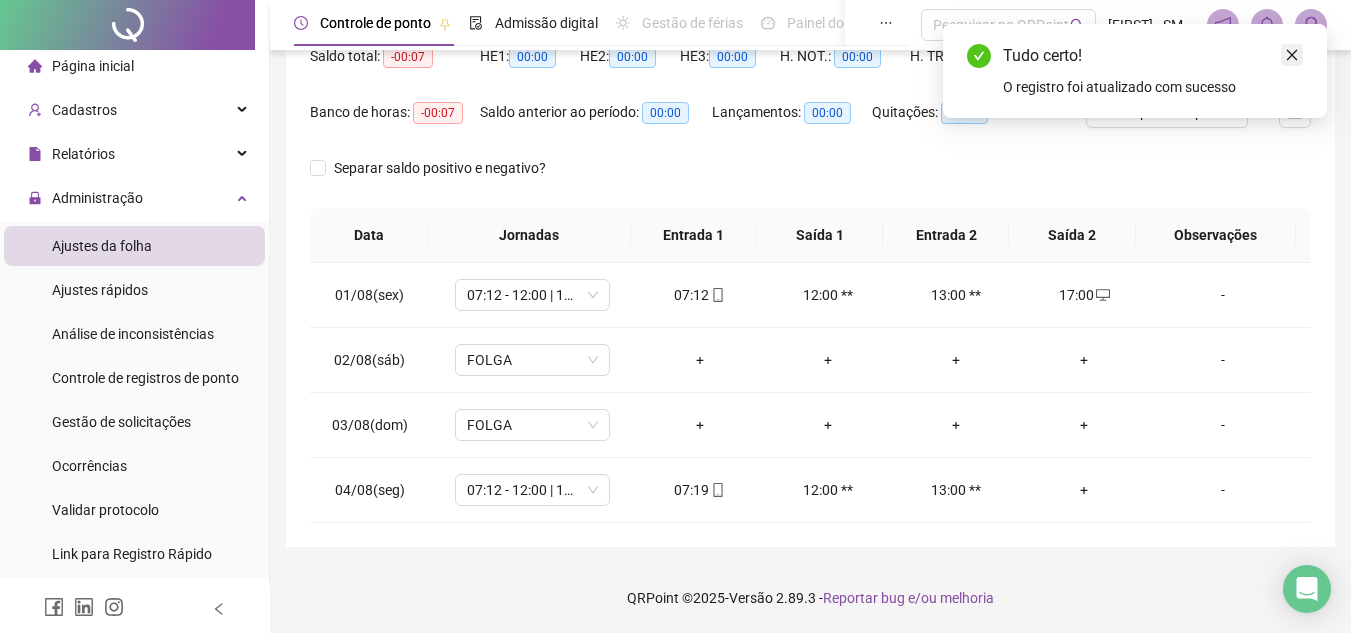 click 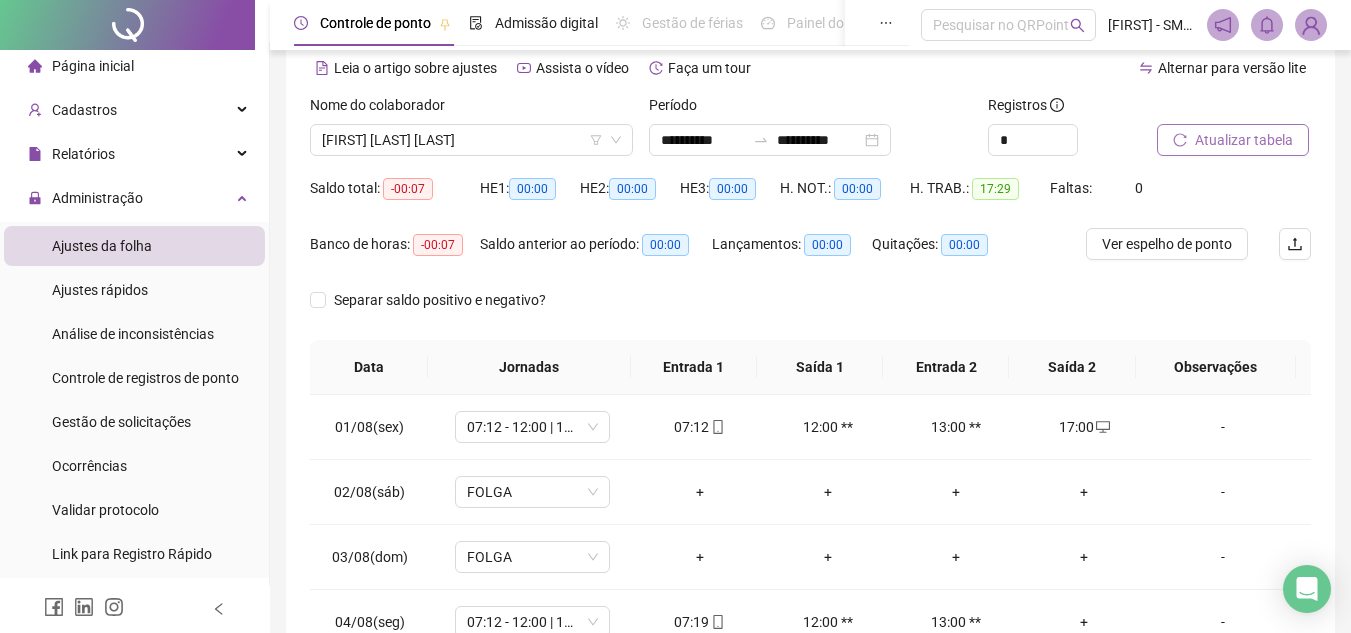 scroll, scrollTop: 80, scrollLeft: 0, axis: vertical 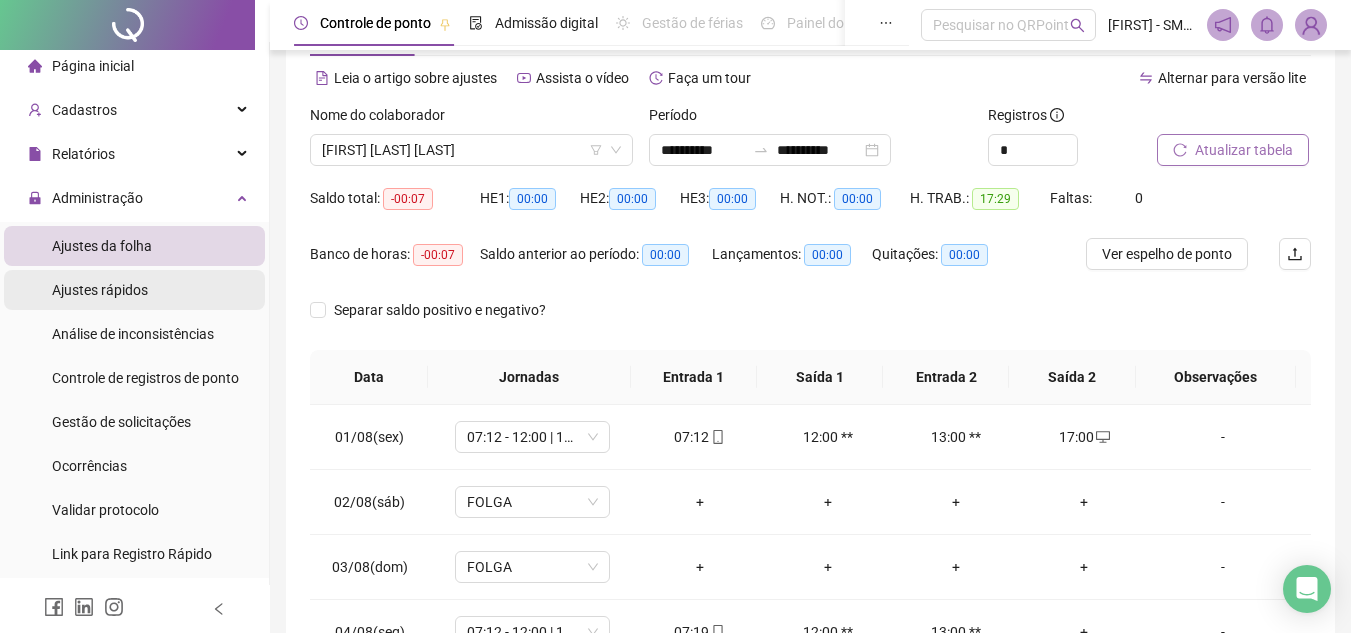click on "Ajustes rápidos" at bounding box center [100, 290] 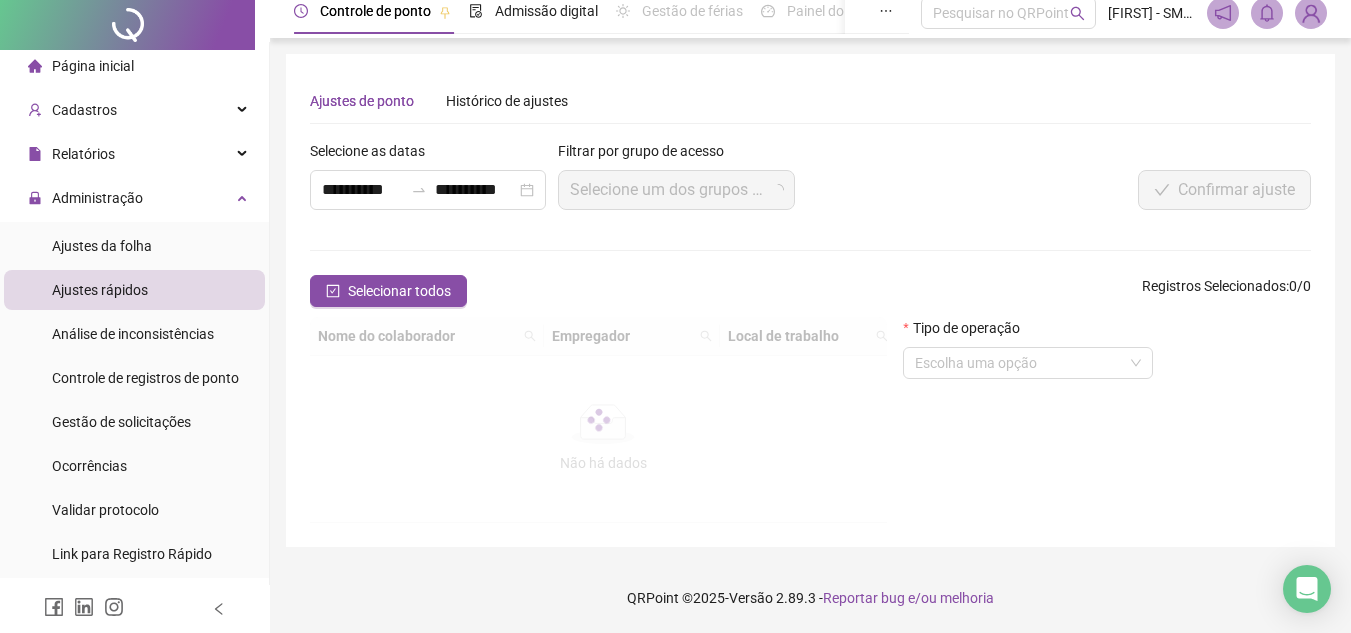scroll, scrollTop: 0, scrollLeft: 0, axis: both 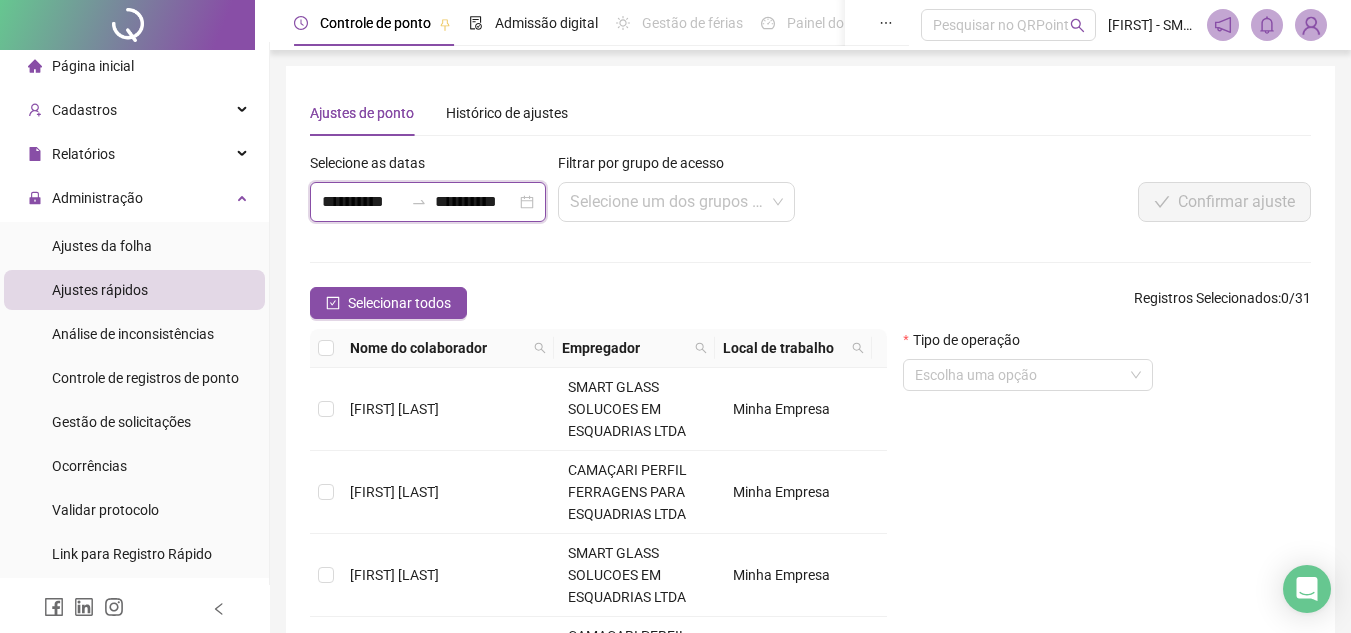click on "**********" at bounding box center [362, 202] 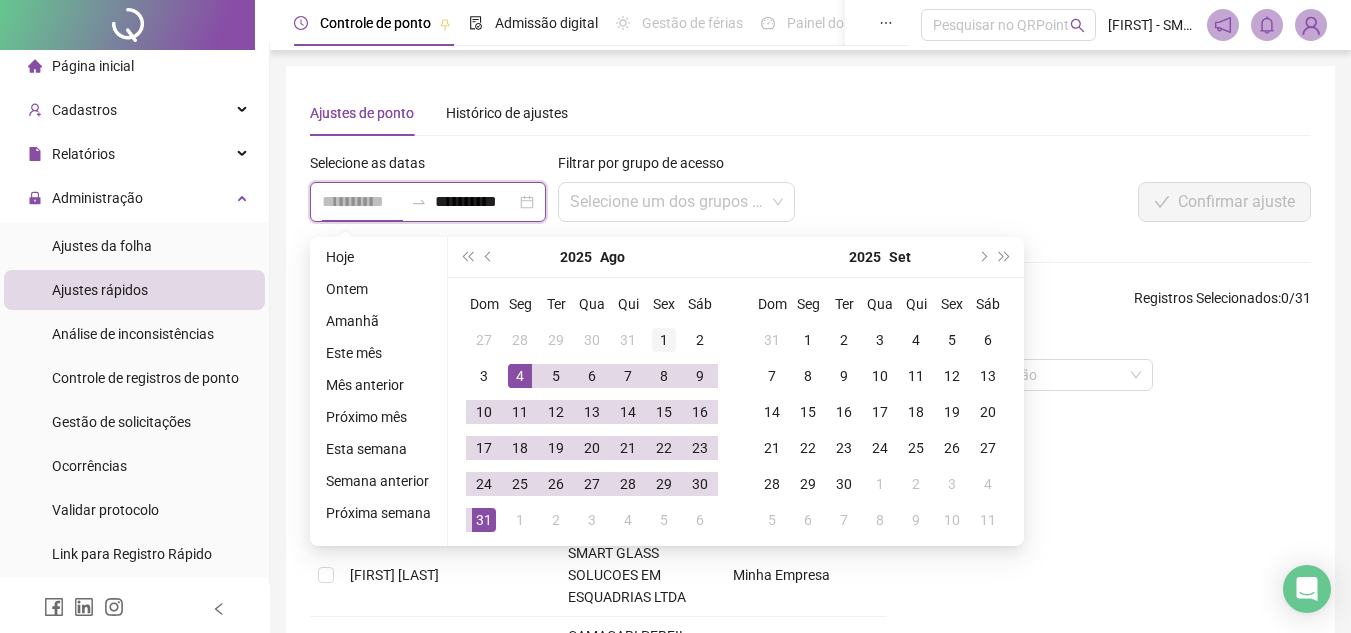 type on "**********" 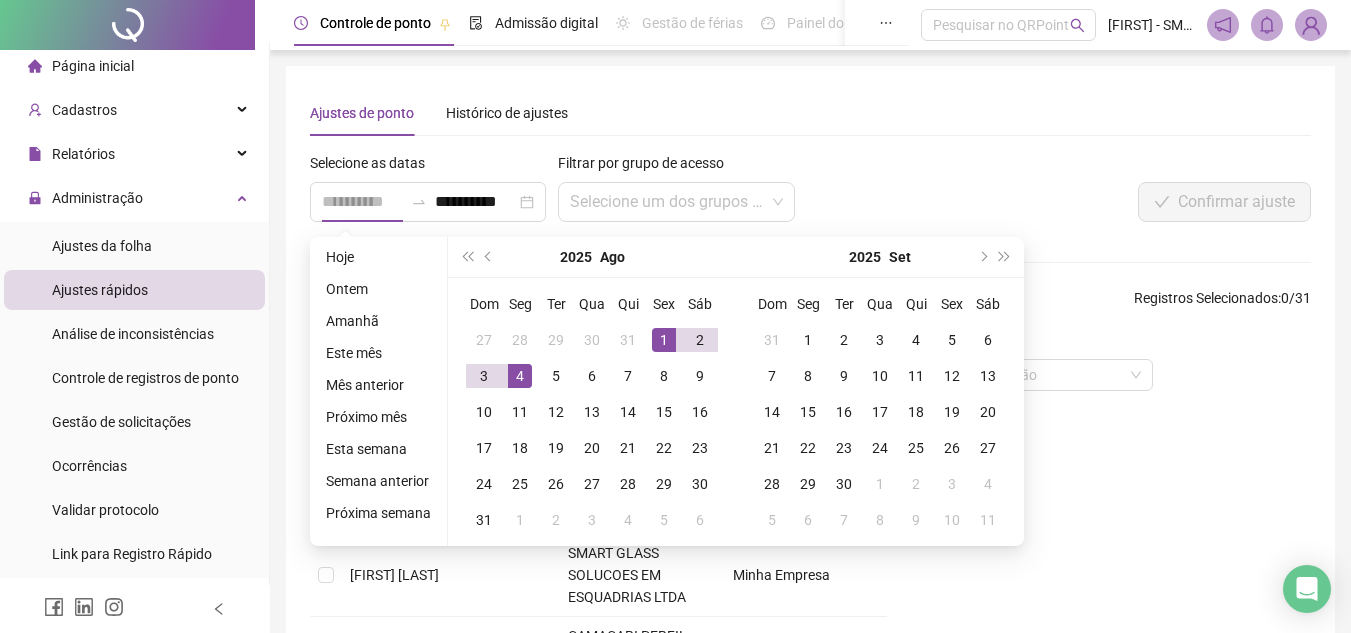 click on "1" at bounding box center [664, 340] 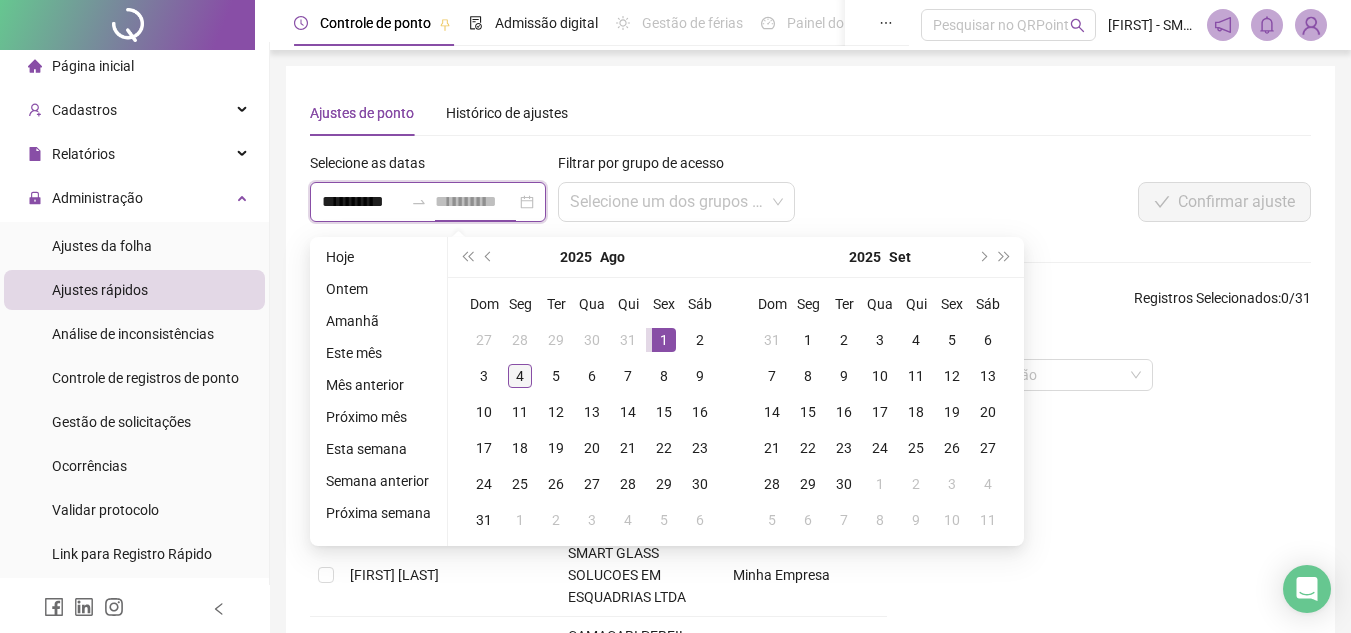 type on "**********" 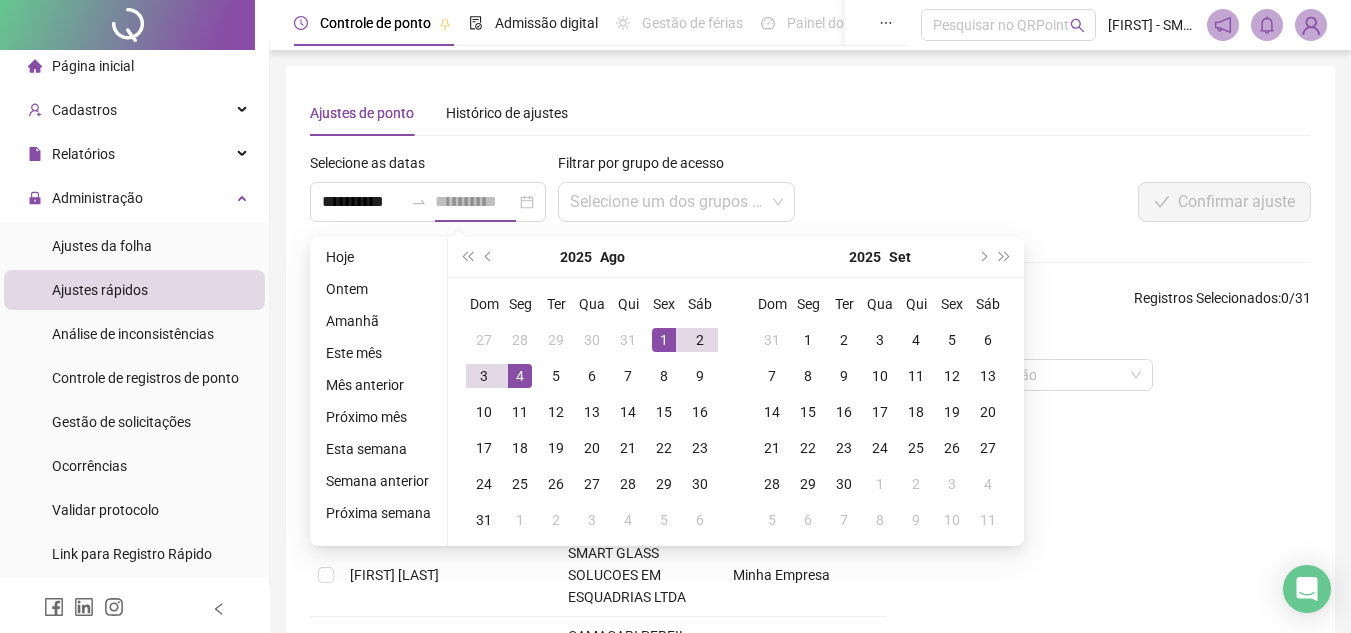 click on "4" at bounding box center (520, 376) 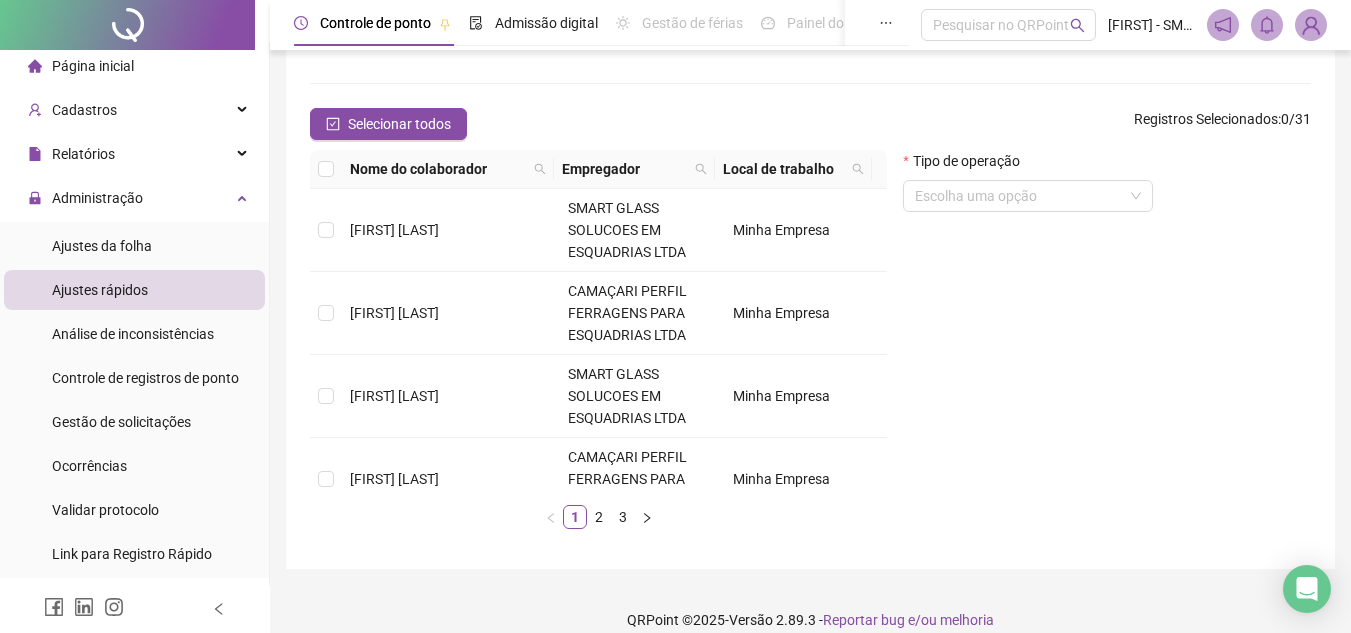 scroll, scrollTop: 201, scrollLeft: 0, axis: vertical 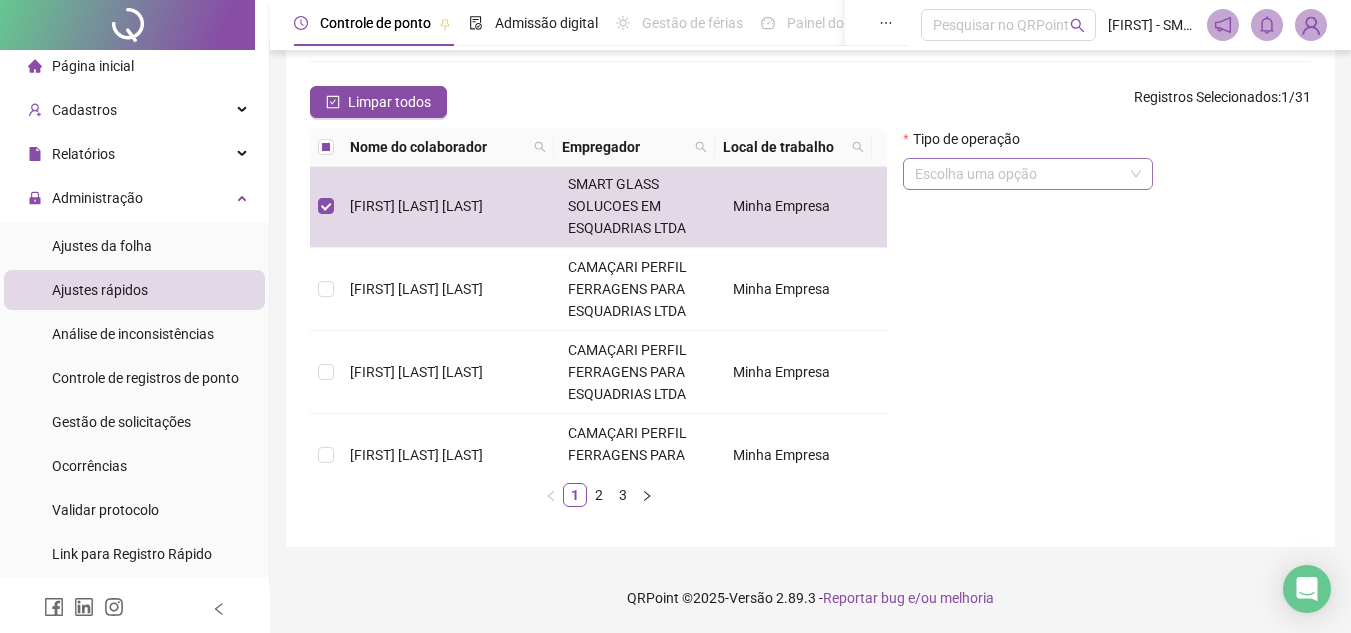 click at bounding box center (1019, 174) 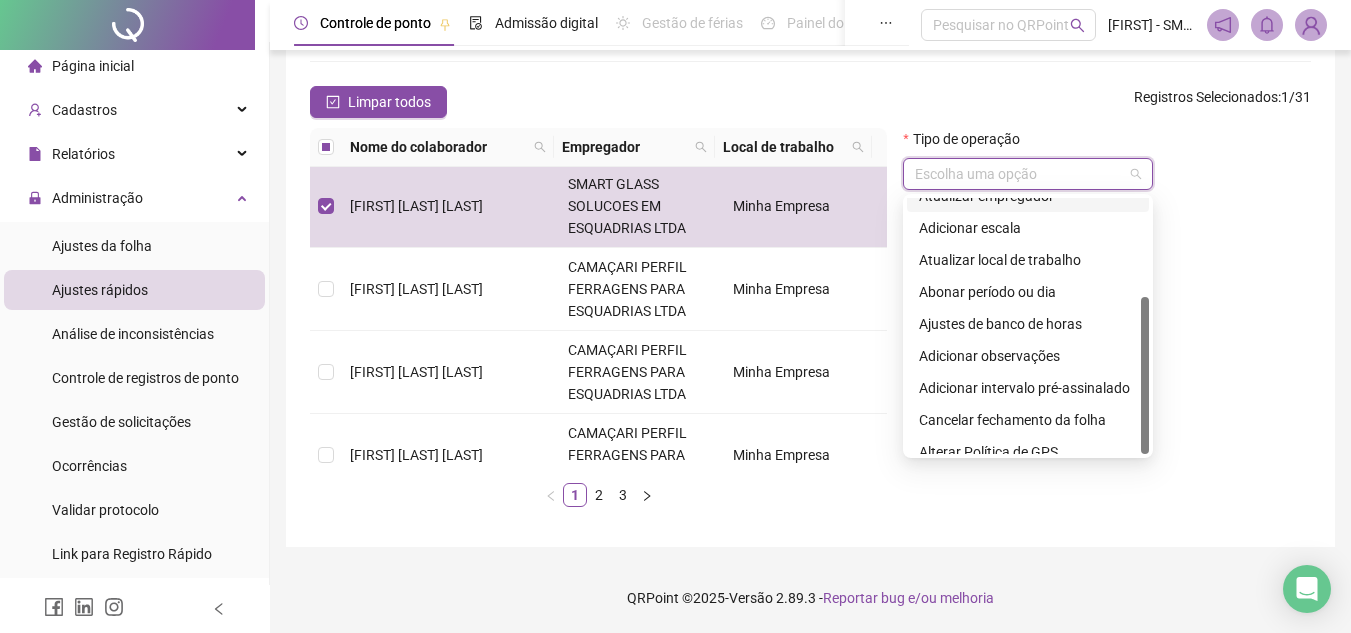 scroll, scrollTop: 160, scrollLeft: 0, axis: vertical 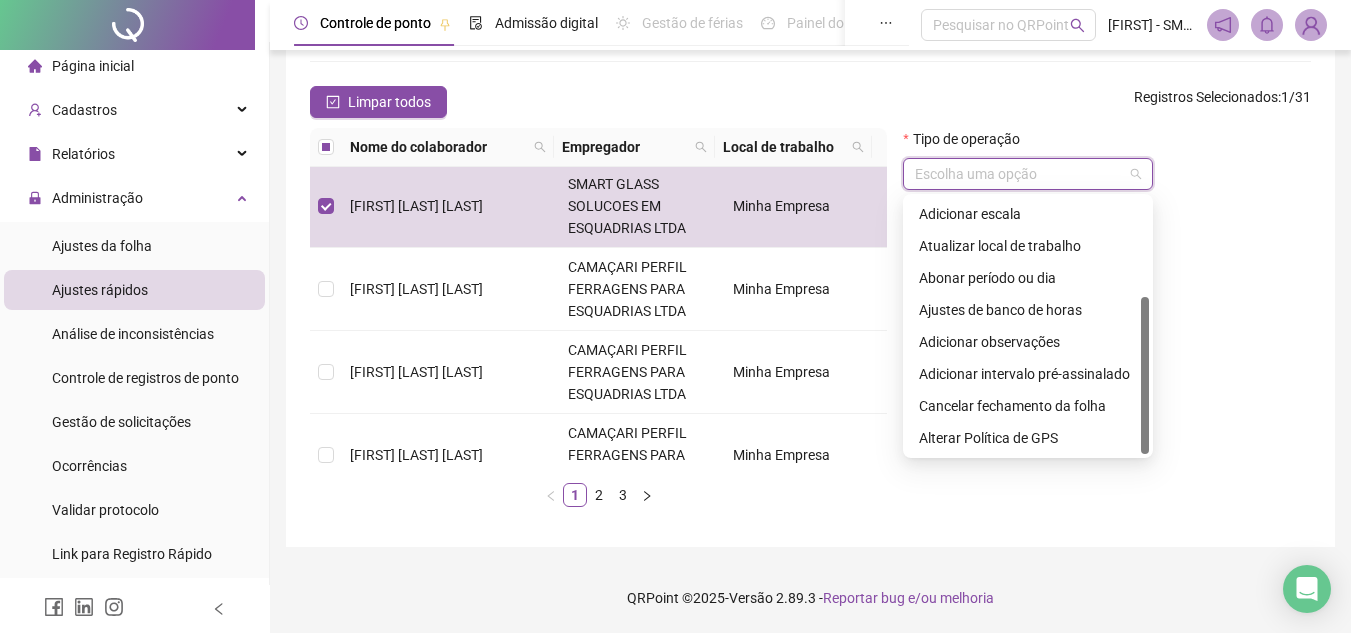 drag, startPoint x: 1145, startPoint y: 334, endPoint x: 1165, endPoint y: 449, distance: 116.72617 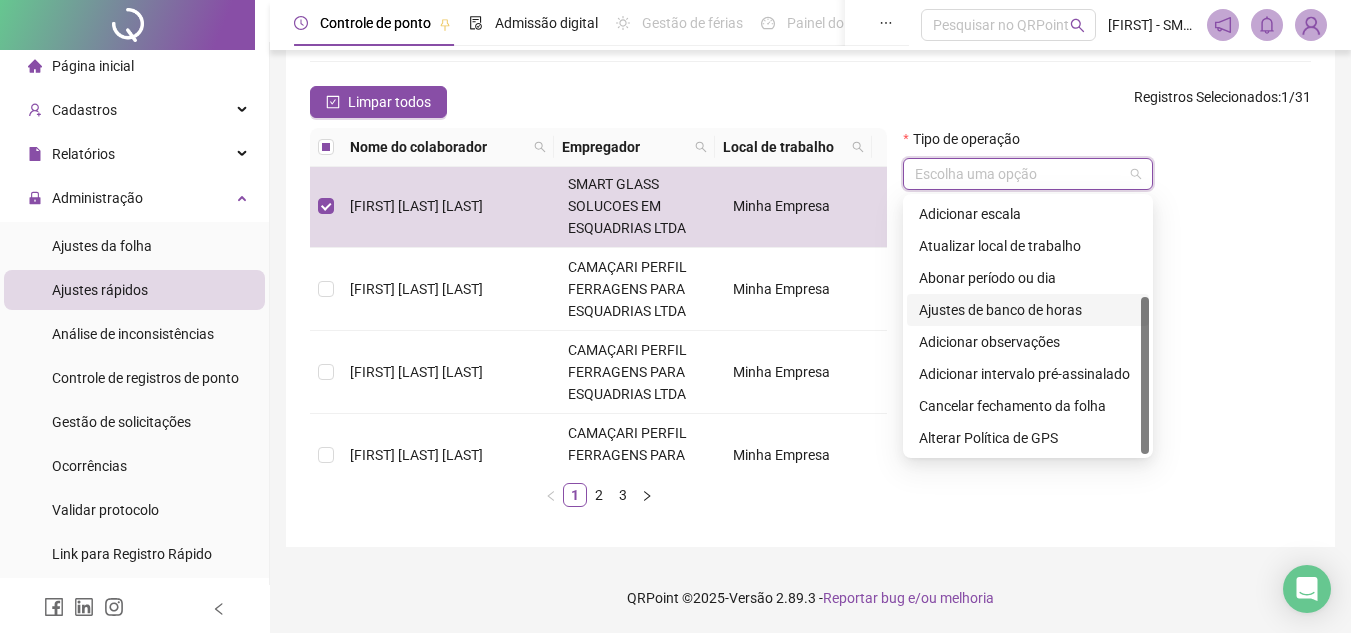 click on "Ajustes de banco de horas" at bounding box center (1028, 310) 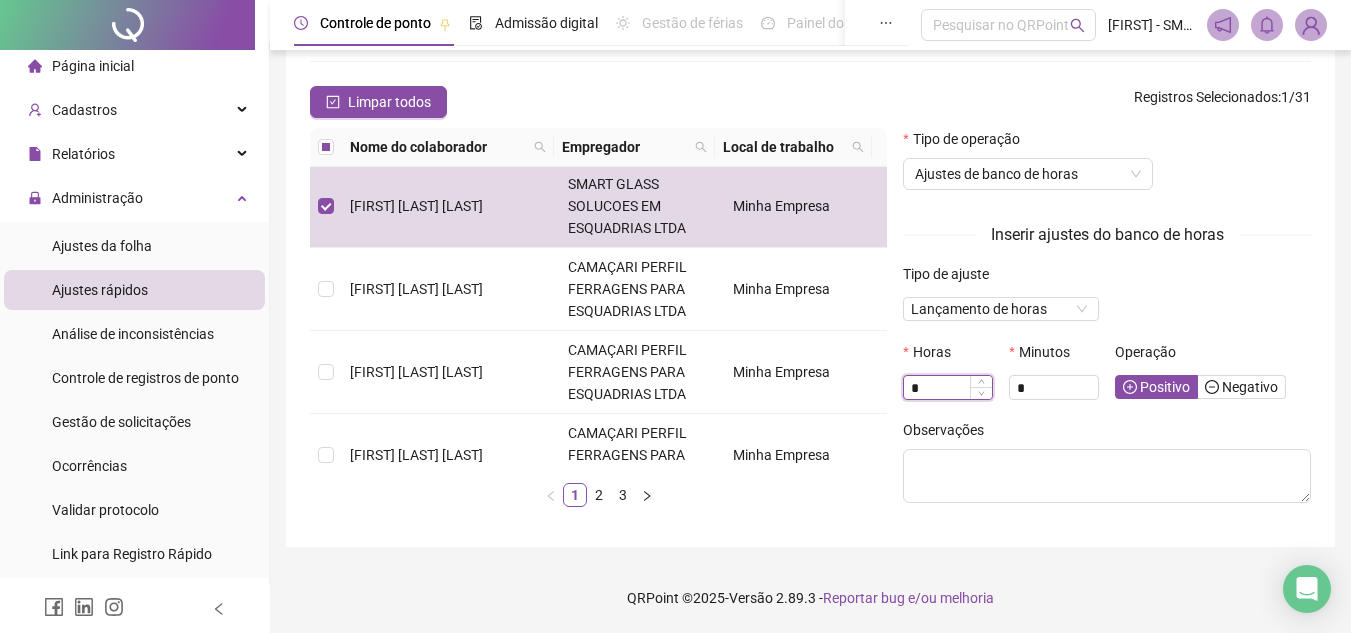 click on "*" at bounding box center (948, 388) 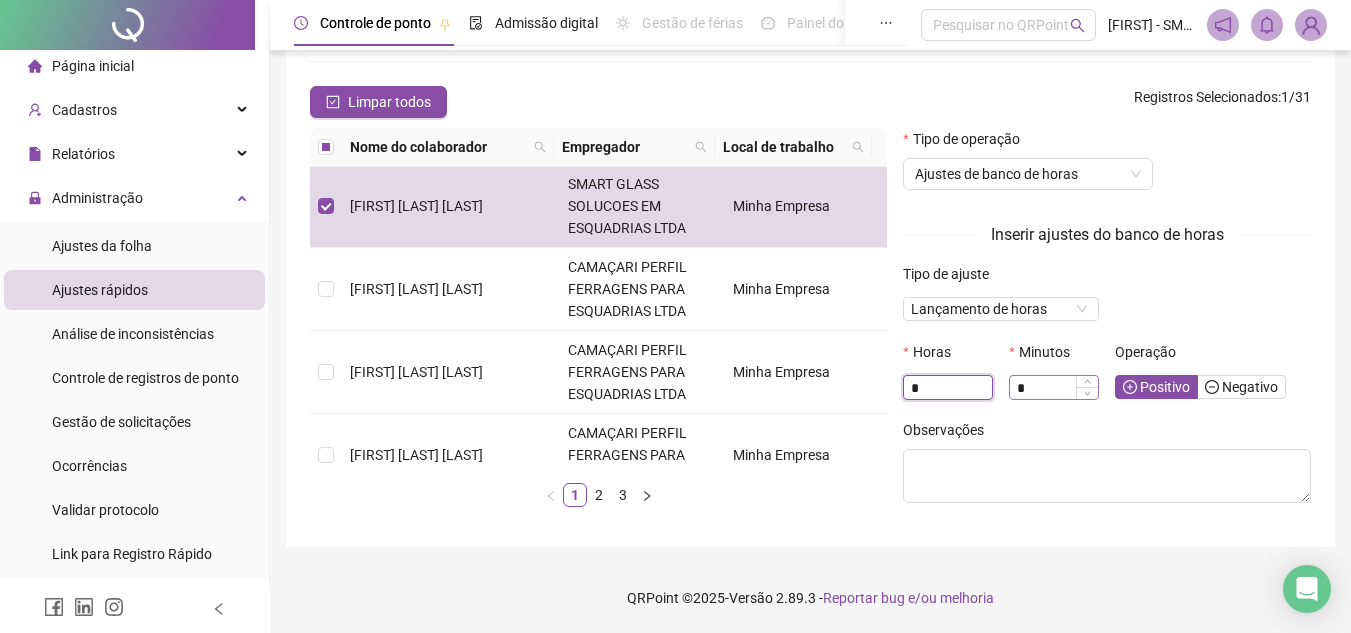 type on "*" 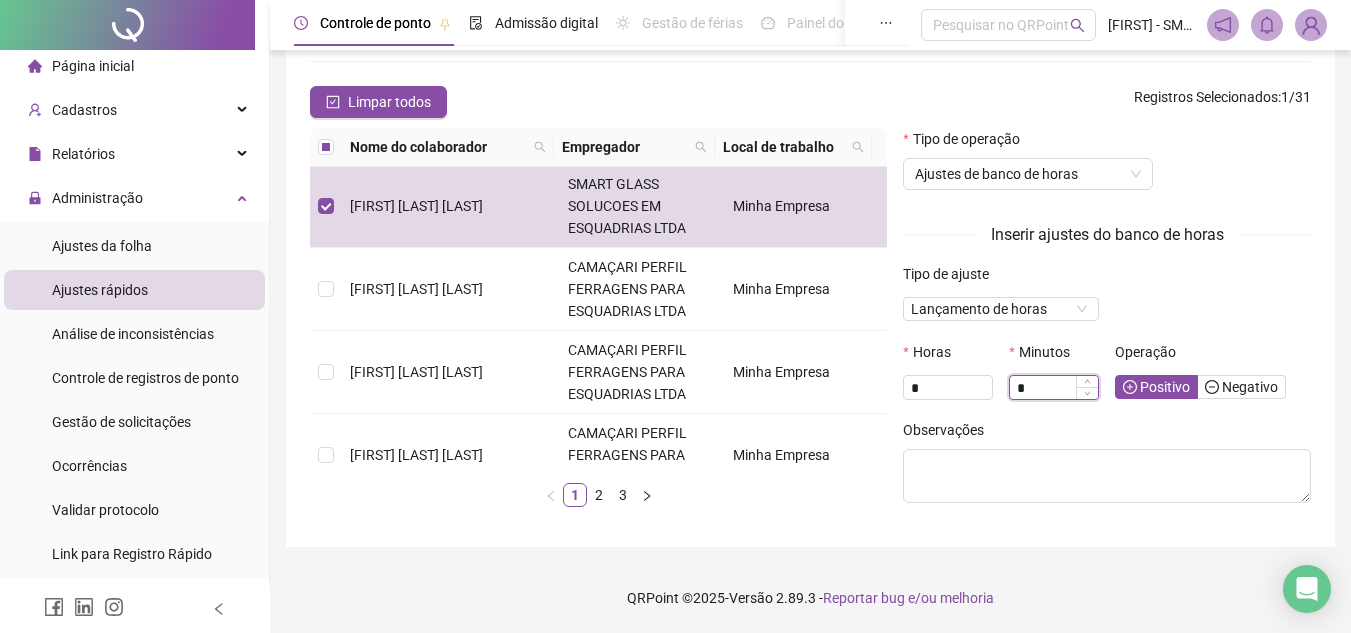 click on "*" at bounding box center [1054, 388] 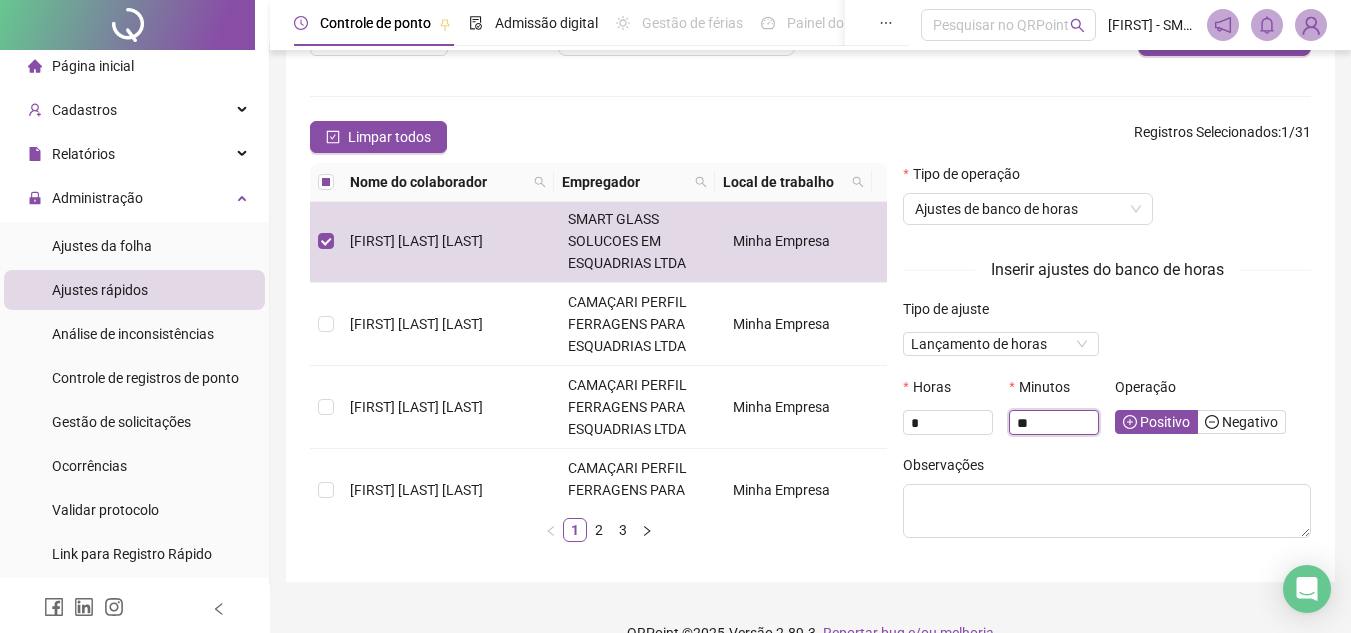 scroll, scrollTop: 8, scrollLeft: 0, axis: vertical 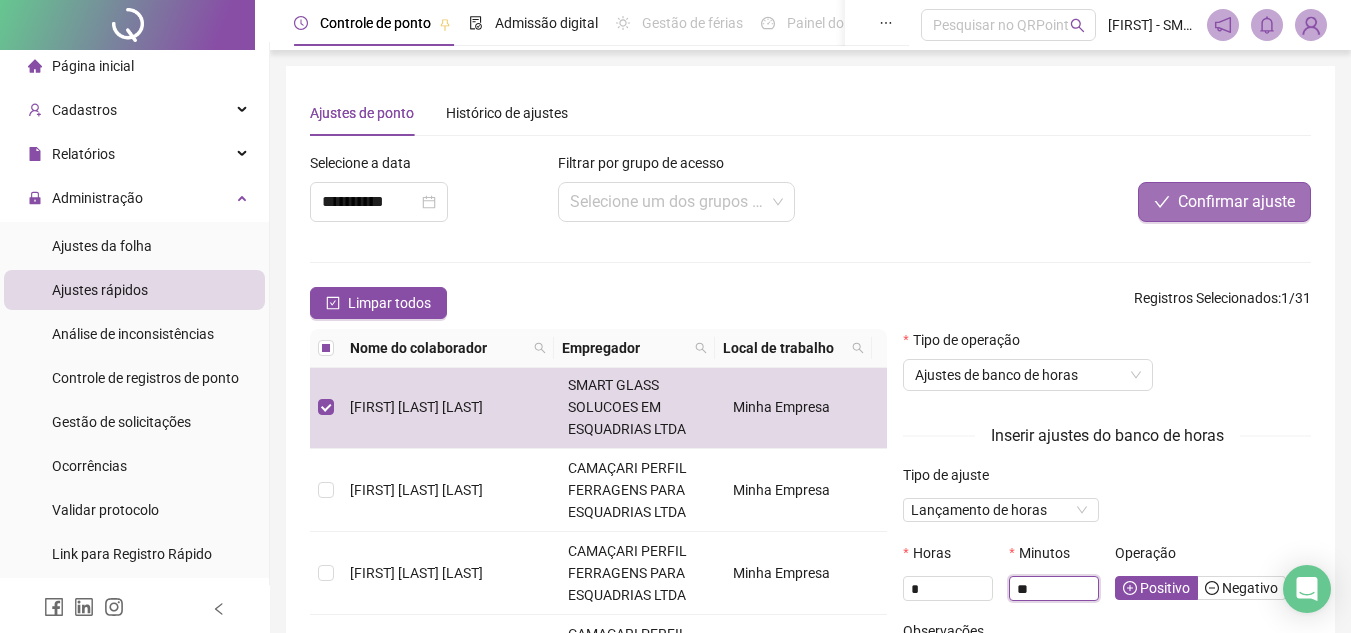 type on "**" 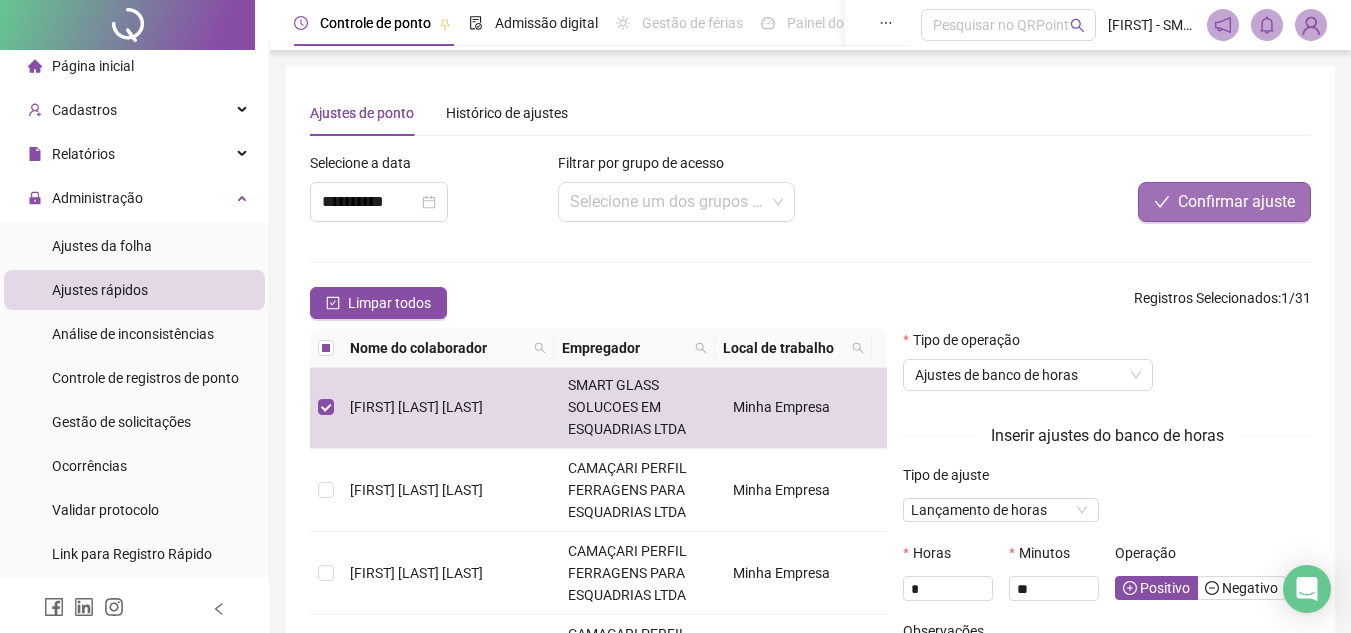 click on "Confirmar ajuste" at bounding box center [1236, 202] 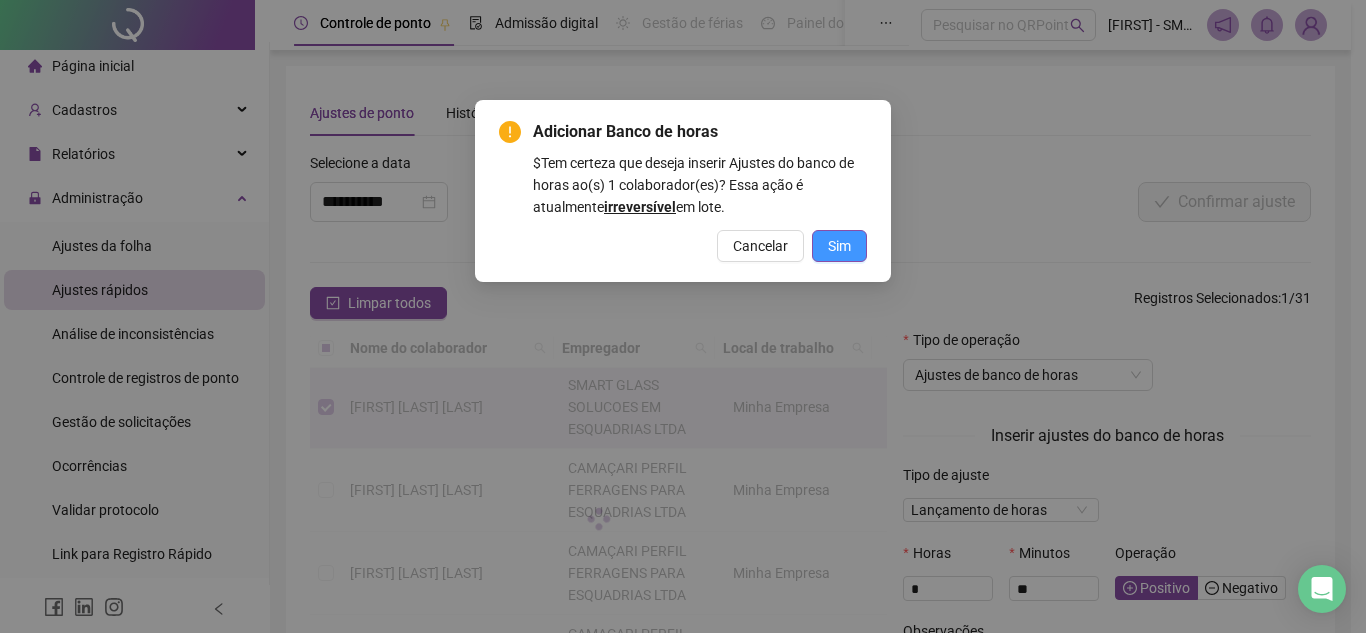 click on "Sim" at bounding box center (839, 246) 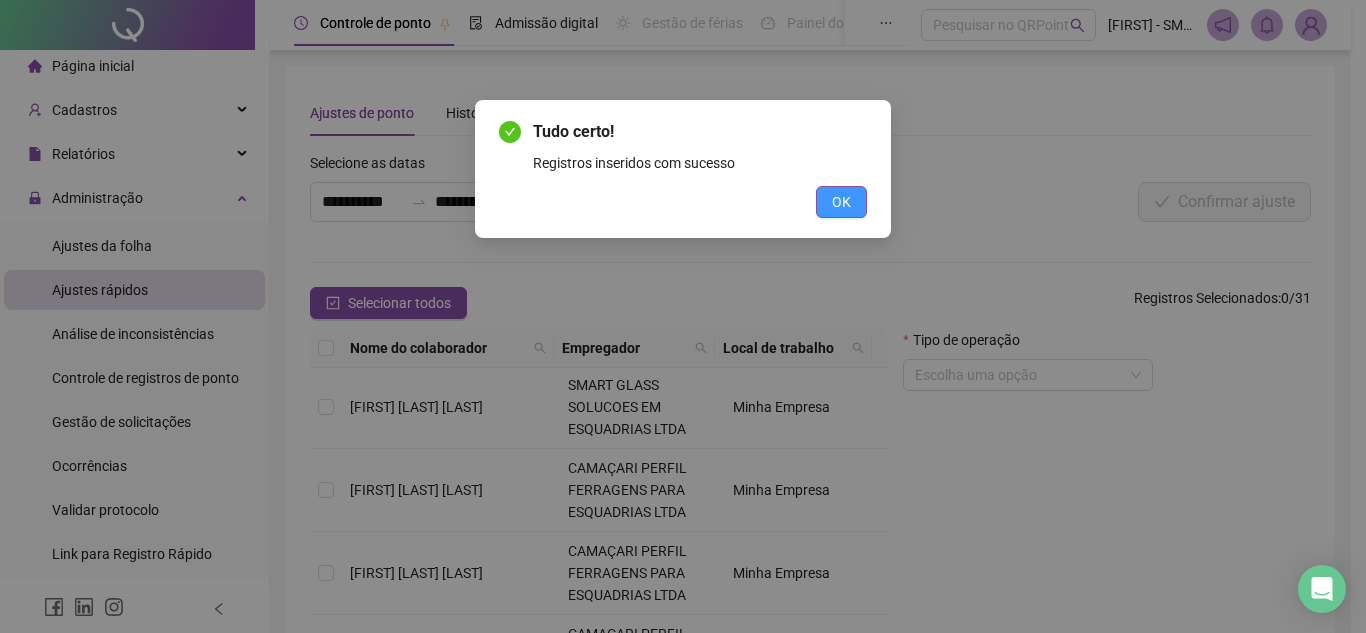 click on "OK" at bounding box center [841, 202] 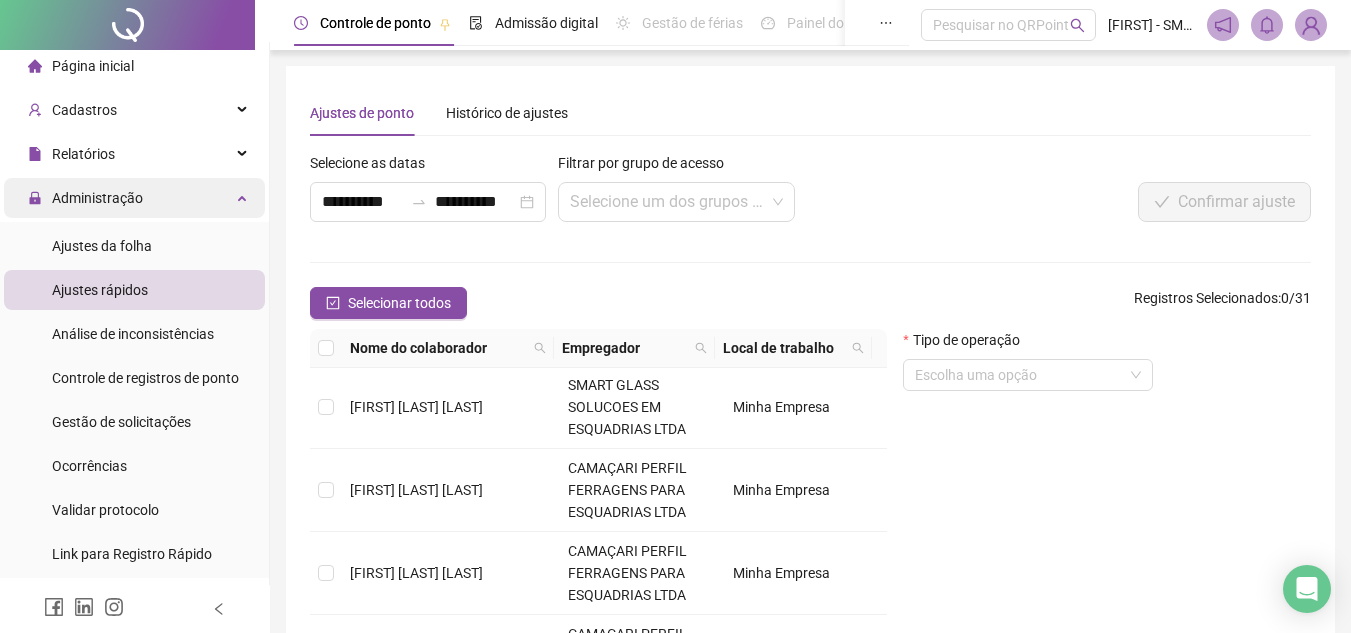 click on "Administração" at bounding box center [97, 198] 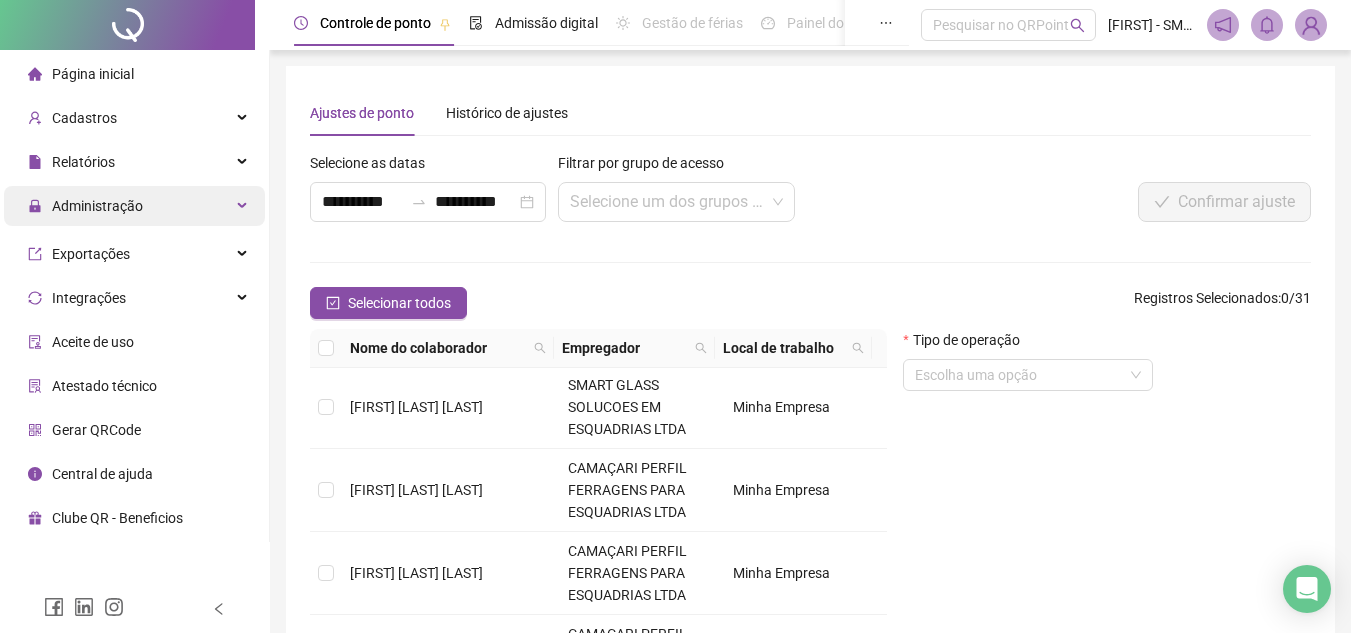 scroll, scrollTop: 0, scrollLeft: 0, axis: both 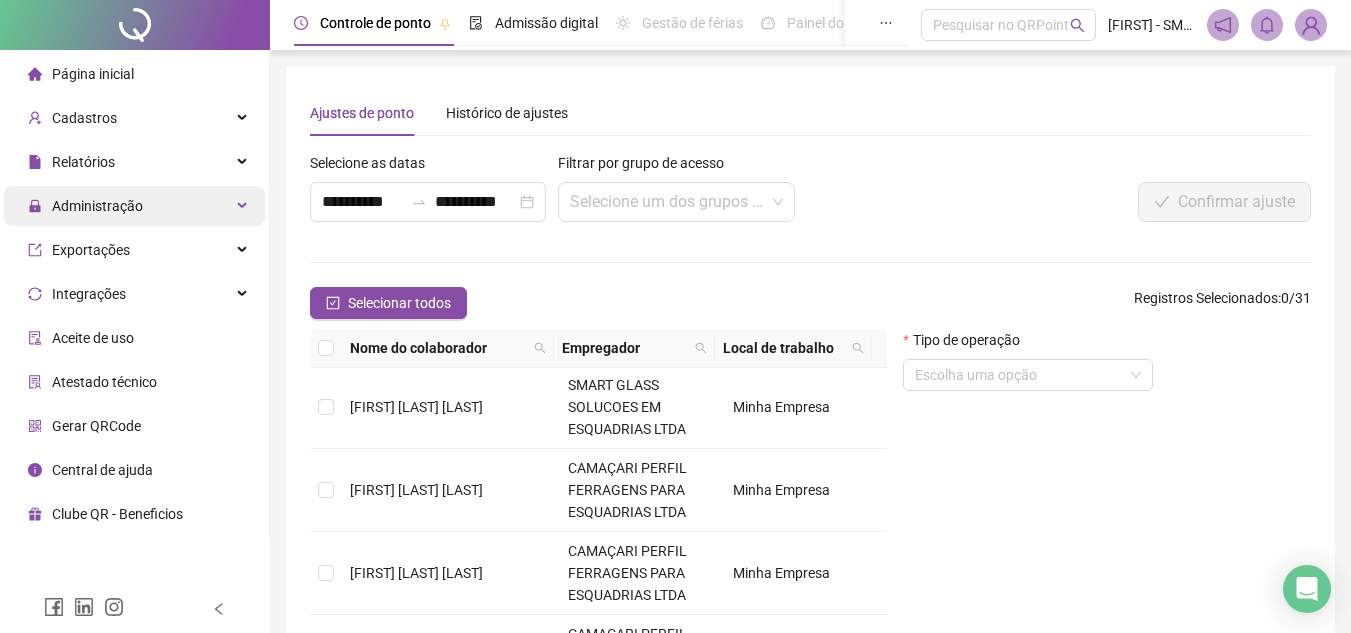 click on "Administração" at bounding box center (97, 206) 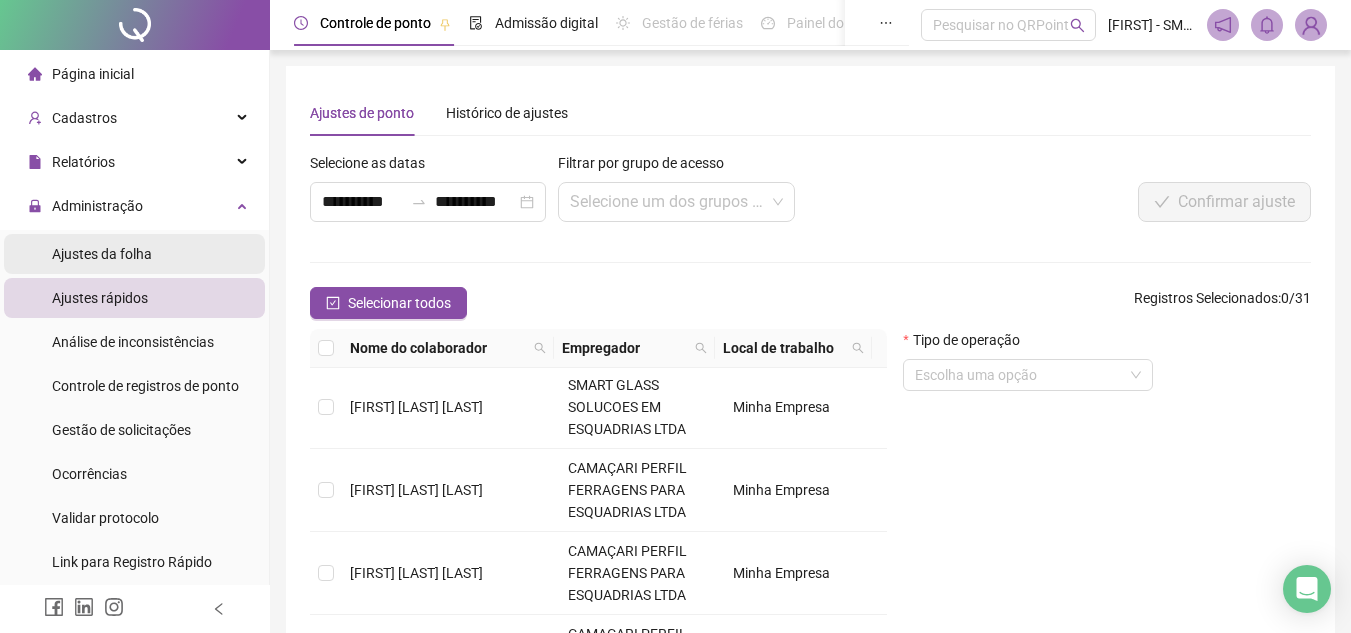 click on "Ajustes da folha" at bounding box center [102, 254] 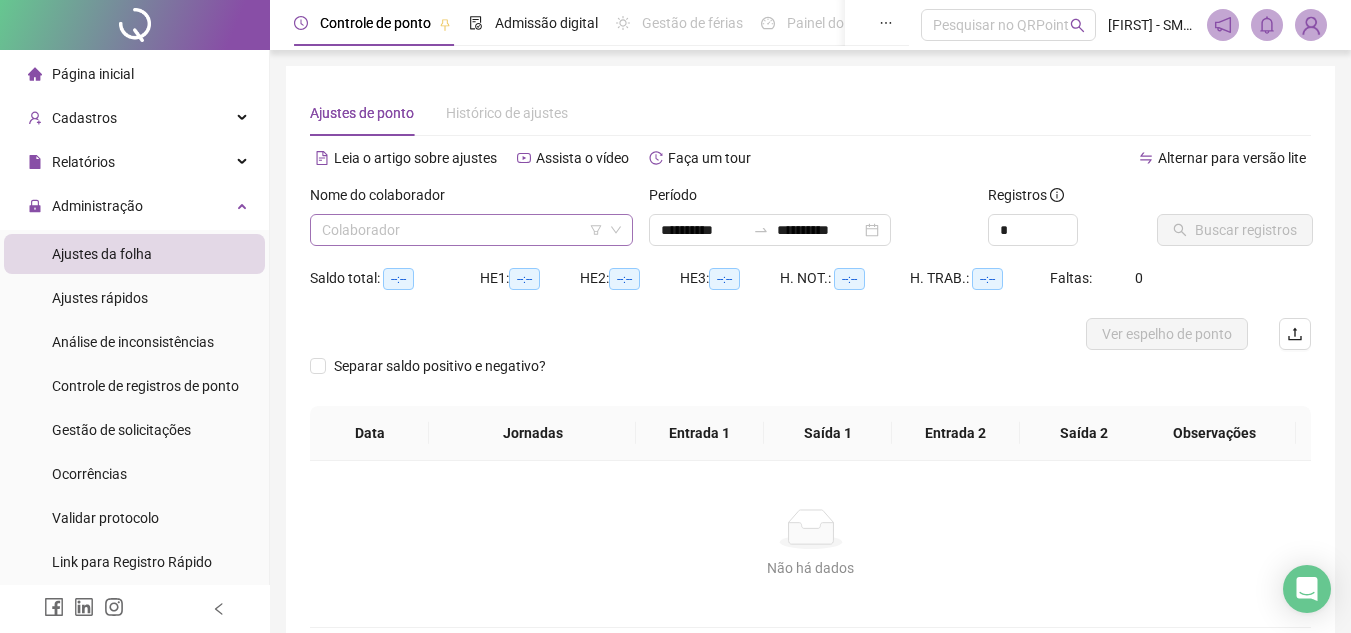 click at bounding box center [462, 230] 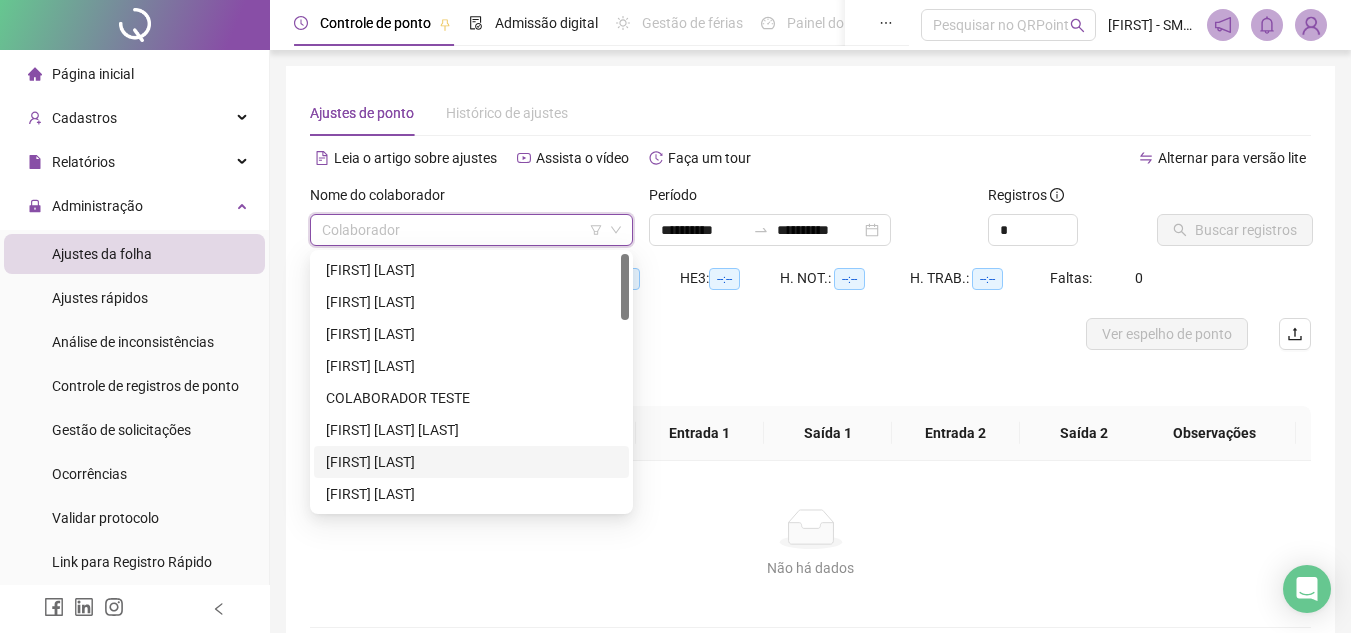 click at bounding box center (625, 382) 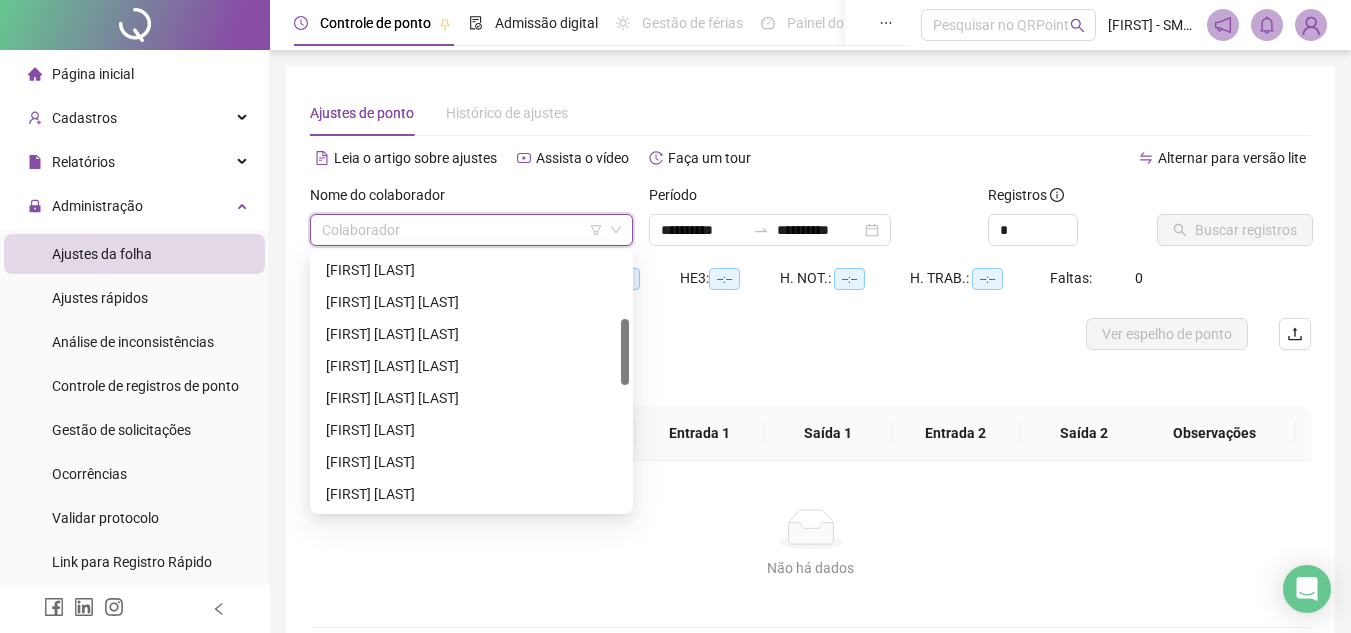 scroll, scrollTop: 252, scrollLeft: 0, axis: vertical 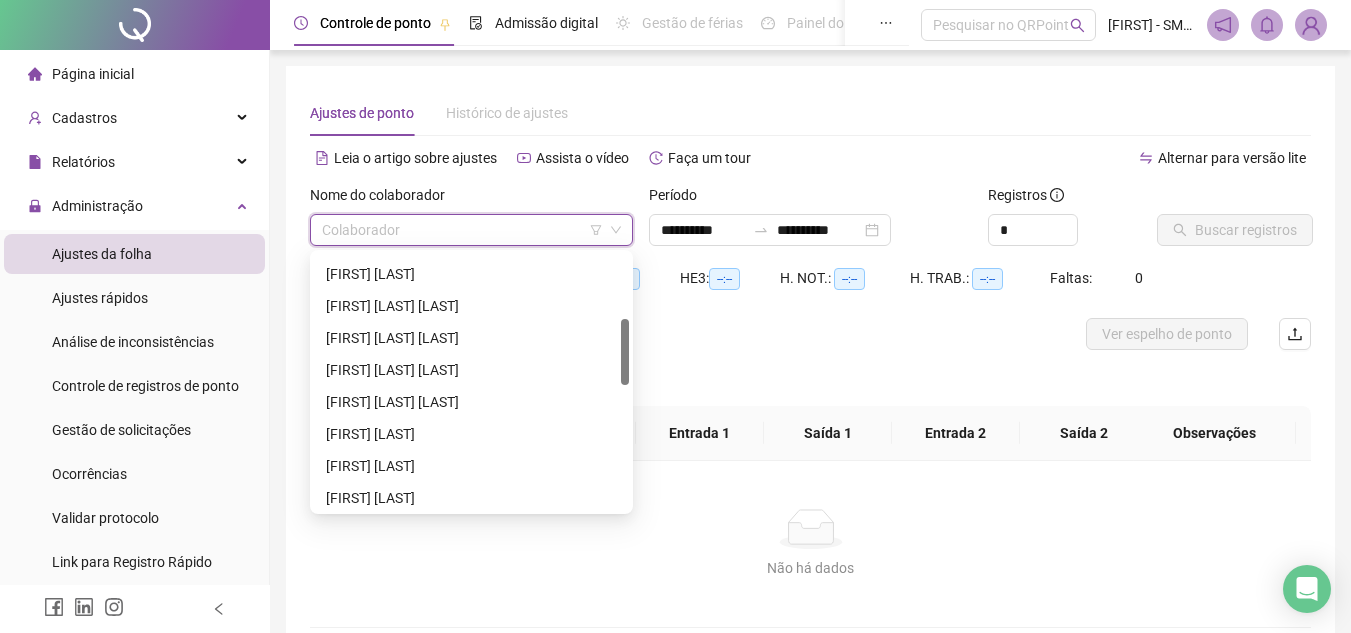 drag, startPoint x: 625, startPoint y: 295, endPoint x: 623, endPoint y: 360, distance: 65.03076 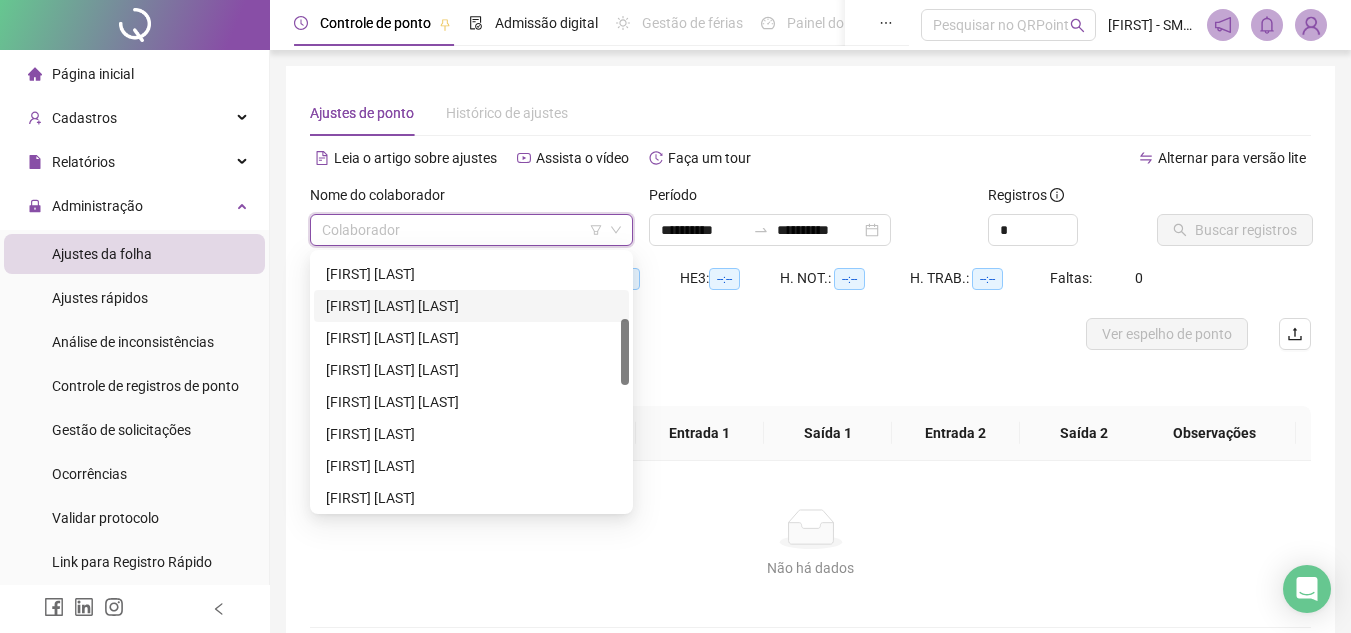 click on "[FIRST] [LAST] [LAST]" at bounding box center [471, 306] 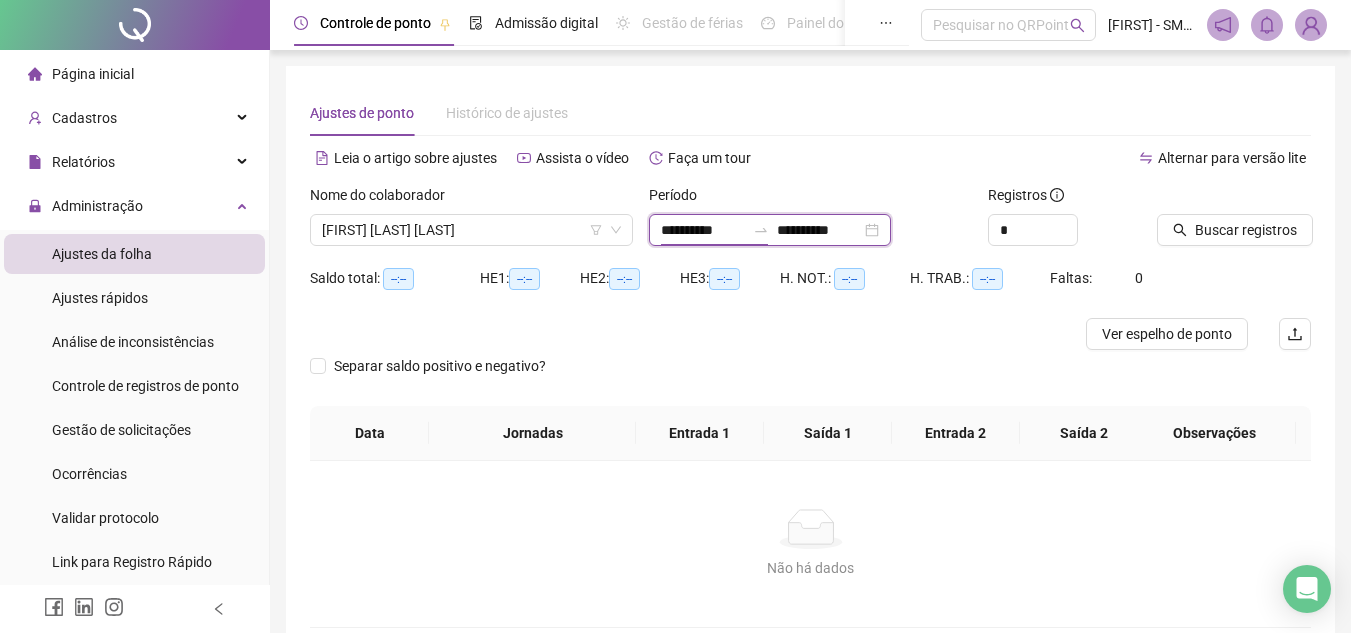 click on "**********" at bounding box center (703, 230) 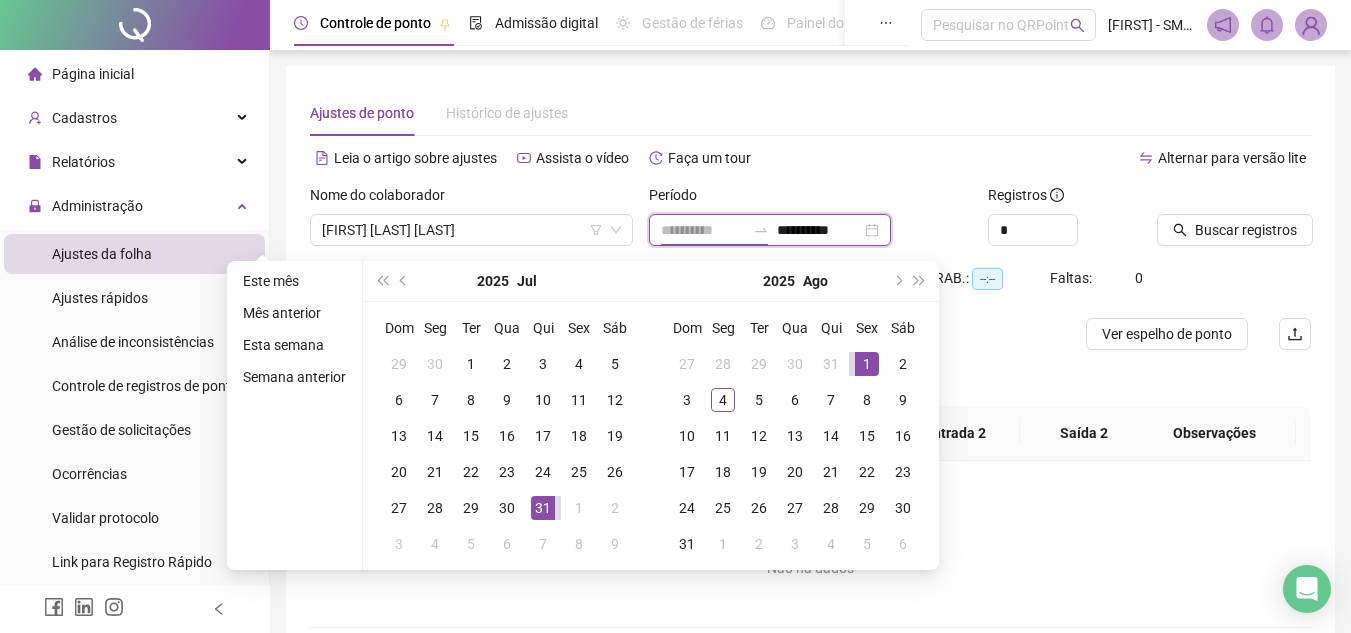type on "**********" 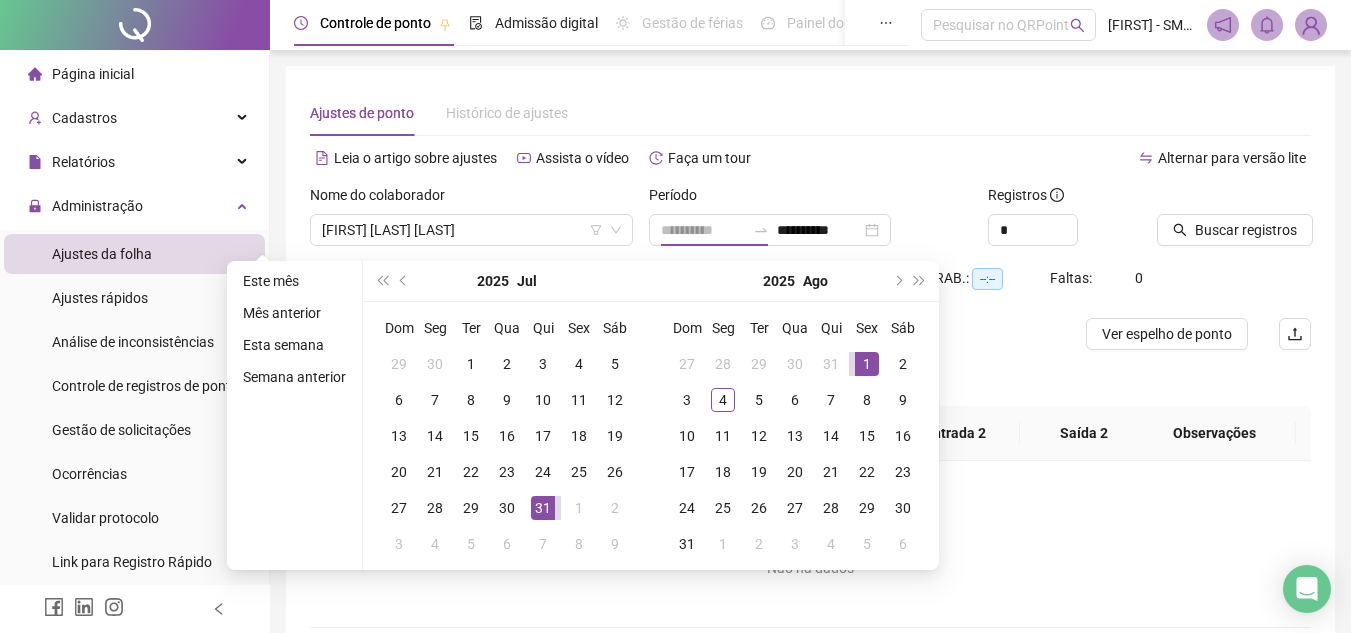 click on "1" at bounding box center [867, 364] 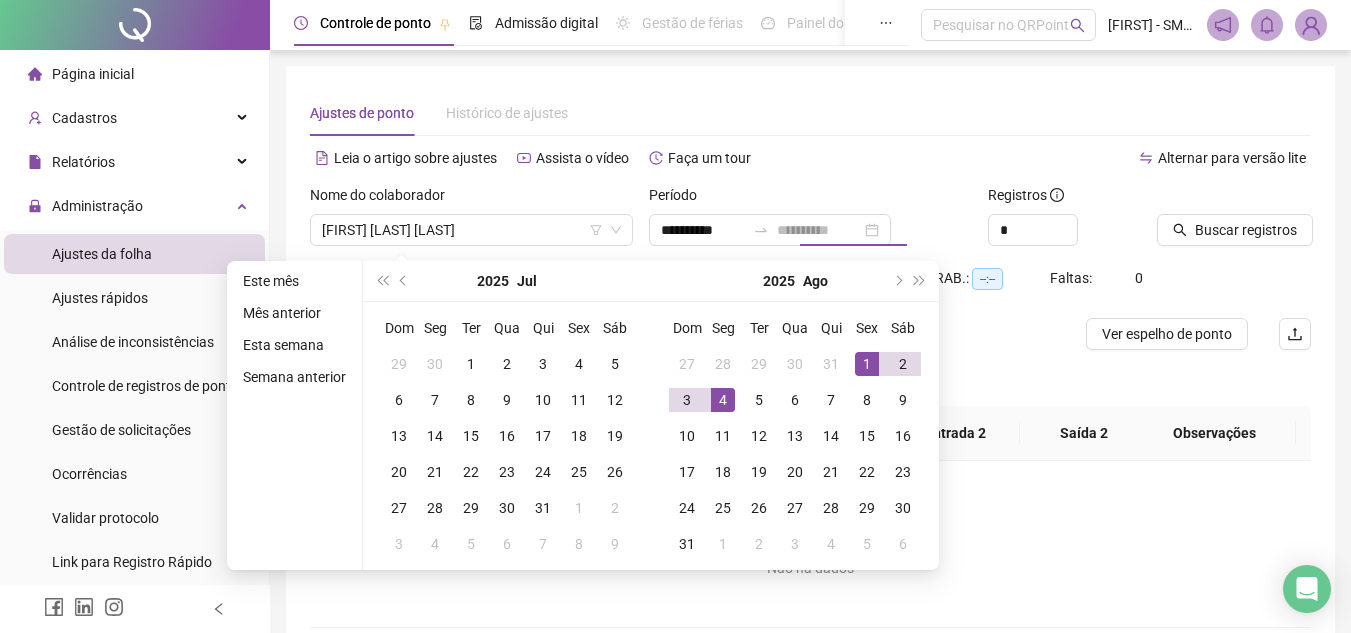 click on "4" at bounding box center (723, 400) 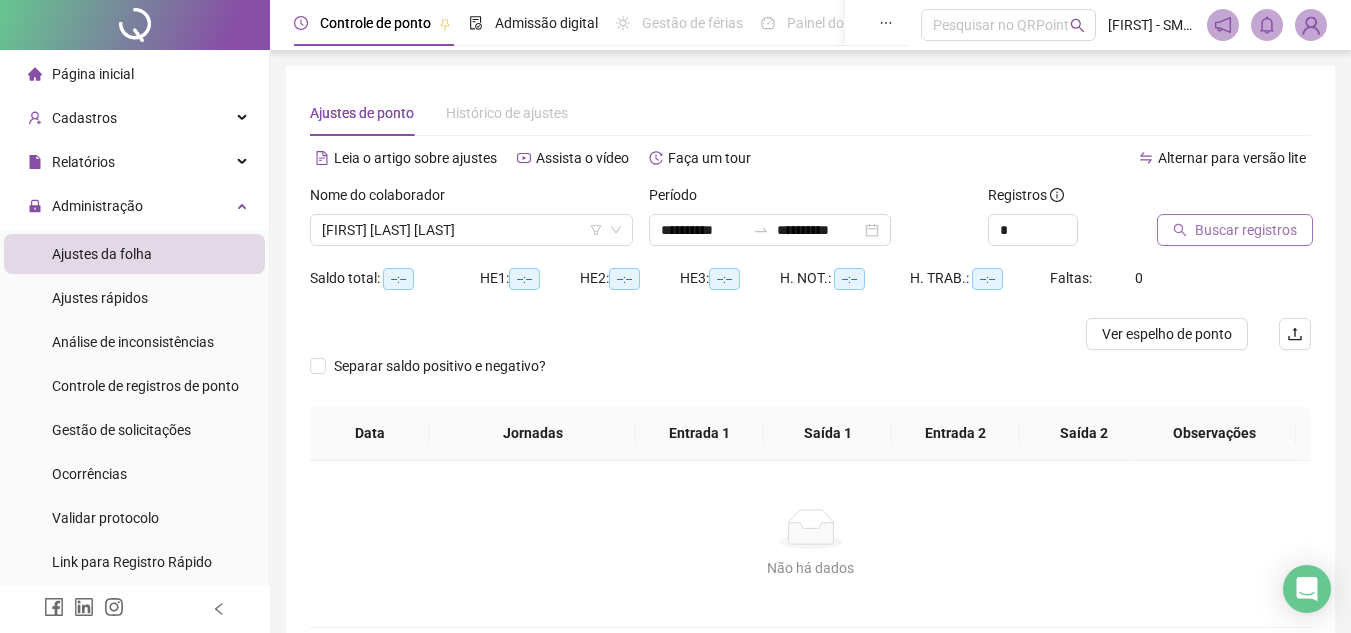 click on "Buscar registros" at bounding box center [1246, 230] 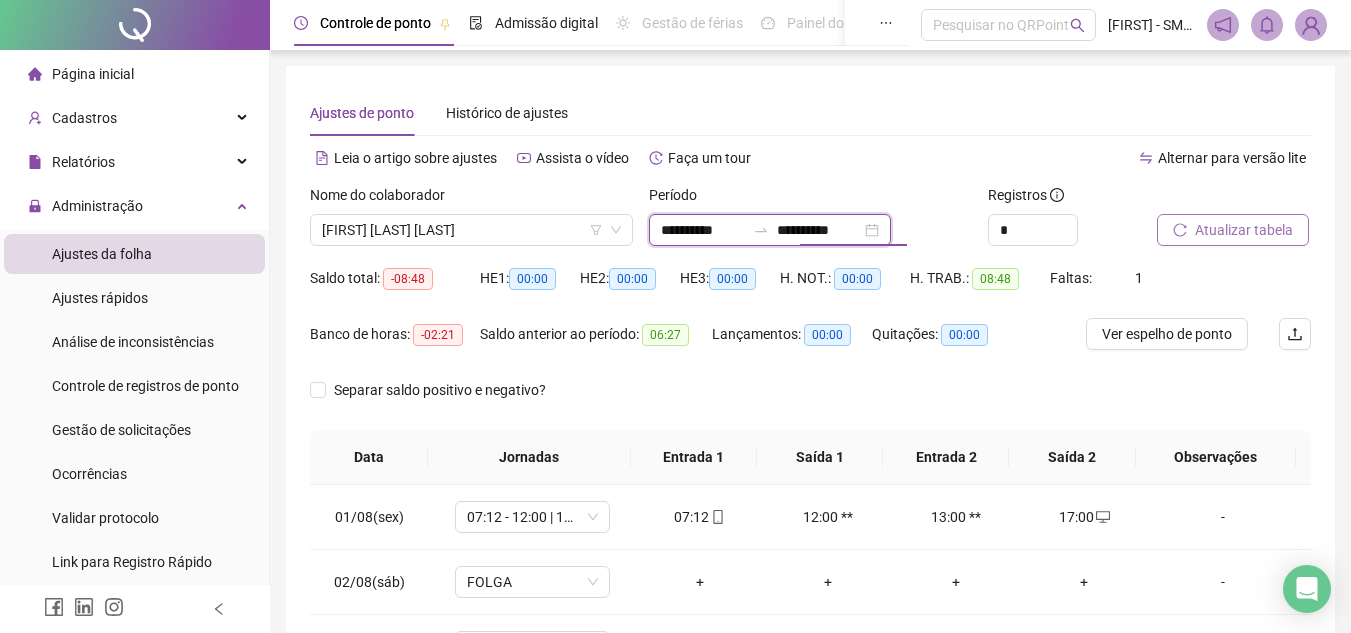 click on "**********" at bounding box center [819, 230] 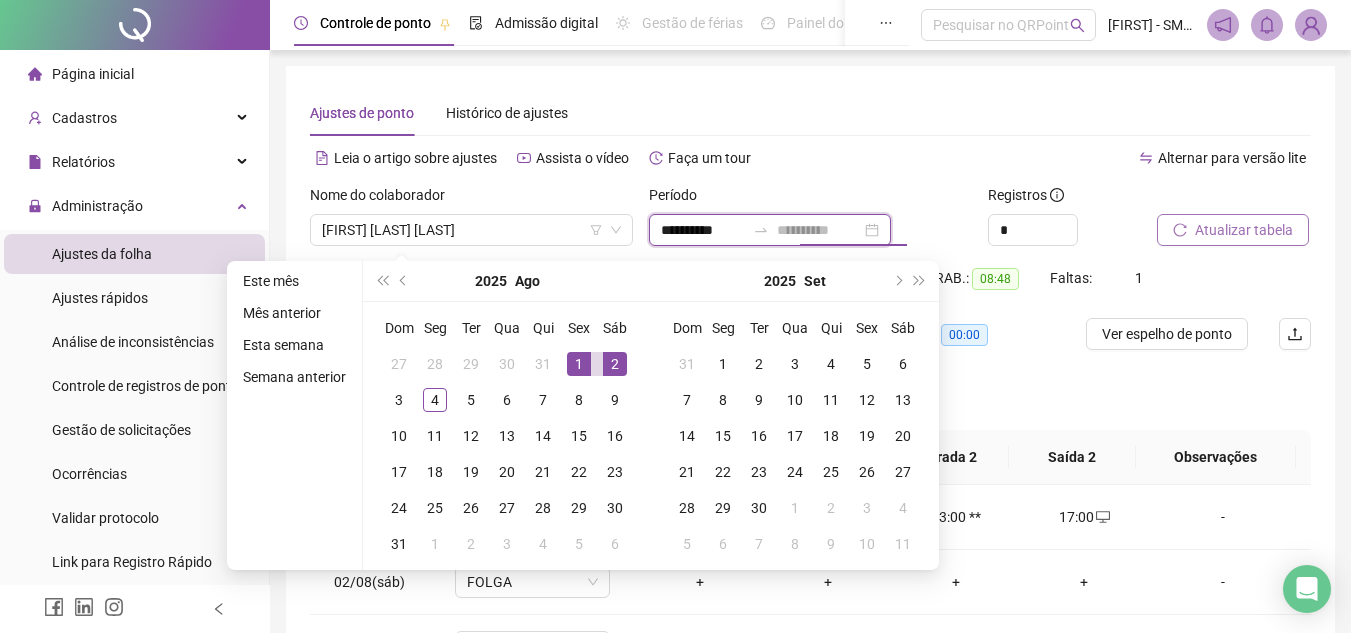 type on "**********" 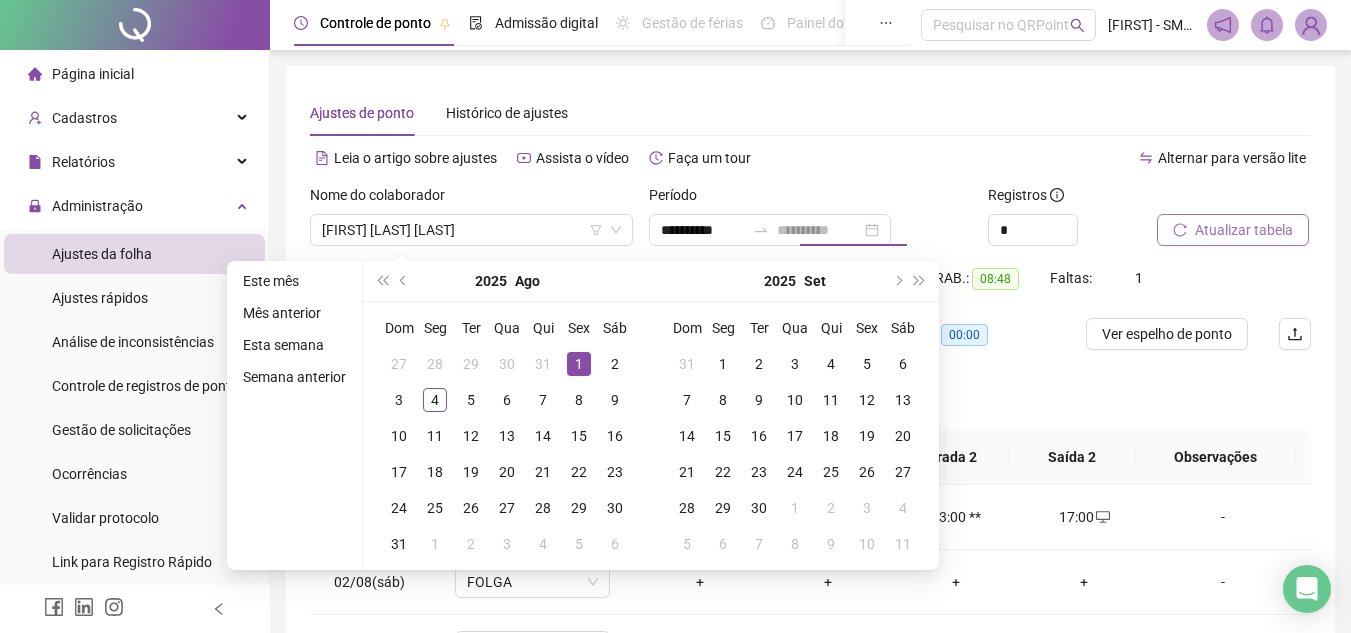 click on "1" at bounding box center [579, 364] 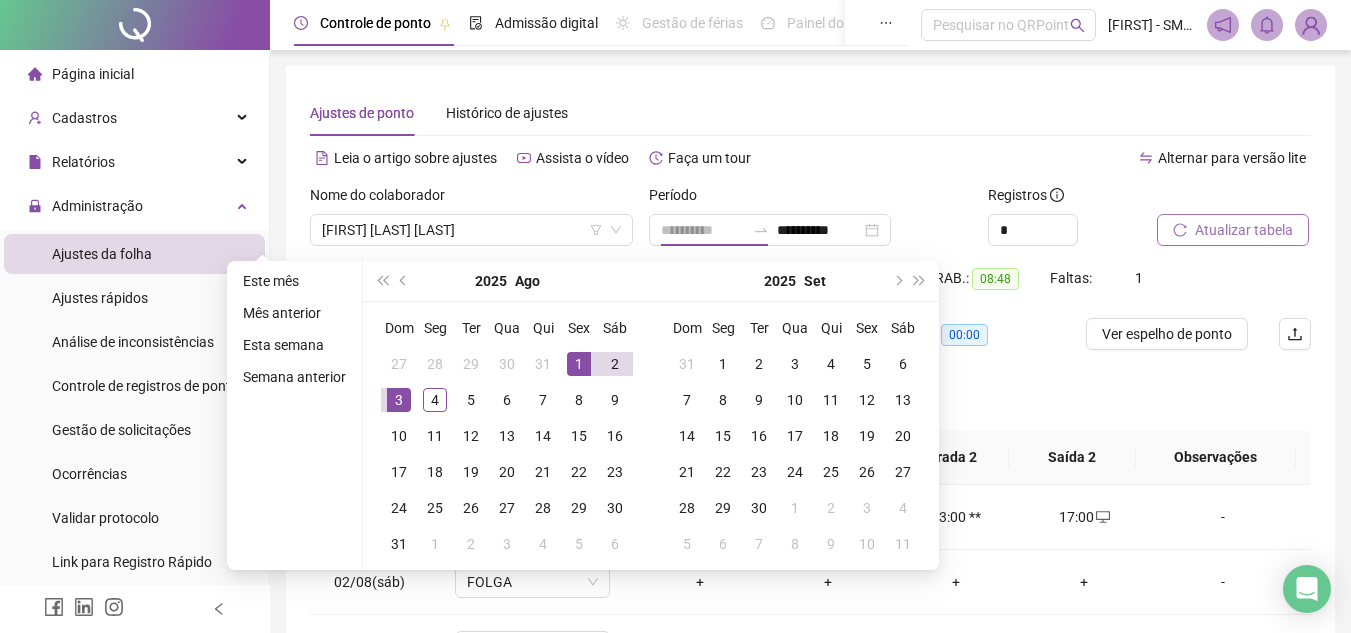 click on "3" at bounding box center (399, 400) 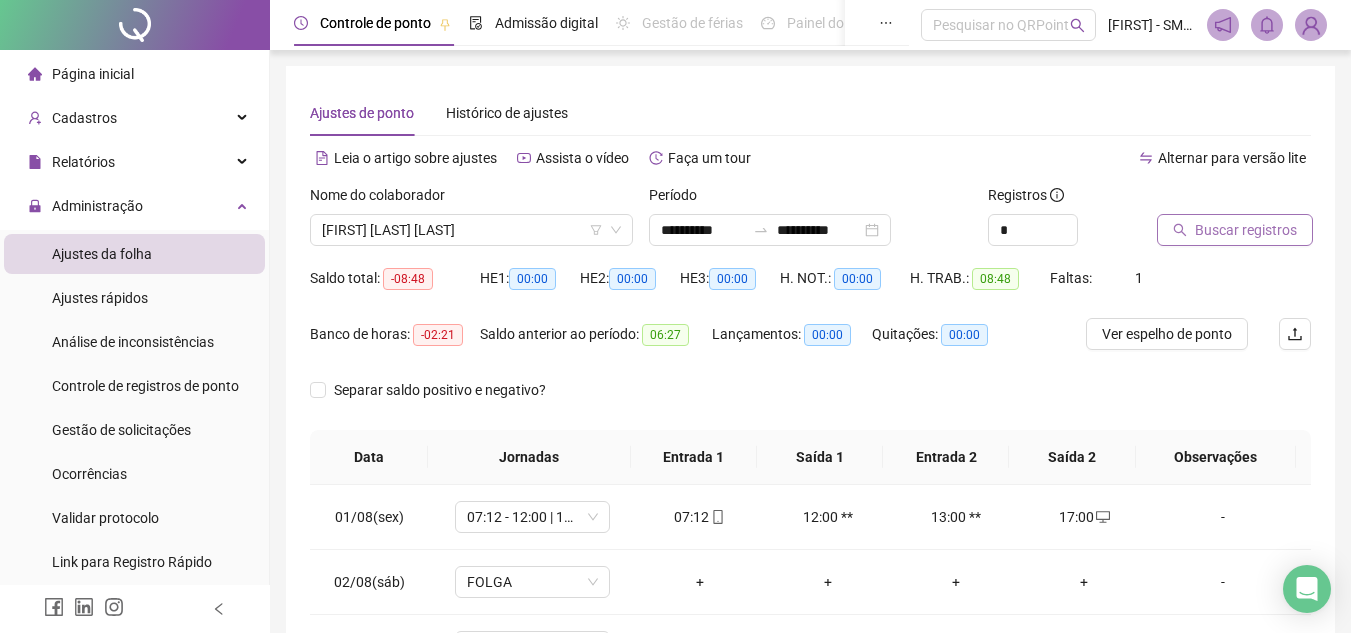 click on "Buscar registros" at bounding box center (1246, 230) 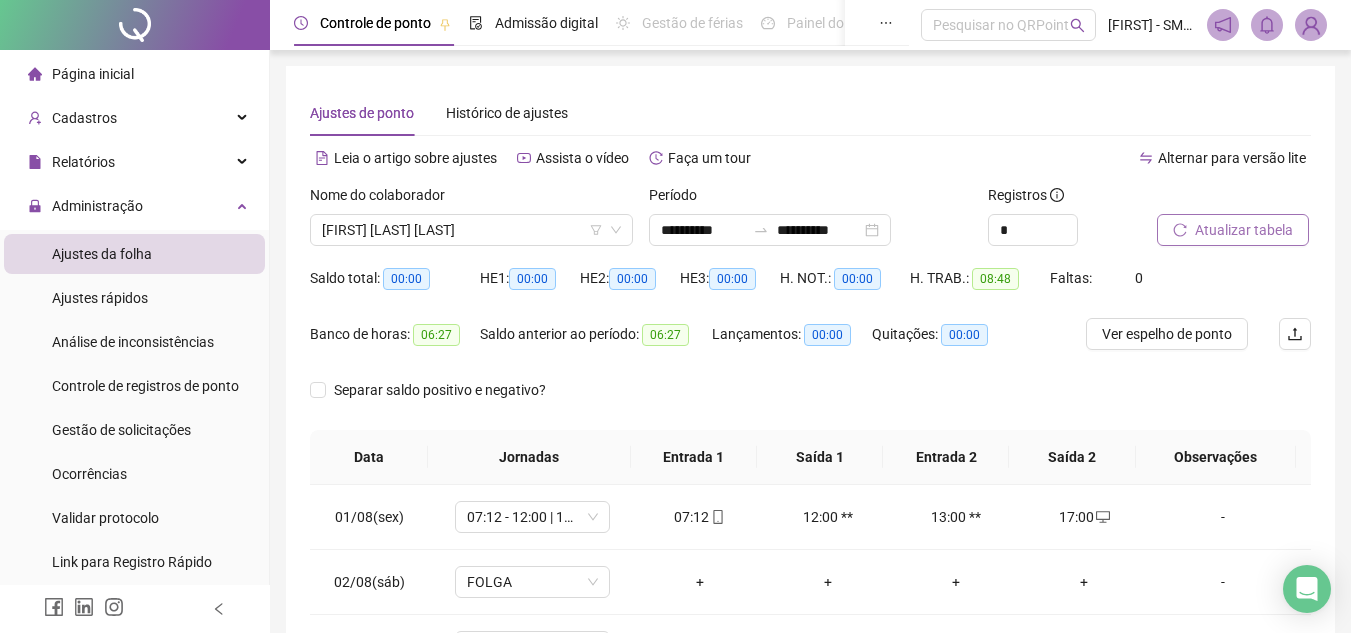 click at bounding box center (1209, 199) 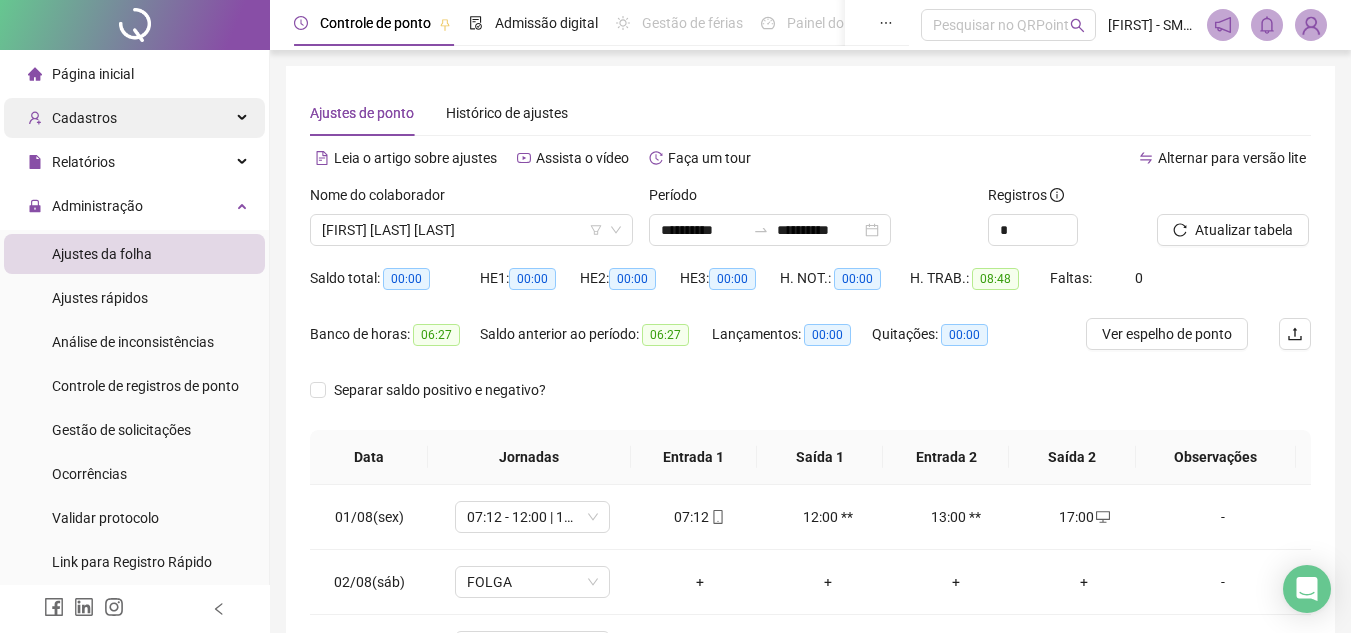 click on "Cadastros" at bounding box center [134, 118] 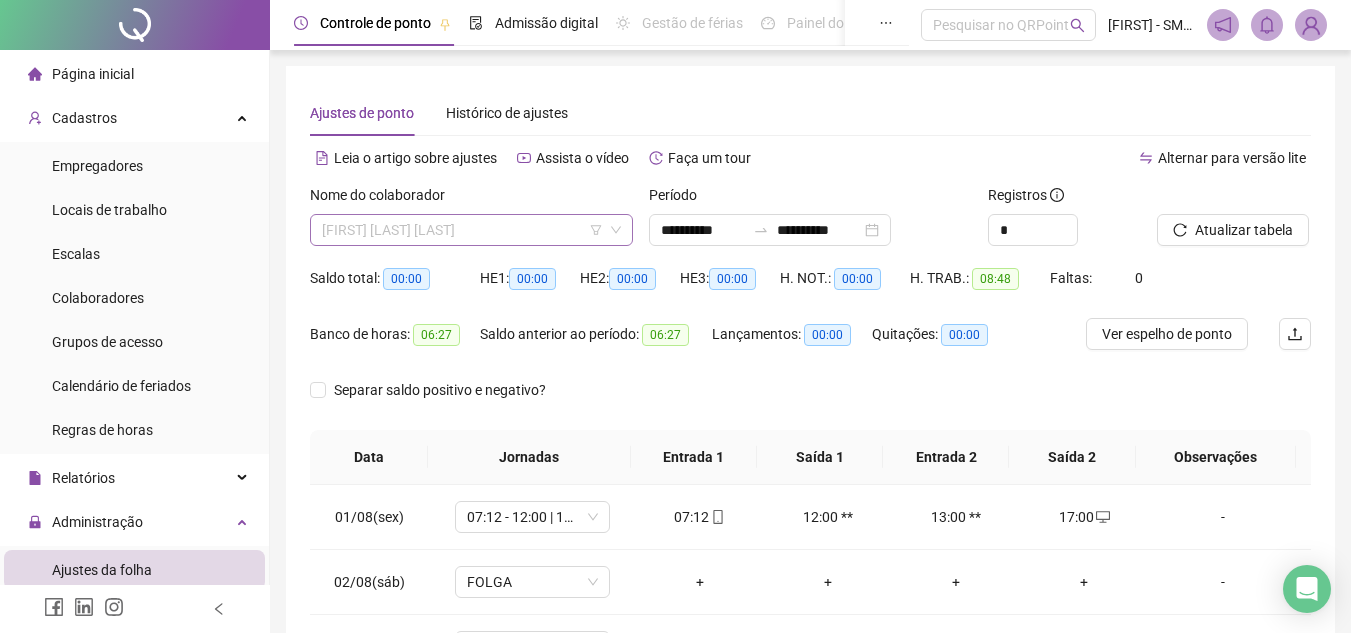 click on "[FIRST] [LAST] [LAST]" at bounding box center (471, 230) 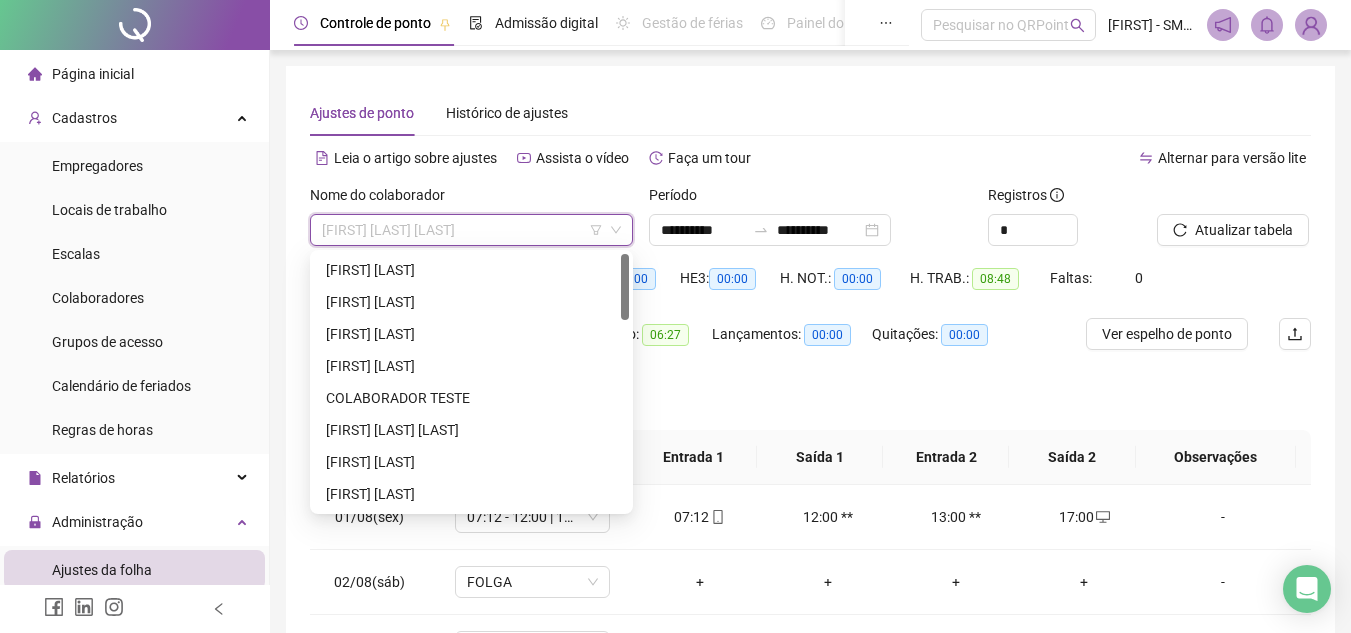 scroll, scrollTop: 0, scrollLeft: 0, axis: both 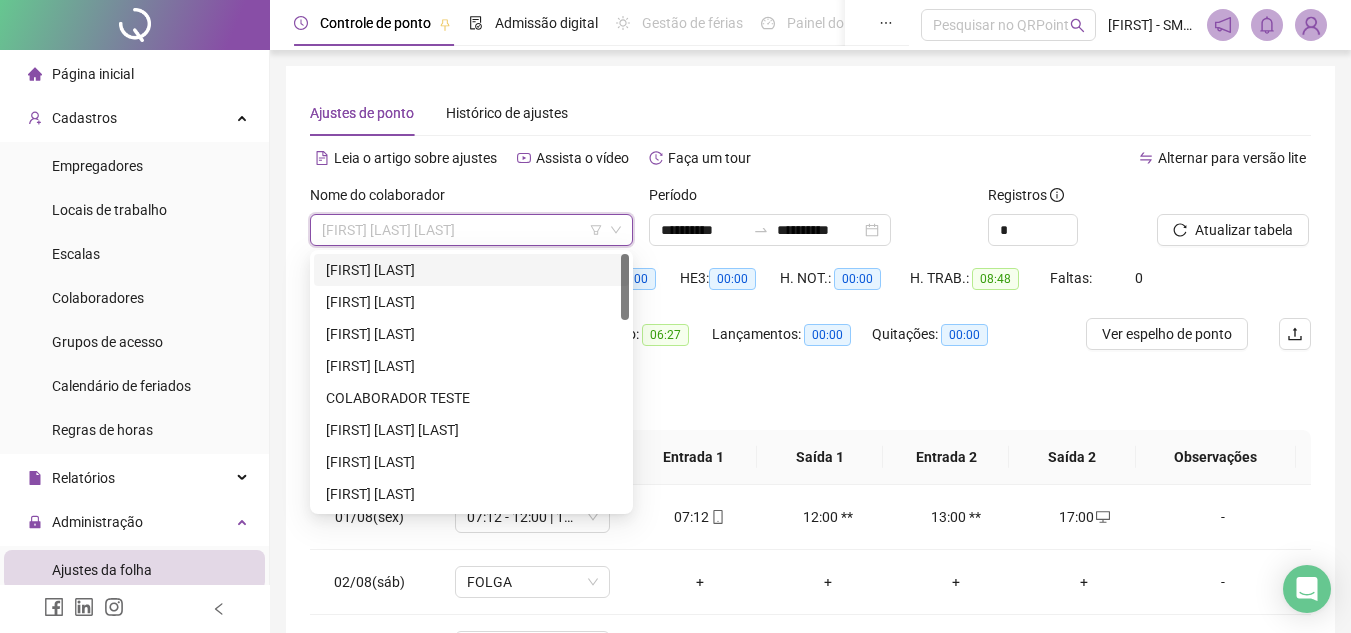 click on "[FIRST] [LAST]" at bounding box center [471, 270] 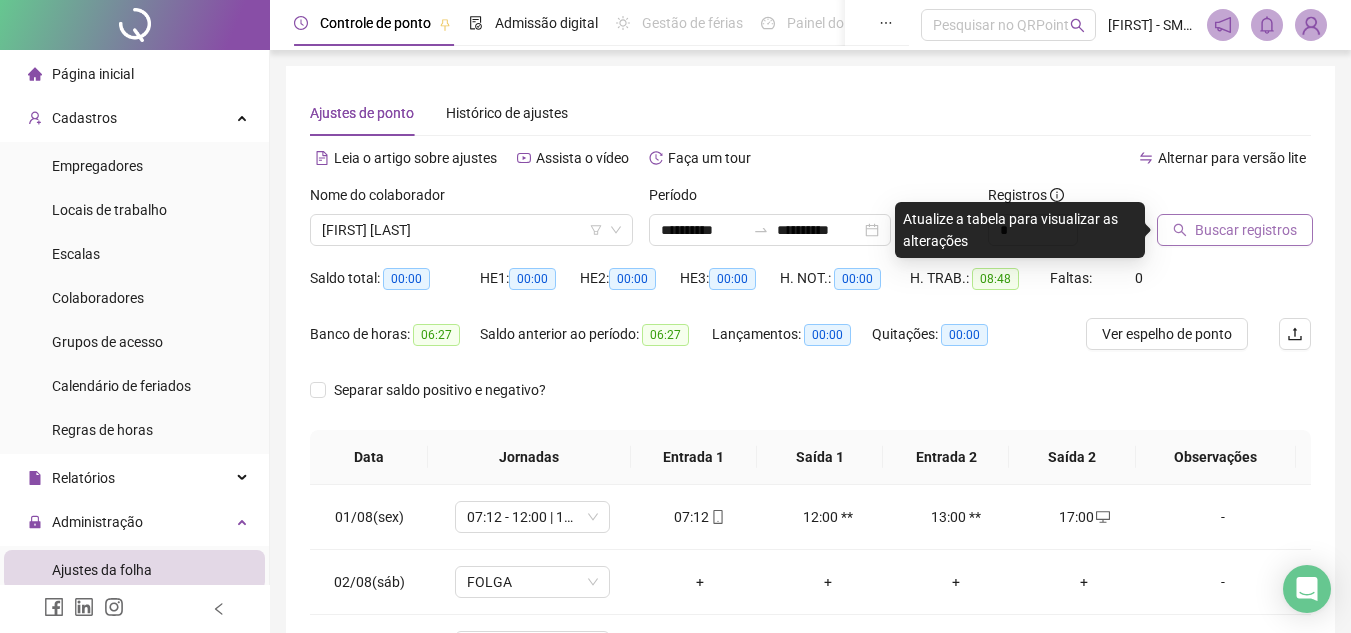 click 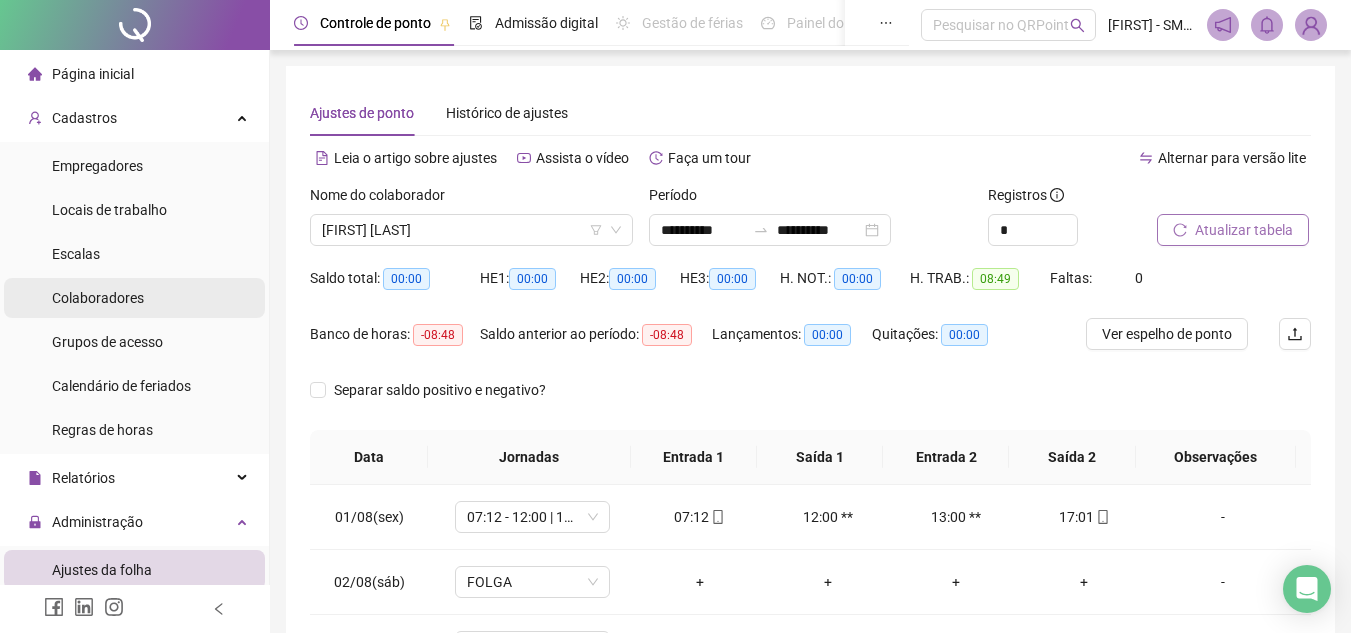 click on "Colaboradores" at bounding box center [98, 298] 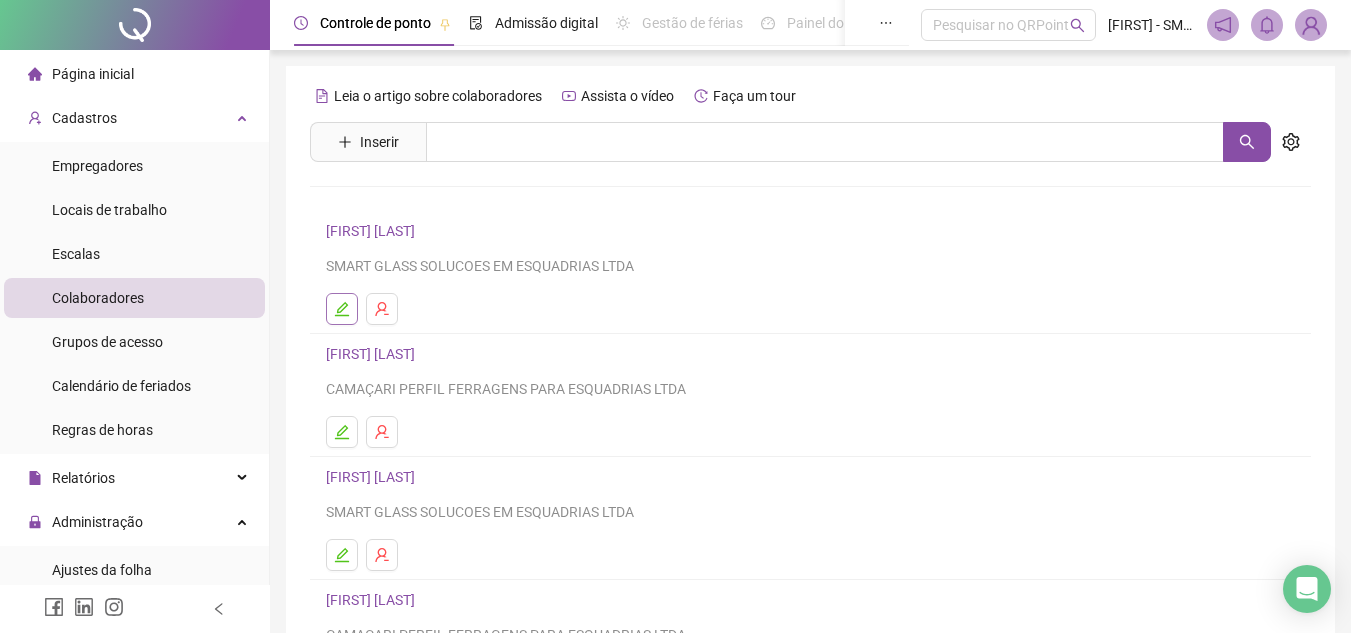 click 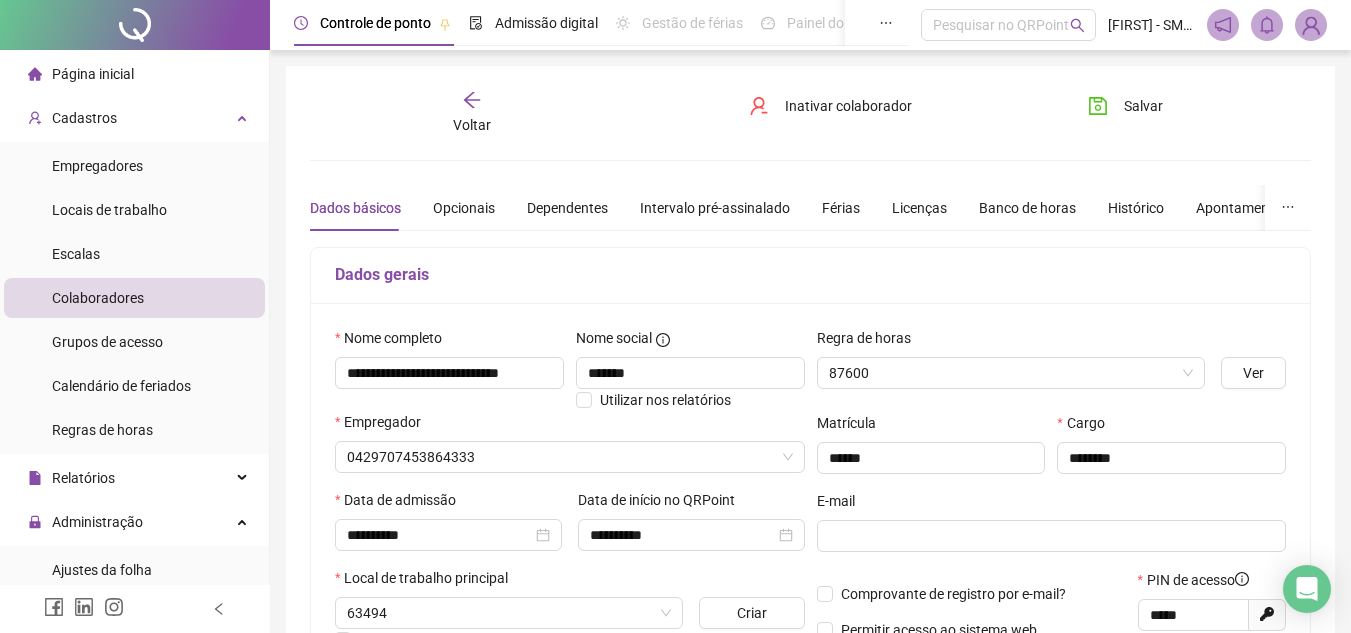 type on "******" 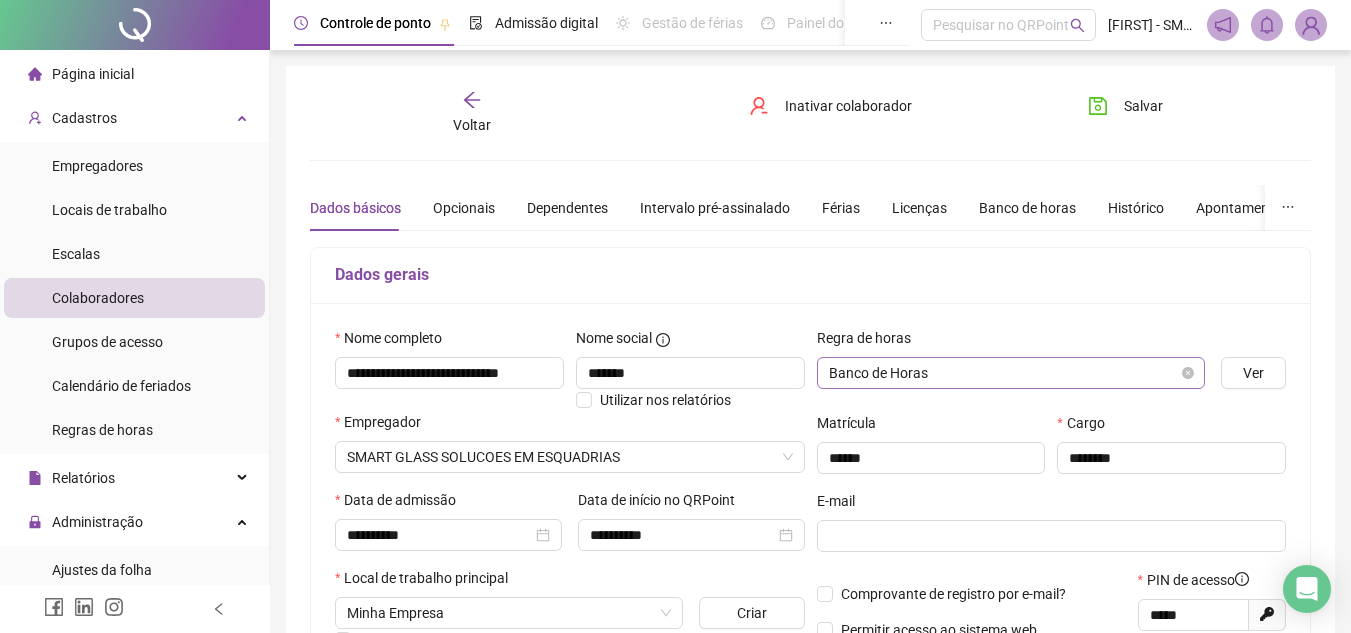 click on "Banco de Horas" at bounding box center [1011, 373] 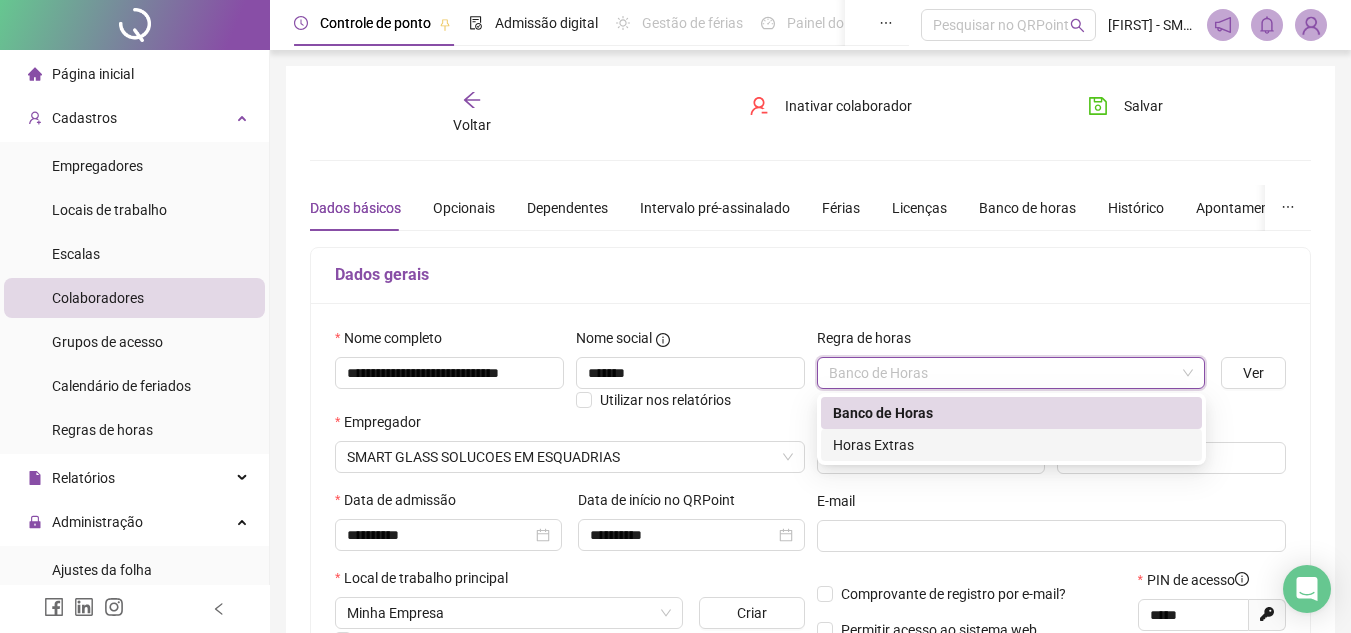 click on "Horas Extras" at bounding box center [1011, 445] 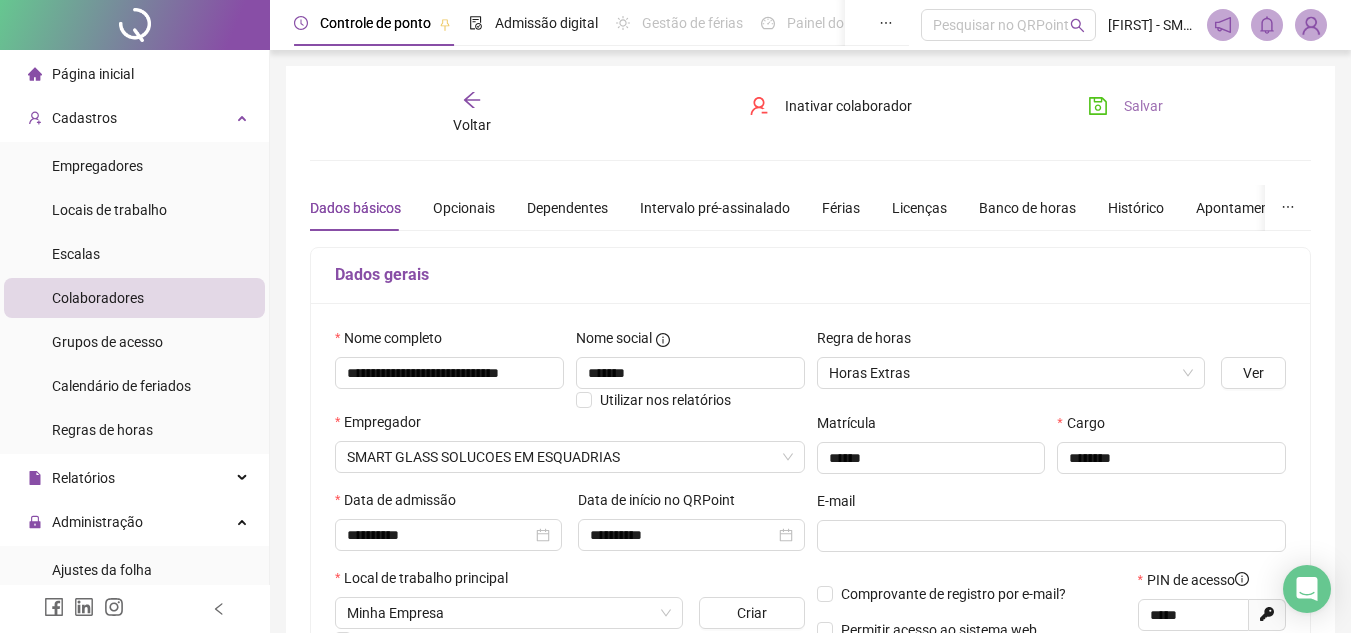 click on "Salvar" at bounding box center [1143, 106] 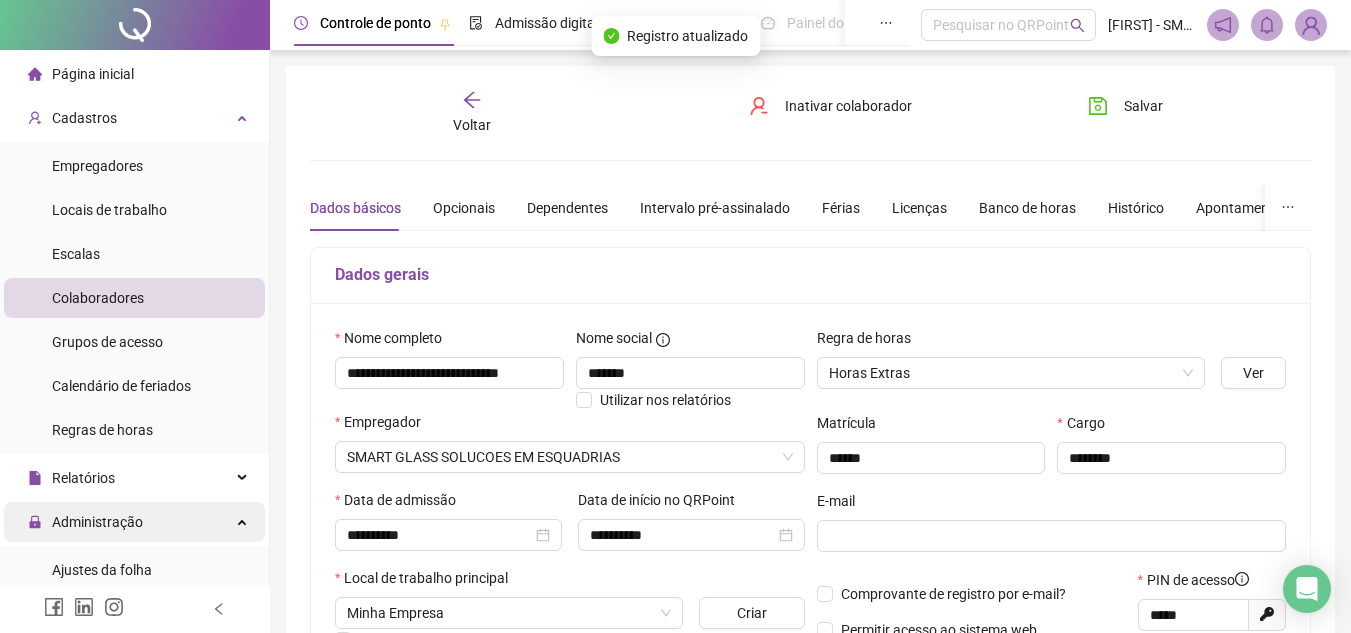 click on "Administração" at bounding box center [97, 522] 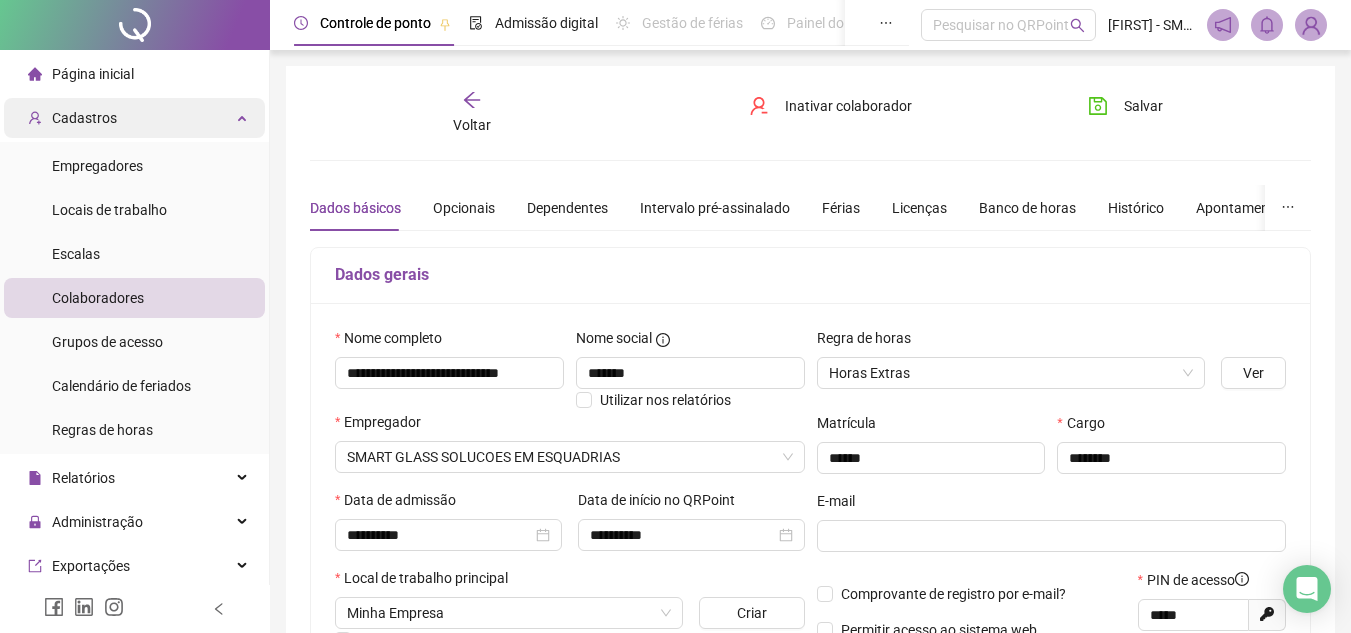click on "Cadastros" at bounding box center (84, 118) 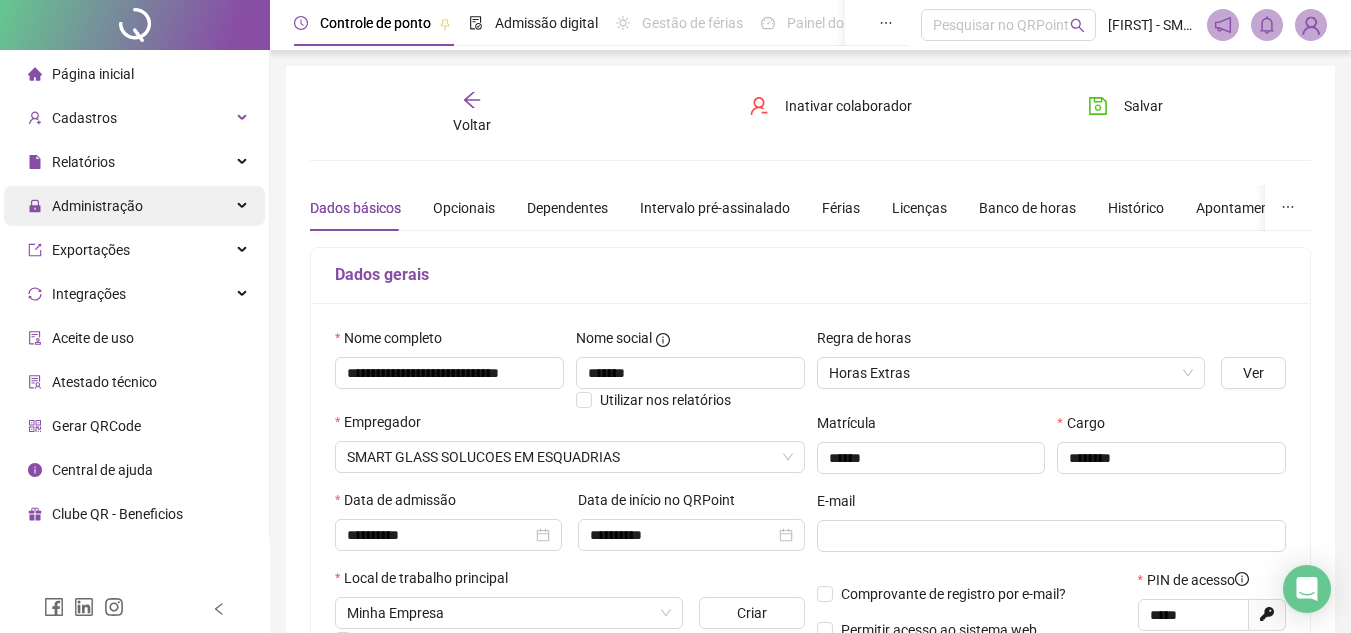 click on "Administração" at bounding box center [97, 206] 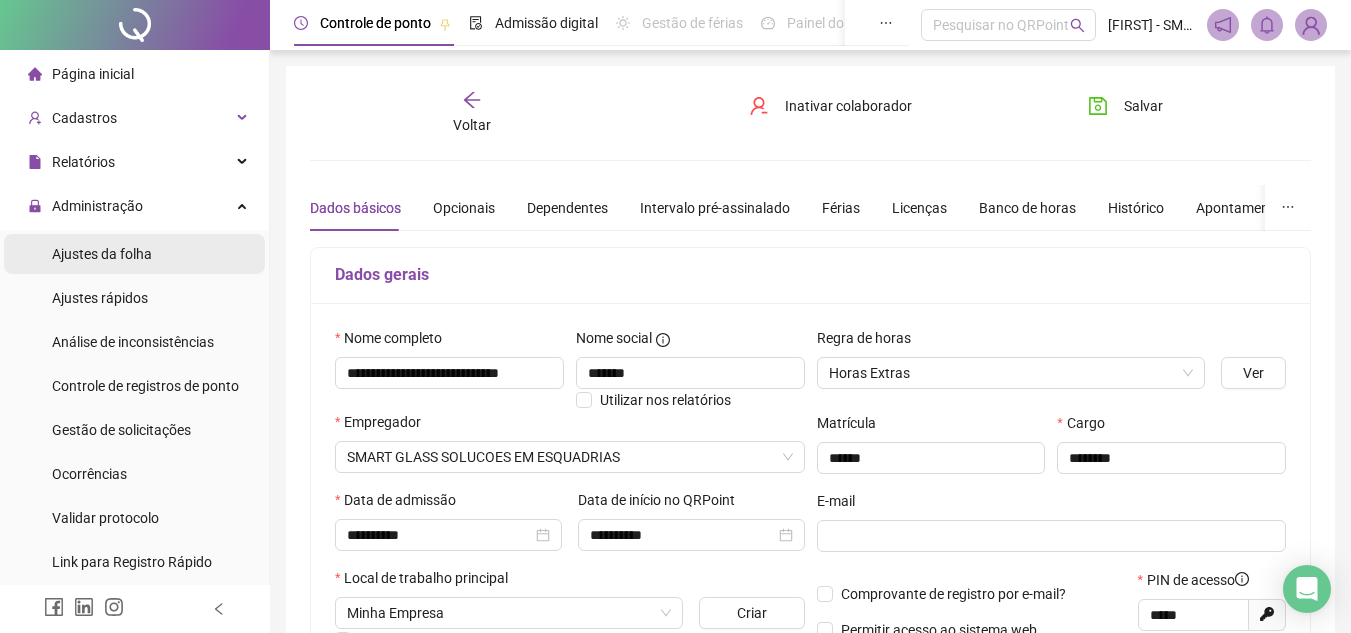 click on "Ajustes da folha" at bounding box center [102, 254] 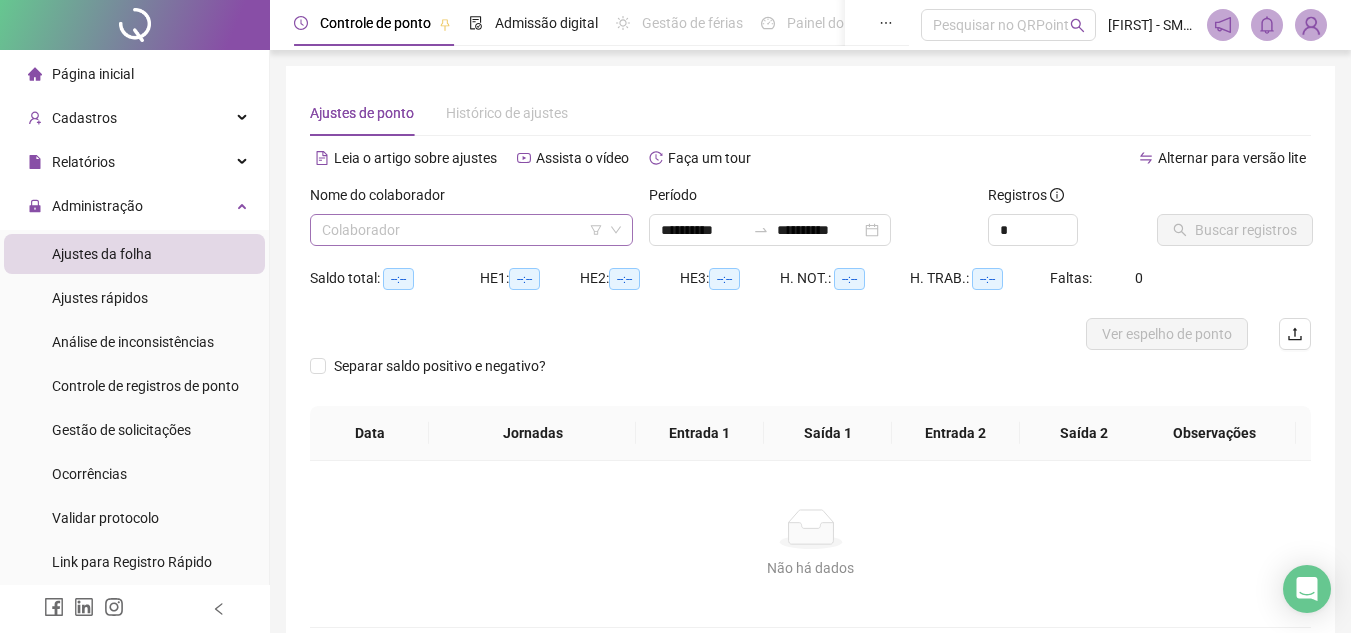 click at bounding box center (462, 230) 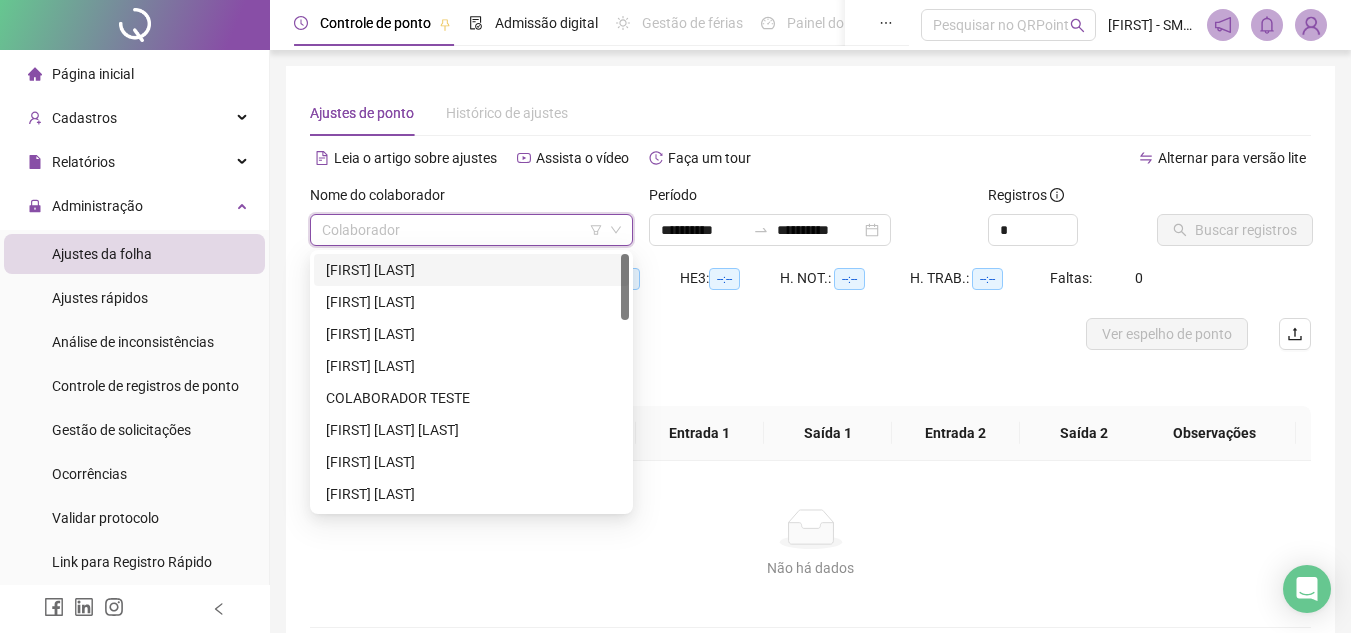 click on "[FIRST] [LAST]" at bounding box center (471, 270) 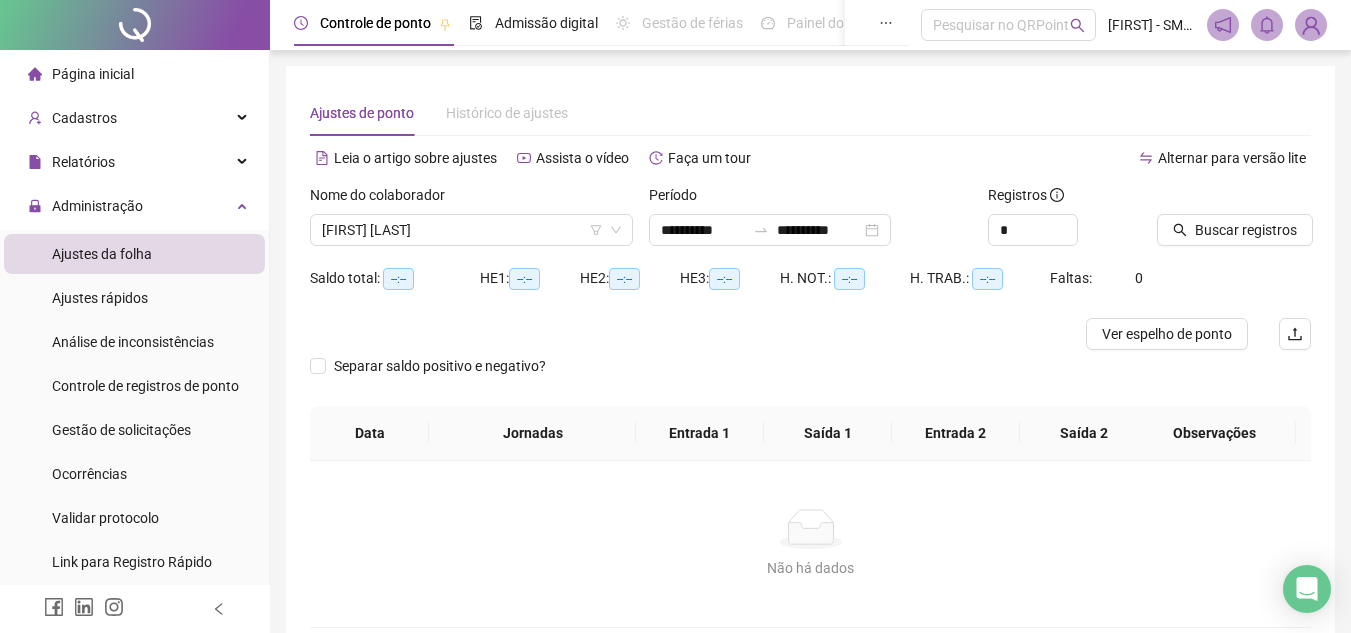 click at bounding box center (1209, 199) 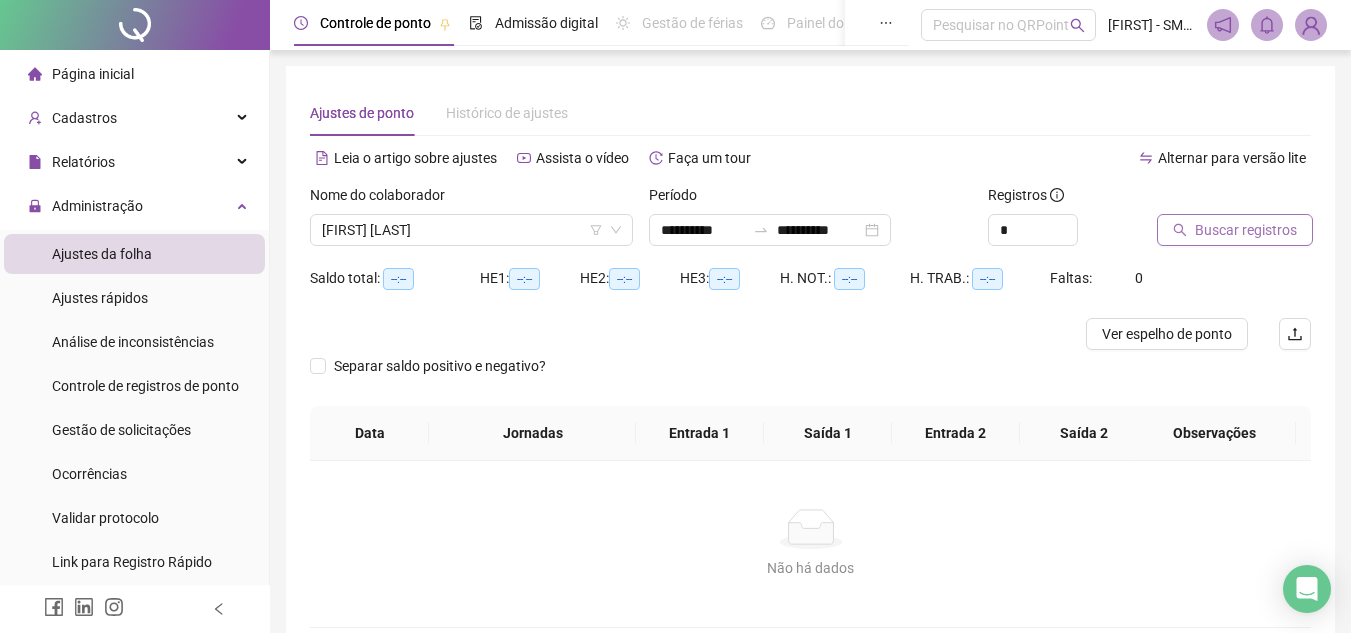 click on "Buscar registros" at bounding box center (1246, 230) 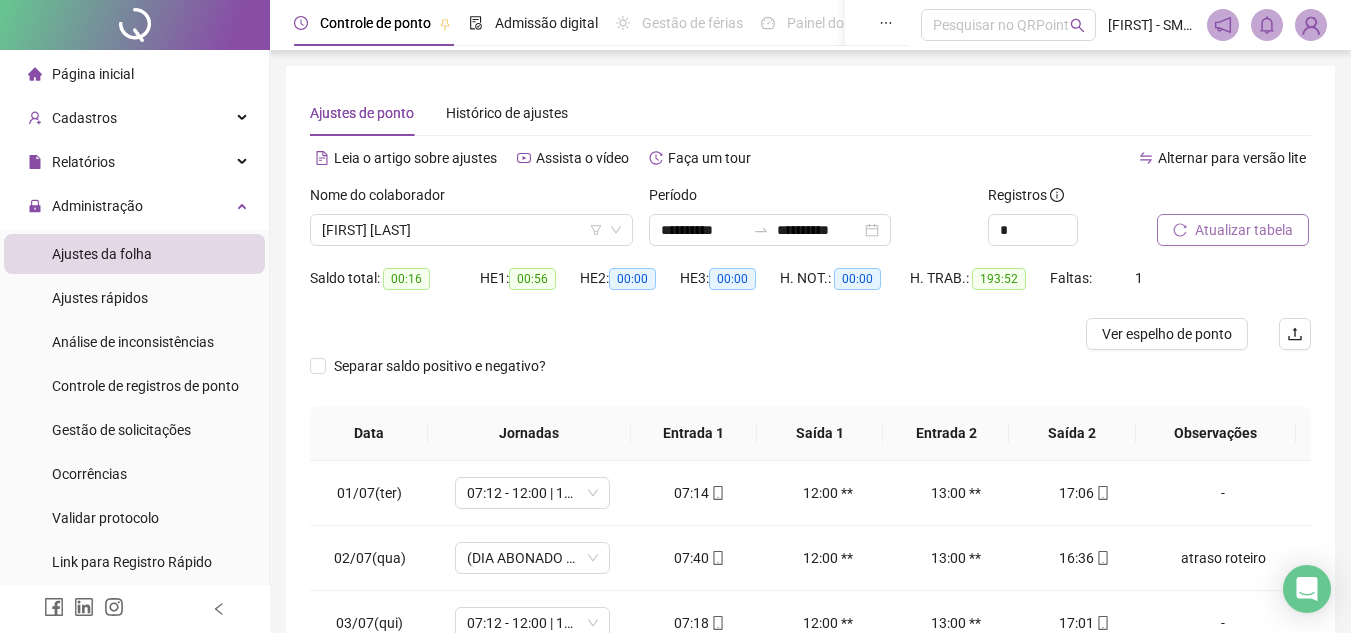 click at bounding box center [685, 334] 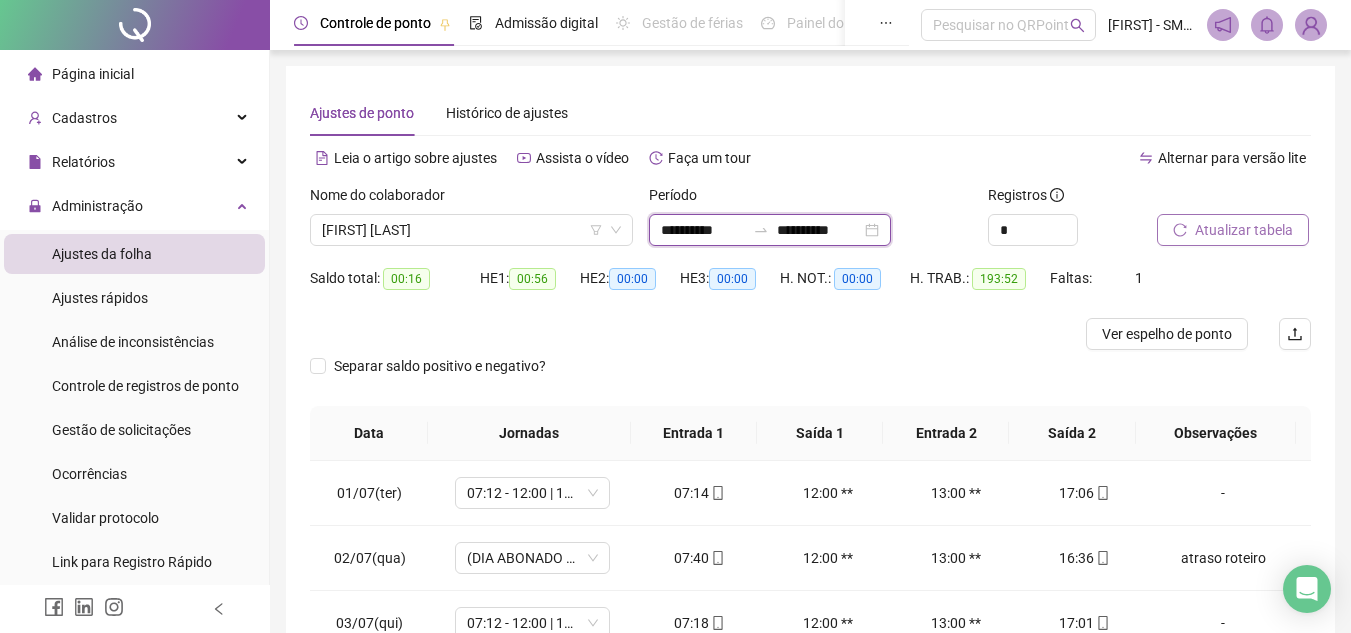 click on "**********" at bounding box center (703, 230) 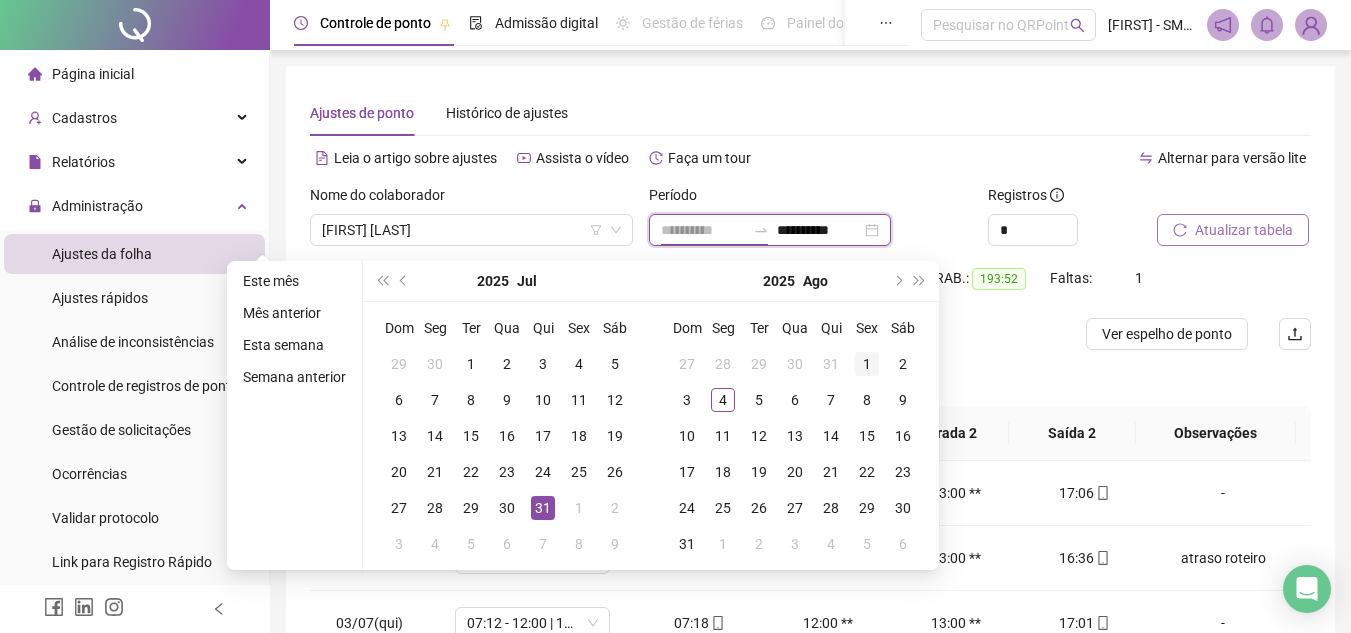 type on "**********" 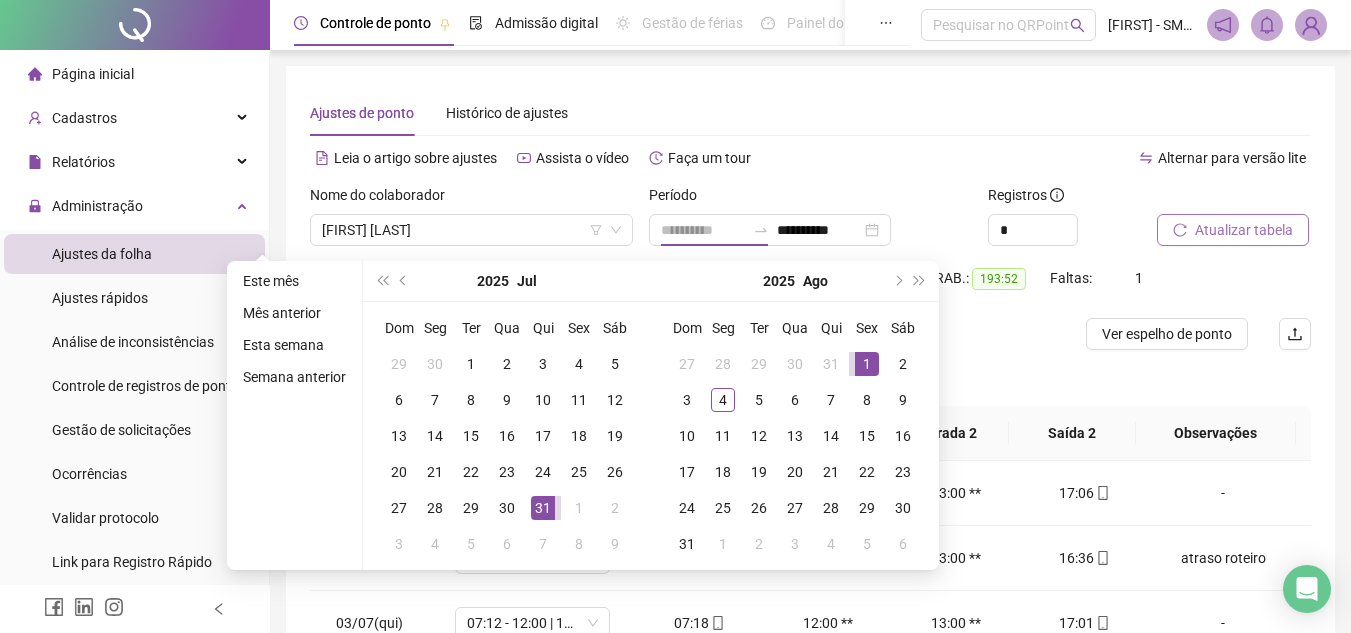 click on "1" at bounding box center [867, 364] 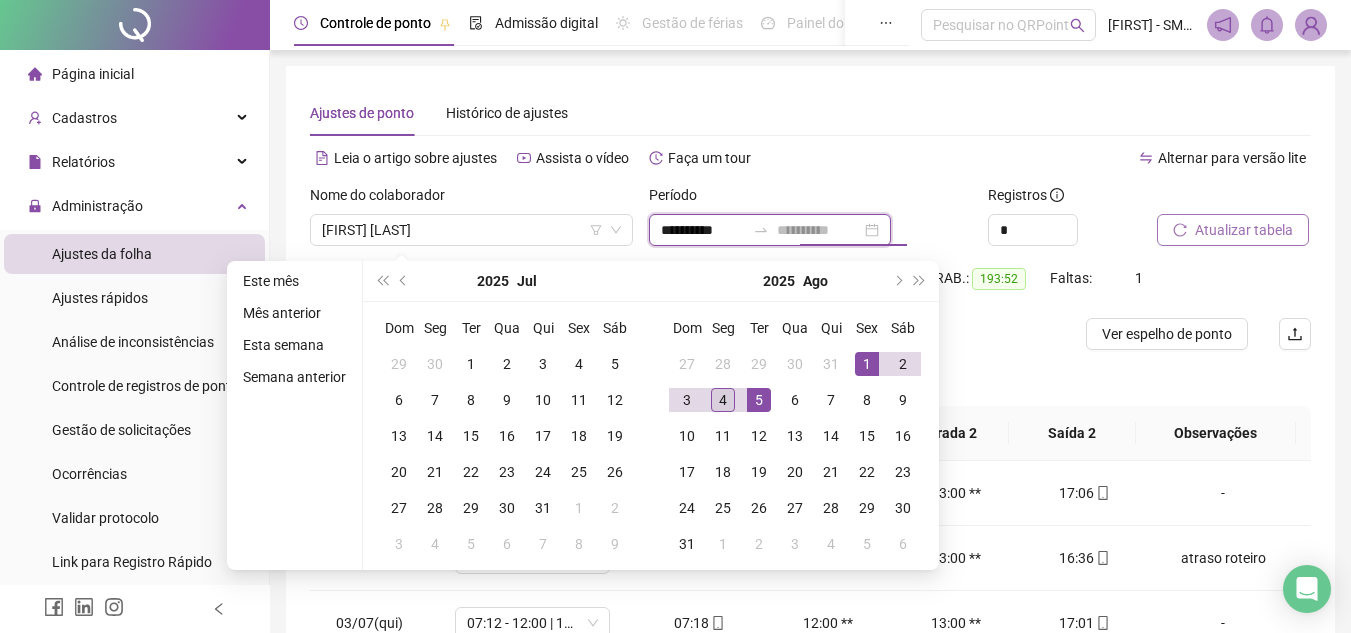 type on "**********" 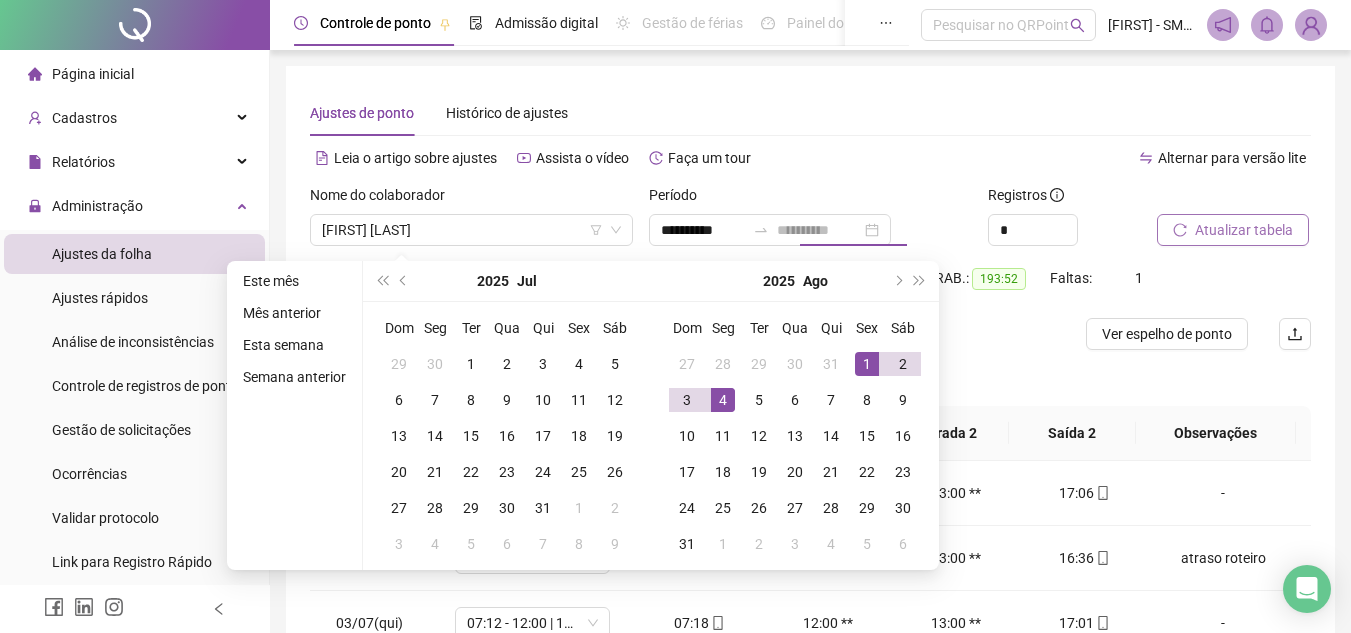click on "4" at bounding box center [723, 400] 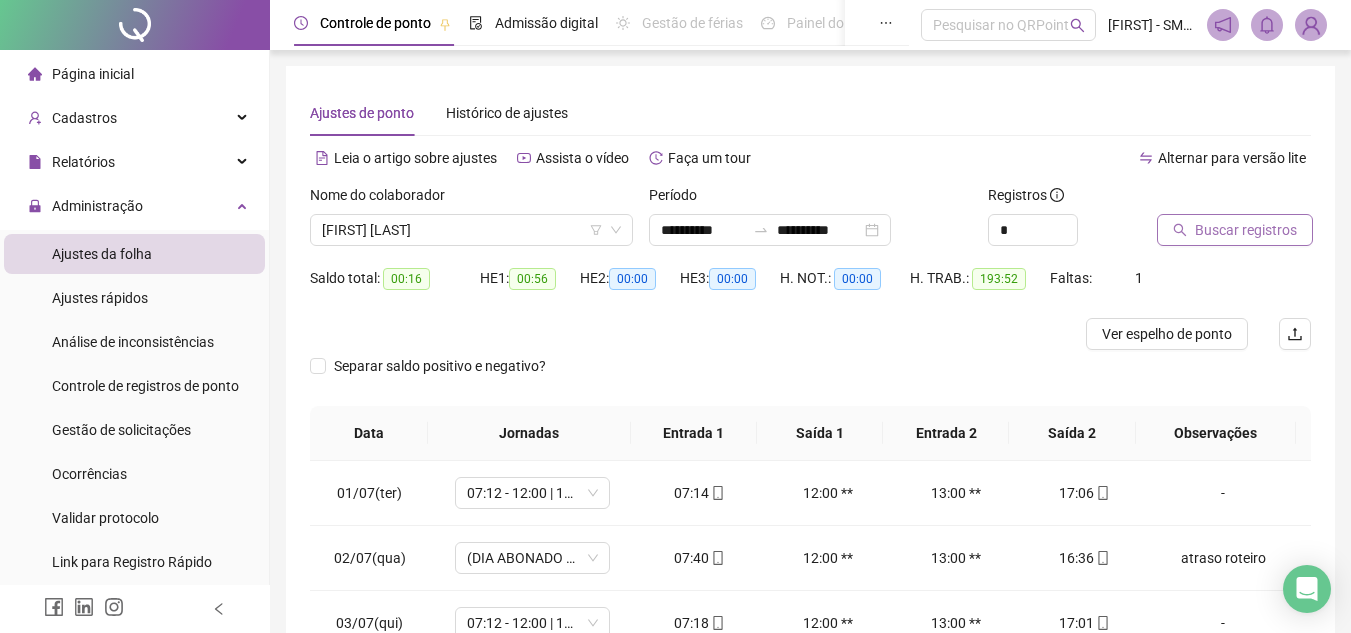 click on "Buscar registros" at bounding box center (1246, 230) 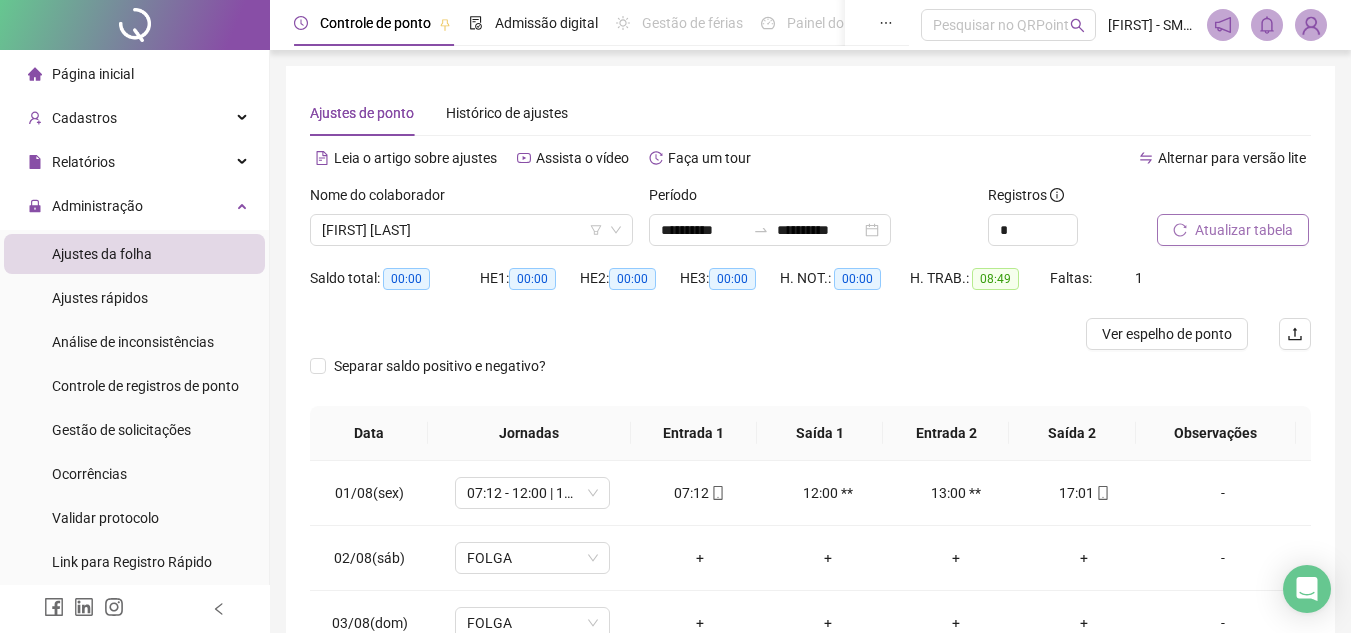 click on "Separar saldo positivo e negativo?" at bounding box center [810, 378] 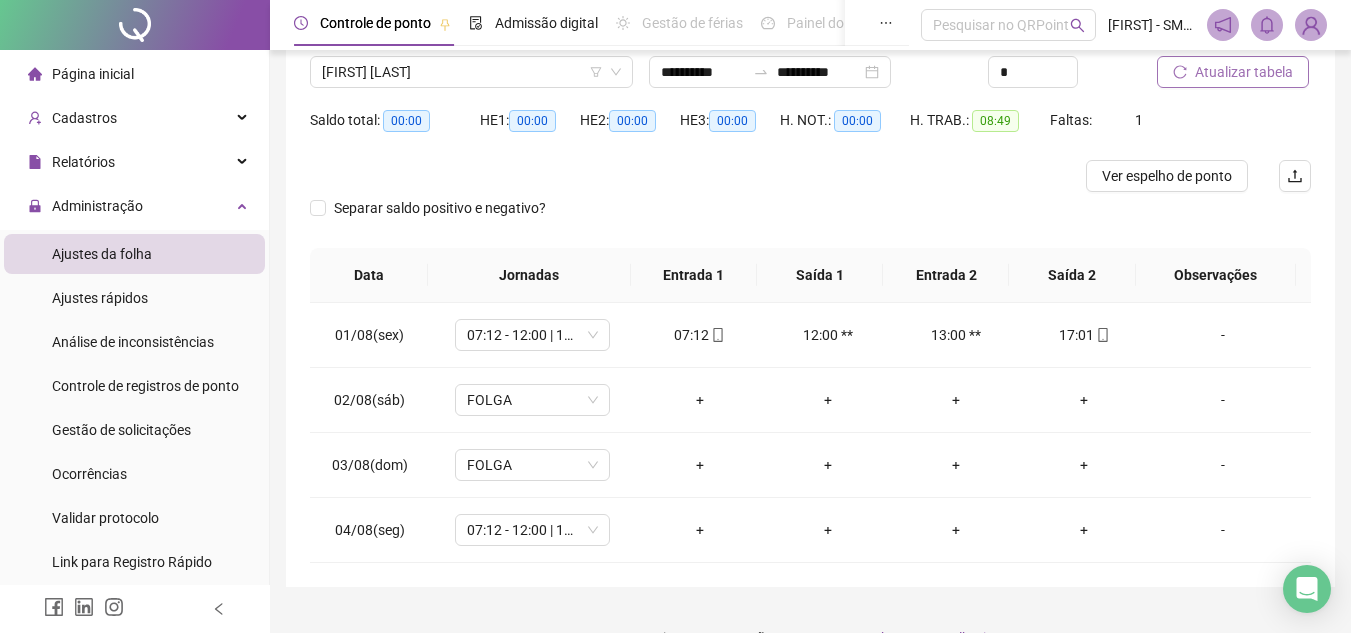 scroll, scrollTop: 198, scrollLeft: 0, axis: vertical 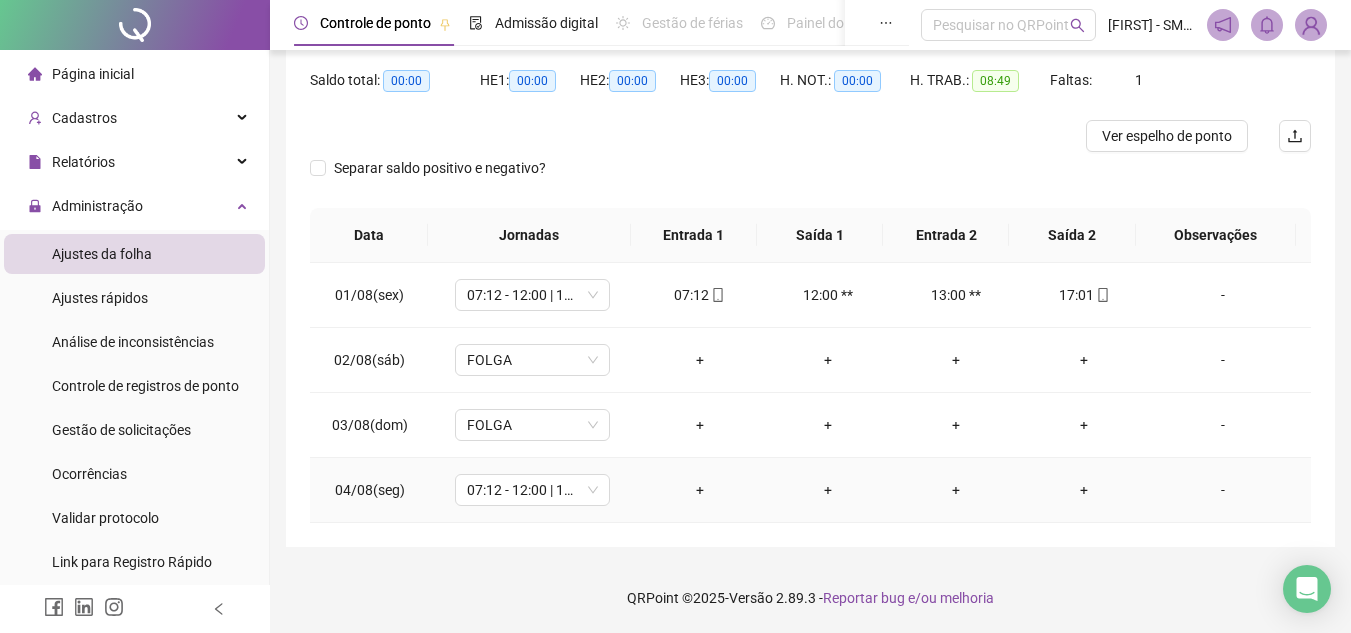 click on "+" at bounding box center (700, 490) 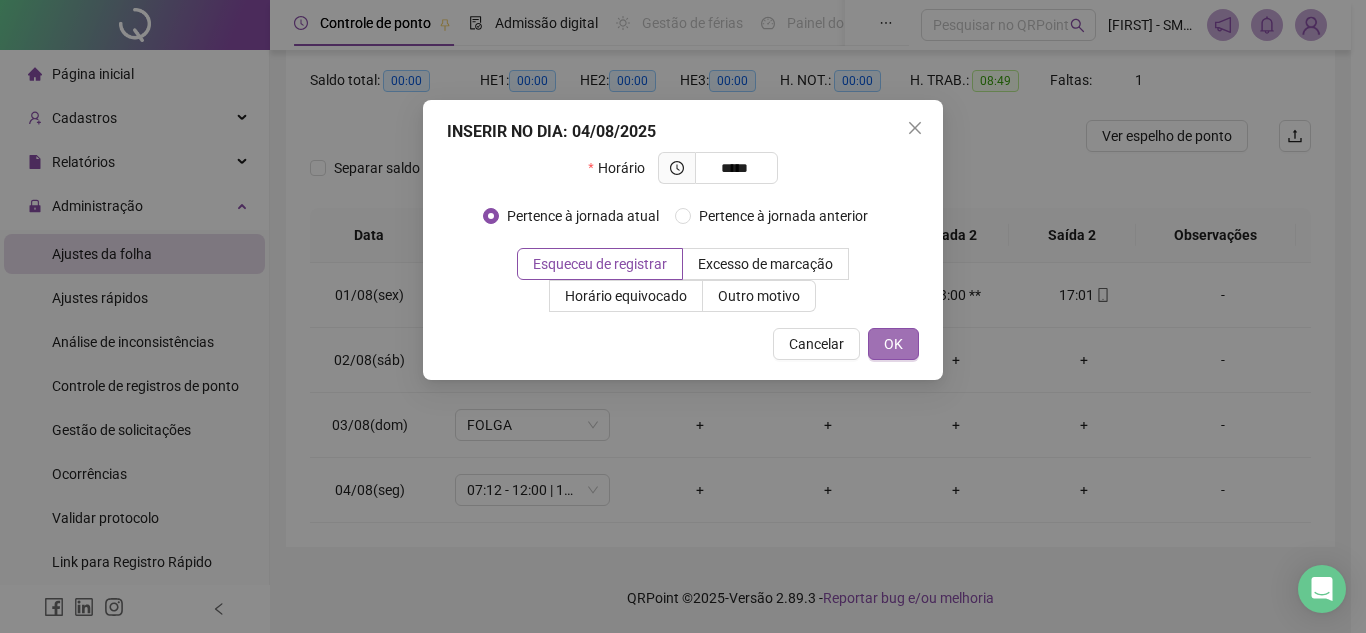type on "*****" 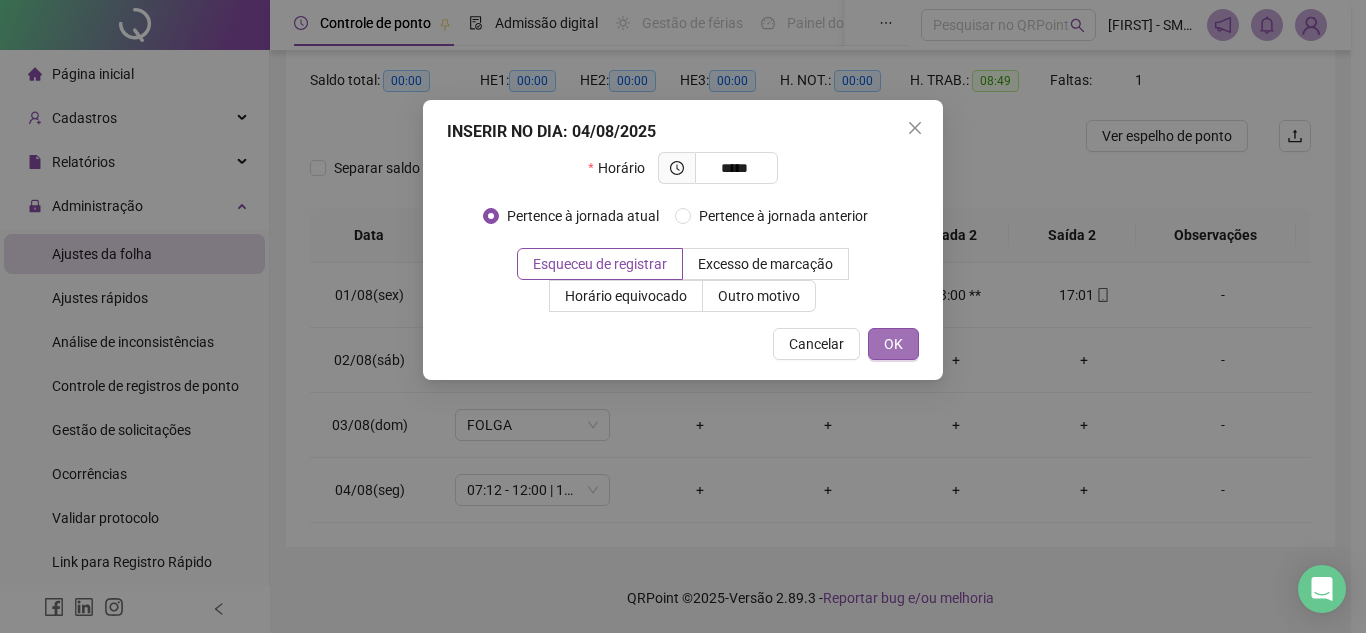 click on "OK" at bounding box center (893, 344) 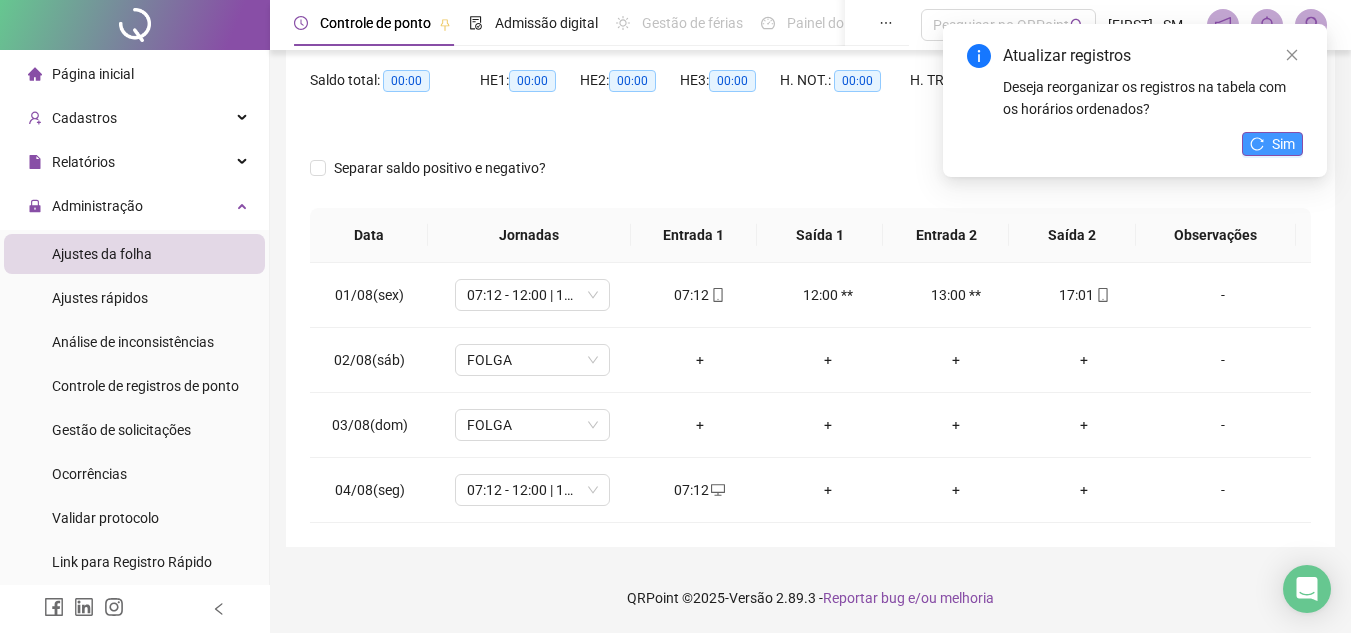 click 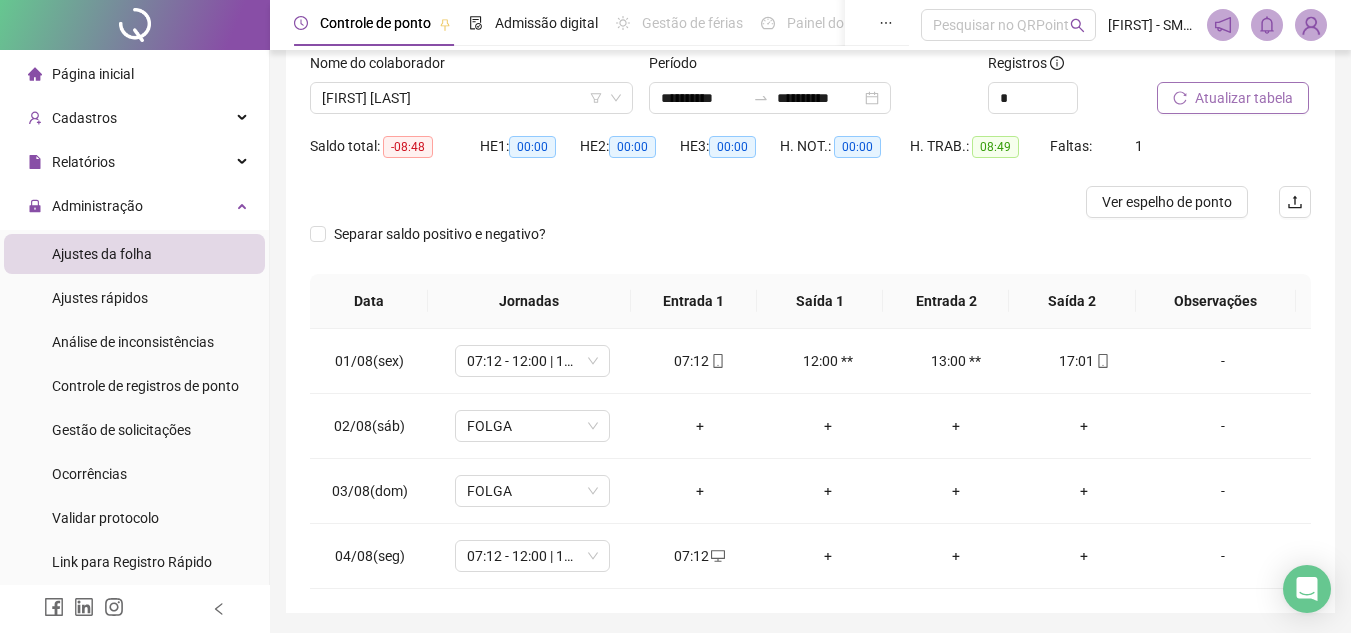 scroll, scrollTop: 32, scrollLeft: 0, axis: vertical 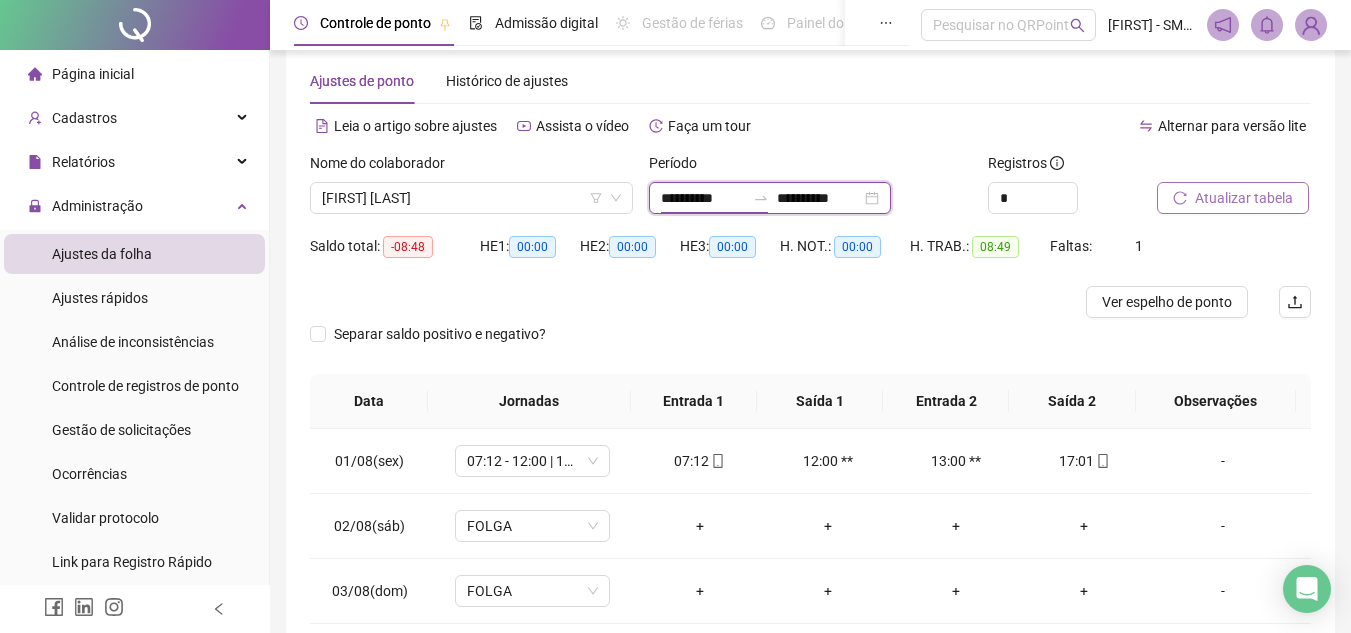 click on "**********" at bounding box center [703, 198] 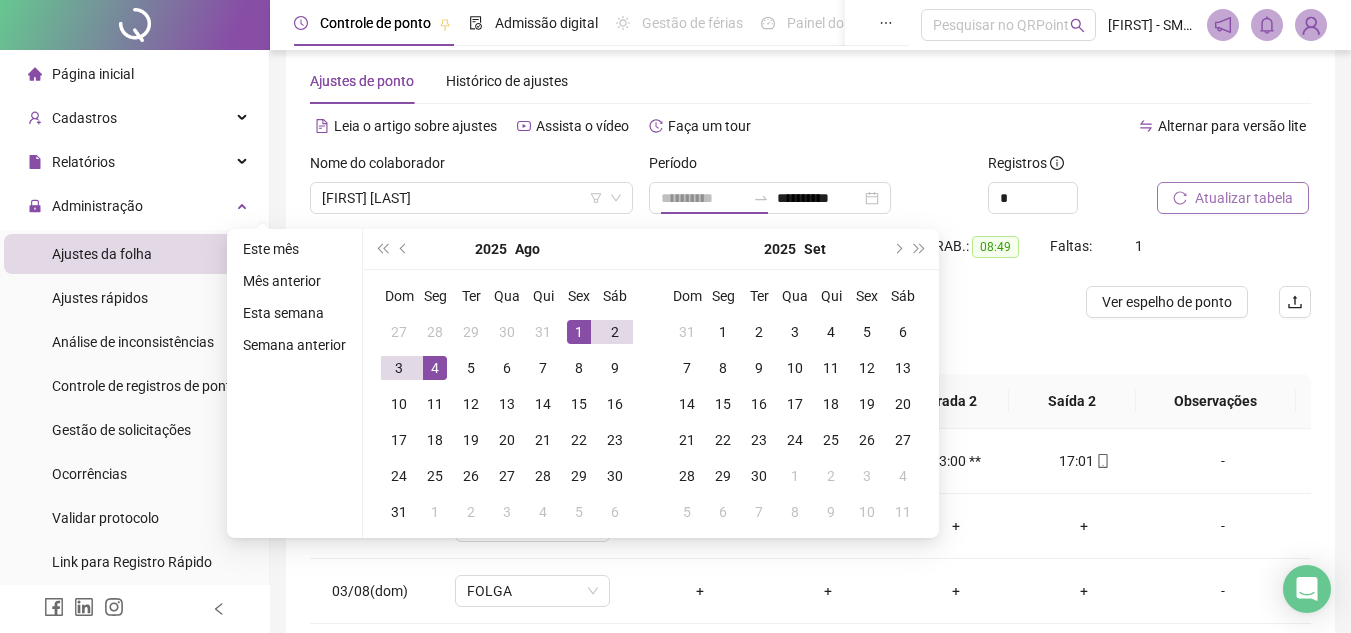 click on "1" at bounding box center [579, 332] 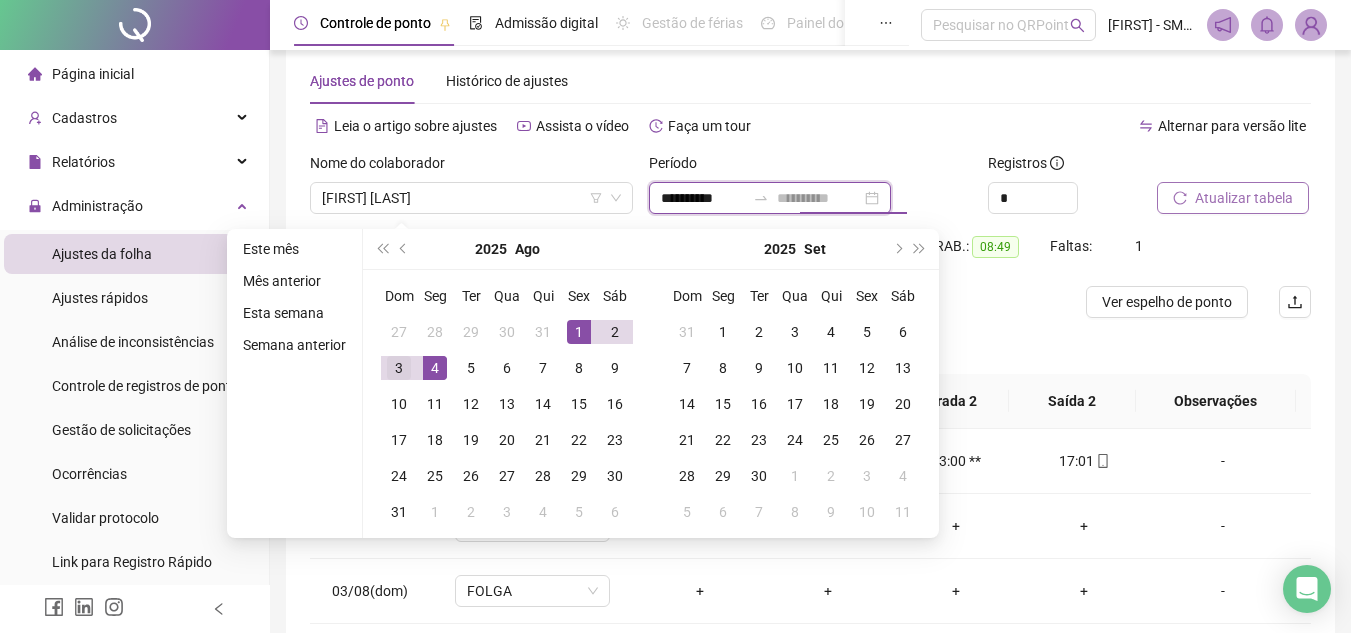 type on "**********" 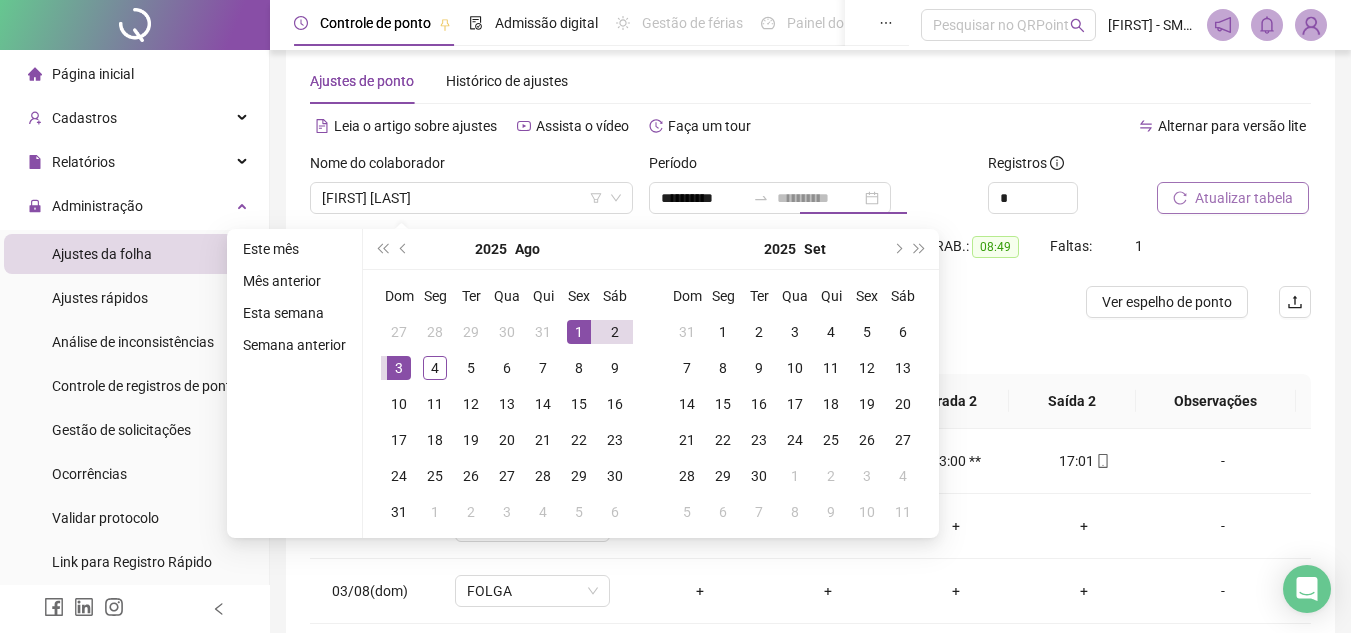 click on "3" at bounding box center (399, 368) 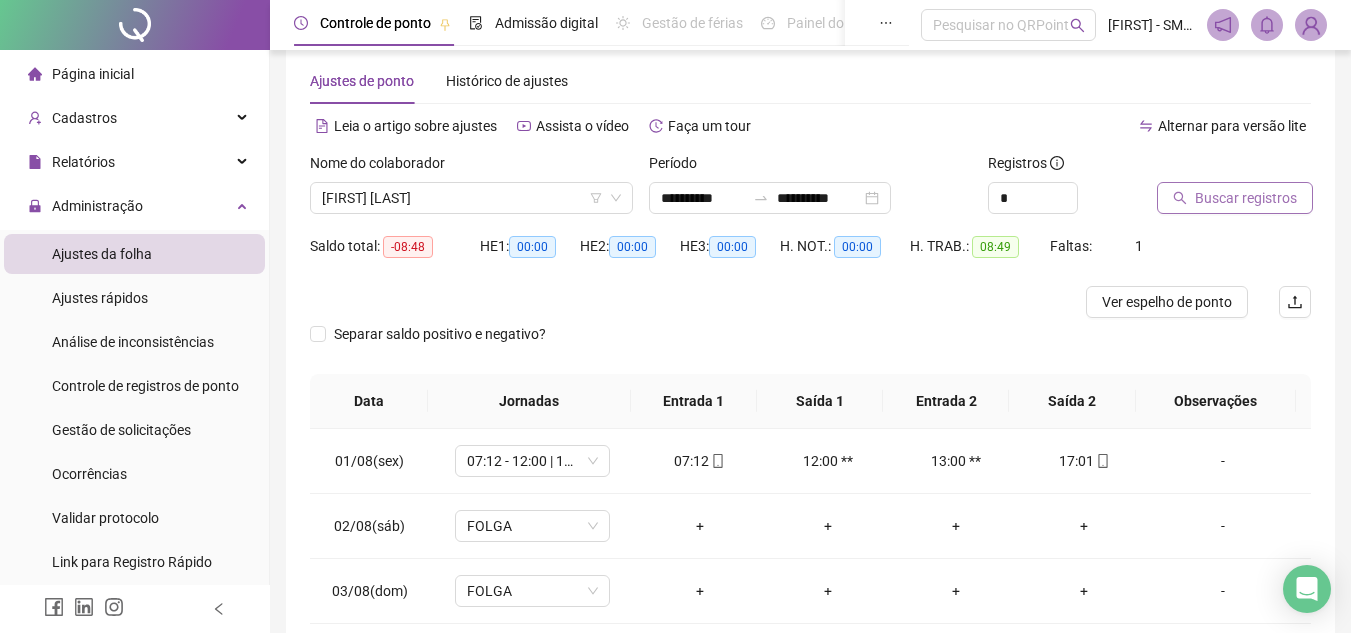 click on "Buscar registros" at bounding box center (1235, 198) 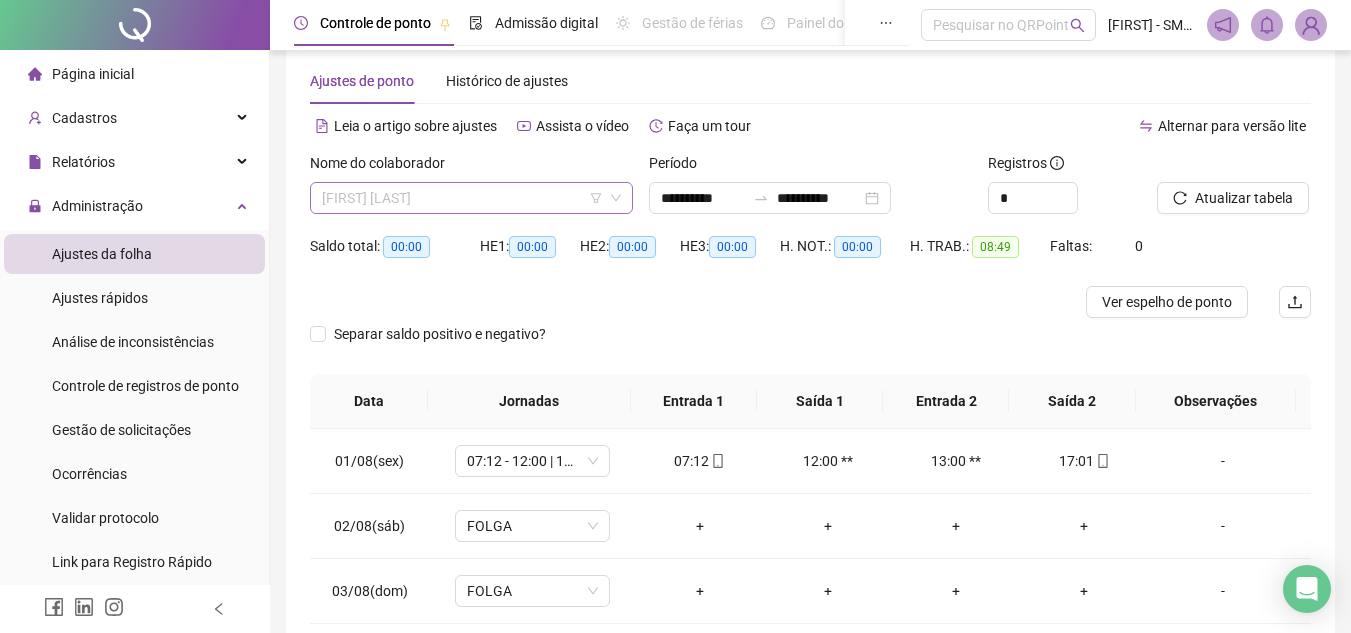 click on "[FIRST] [LAST]" at bounding box center (471, 198) 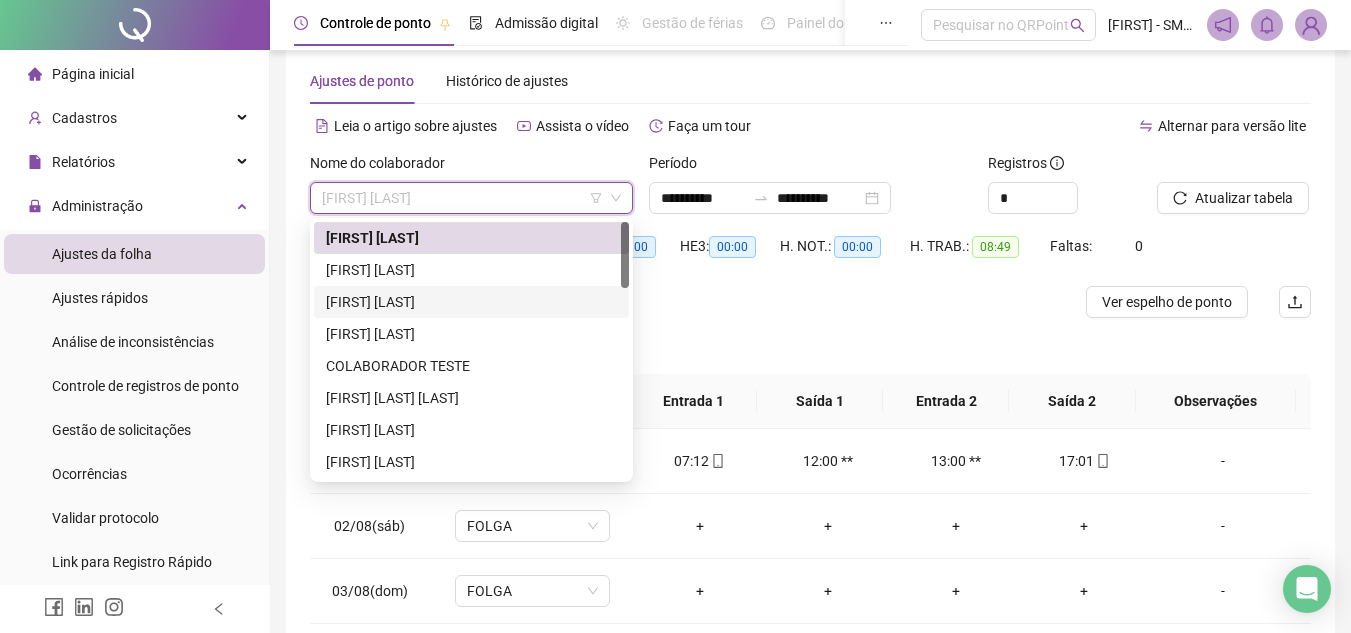 click on "[FIRST] [LAST]" at bounding box center (471, 302) 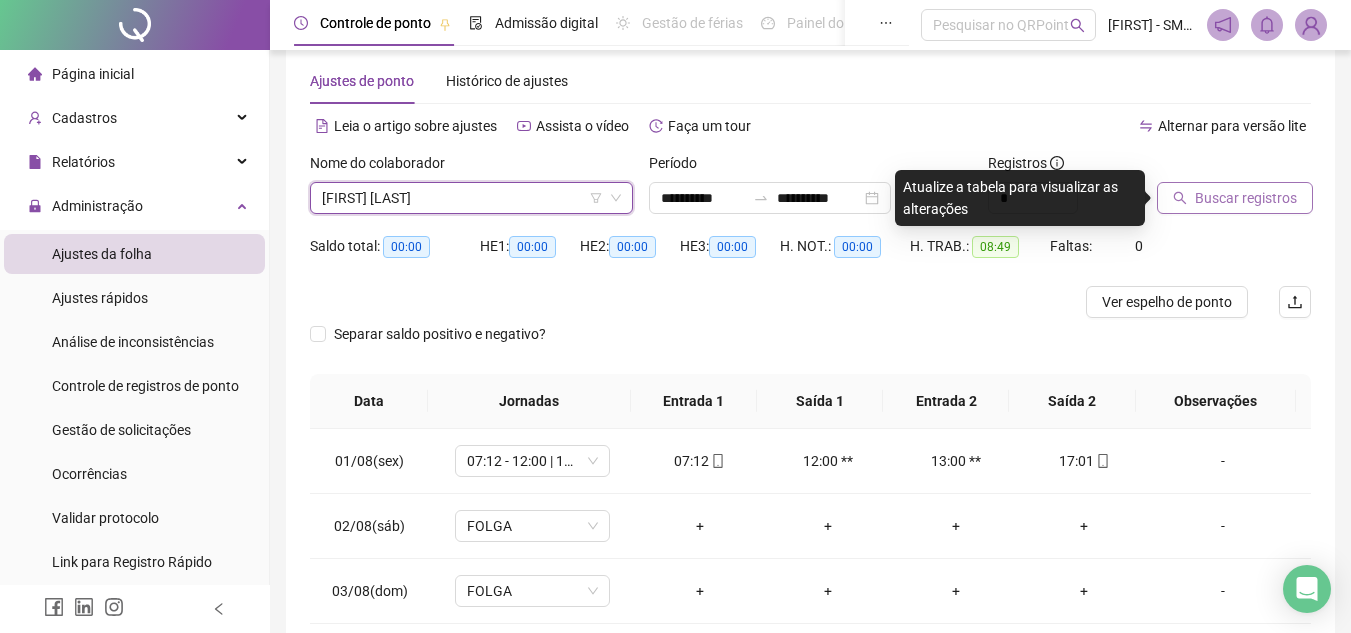 click on "Buscar registros" at bounding box center [1235, 198] 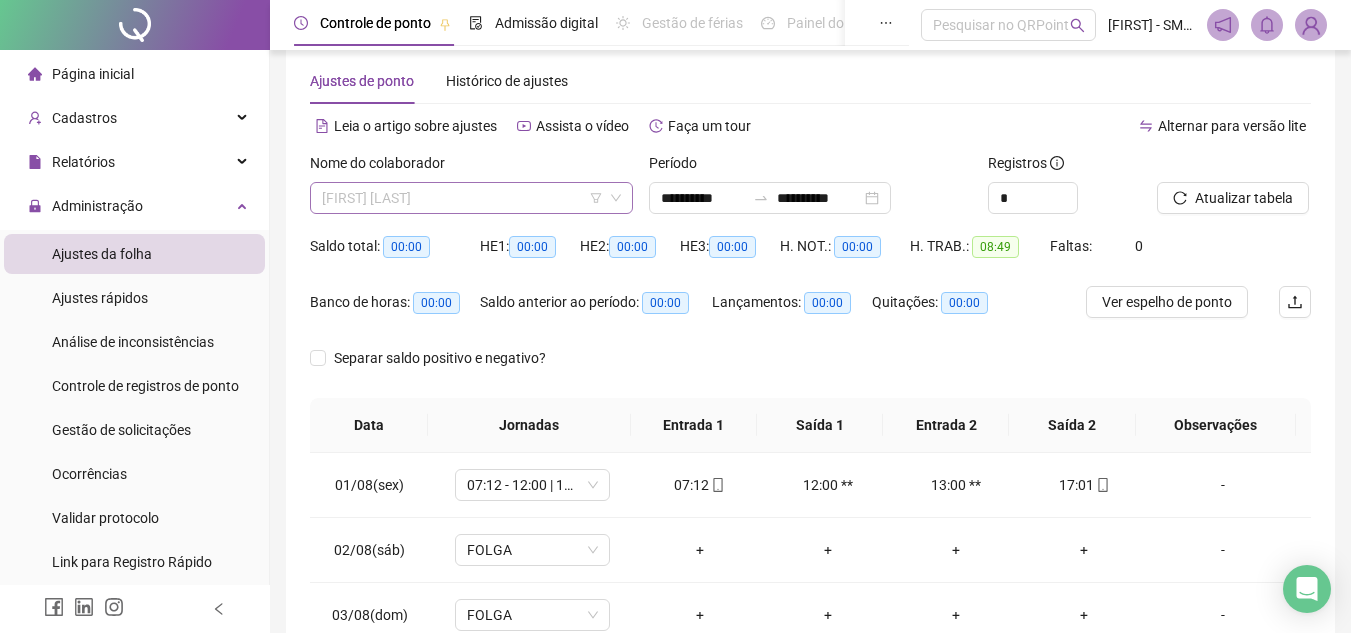 click on "[FIRST] [LAST]" at bounding box center [471, 198] 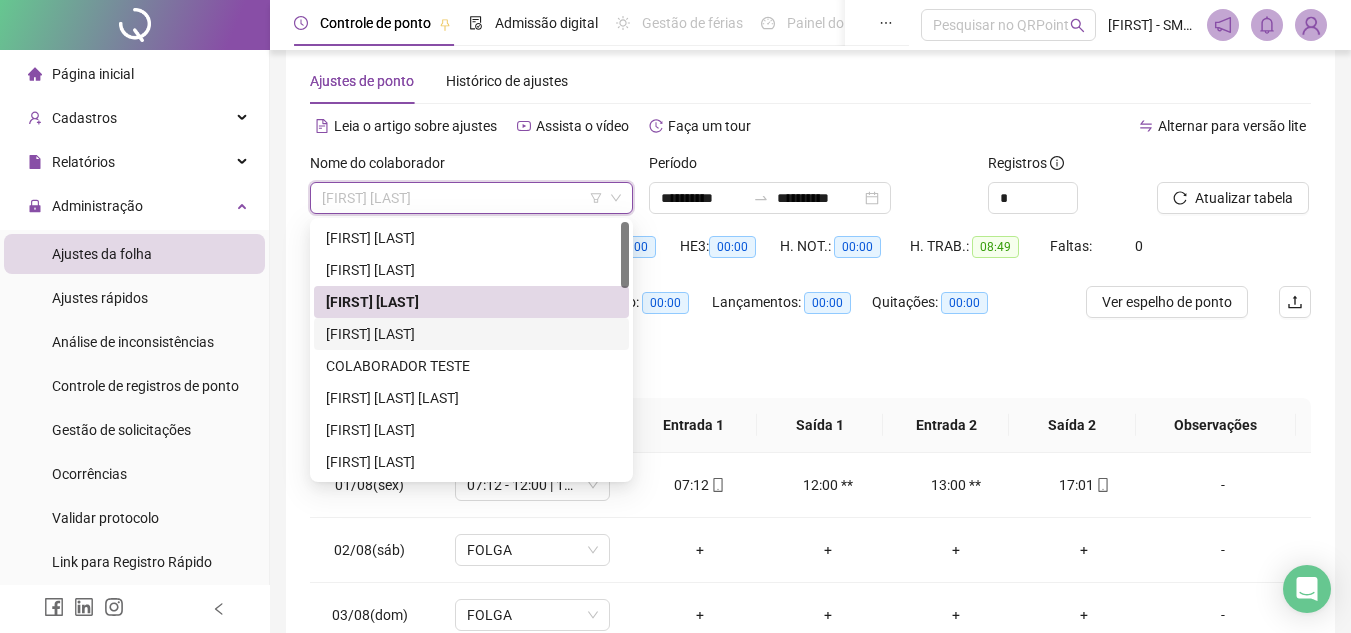 click on "[FIRST] [LAST]" at bounding box center (471, 334) 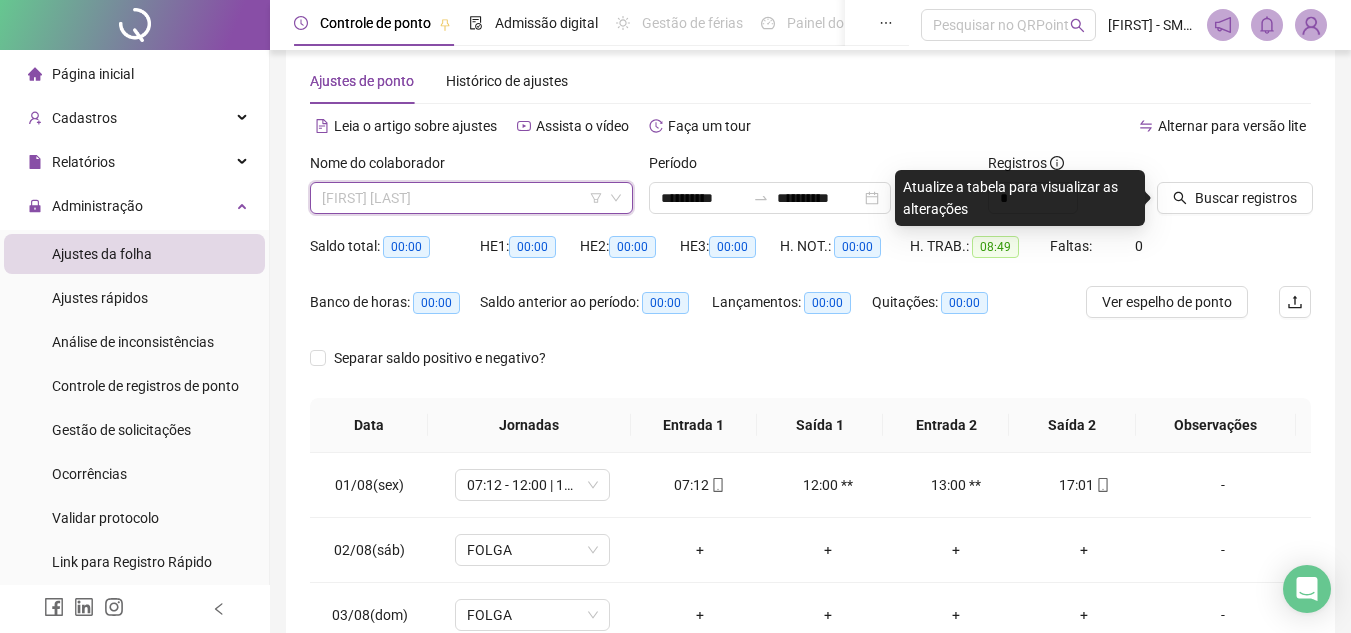 click on "[FIRST] [LAST]" at bounding box center [471, 198] 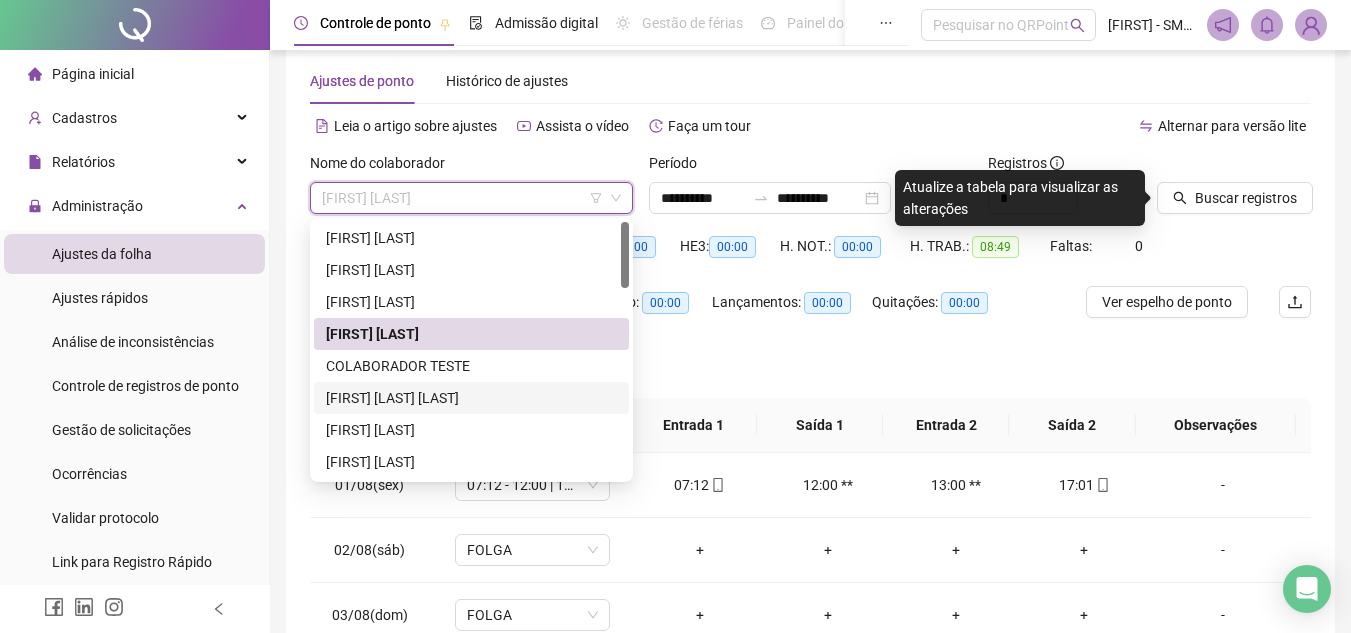 click on "[FIRST] [LAST] [LAST]" at bounding box center (471, 398) 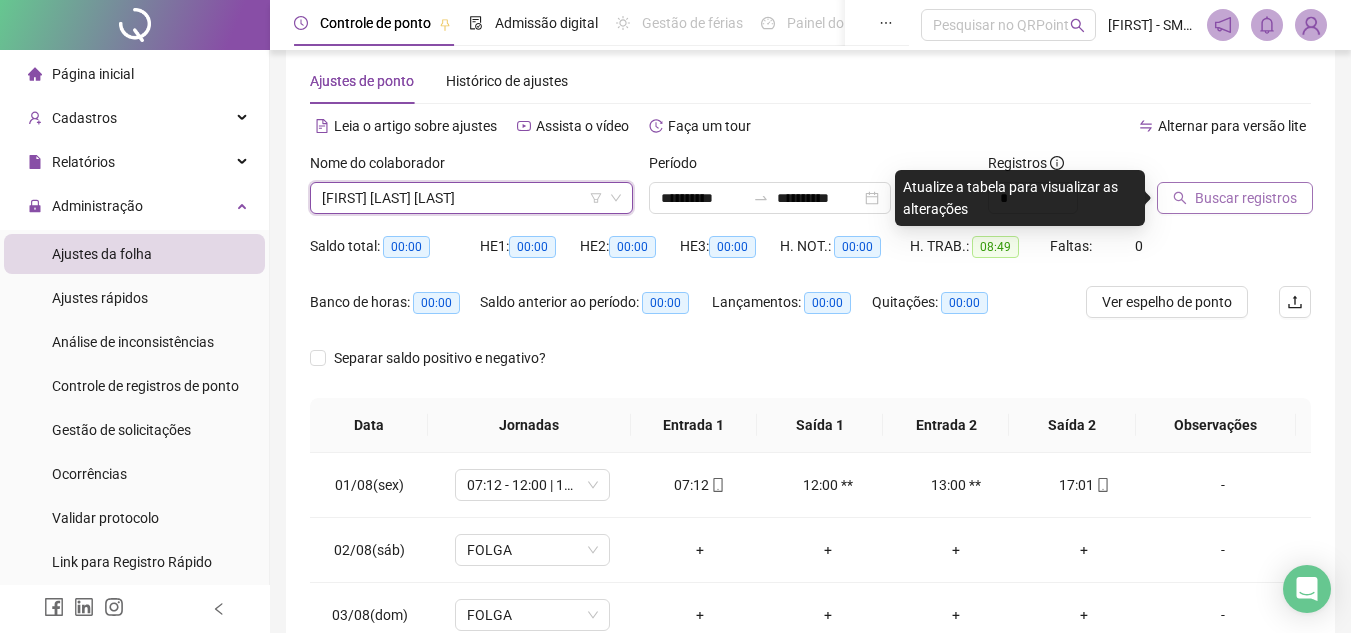 click on "Buscar registros" at bounding box center (1235, 198) 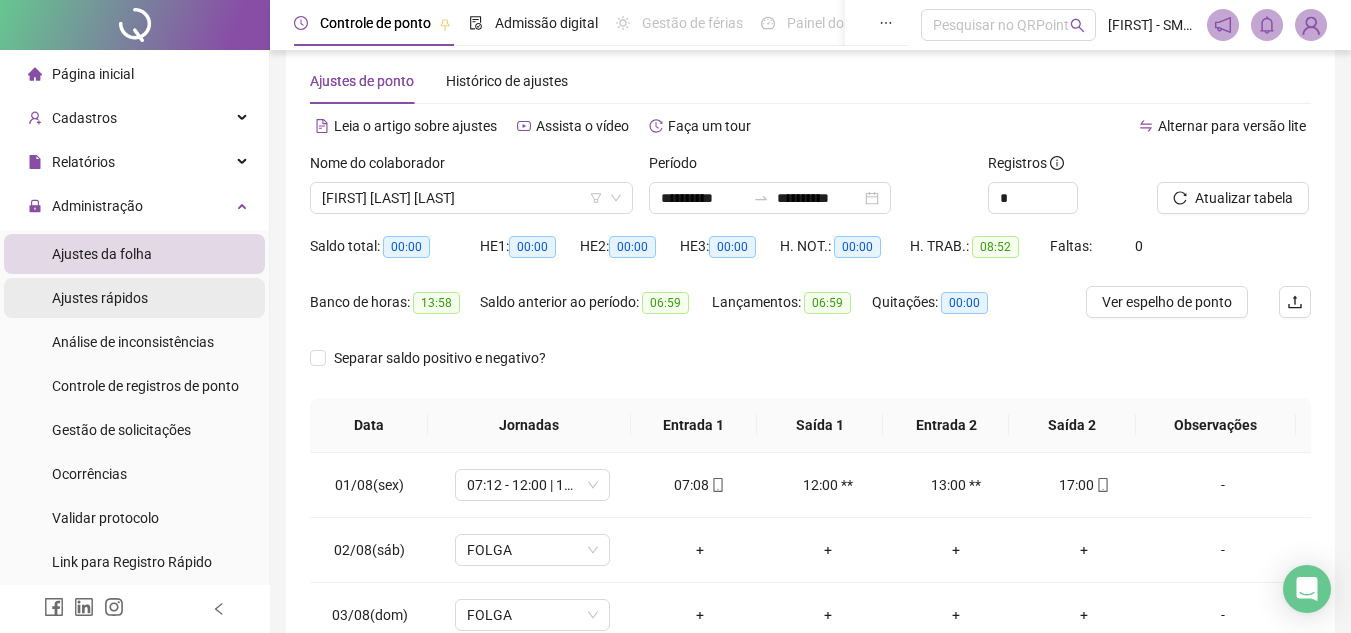 click on "Ajustes rápidos" at bounding box center [100, 298] 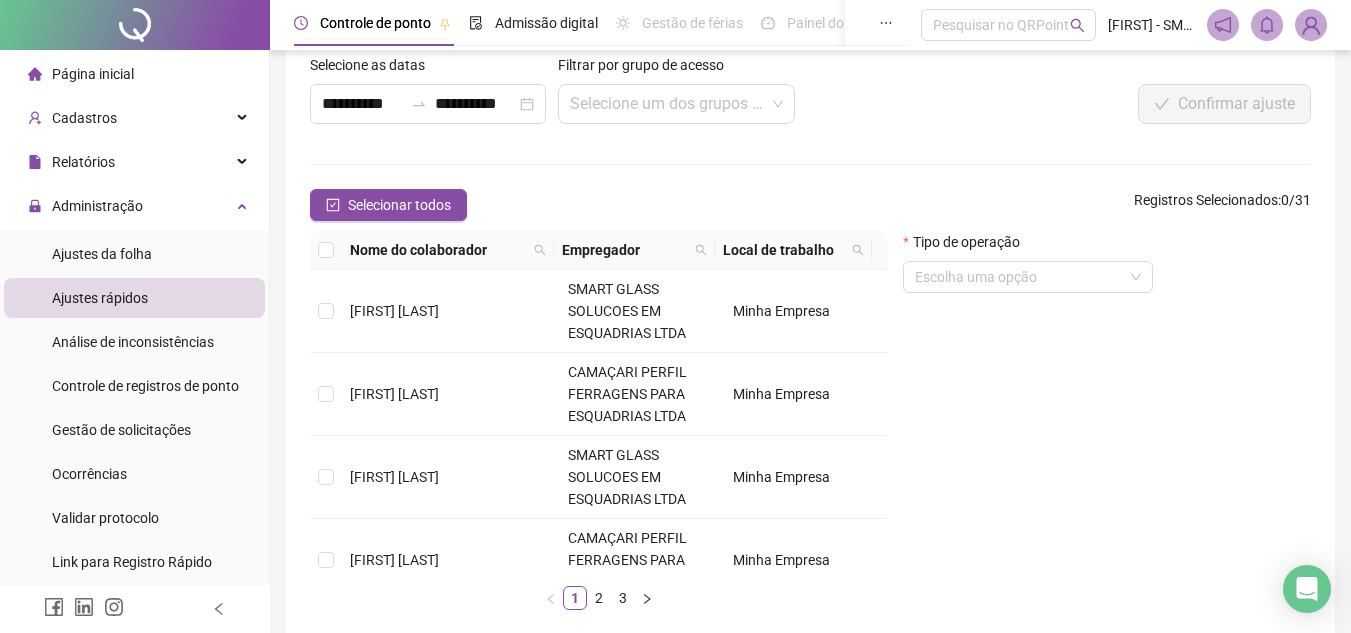 scroll, scrollTop: 140, scrollLeft: 0, axis: vertical 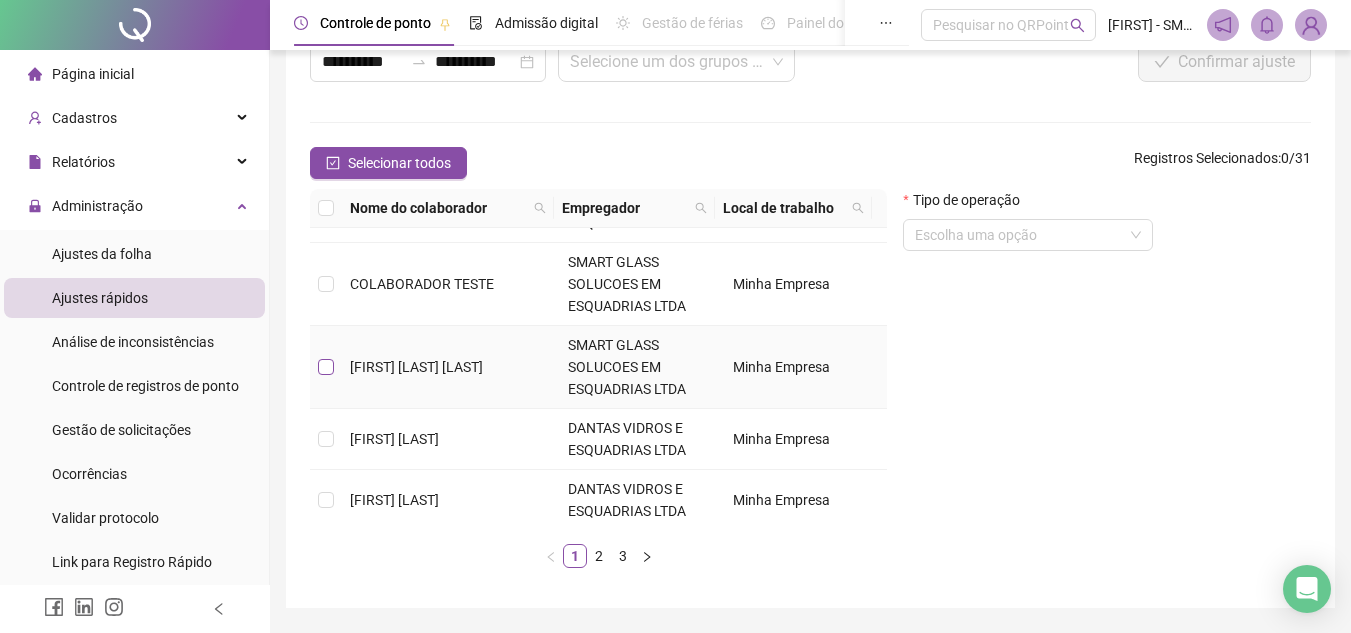click at bounding box center [326, 367] 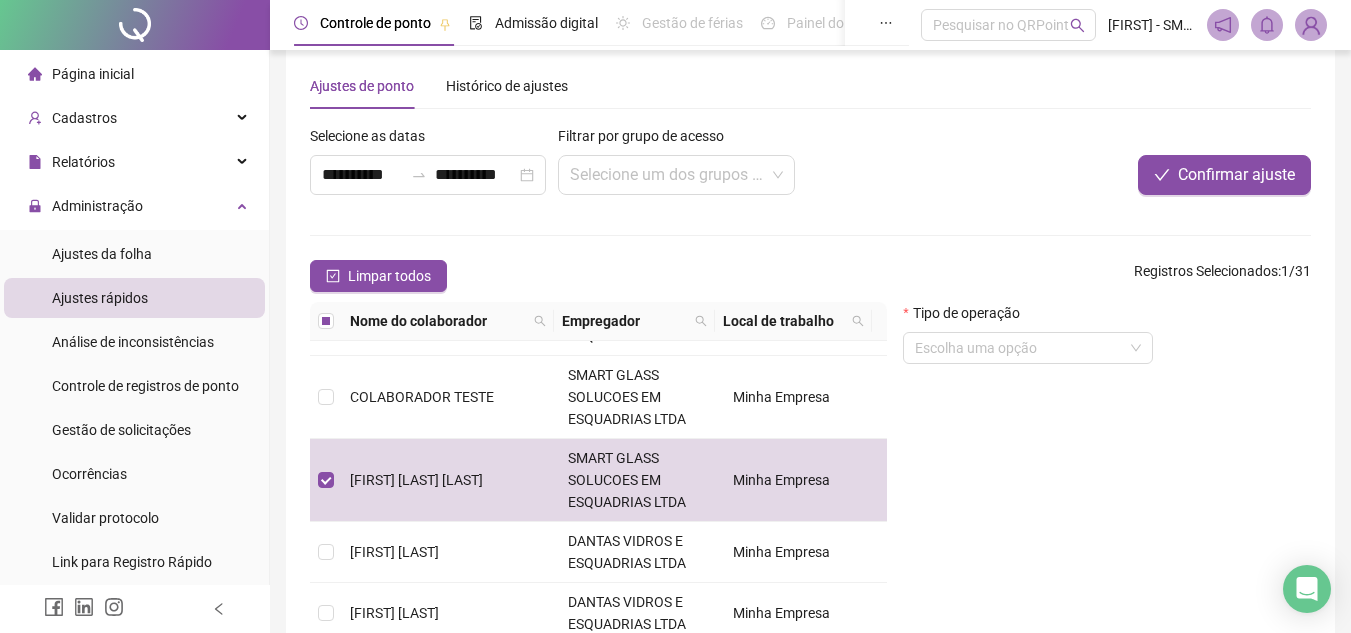 scroll, scrollTop: 15, scrollLeft: 0, axis: vertical 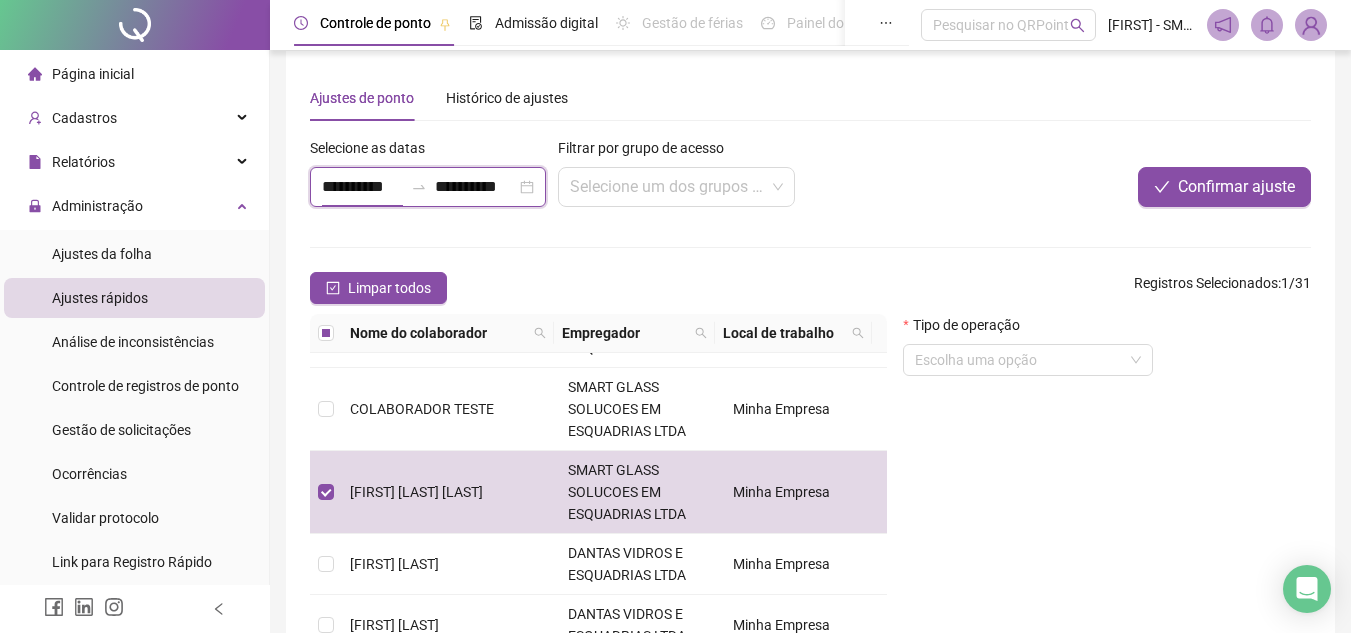 click on "**********" at bounding box center (362, 187) 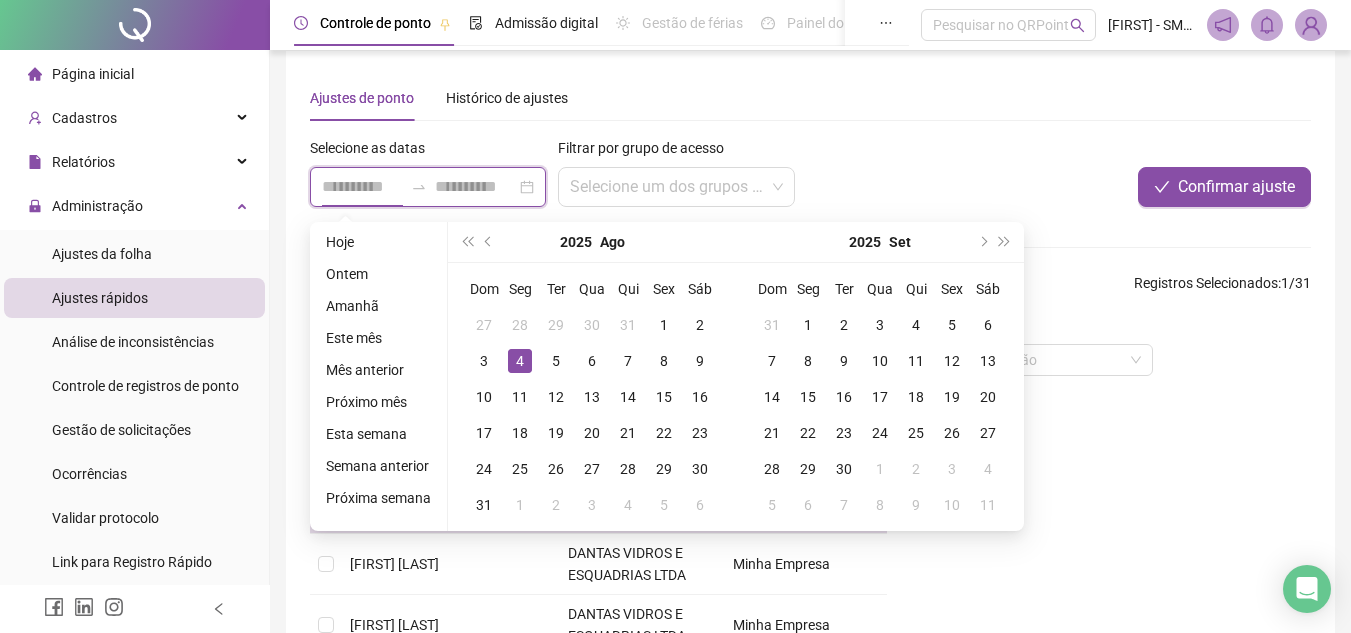 type on "**********" 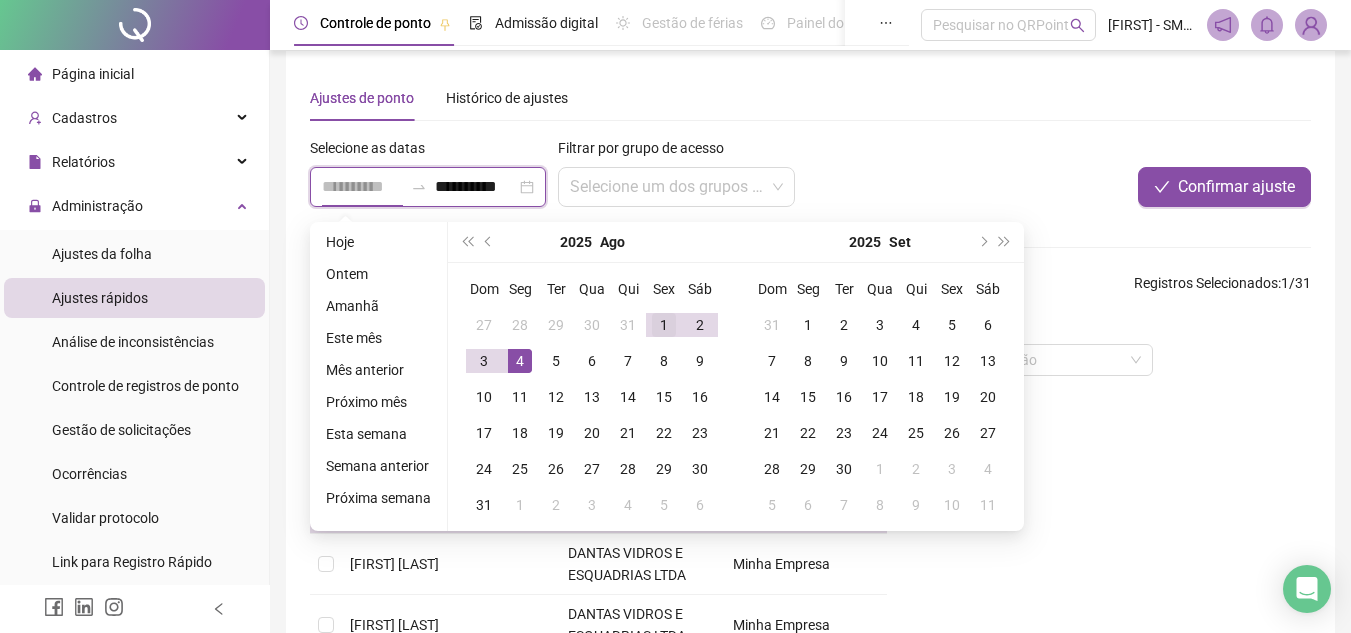 type on "**********" 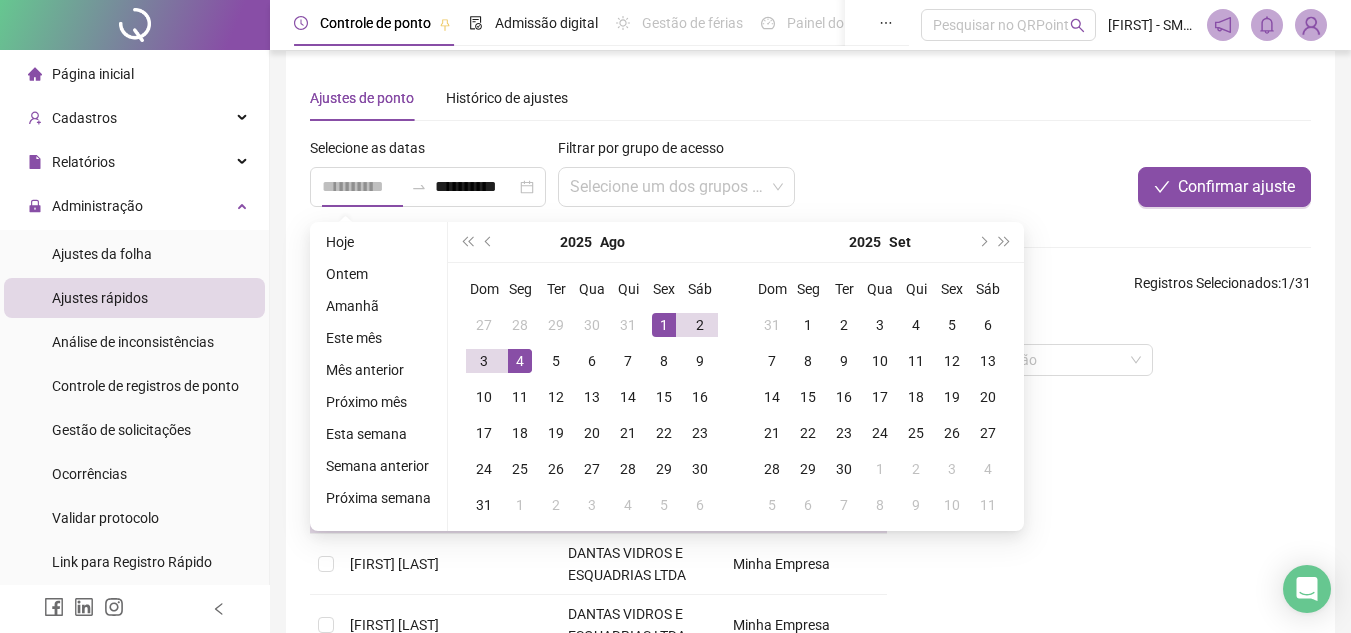 click on "1" at bounding box center [664, 325] 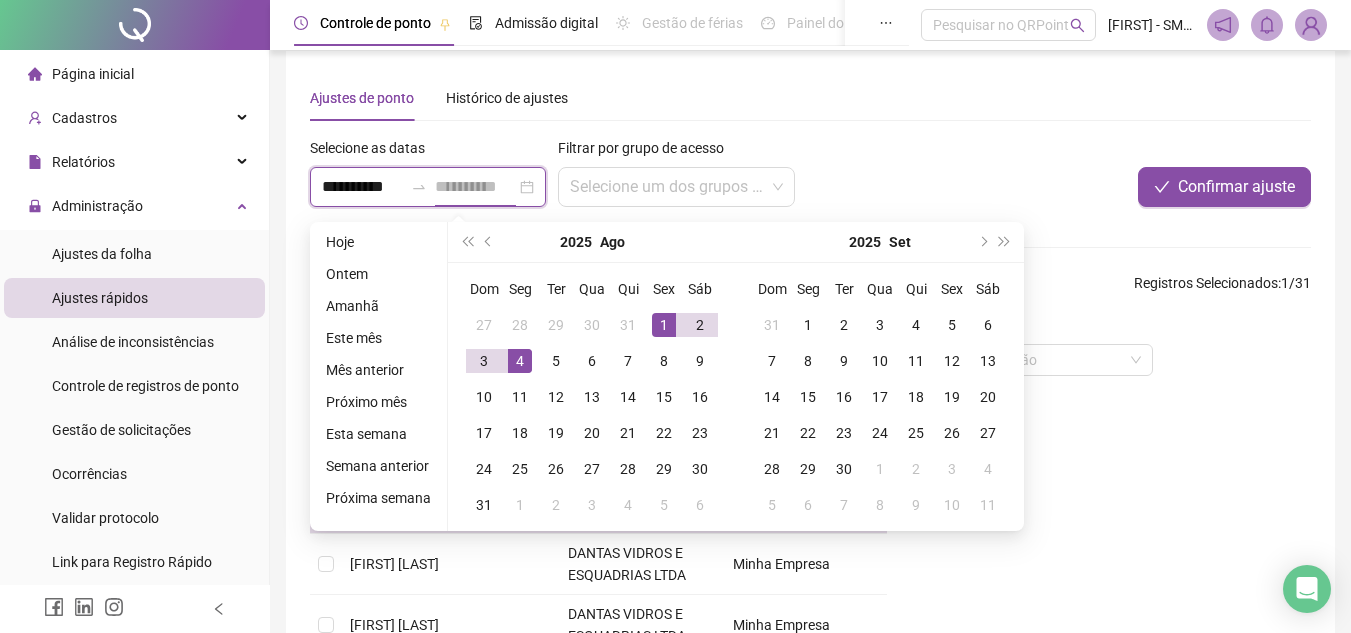 type on "**********" 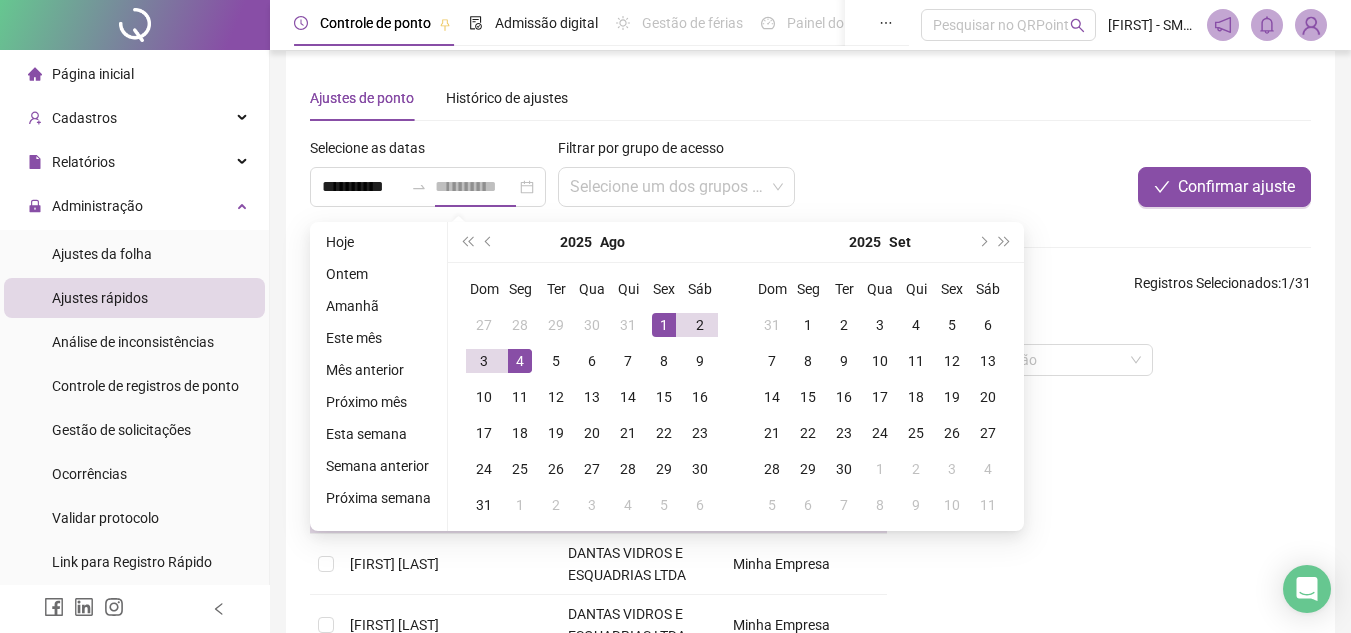 click on "4" at bounding box center [520, 361] 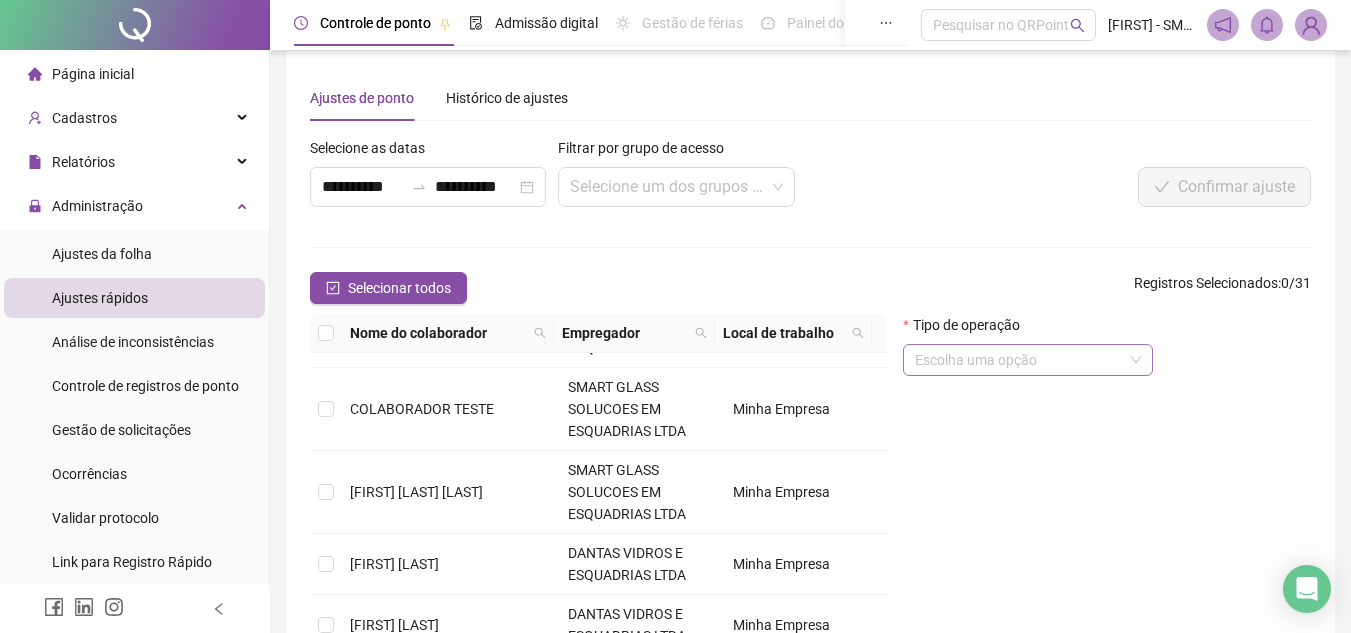 click at bounding box center [1019, 360] 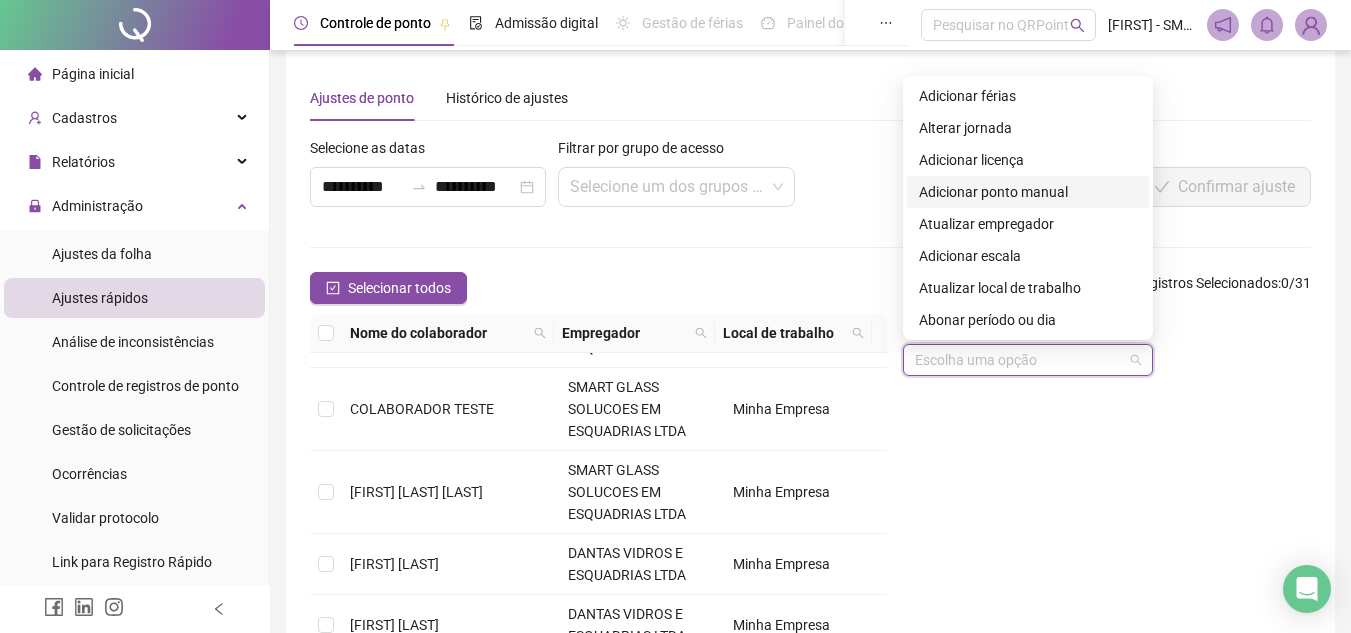 click on "4 5 6 Adicionar férias Alterar jornada Adicionar licença Adicionar ponto manual Atualizar empregador Adicionar escala Atualizar local de trabalho Abonar período ou dia Ajustes de banco de horas Adicionar observações" at bounding box center [1028, 208] 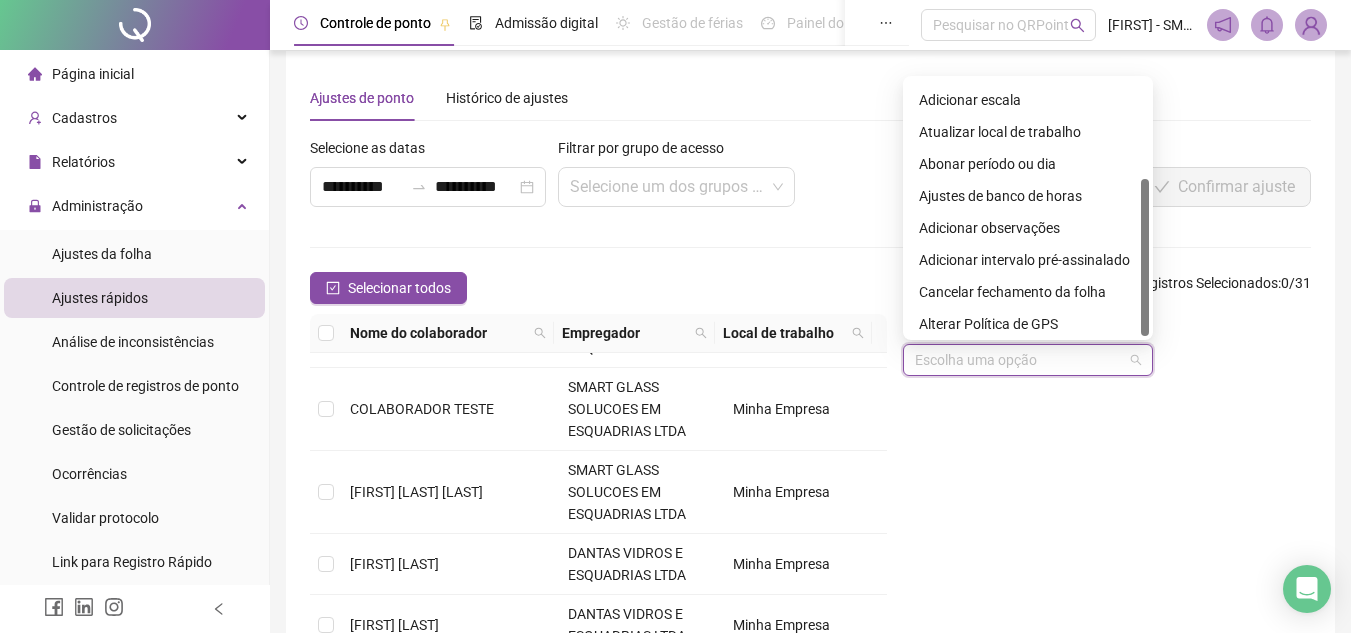 scroll, scrollTop: 160, scrollLeft: 0, axis: vertical 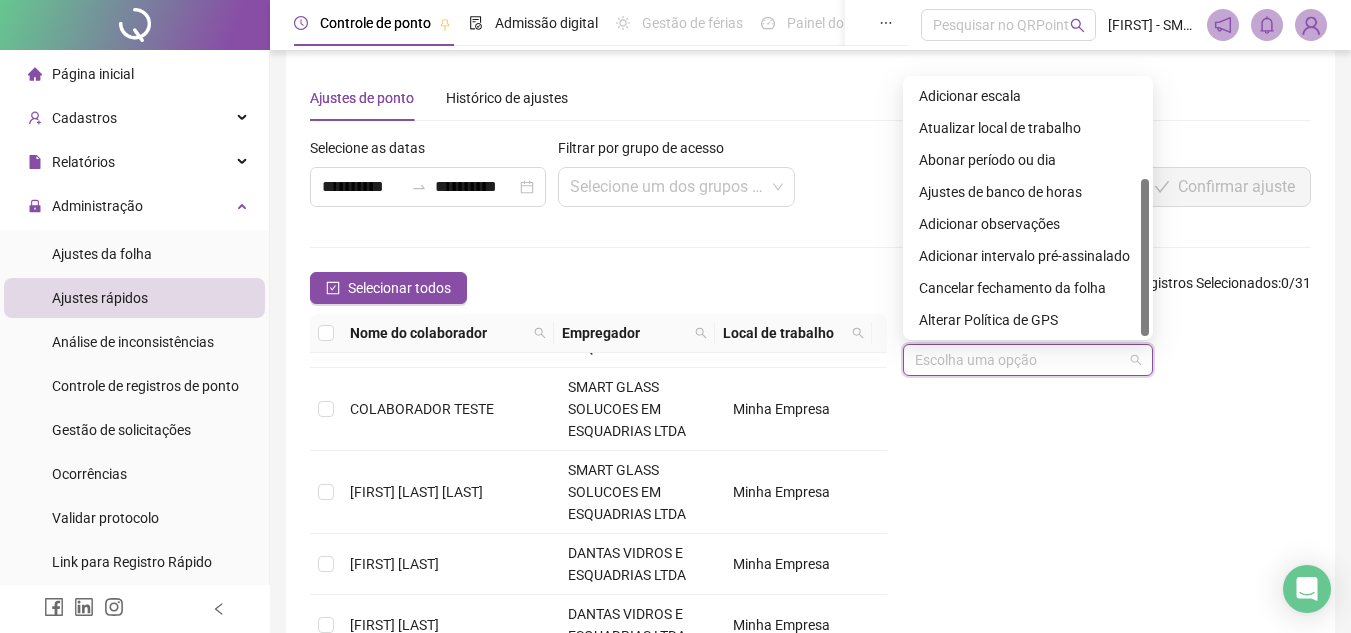 drag, startPoint x: 1143, startPoint y: 240, endPoint x: 1112, endPoint y: 336, distance: 100.88112 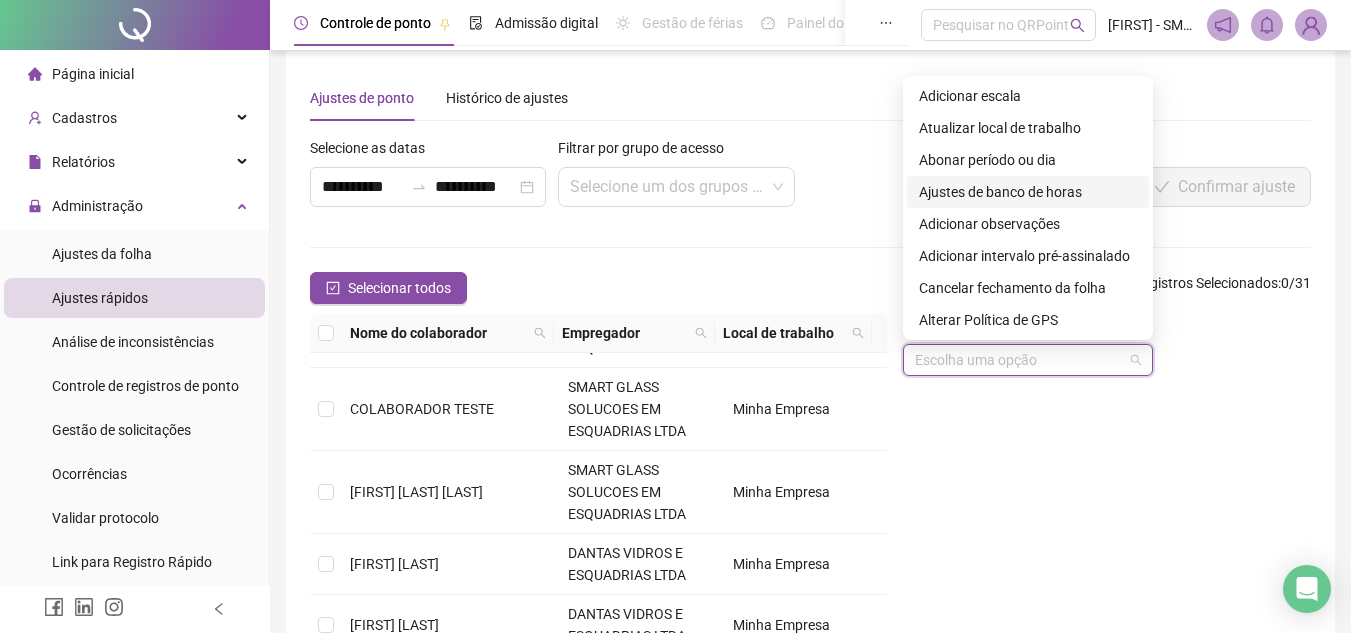 click on "Ajustes de banco de horas" at bounding box center [1028, 192] 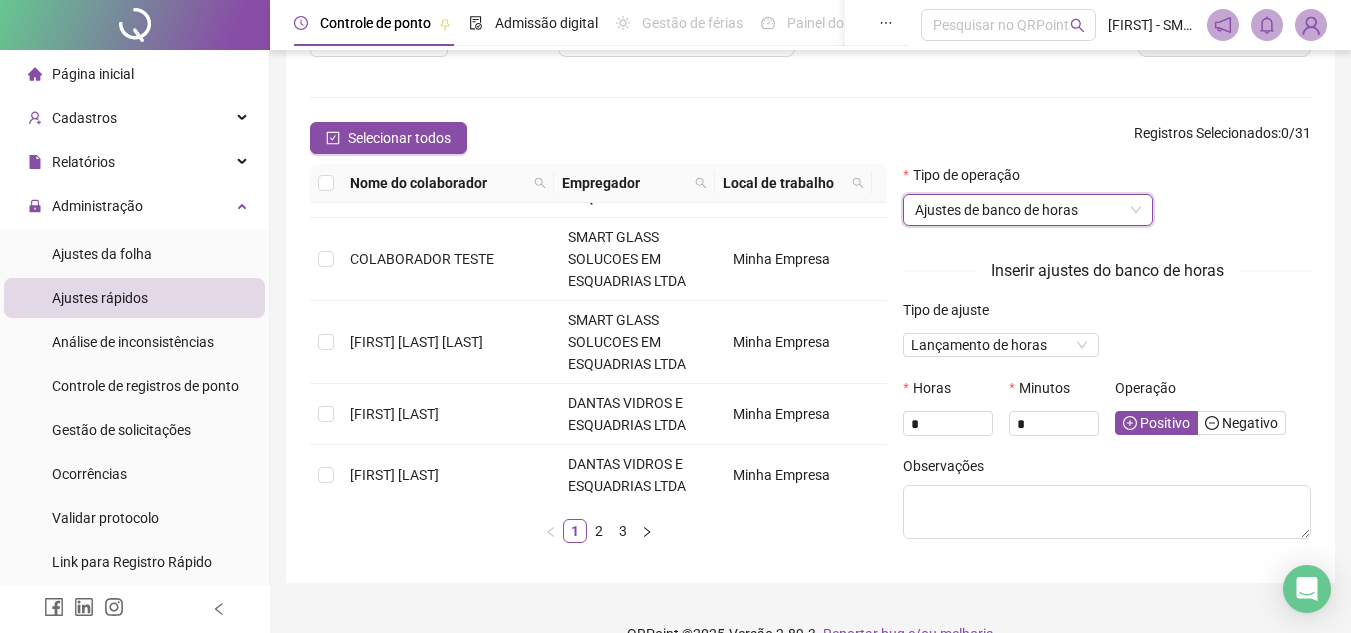 scroll, scrollTop: 201, scrollLeft: 0, axis: vertical 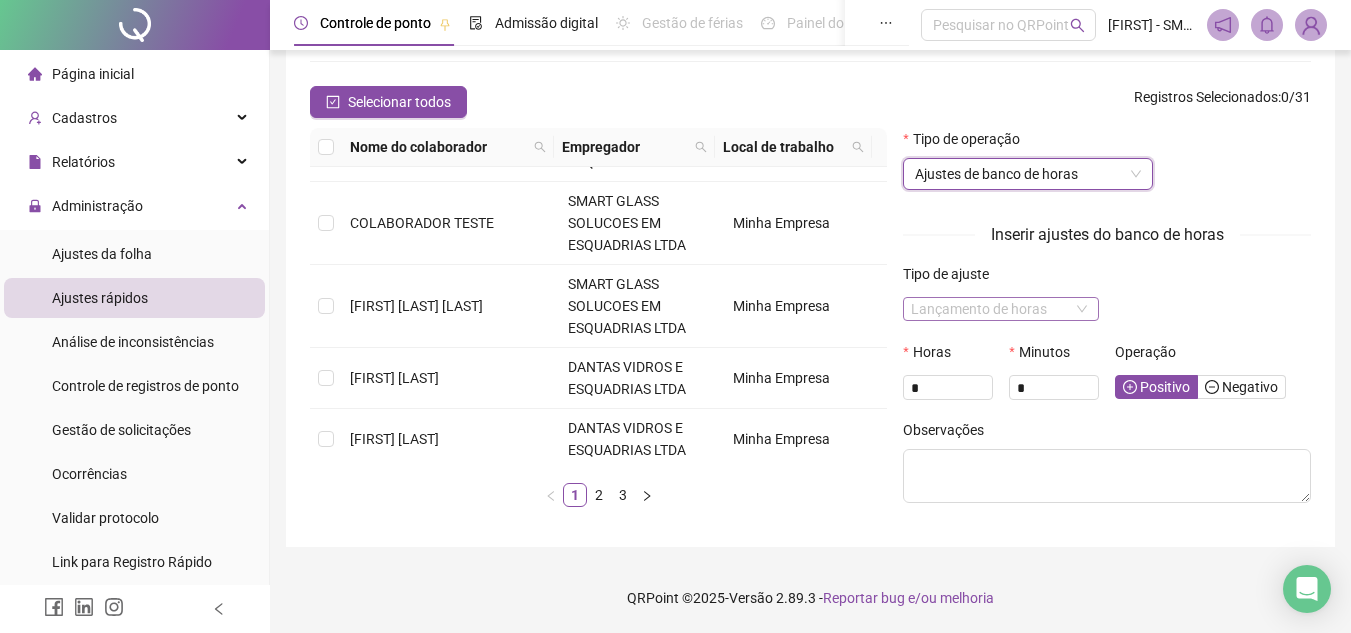 click on "Lançamento de horas" at bounding box center [1001, 309] 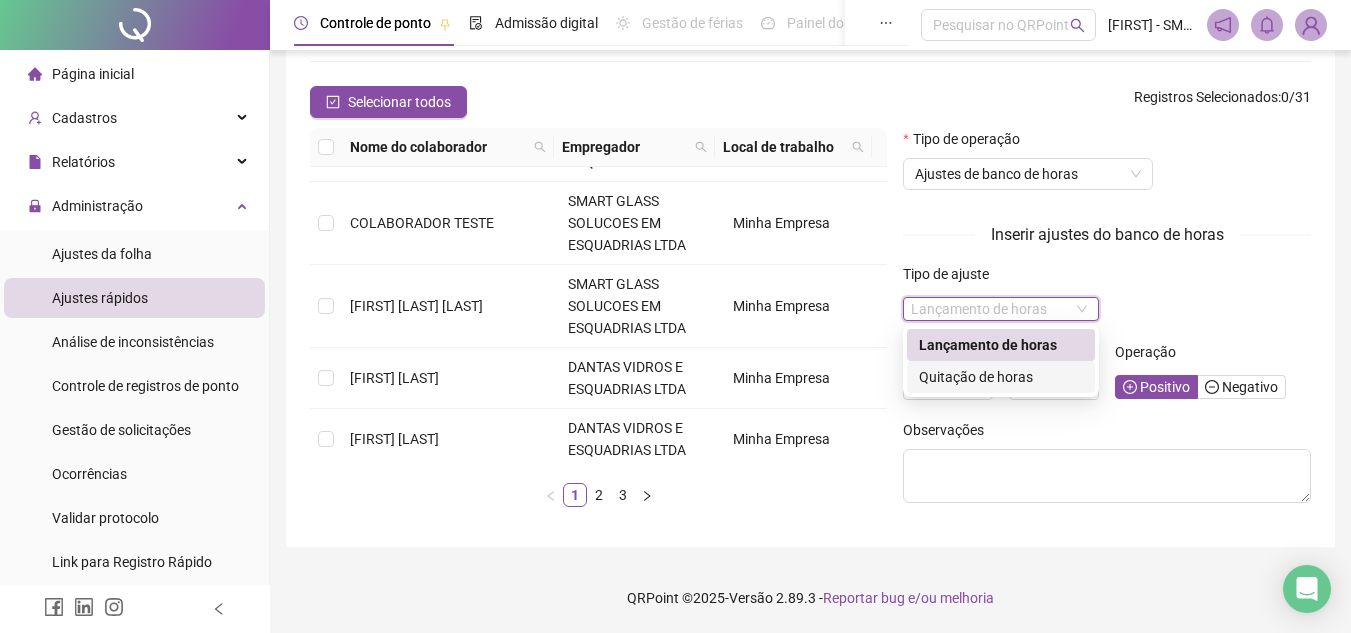 click on "Quitação de horas" at bounding box center [1001, 377] 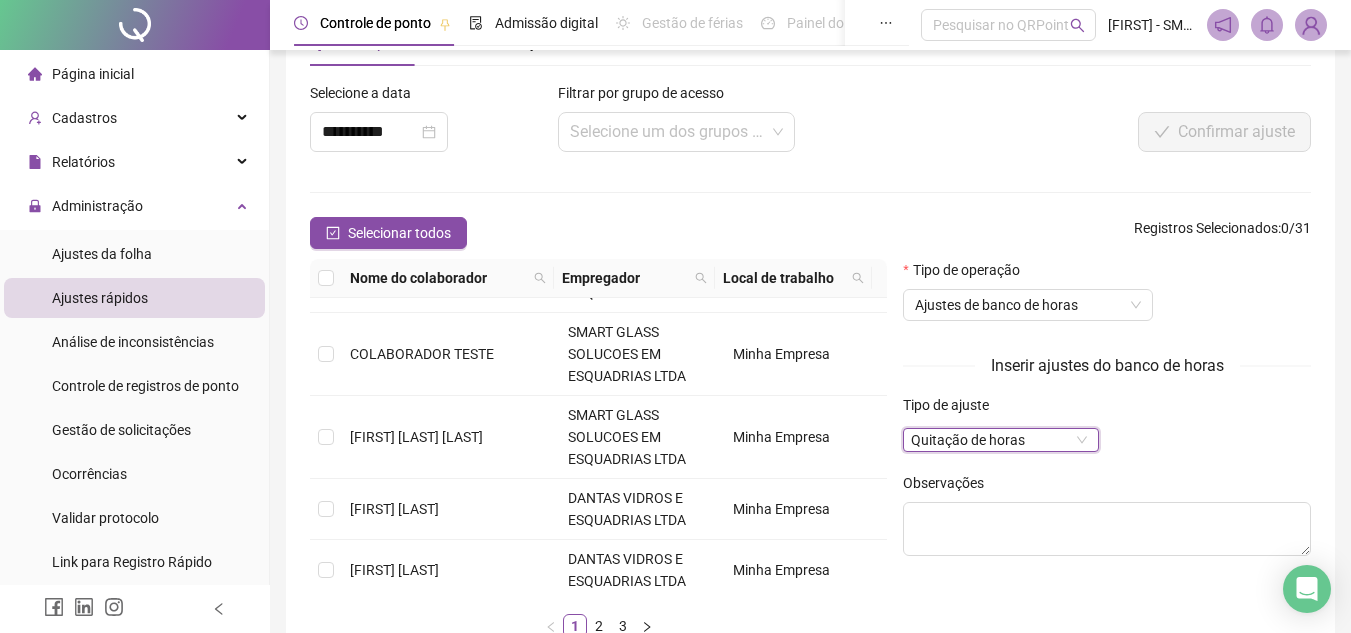 scroll, scrollTop: 105, scrollLeft: 0, axis: vertical 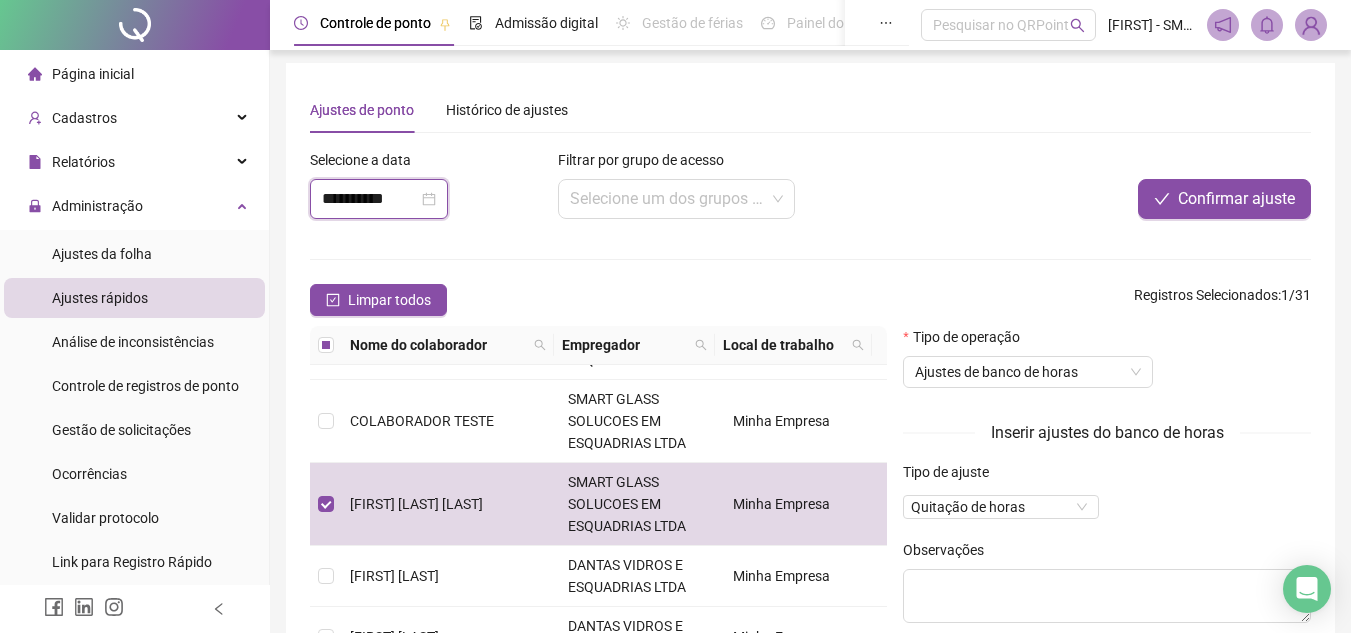 click on "**********" at bounding box center [370, 199] 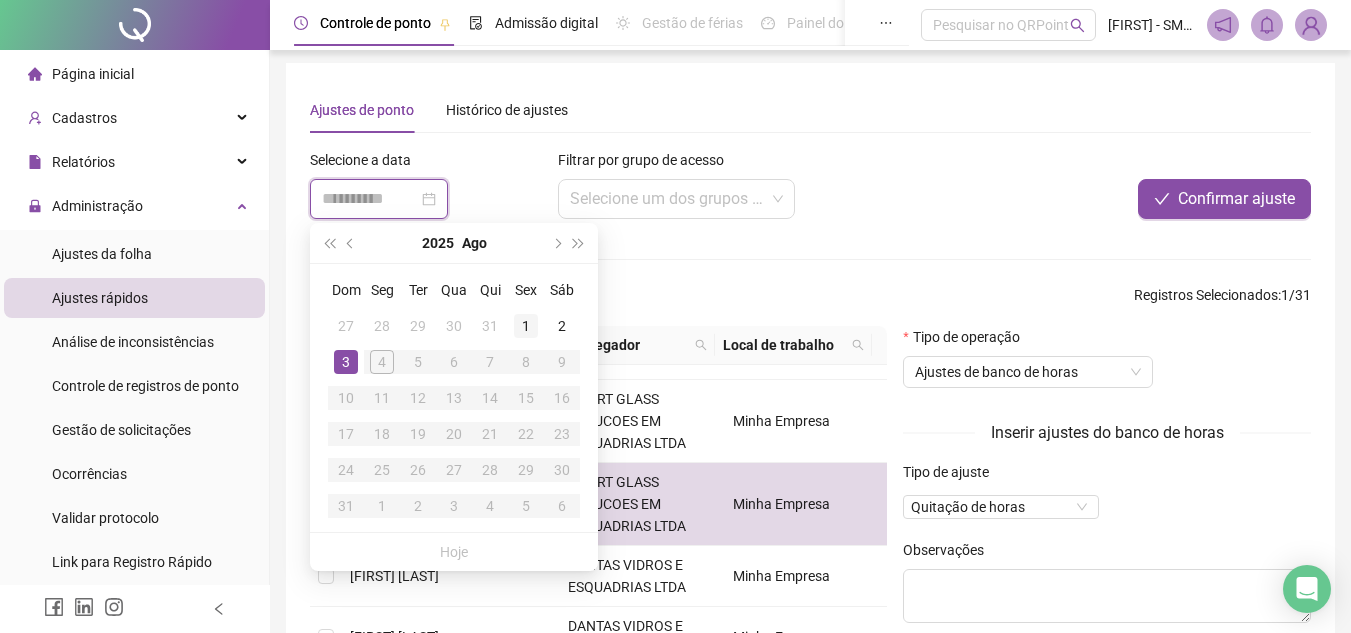 type on "**********" 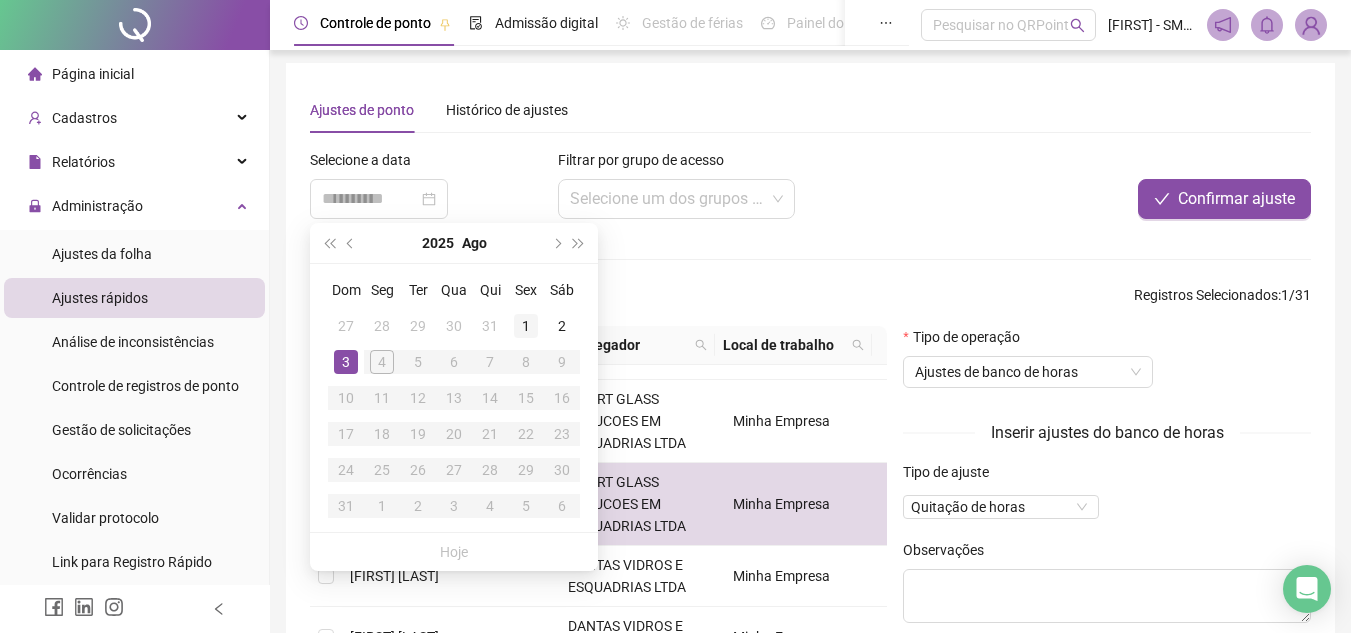 click on "1" at bounding box center (526, 326) 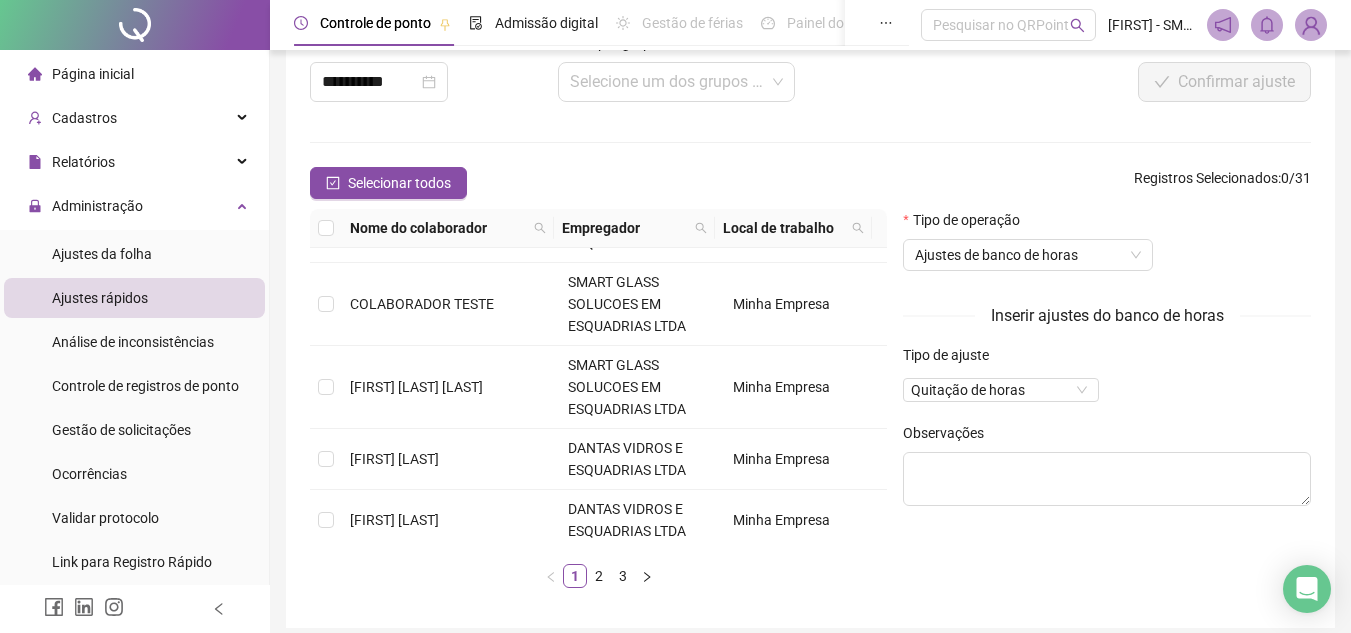 scroll, scrollTop: 0, scrollLeft: 0, axis: both 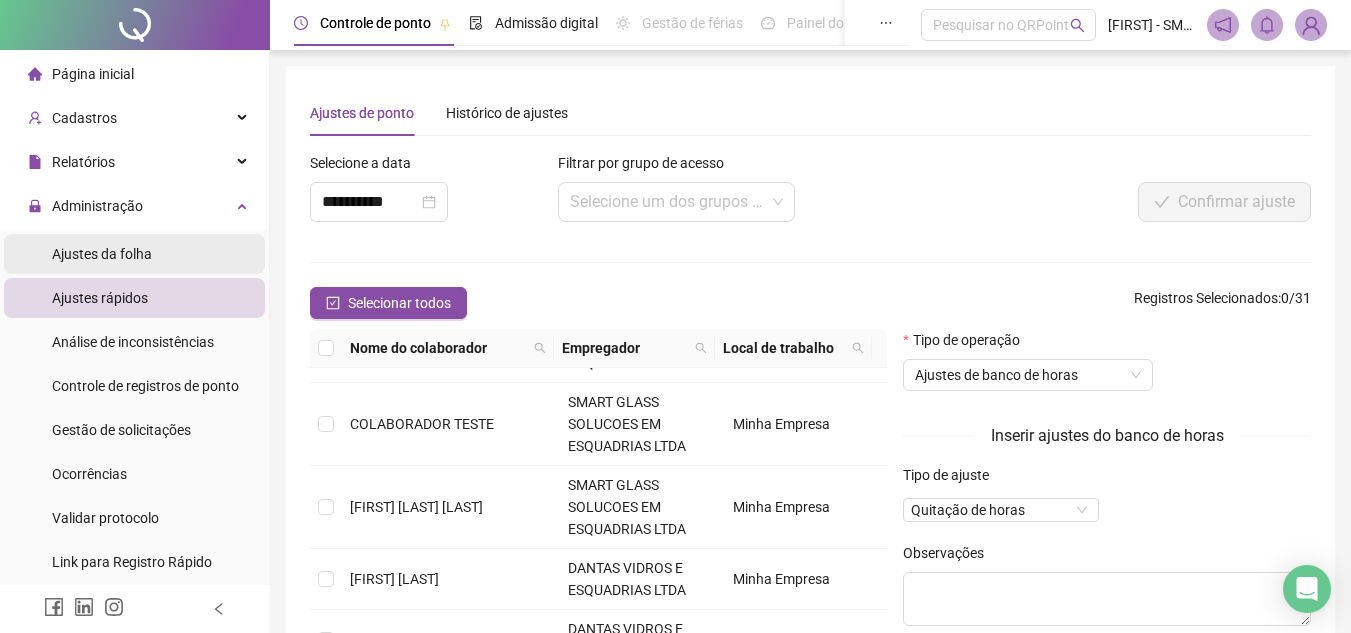 click on "Ajustes da folha" at bounding box center (102, 254) 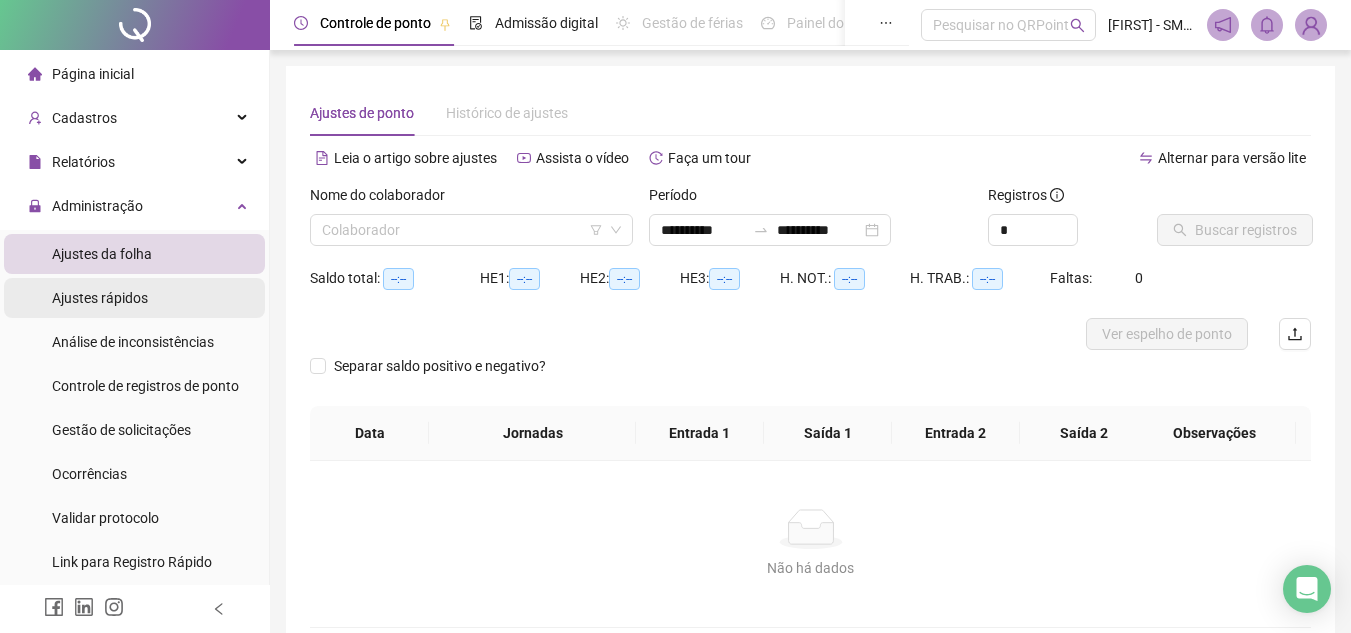 click on "Ajustes rápidos" at bounding box center [100, 298] 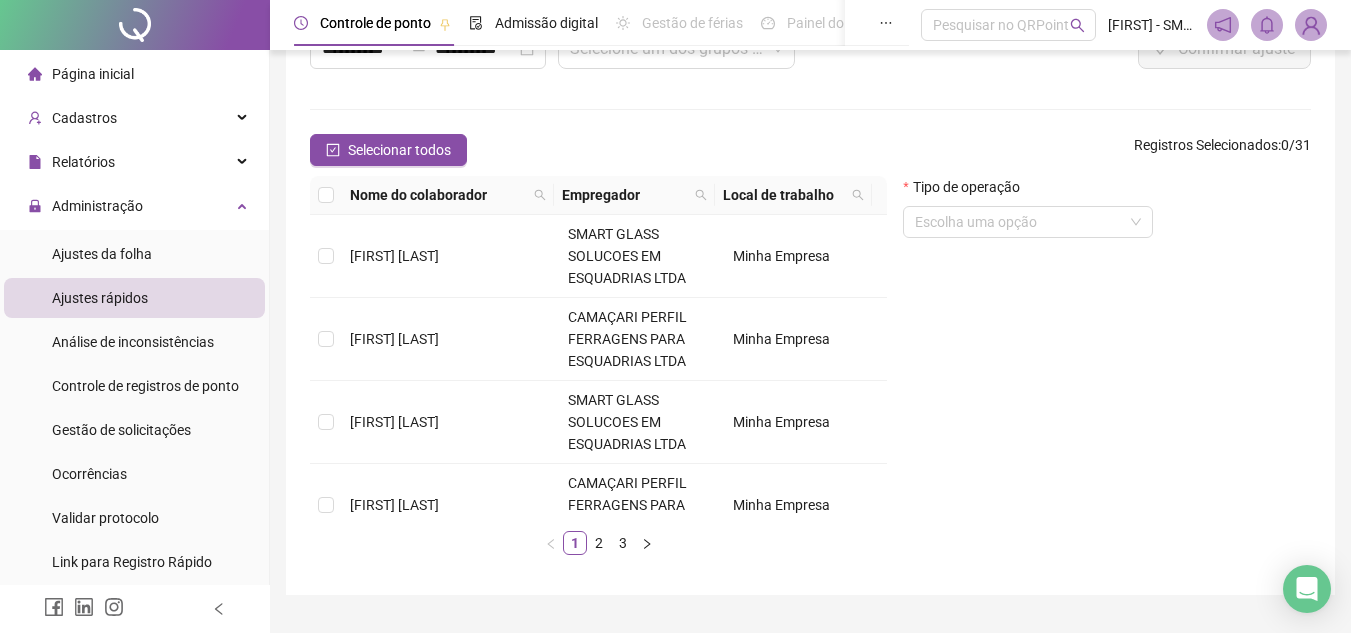 scroll, scrollTop: 201, scrollLeft: 0, axis: vertical 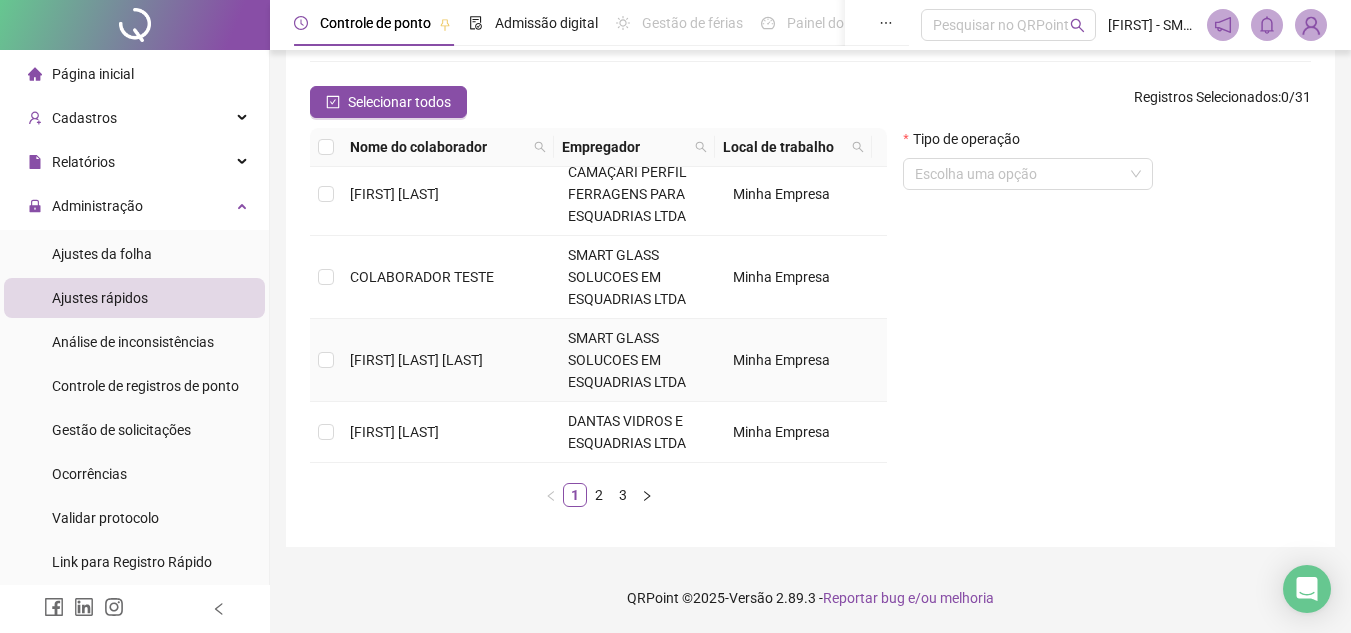 click on "[FIRST] [LAST] [LAST]" at bounding box center [451, 360] 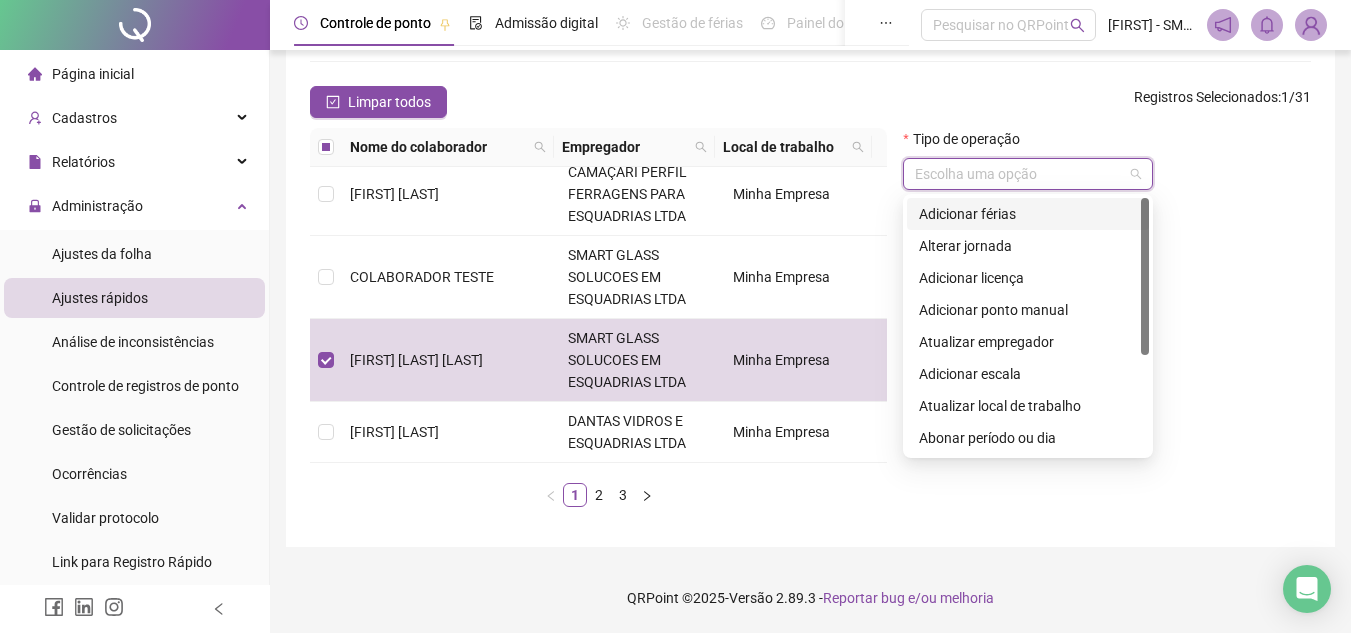 click at bounding box center (1019, 174) 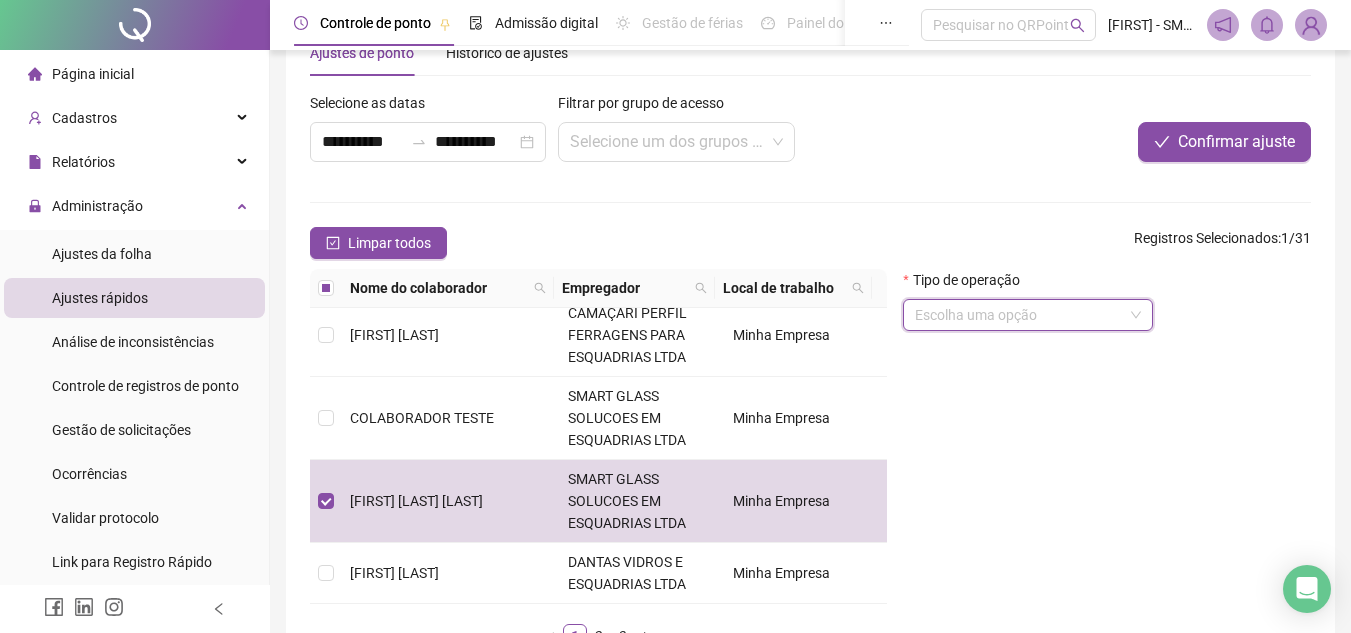 scroll, scrollTop: 70, scrollLeft: 0, axis: vertical 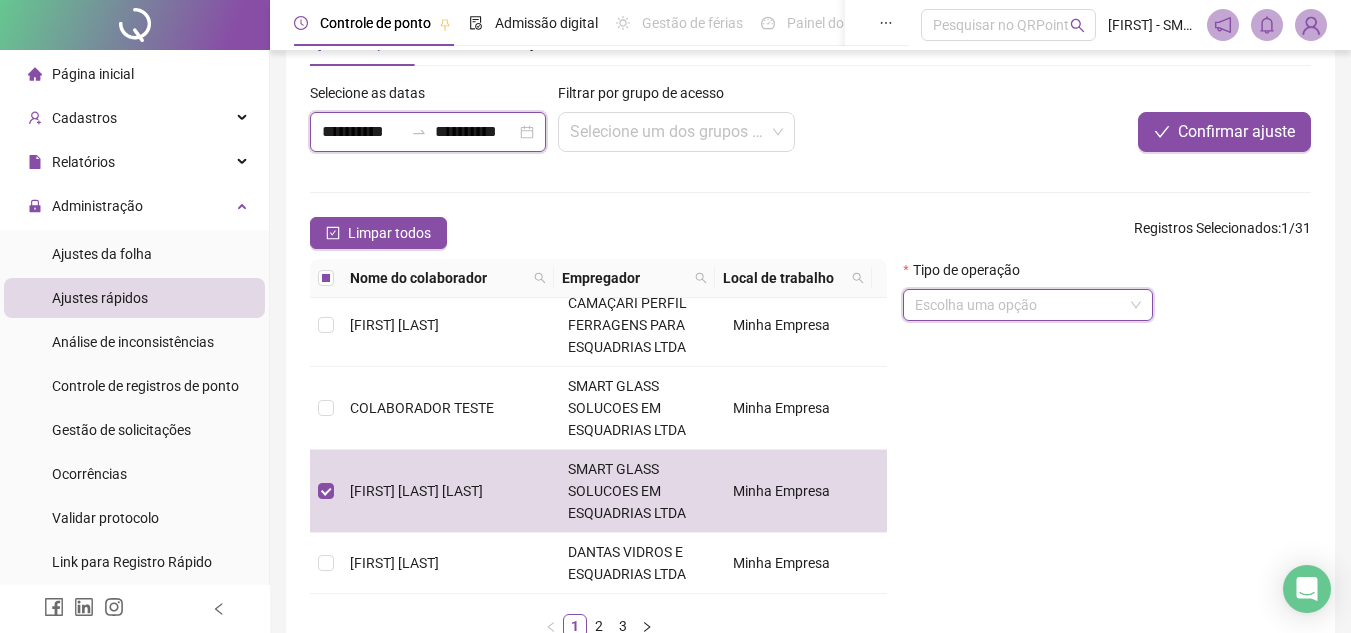 click on "**********" at bounding box center (362, 132) 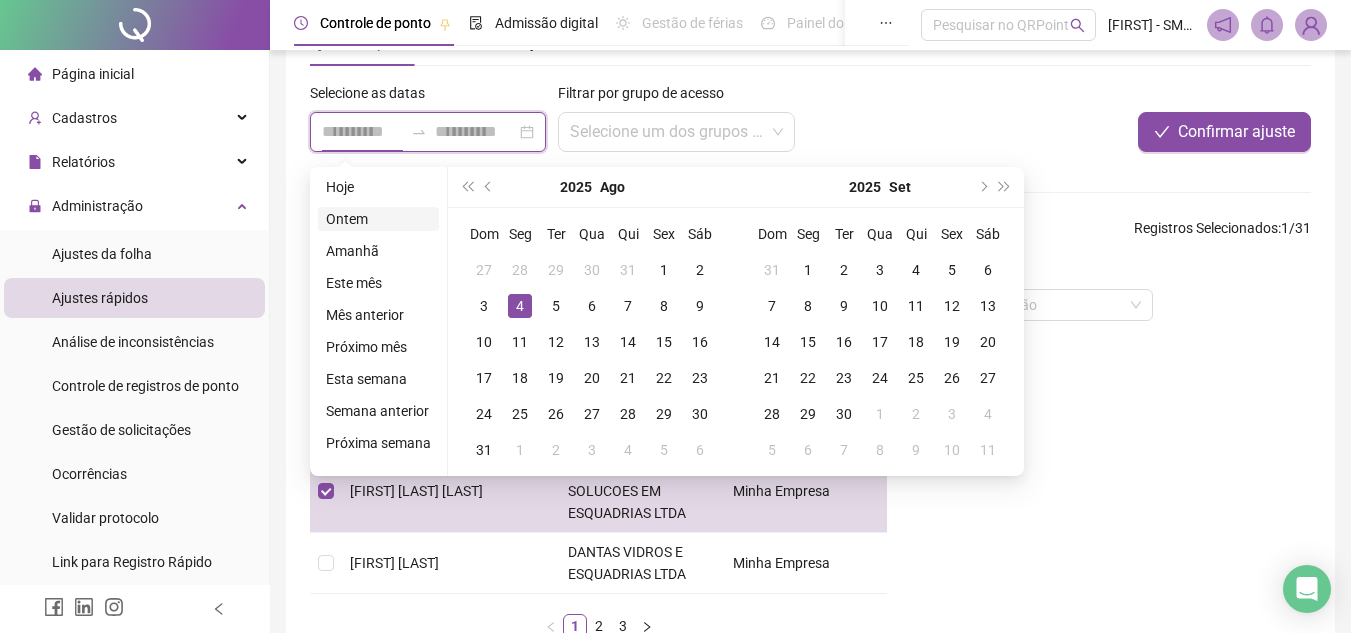 type on "**********" 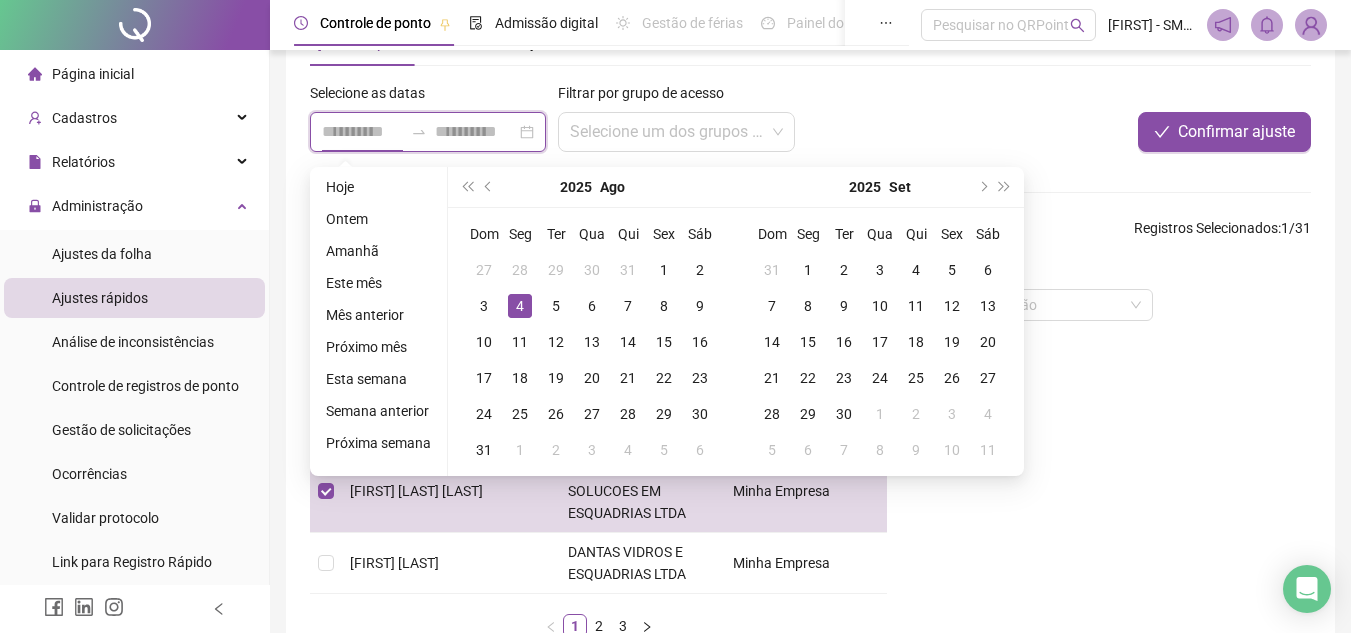 type on "**********" 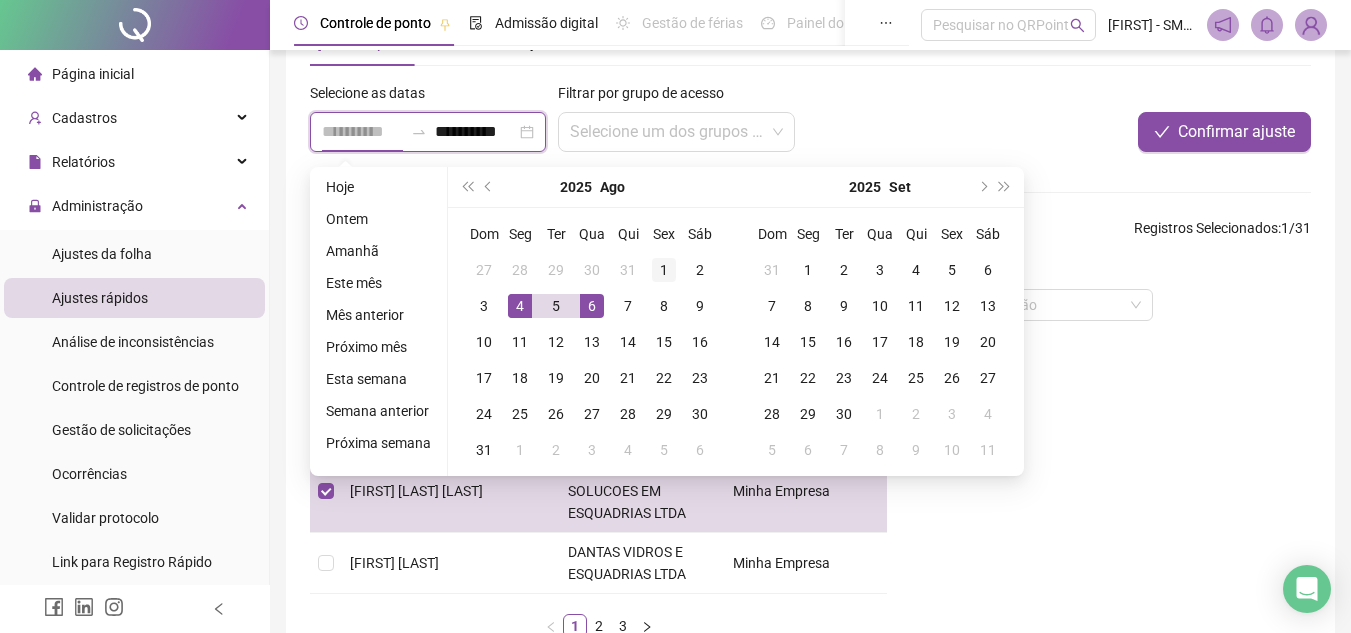 type on "**********" 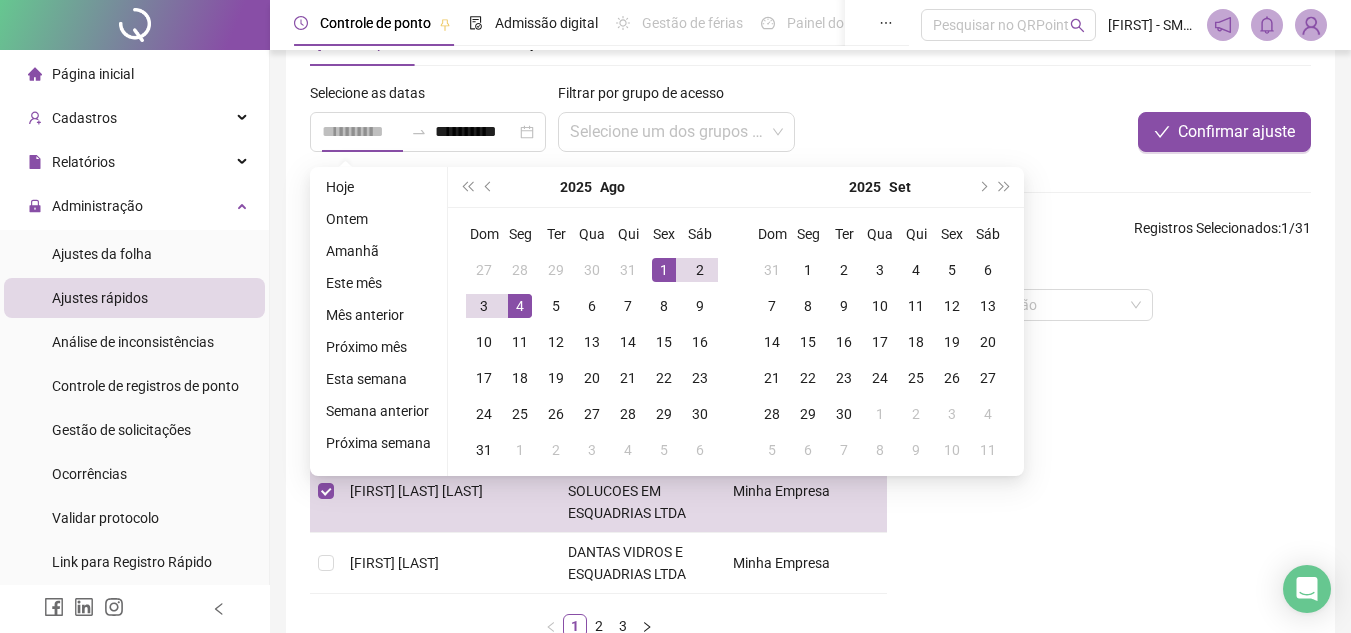 click on "1" at bounding box center (664, 270) 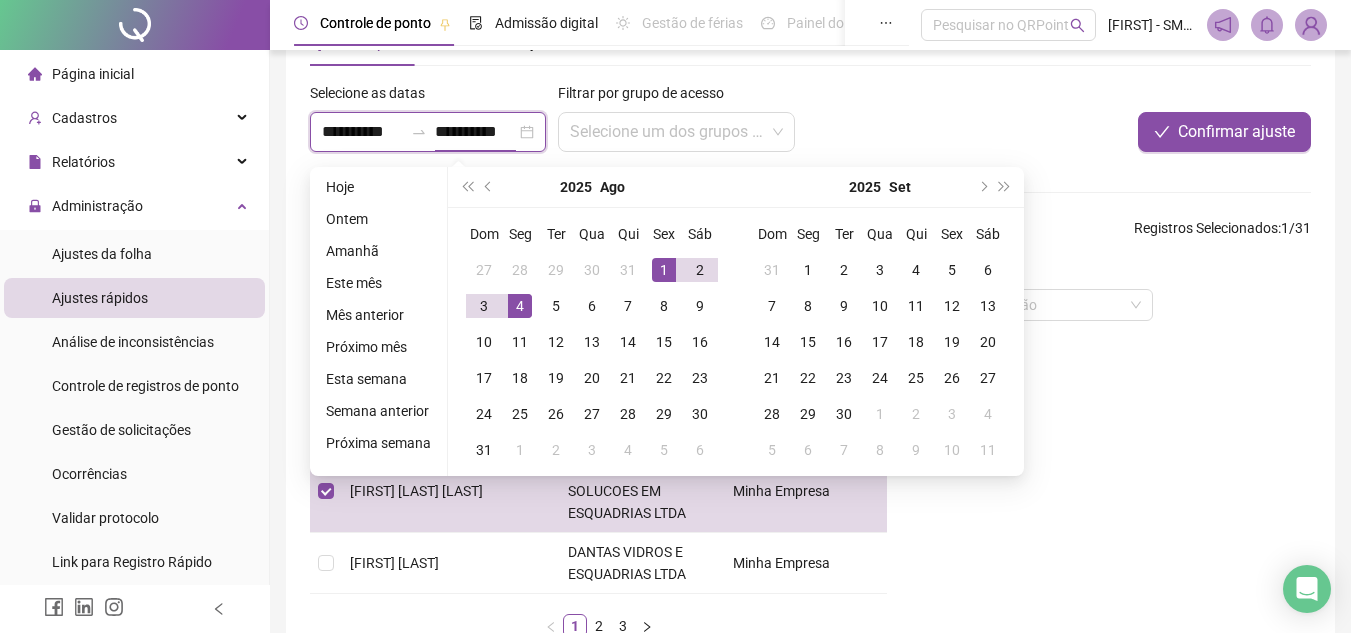 type on "**********" 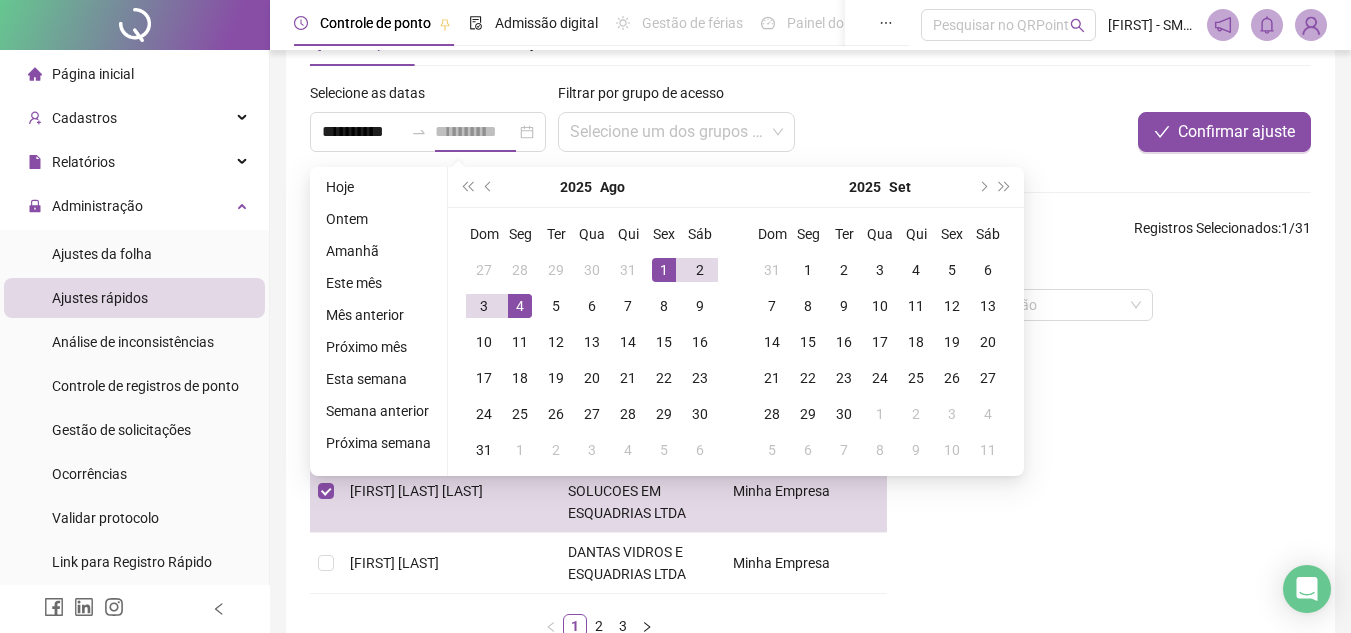 click on "4" at bounding box center [520, 306] 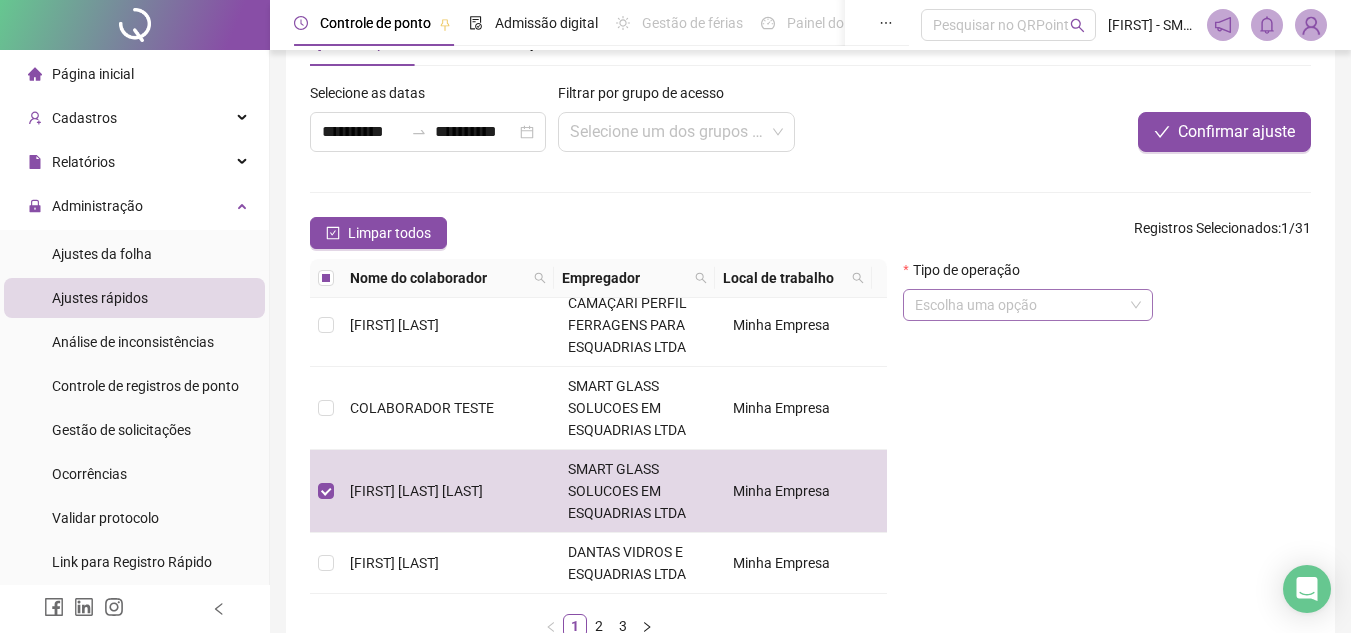 click on "Escolha uma opção" at bounding box center (1028, 305) 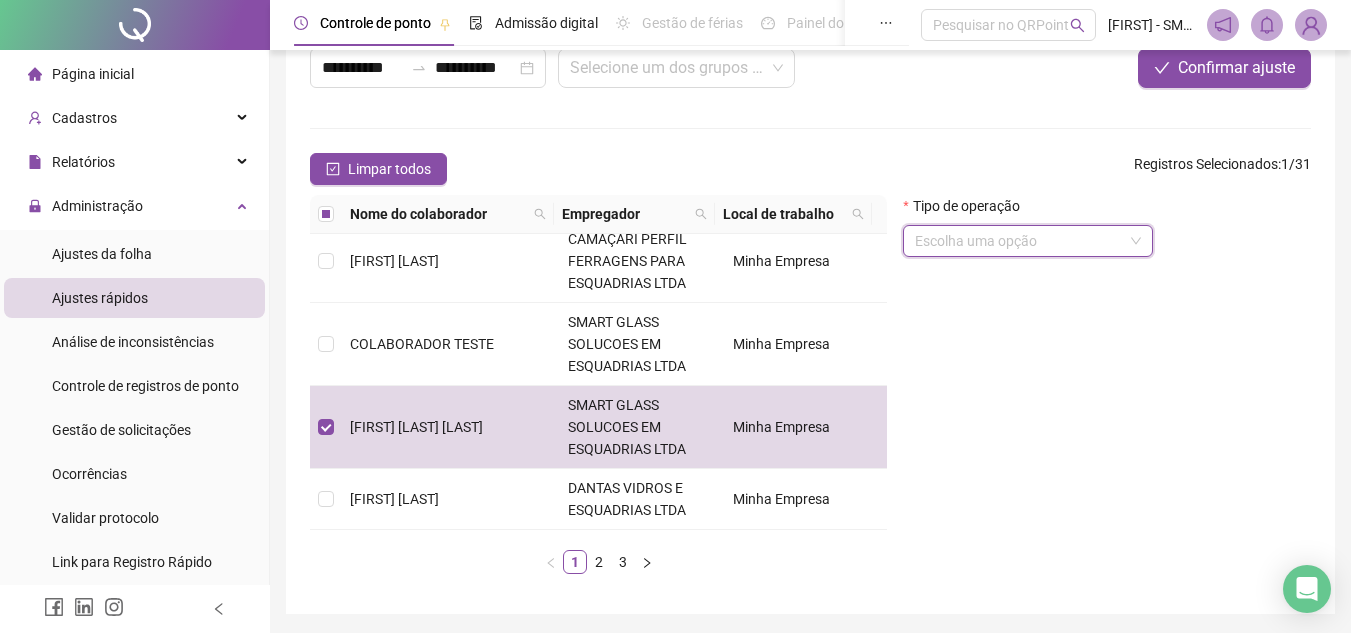 scroll, scrollTop: 151, scrollLeft: 0, axis: vertical 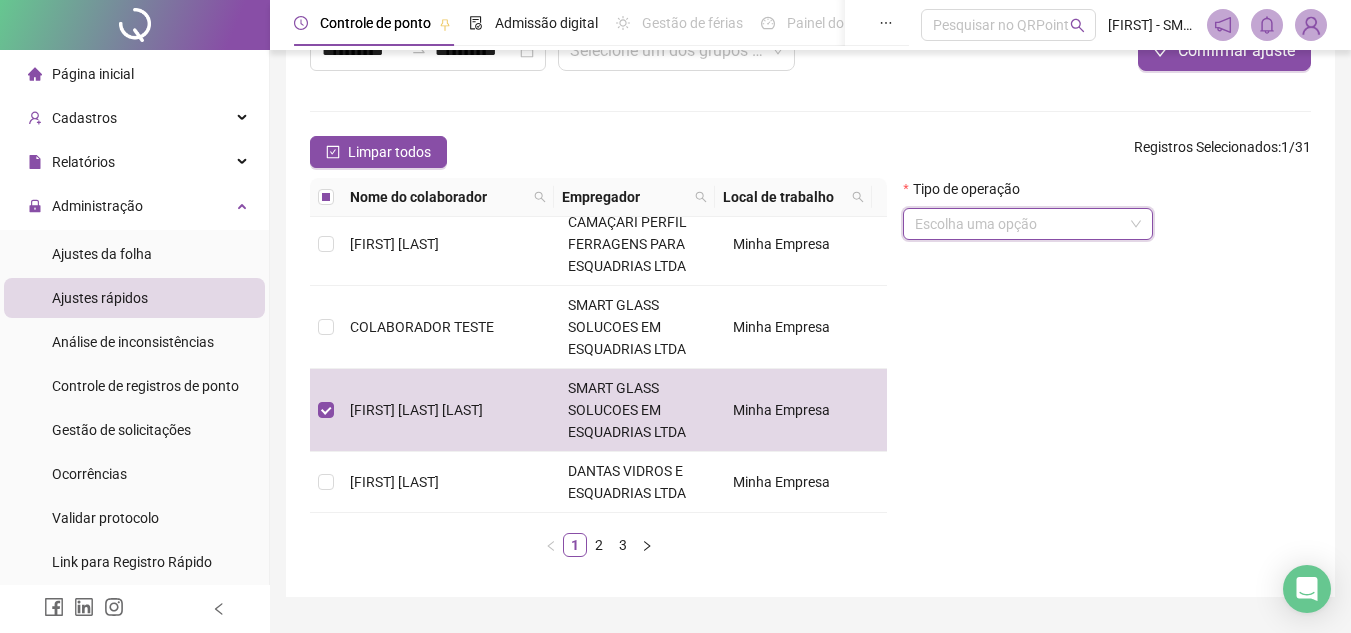 click at bounding box center (1019, 224) 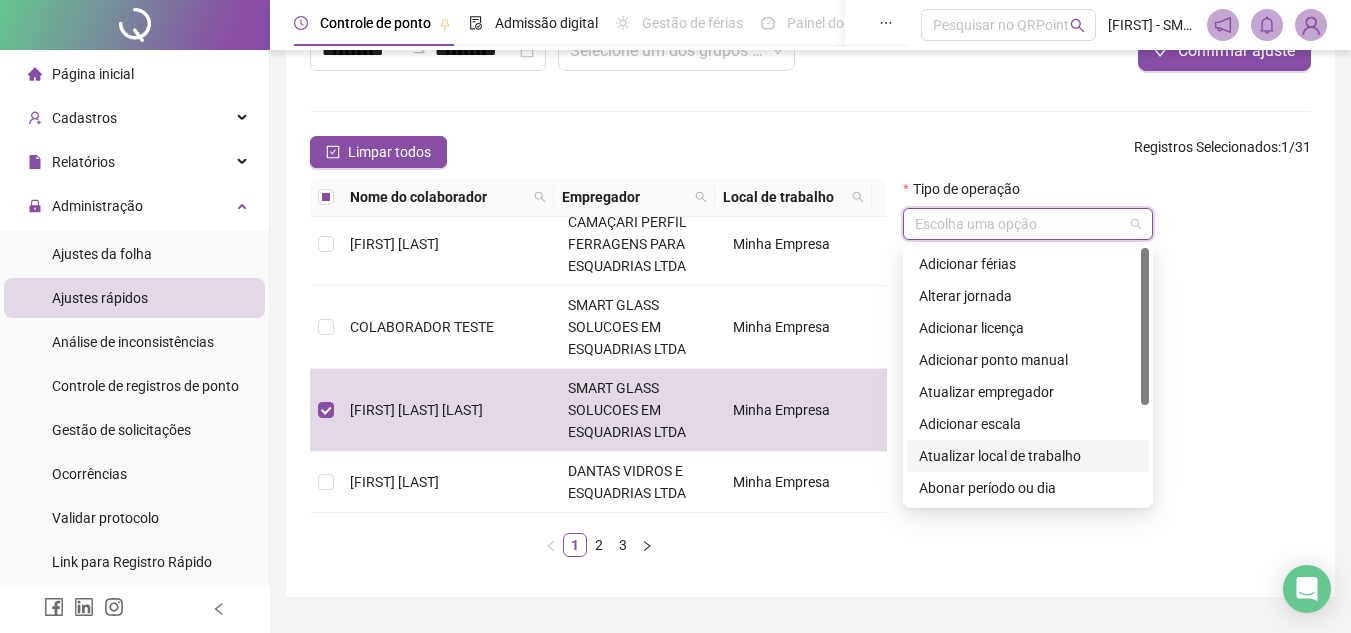 click at bounding box center [1145, 376] 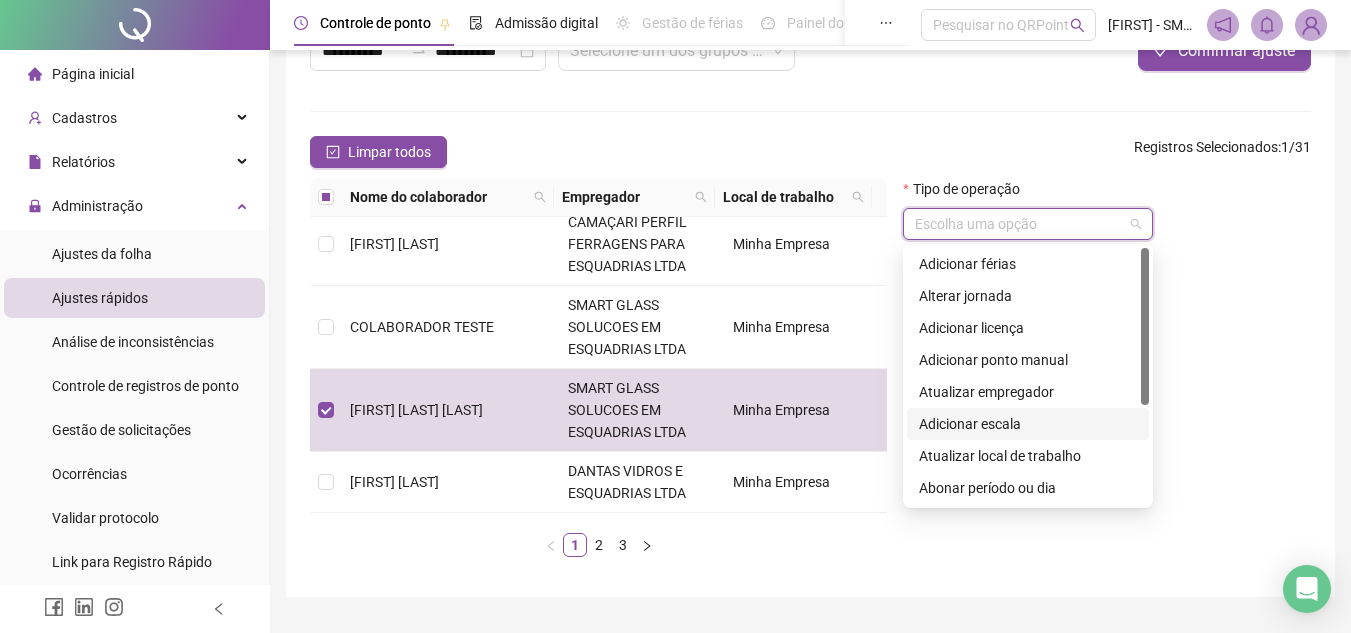 drag, startPoint x: 1140, startPoint y: 380, endPoint x: 1154, endPoint y: 506, distance: 126.77539 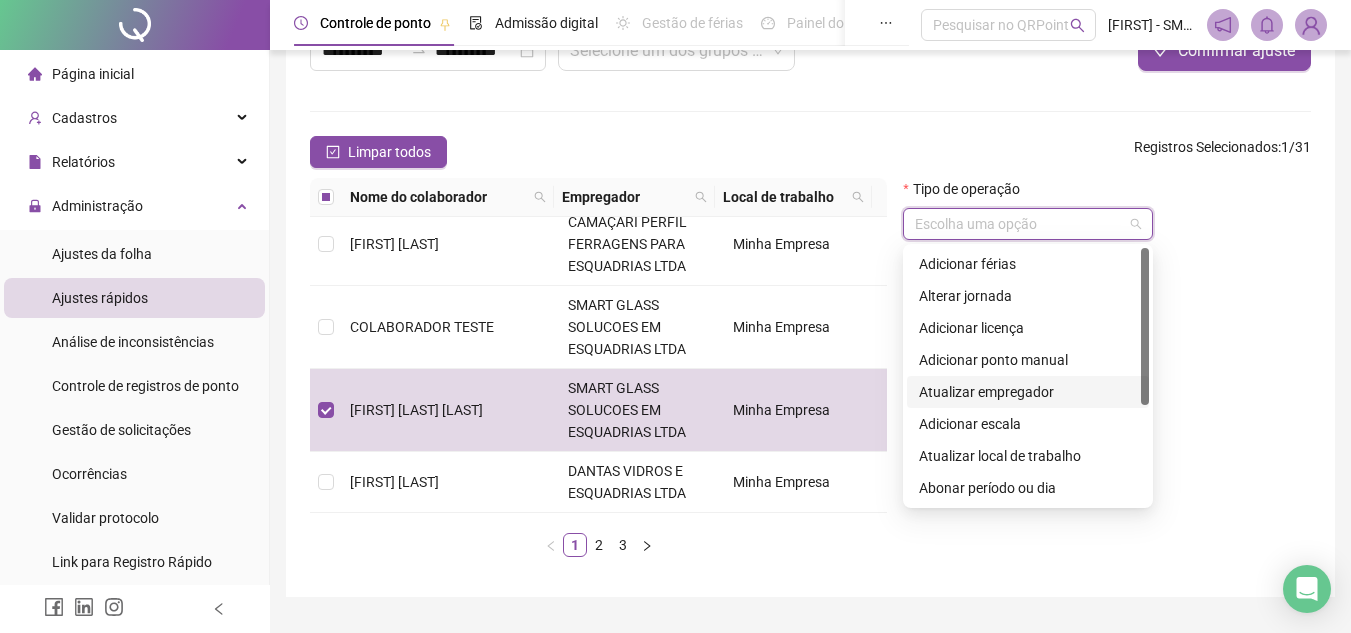 drag, startPoint x: 1140, startPoint y: 390, endPoint x: 1148, endPoint y: 445, distance: 55.578773 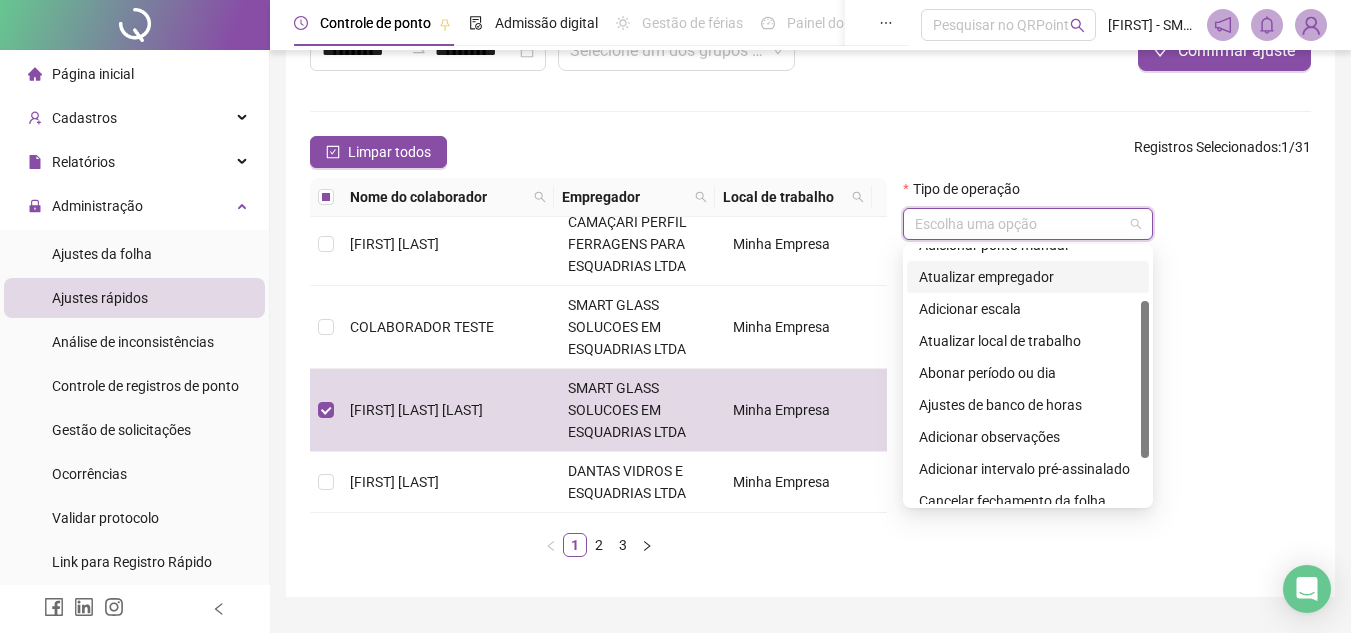 scroll, scrollTop: 160, scrollLeft: 0, axis: vertical 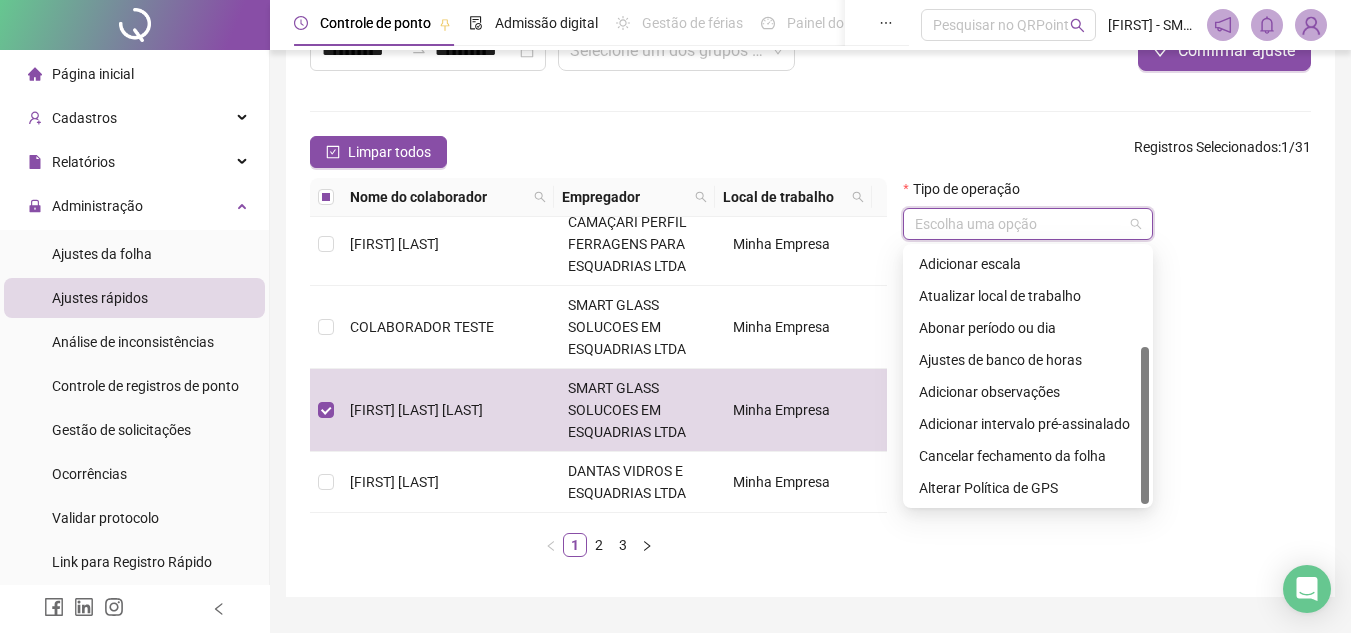 drag, startPoint x: 1142, startPoint y: 394, endPoint x: 1156, endPoint y: 513, distance: 119.8207 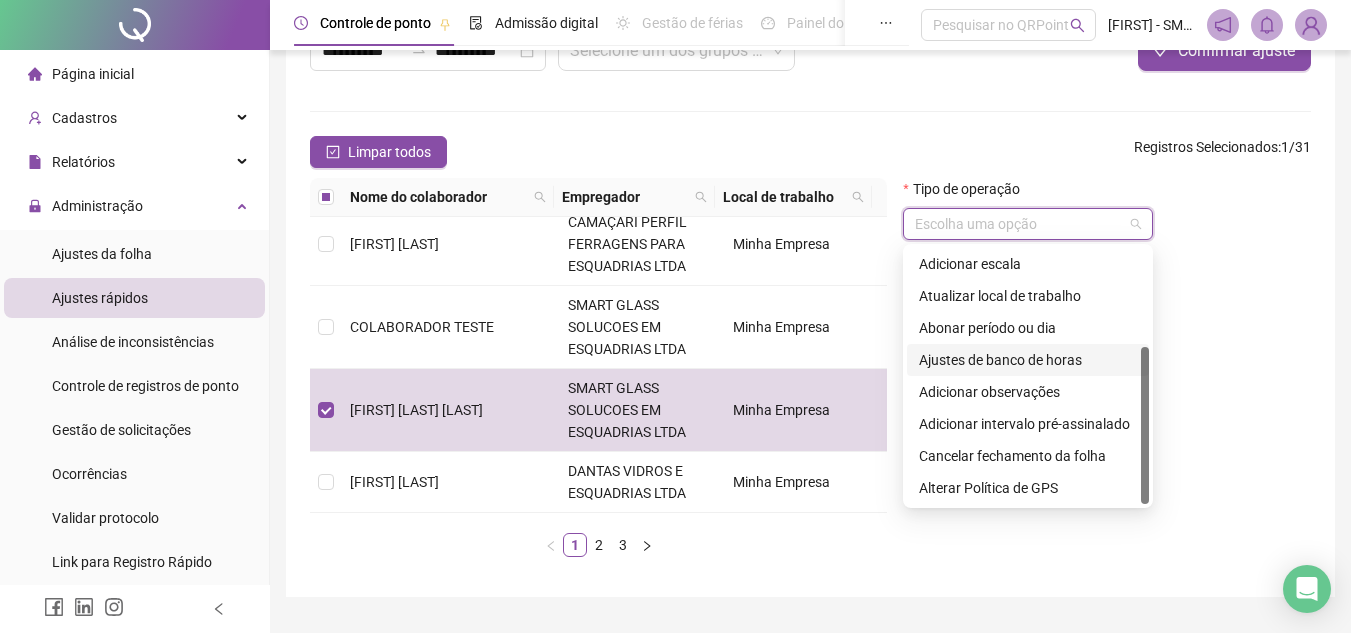 click on "Ajustes de banco de horas" at bounding box center (1028, 360) 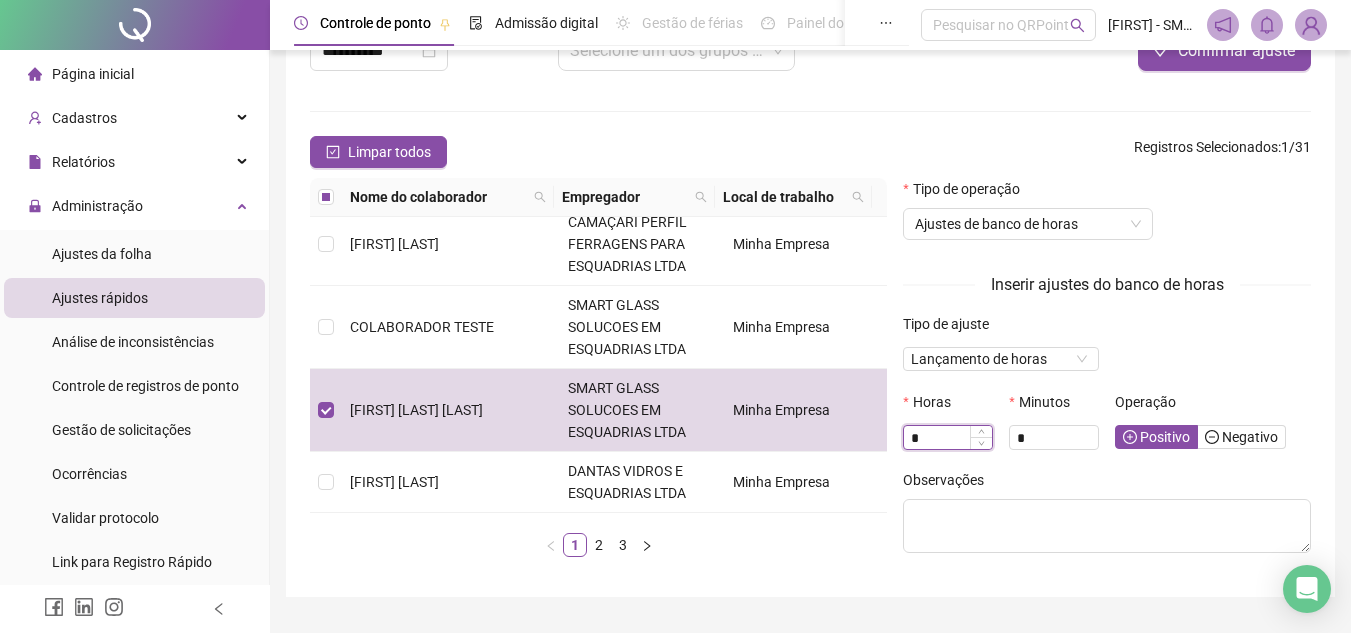 click on "*" at bounding box center (948, 438) 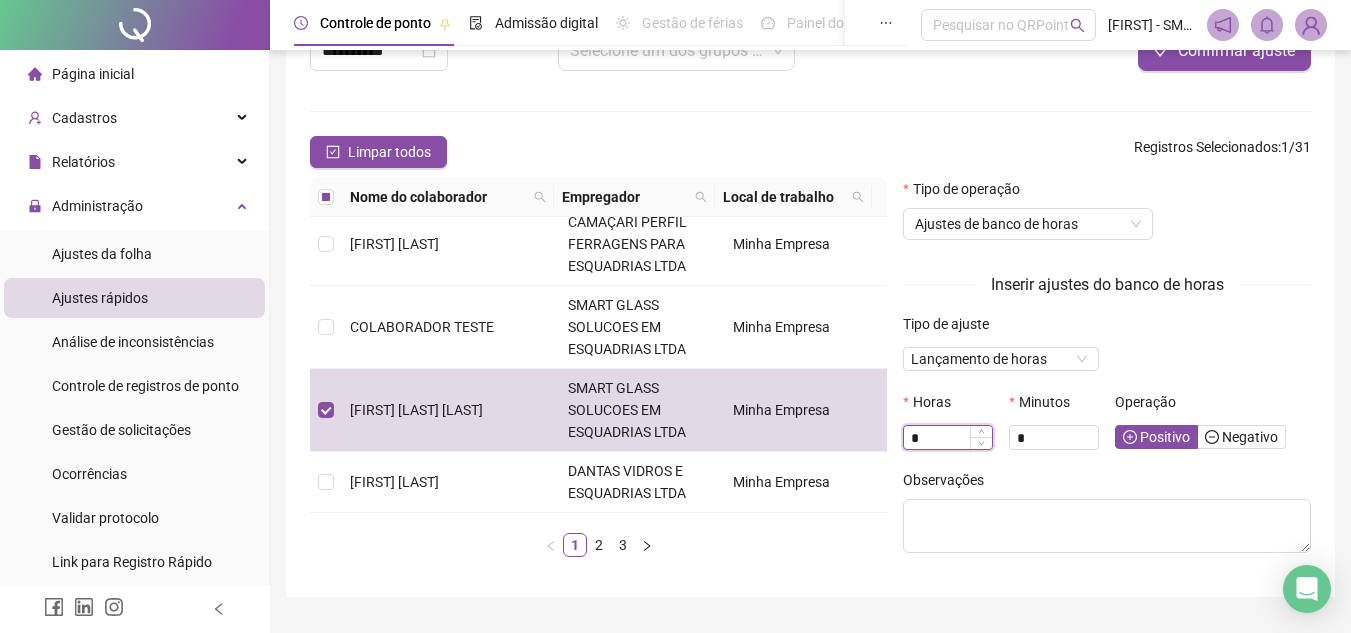 click on "*" at bounding box center [948, 438] 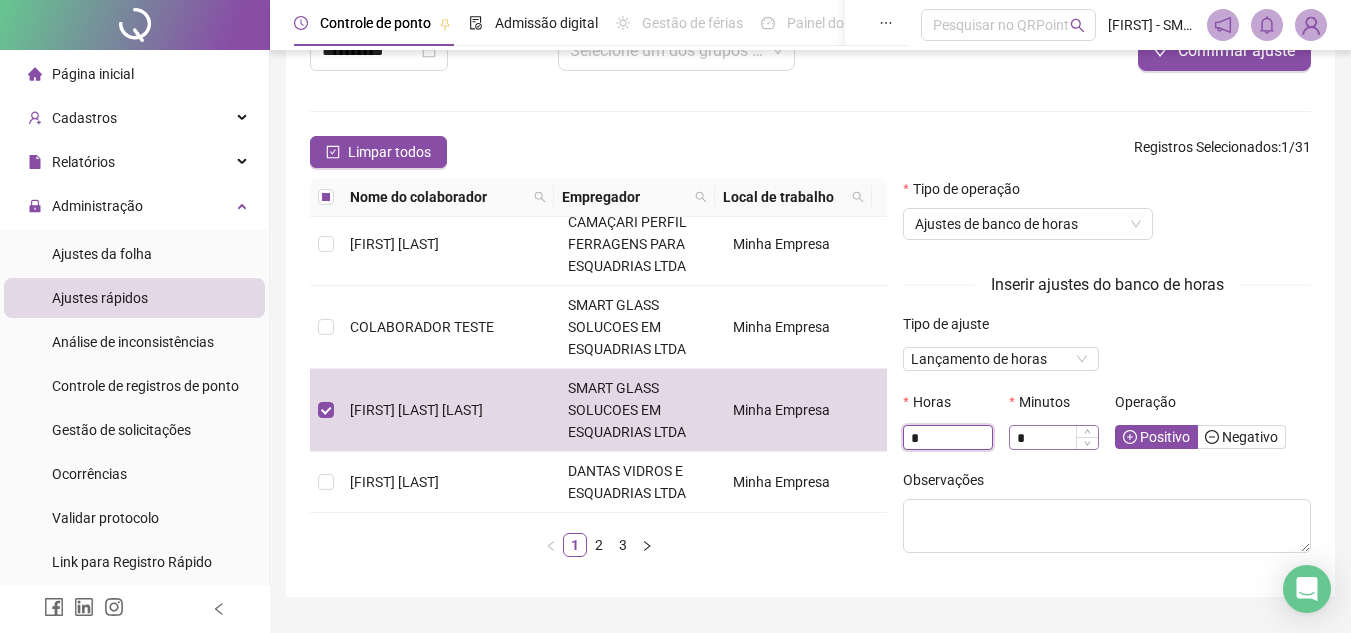type on "*" 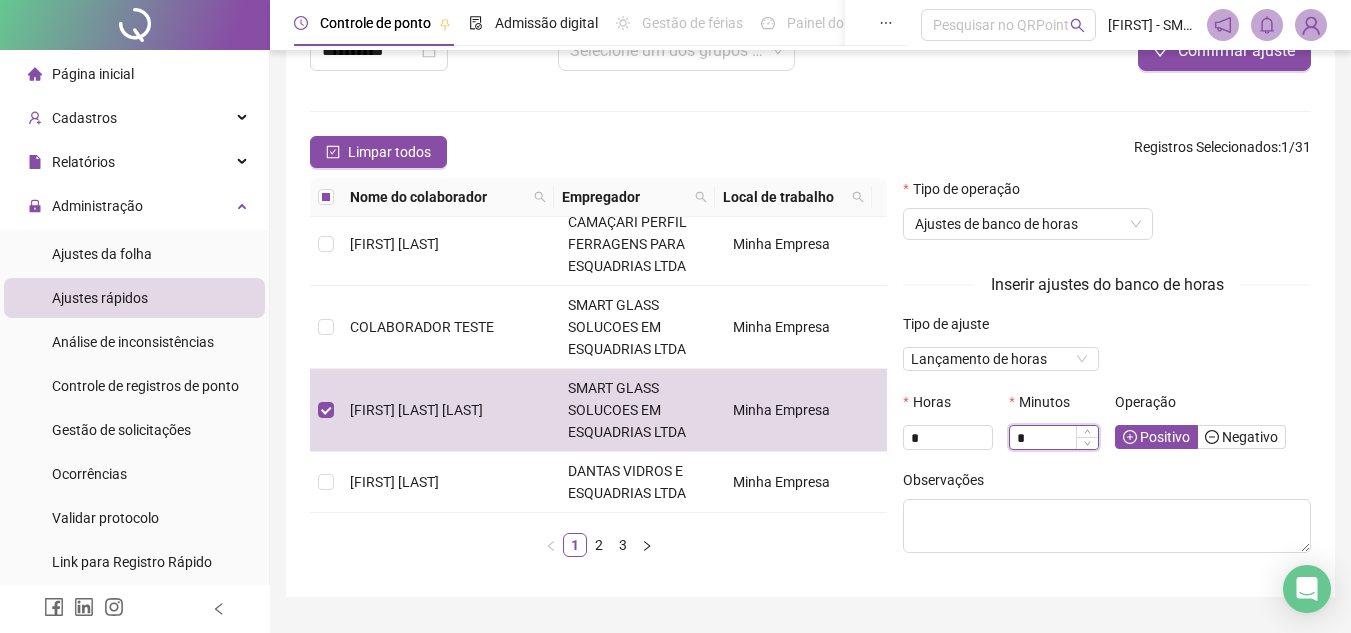 click on "*" at bounding box center (1054, 438) 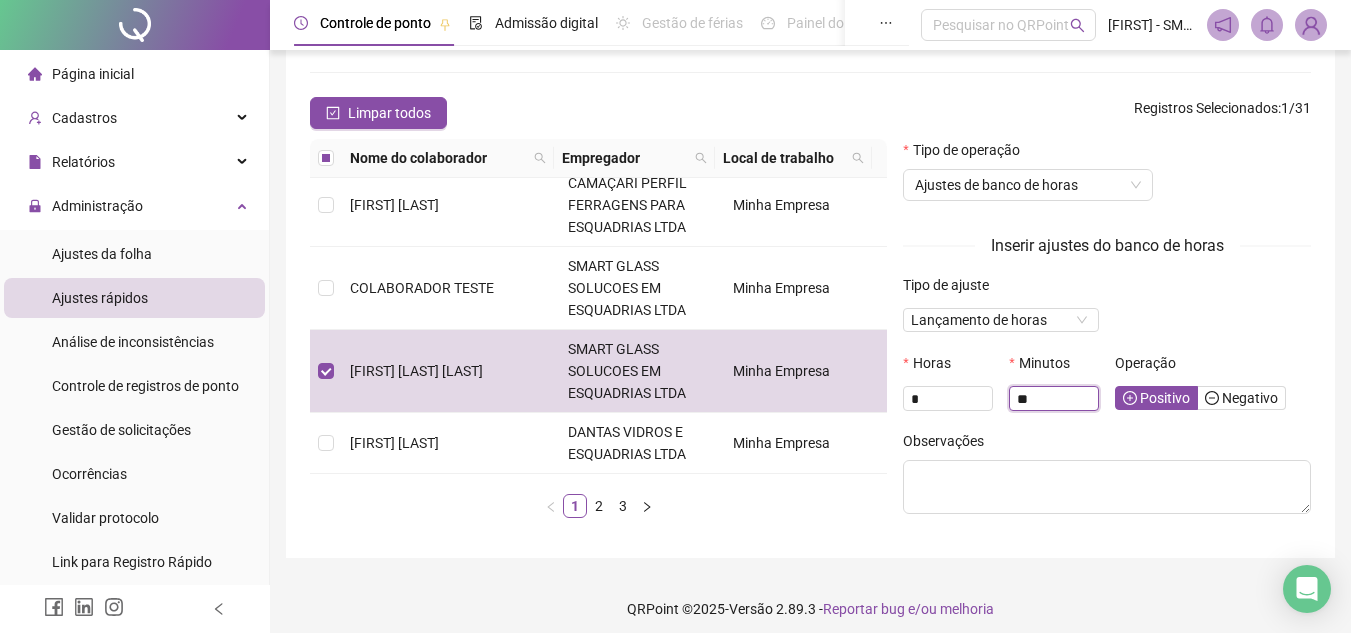 scroll, scrollTop: 201, scrollLeft: 0, axis: vertical 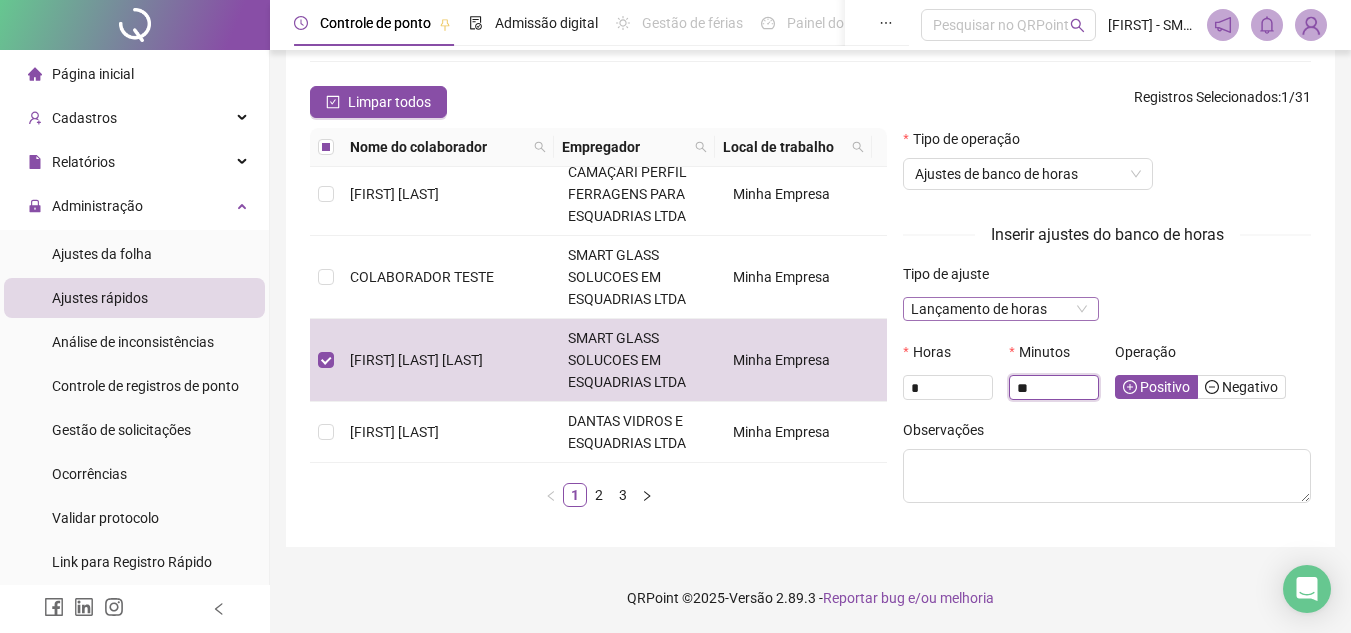 click on "Lançamento de horas" at bounding box center [1001, 309] 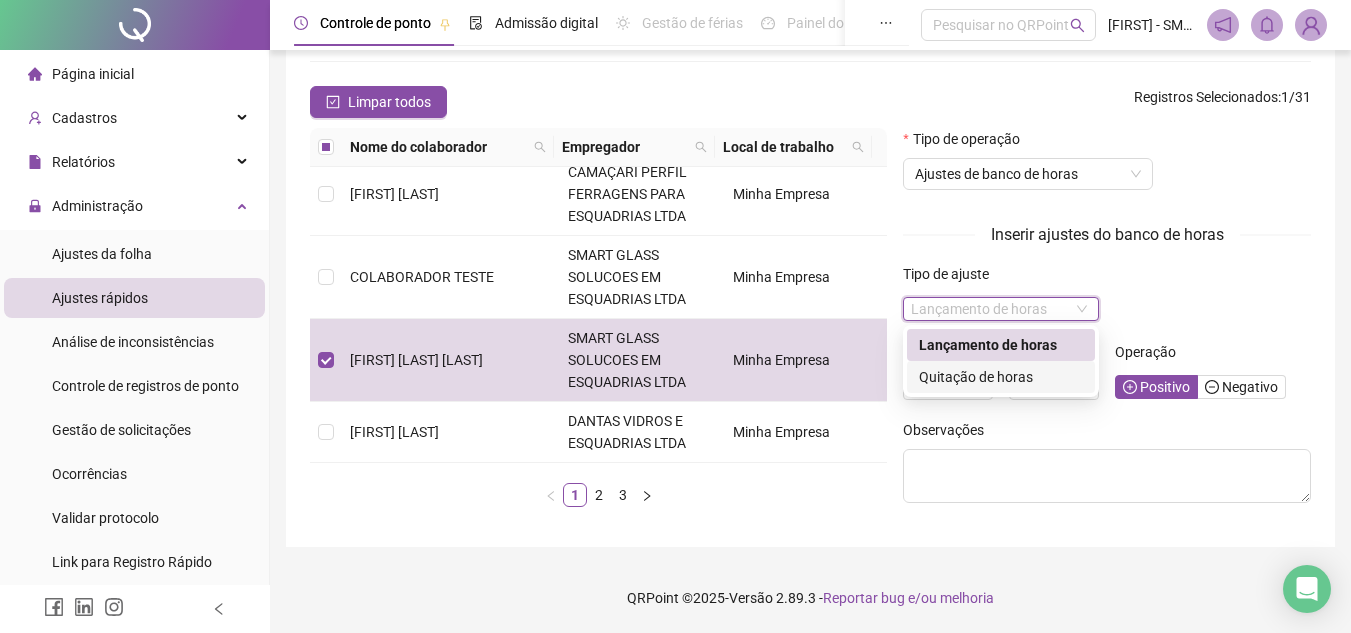 click on "Quitação de horas" at bounding box center (1001, 377) 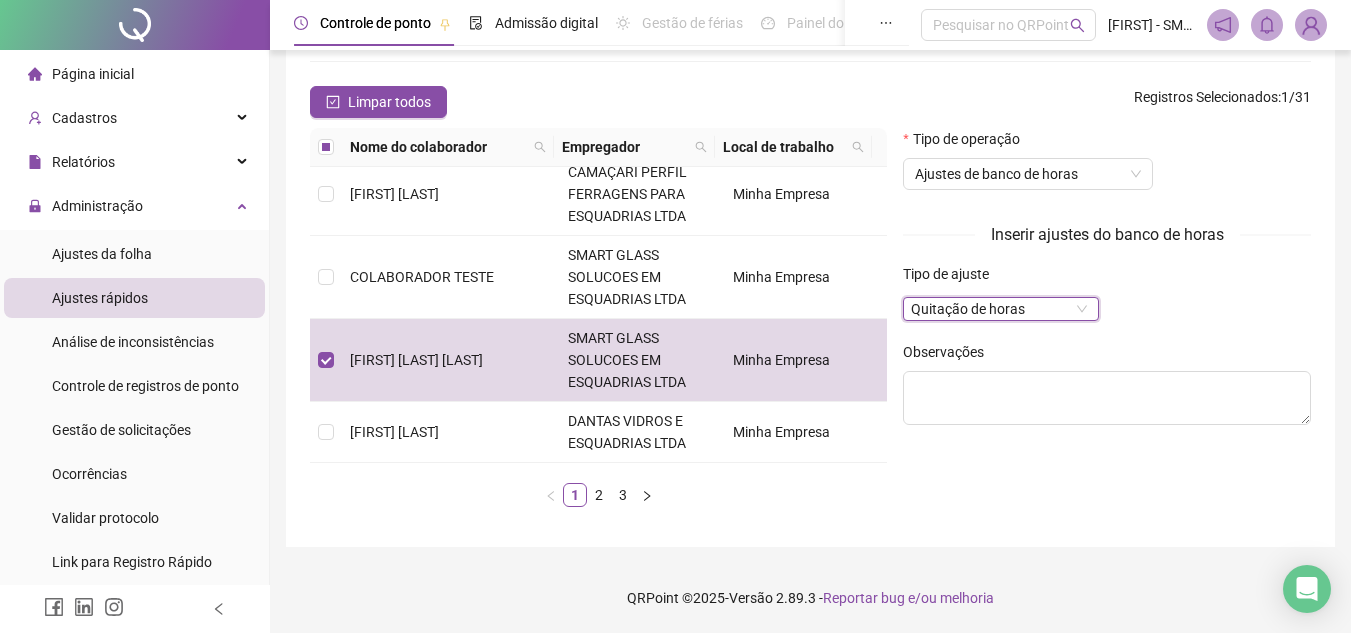 scroll, scrollTop: 0, scrollLeft: 0, axis: both 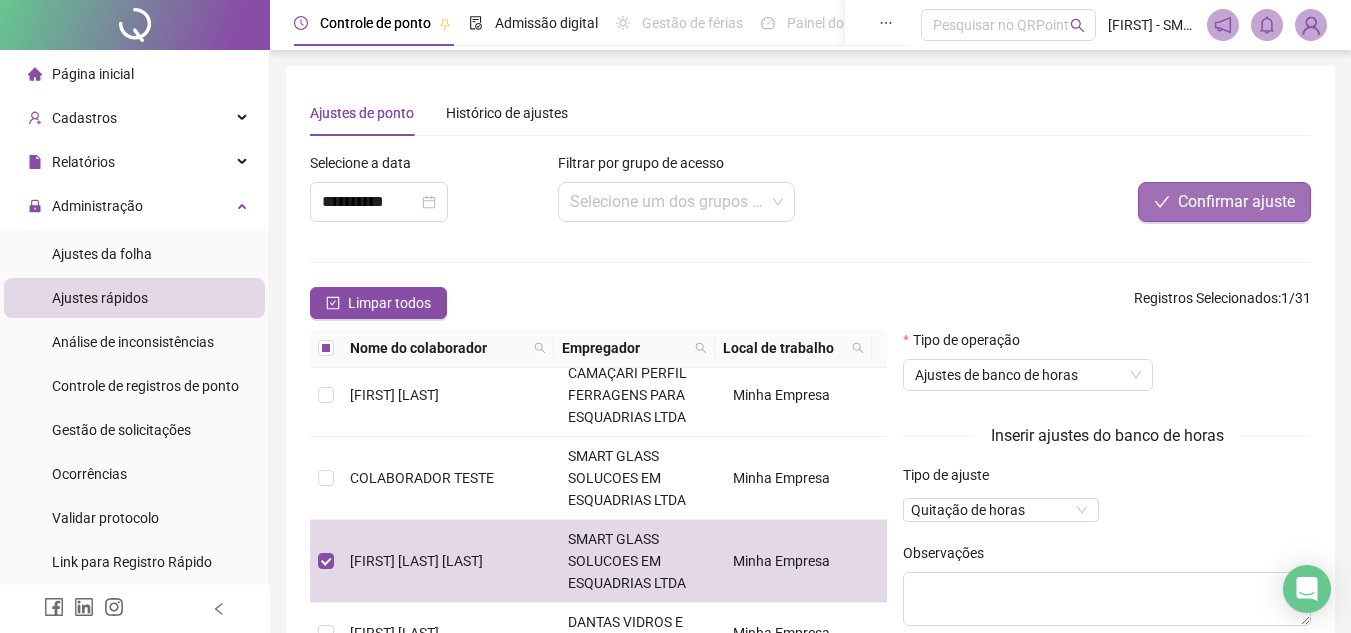 click on "Confirmar ajuste" at bounding box center [1236, 202] 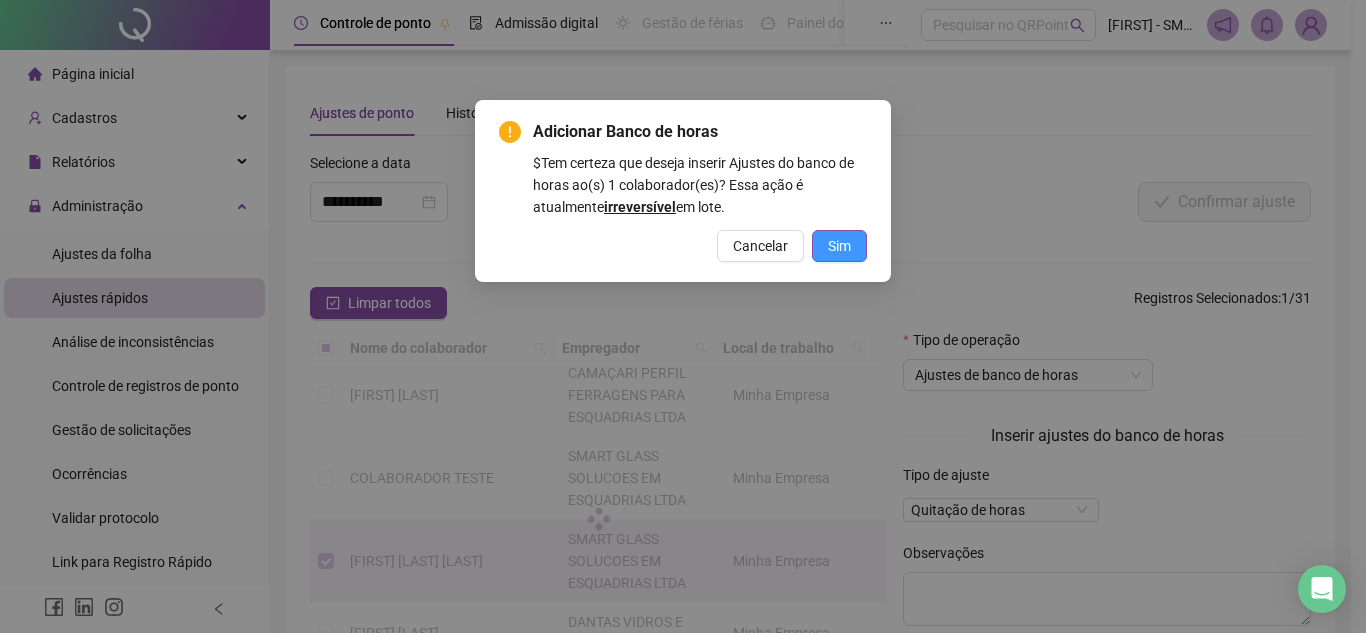 click on "Sim" at bounding box center (839, 246) 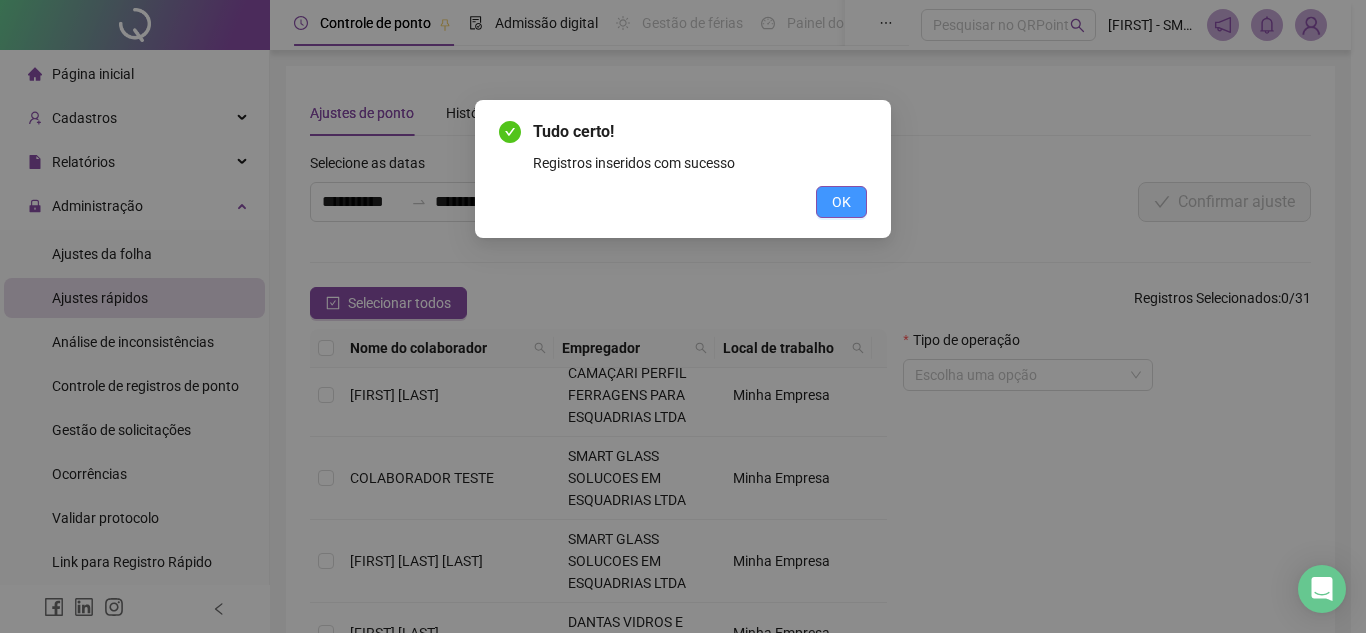 click on "OK" at bounding box center [841, 202] 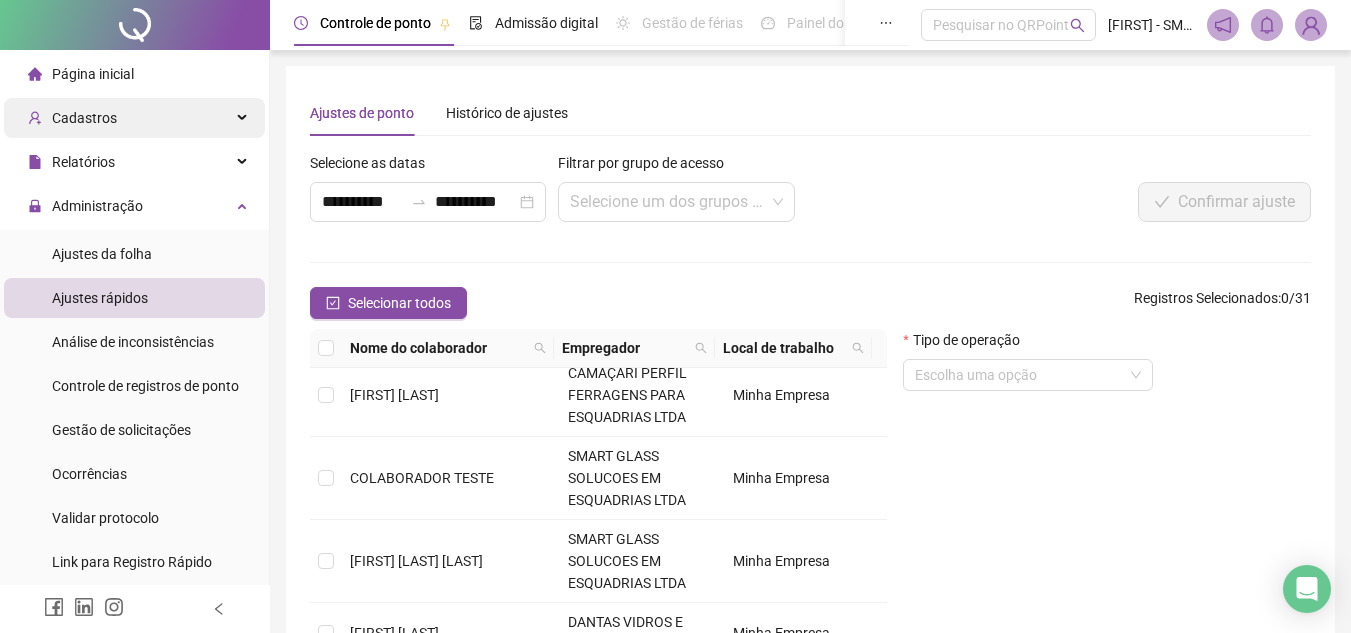 click on "Cadastros" at bounding box center (84, 118) 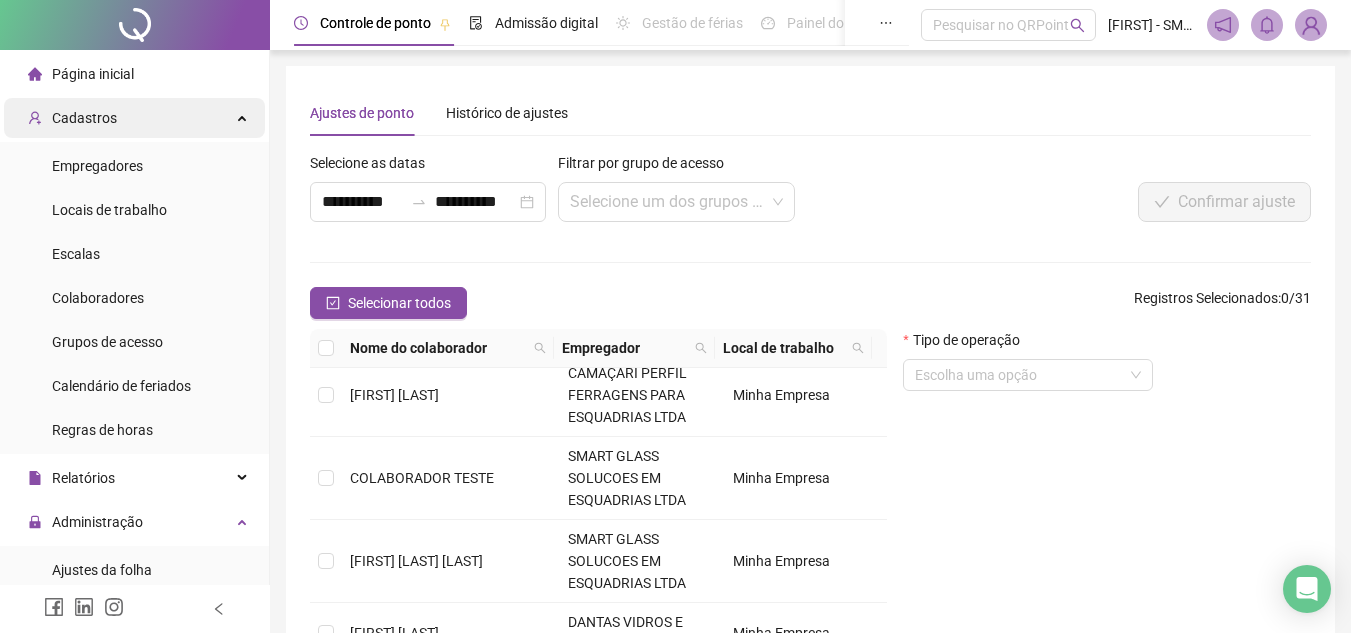 click on "Cadastros" at bounding box center (84, 118) 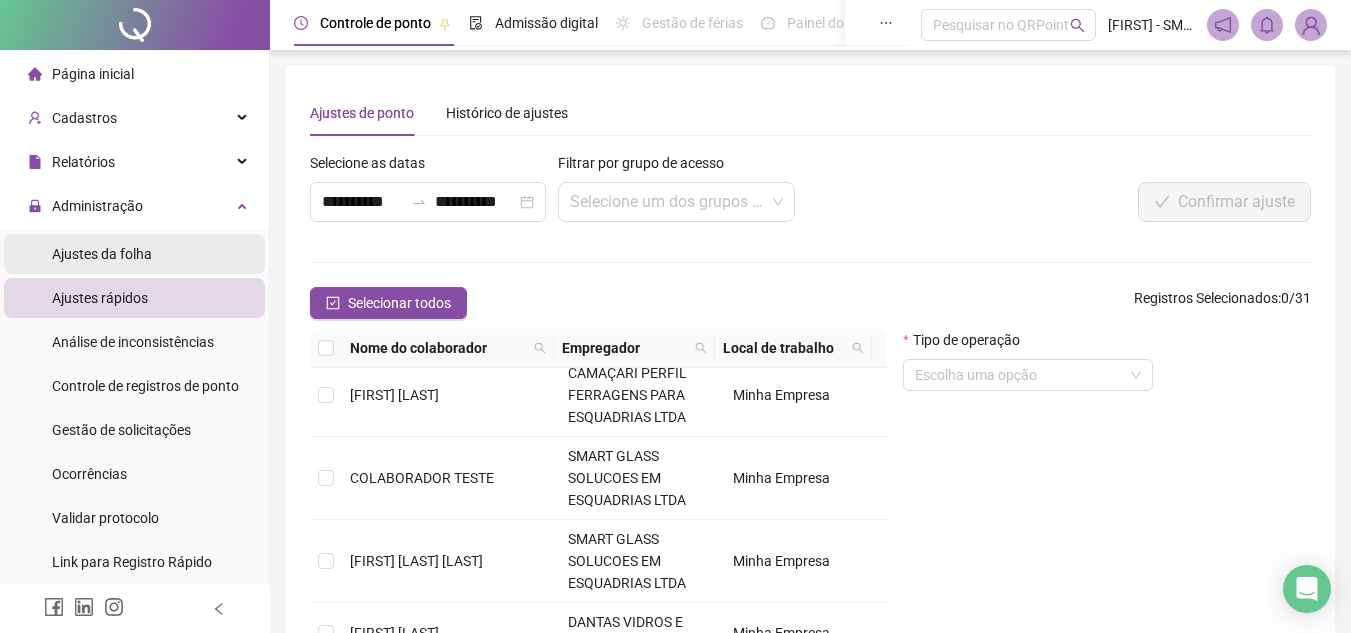 click on "Ajustes da folha" at bounding box center [102, 254] 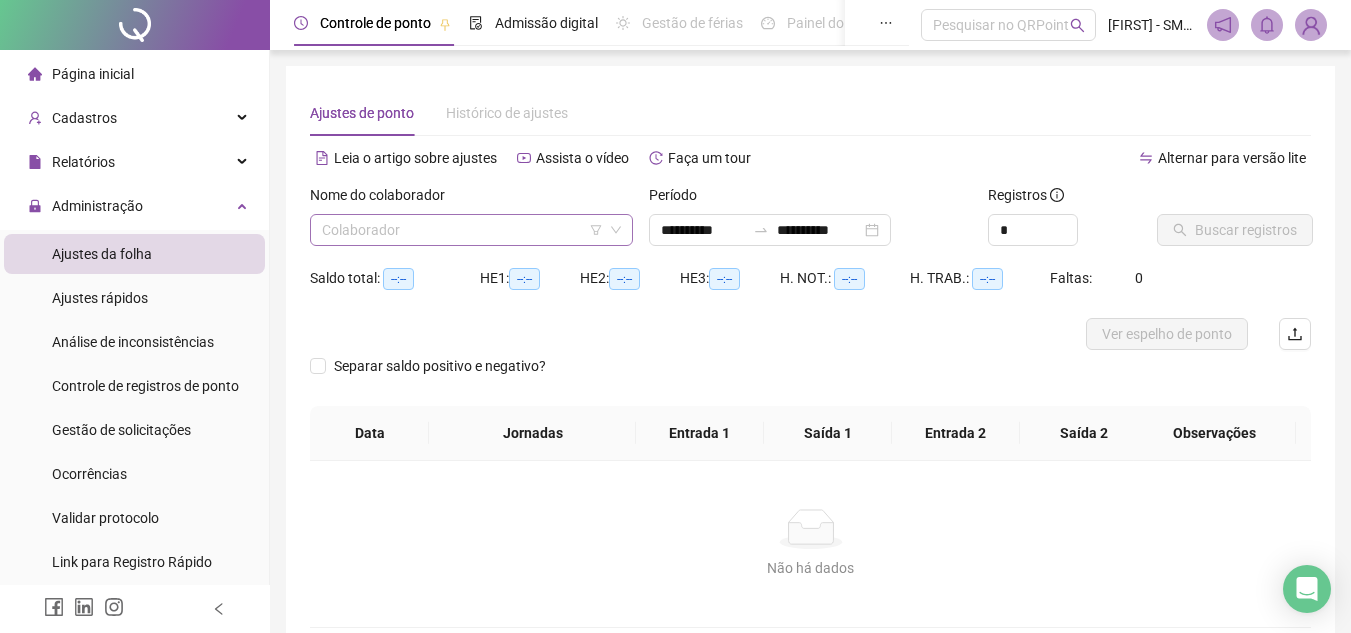 click at bounding box center (462, 230) 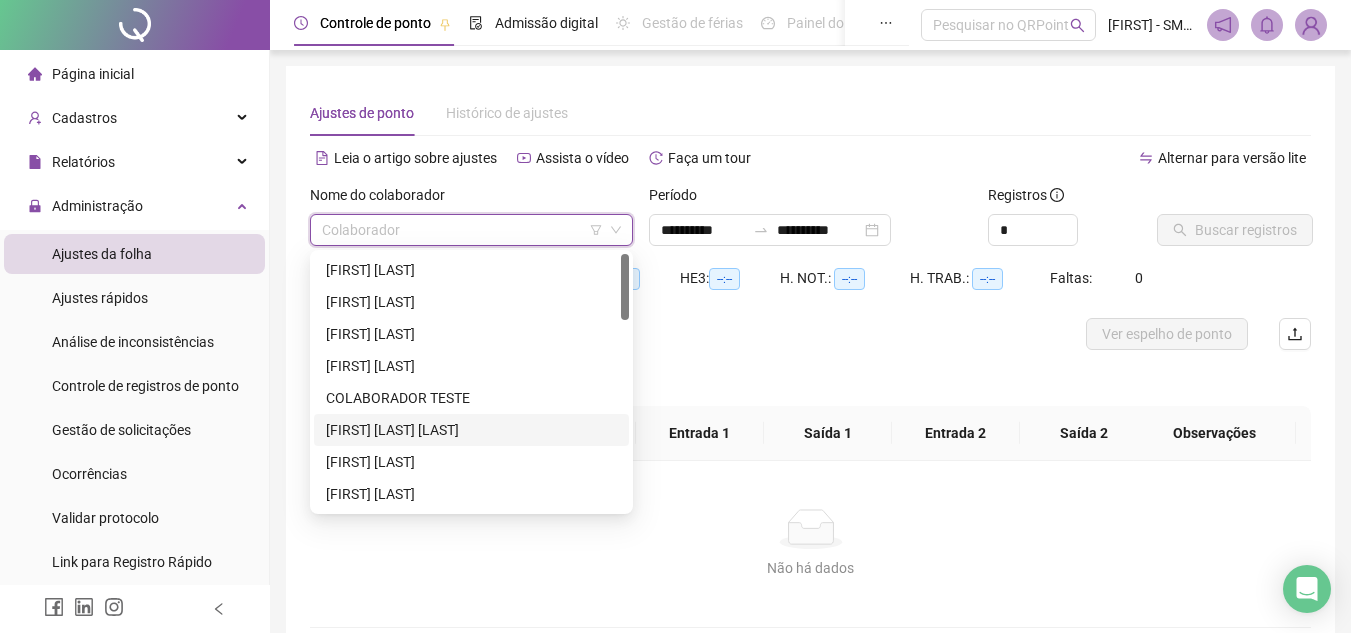 click on "[FIRST] [LAST] [LAST]" at bounding box center [471, 430] 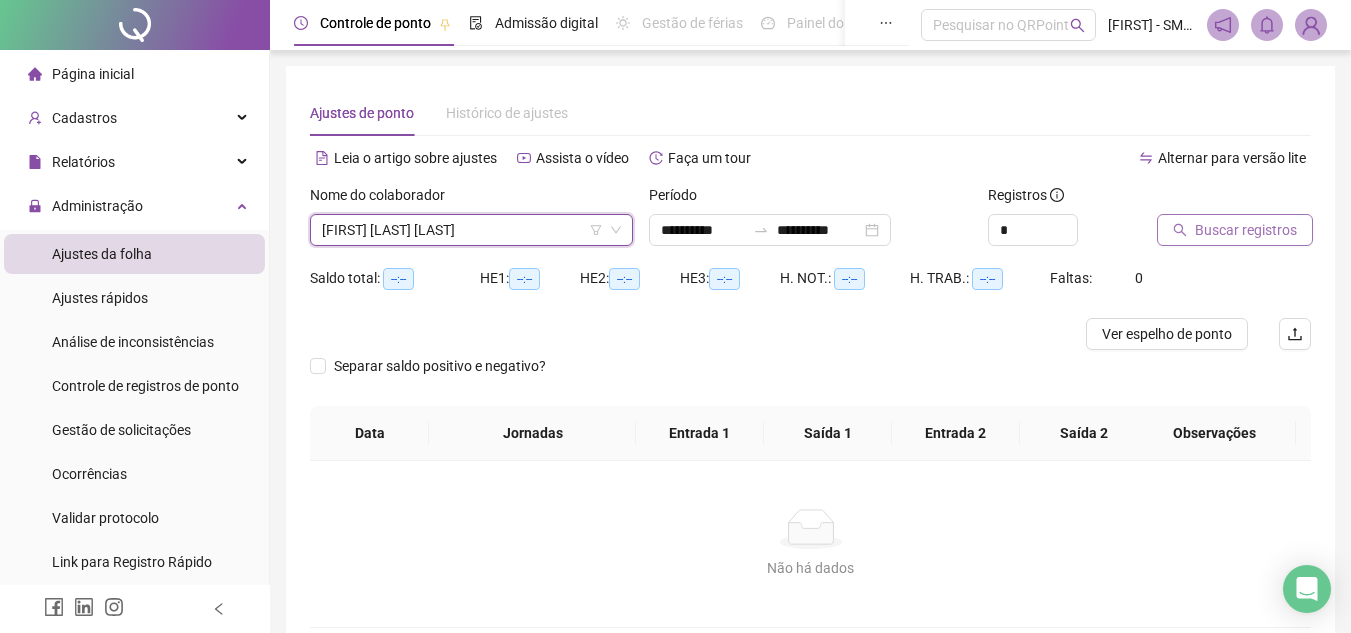 click on "Buscar registros" at bounding box center (1246, 230) 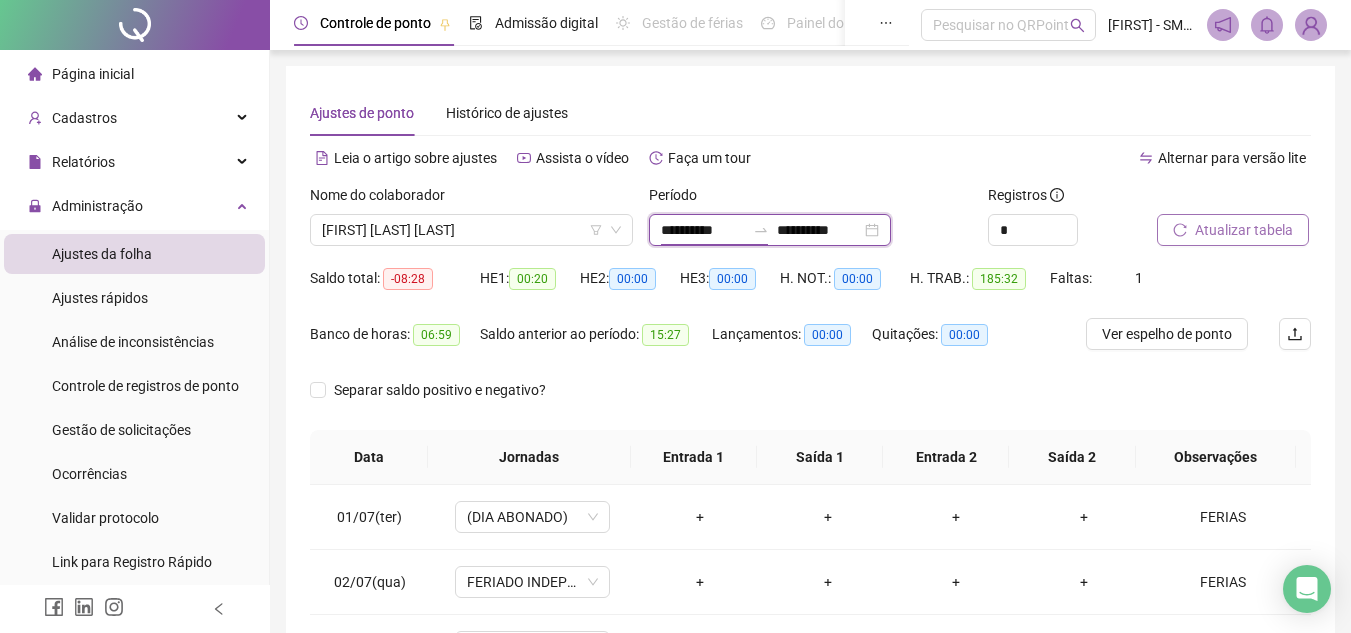 click on "**********" at bounding box center (703, 230) 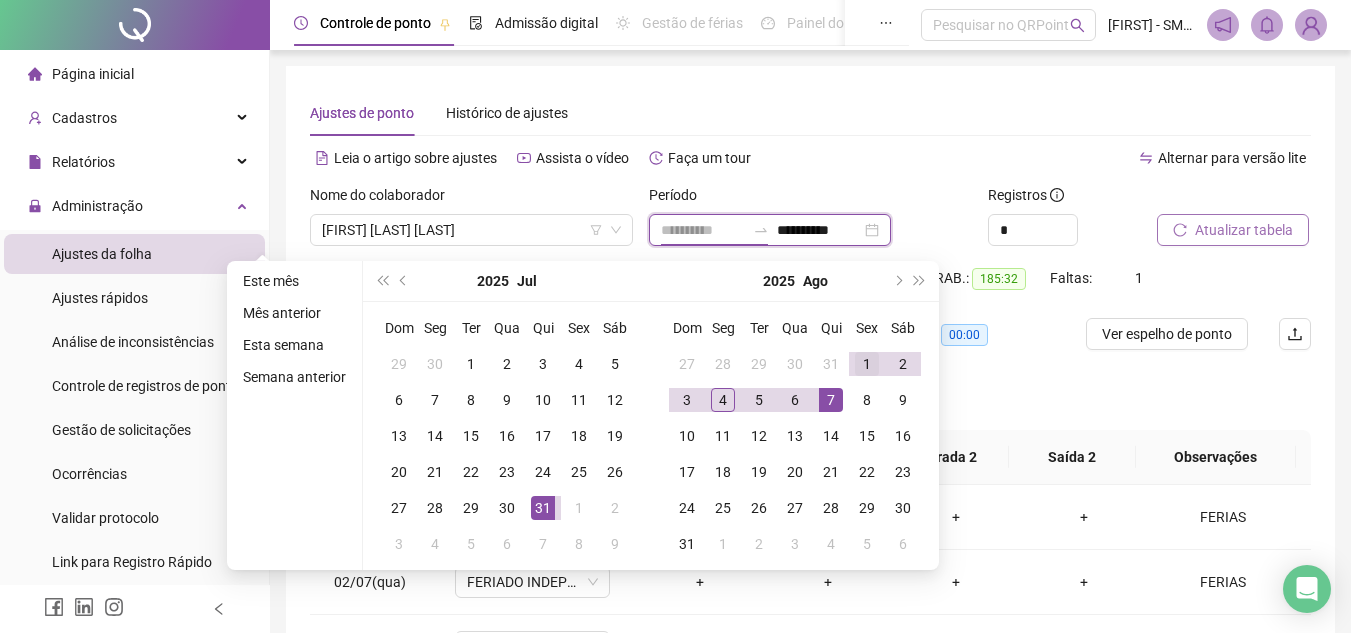 type on "**********" 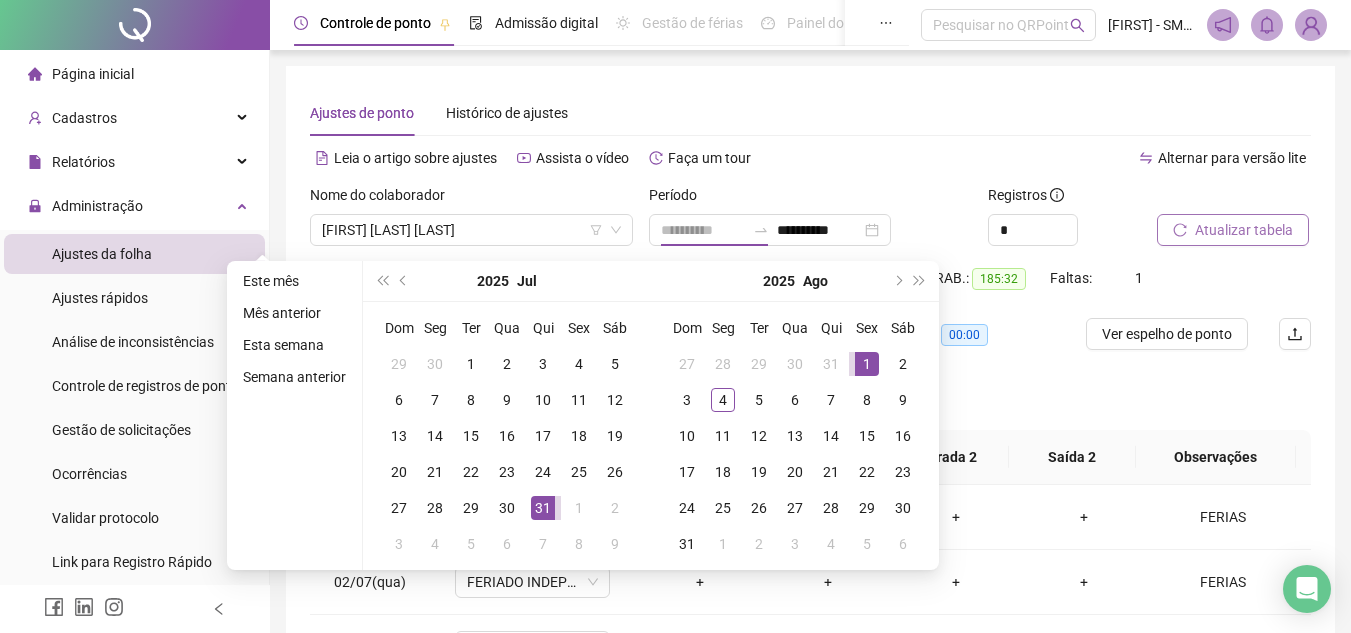 click on "1" at bounding box center [867, 364] 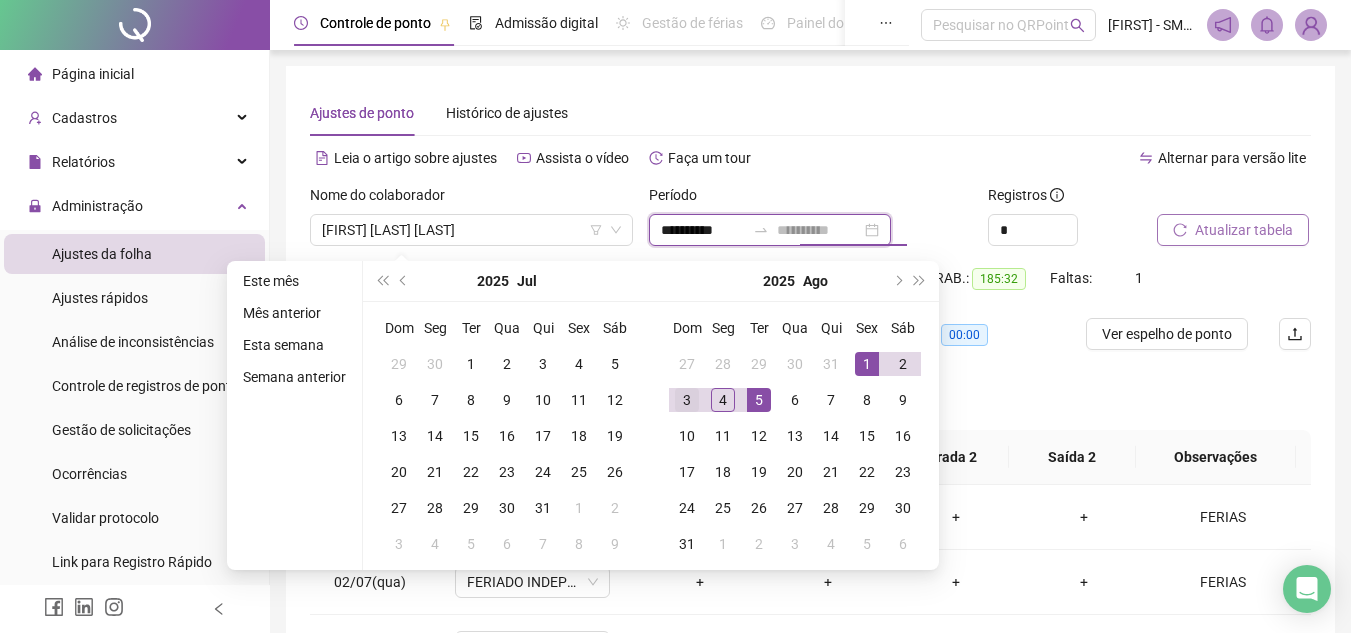 type on "**********" 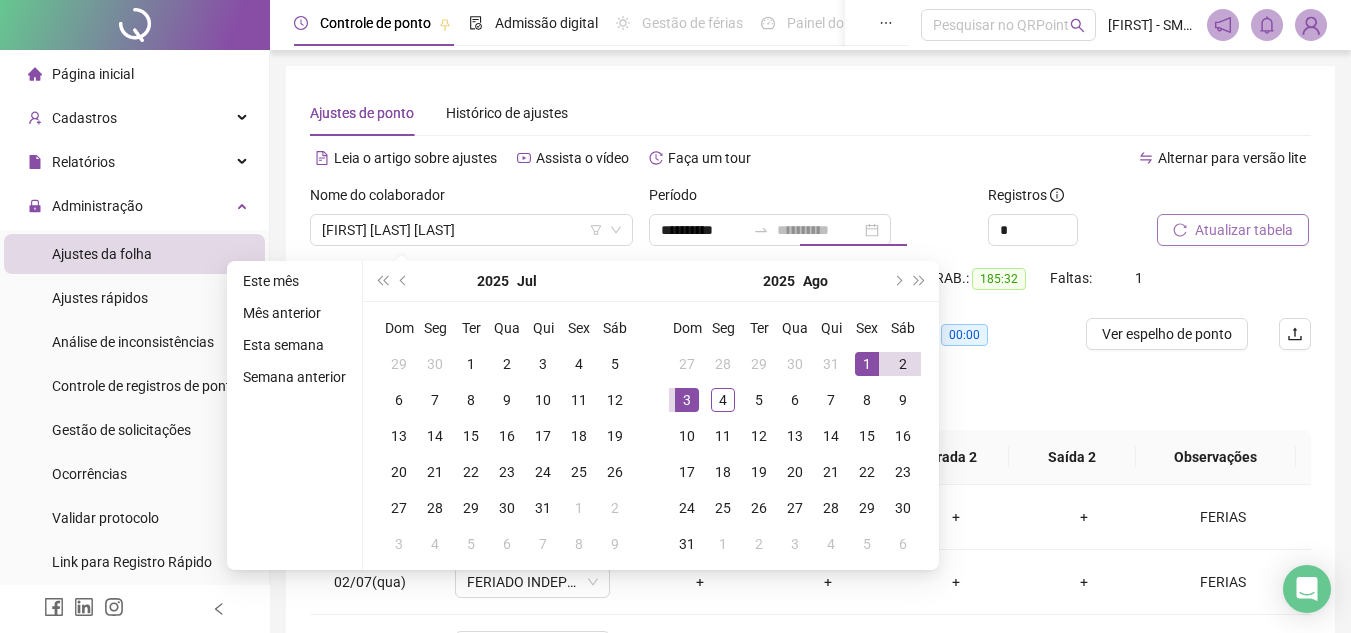 click on "3" at bounding box center [687, 400] 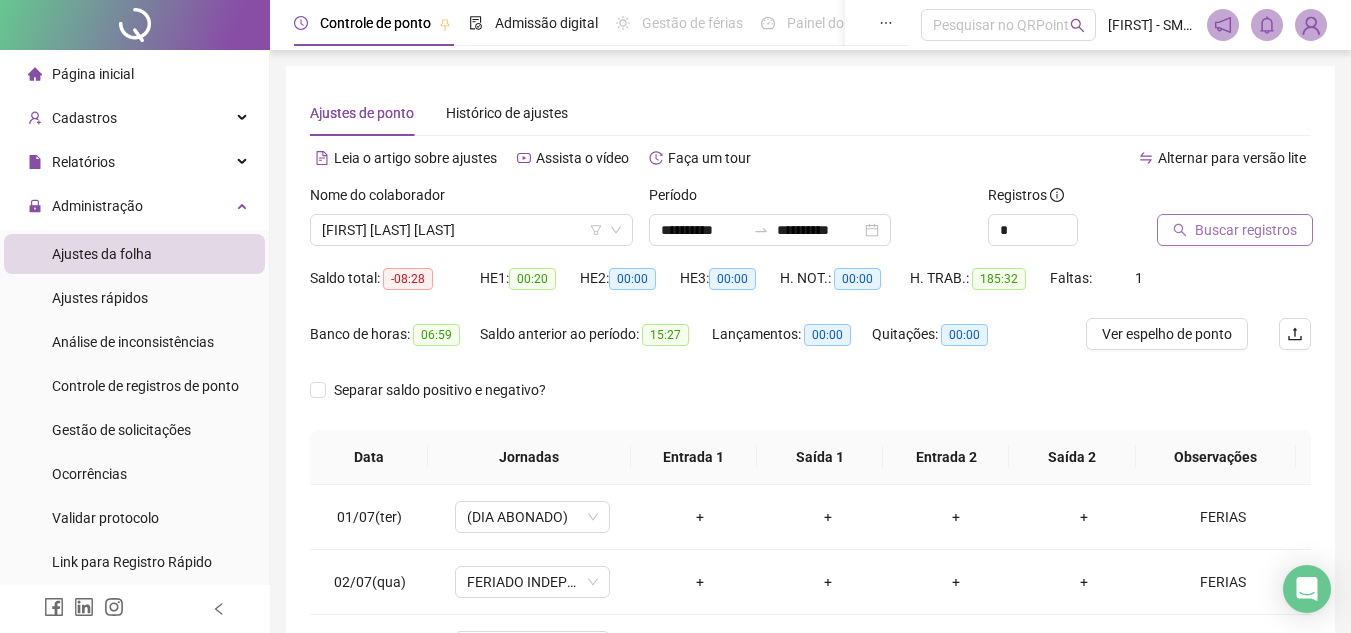 click on "Buscar registros" at bounding box center (1246, 230) 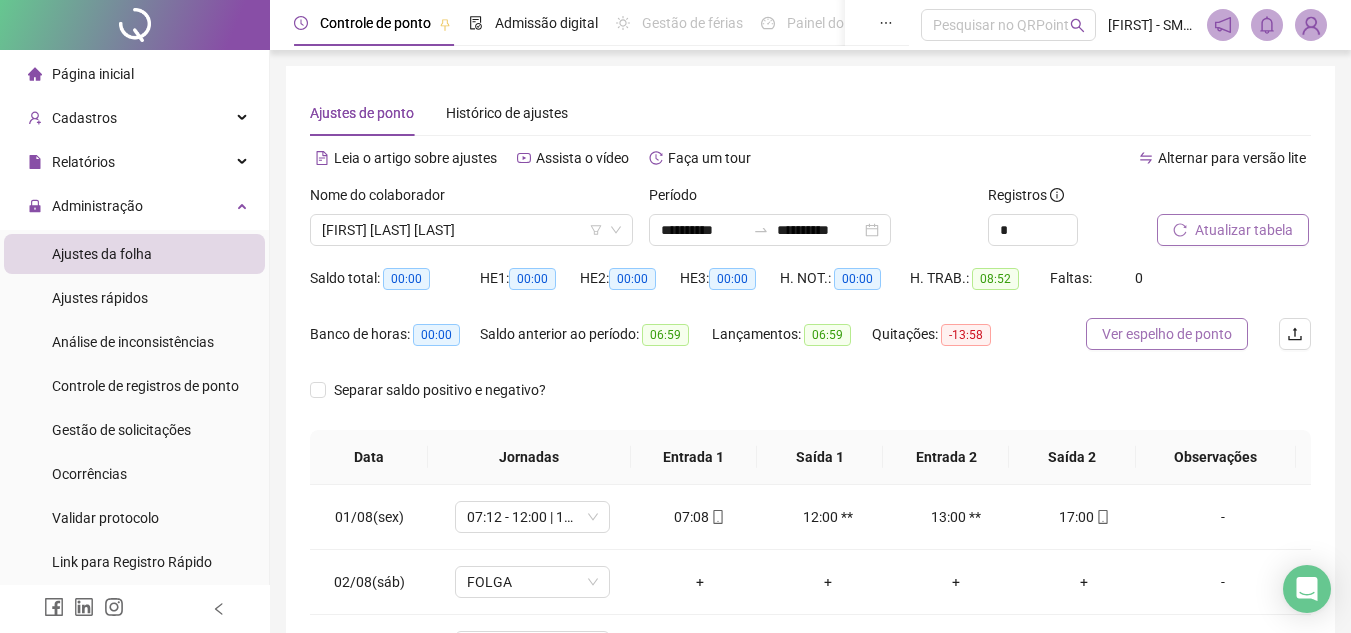 click on "Ver espelho de ponto" at bounding box center (1167, 334) 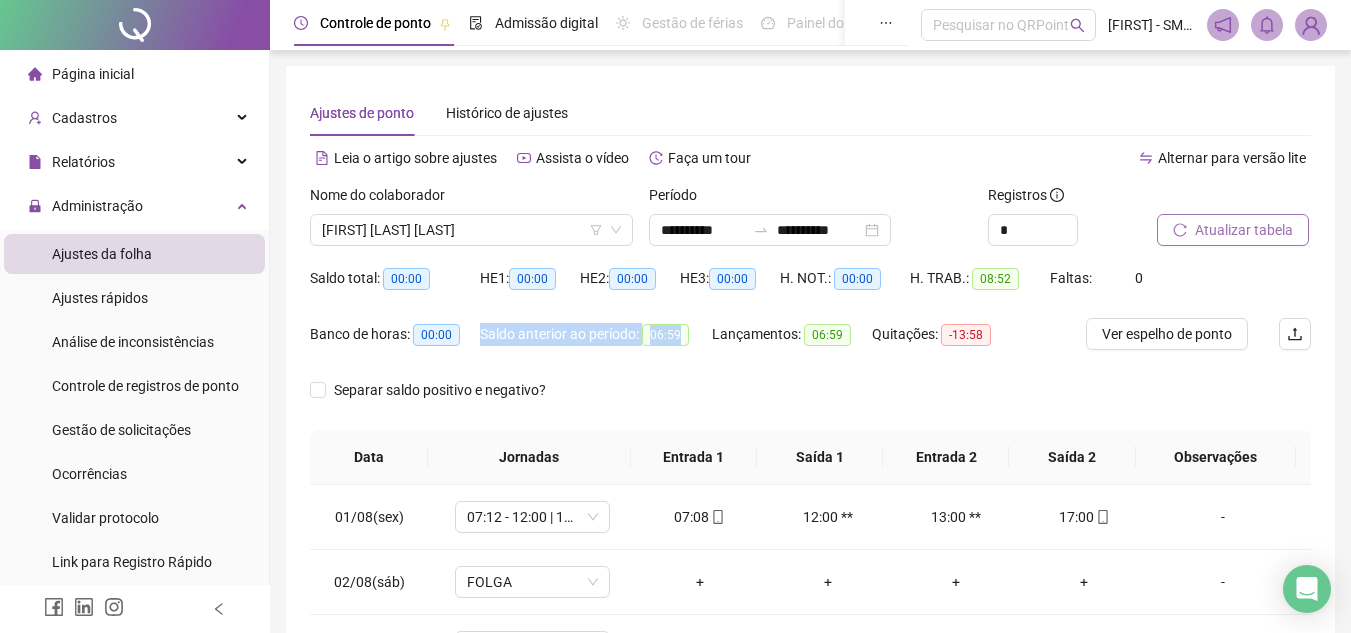 drag, startPoint x: 481, startPoint y: 336, endPoint x: 688, endPoint y: 341, distance: 207.06038 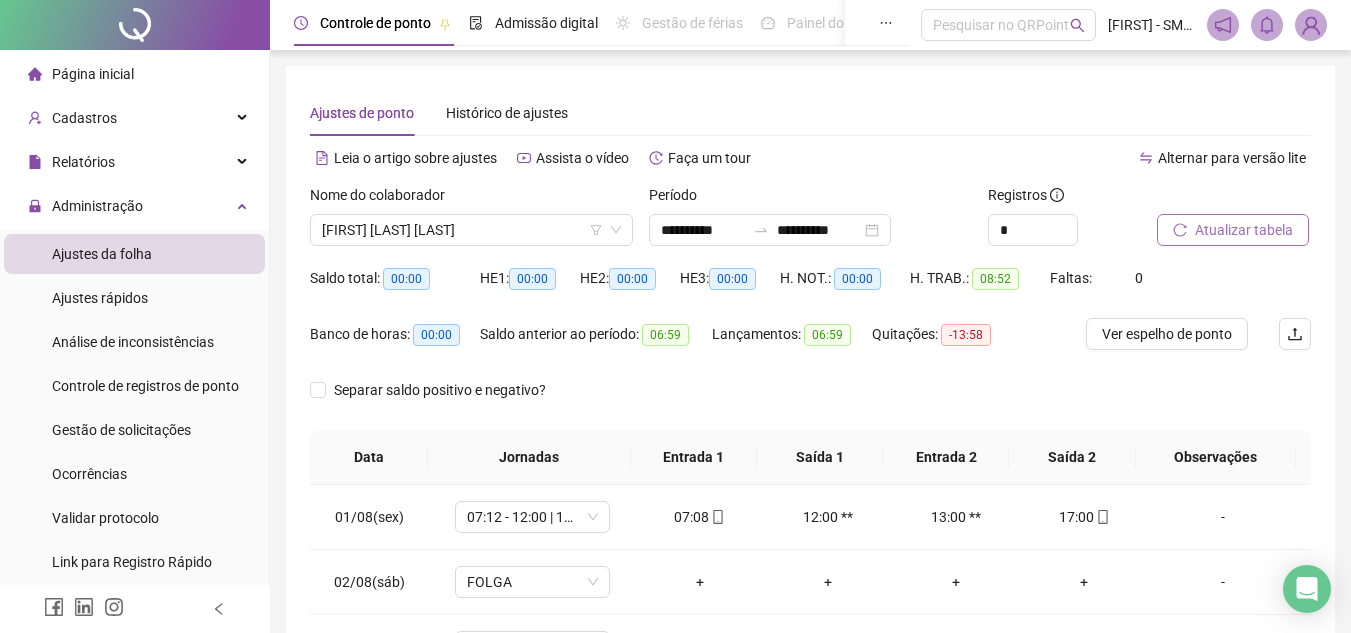 click on "Saldo anterior ao período:   06:59" at bounding box center (596, 346) 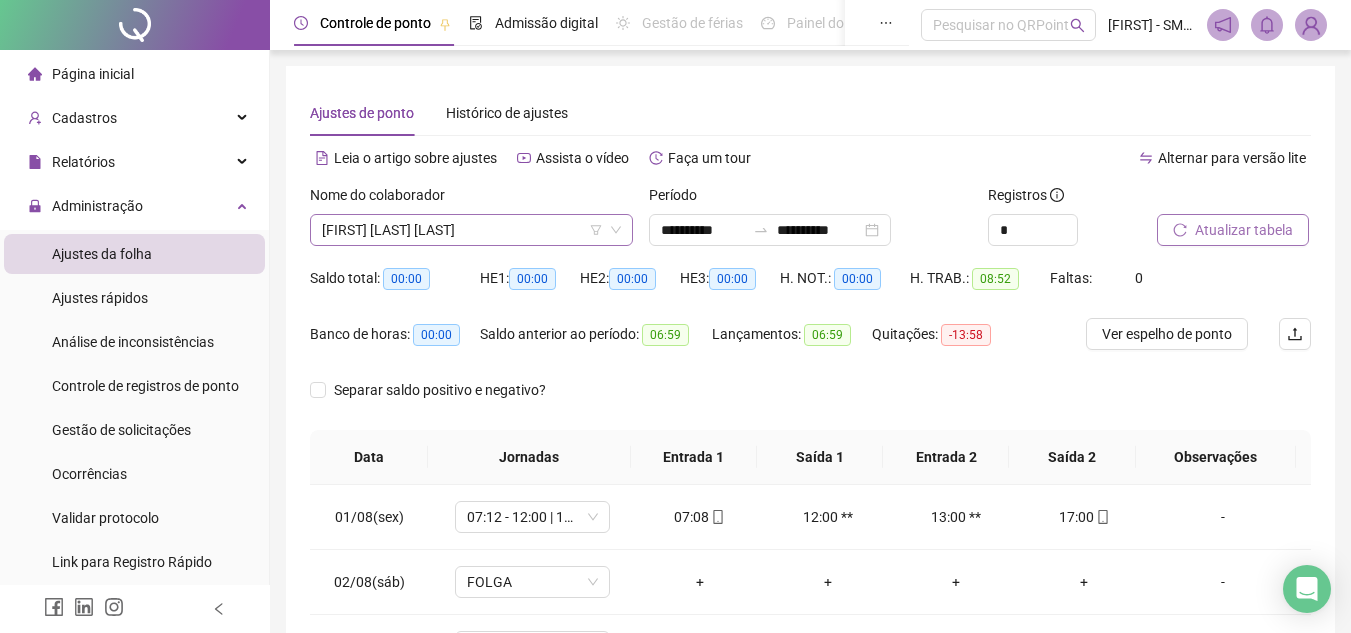 click on "[FIRST] [LAST] [LAST]" at bounding box center (471, 230) 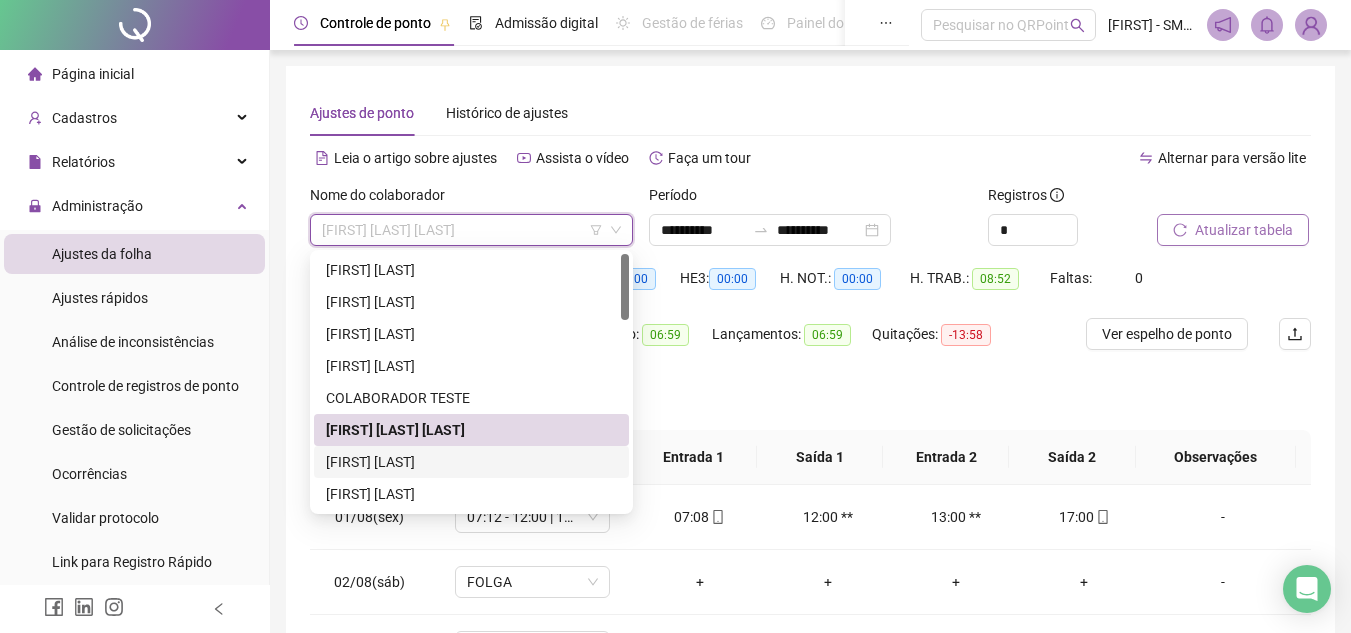 click on "260229 284062 287104 [FIRST] [LAST] [FIRST] [LAST] [FIRST] [LAST] [FIRST] [LAST] [FIRST] [LAST] [FIRST] [LAST] [FIRST] [LAST] [FIRST] [LAST] [FIRST] [LAST] [FIRST] [LAST]" at bounding box center [471, 382] 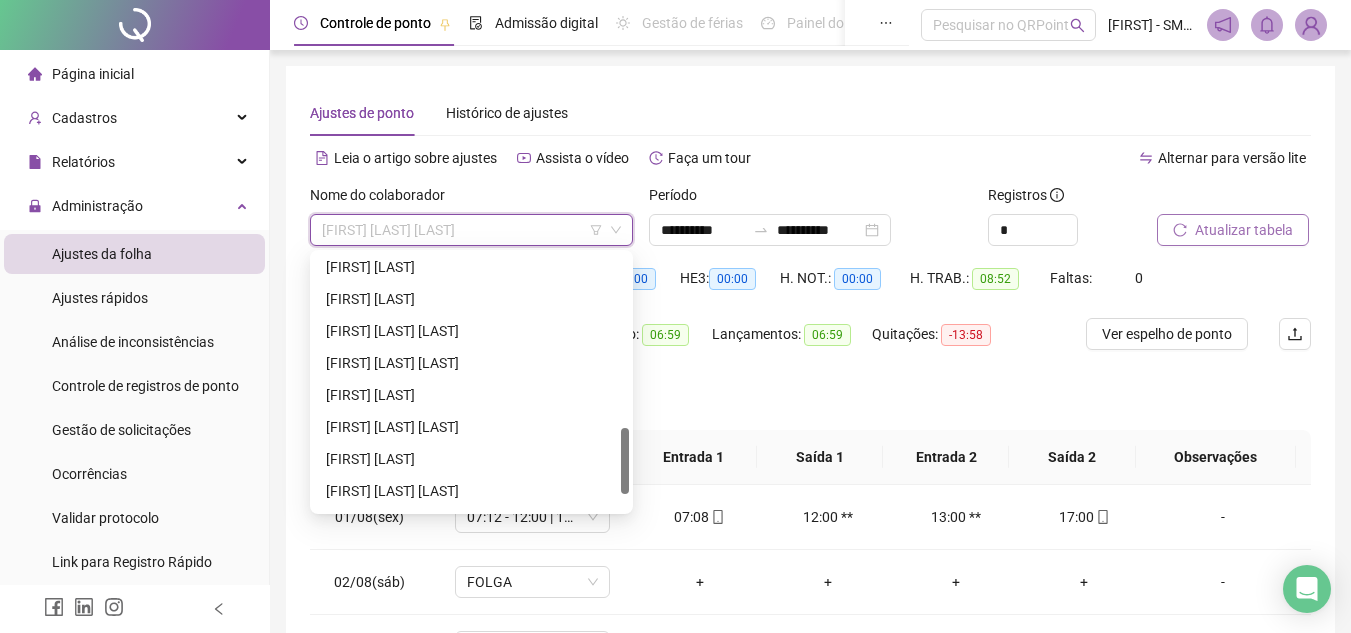 scroll, scrollTop: 686, scrollLeft: 0, axis: vertical 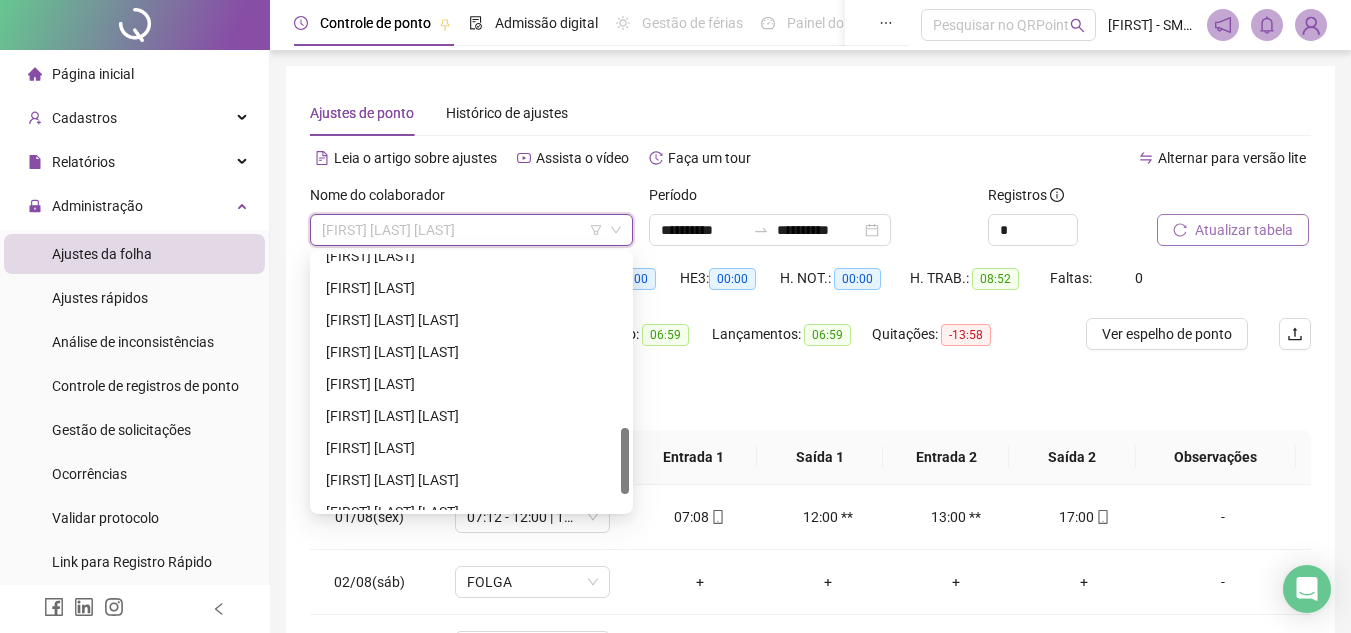 drag, startPoint x: 621, startPoint y: 310, endPoint x: 626, endPoint y: 487, distance: 177.0706 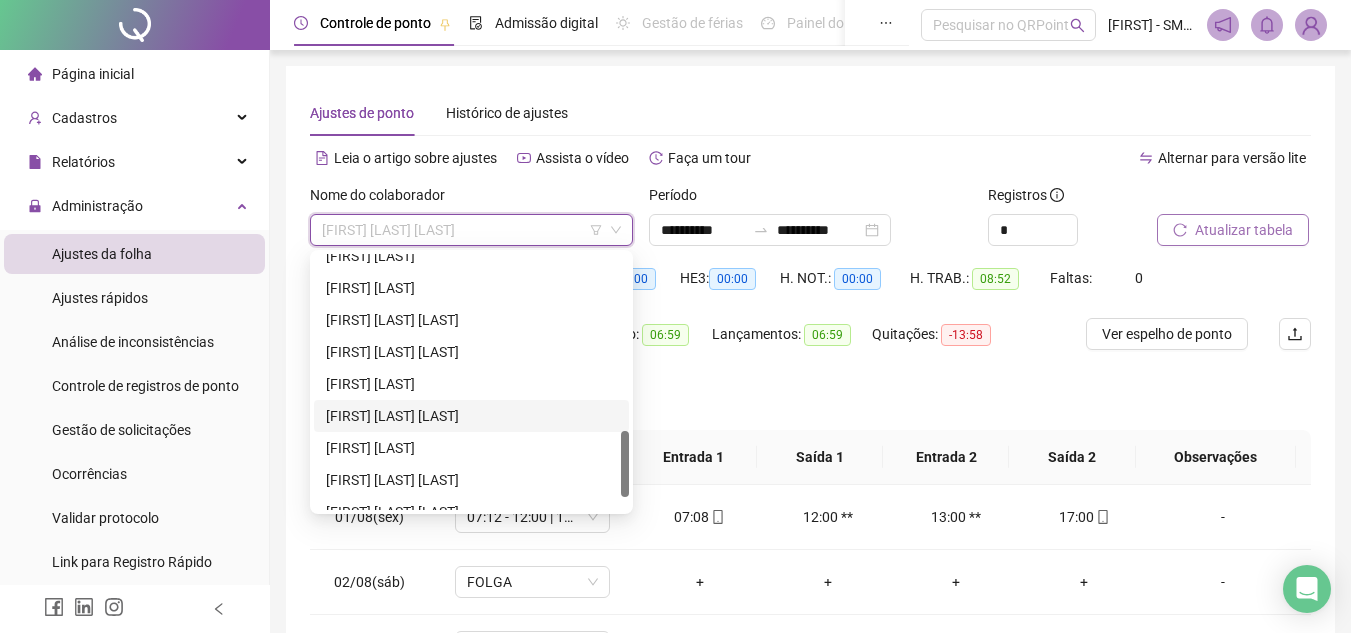 click on "[FIRST] [LAST] [LAST]" at bounding box center (471, 416) 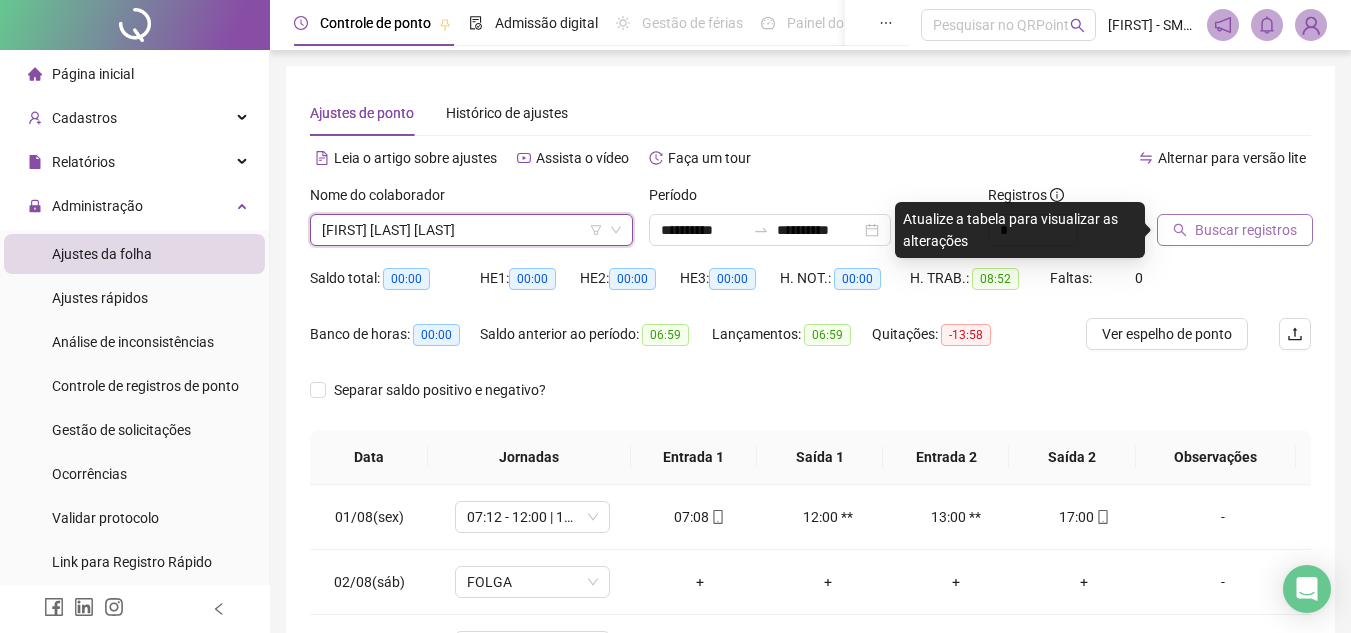 click on "Buscar registros" at bounding box center (1235, 230) 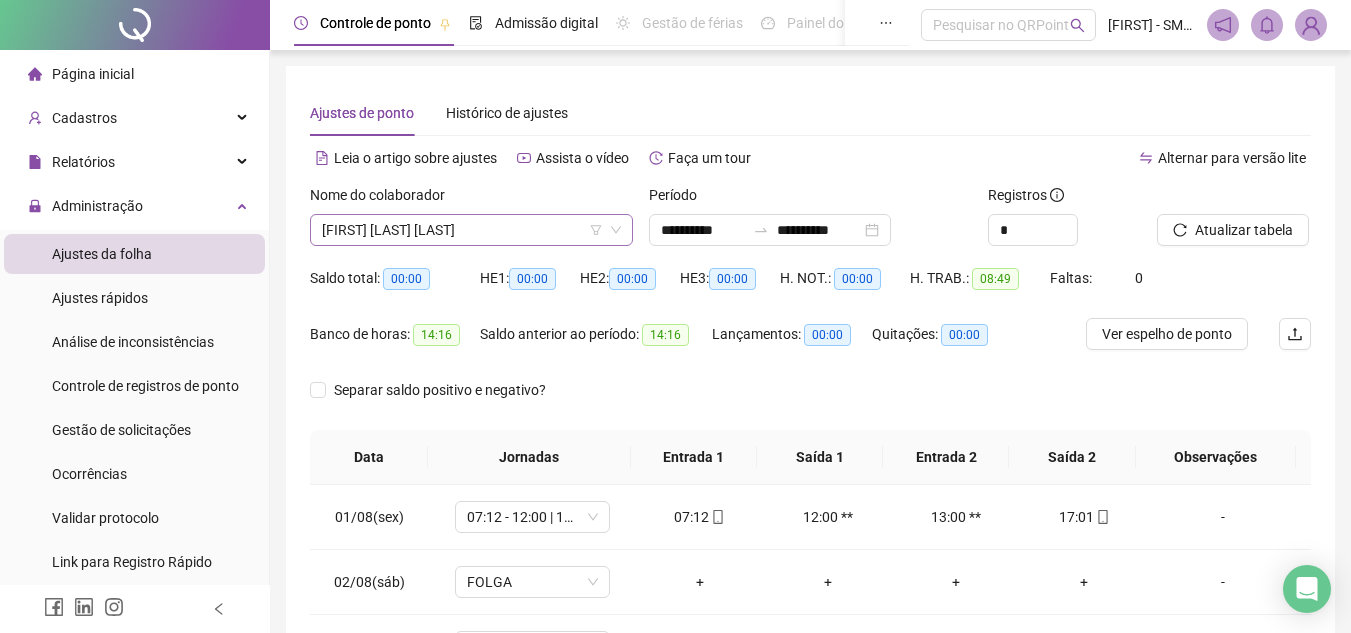 click on "[FIRST] [LAST] [LAST]" at bounding box center [471, 230] 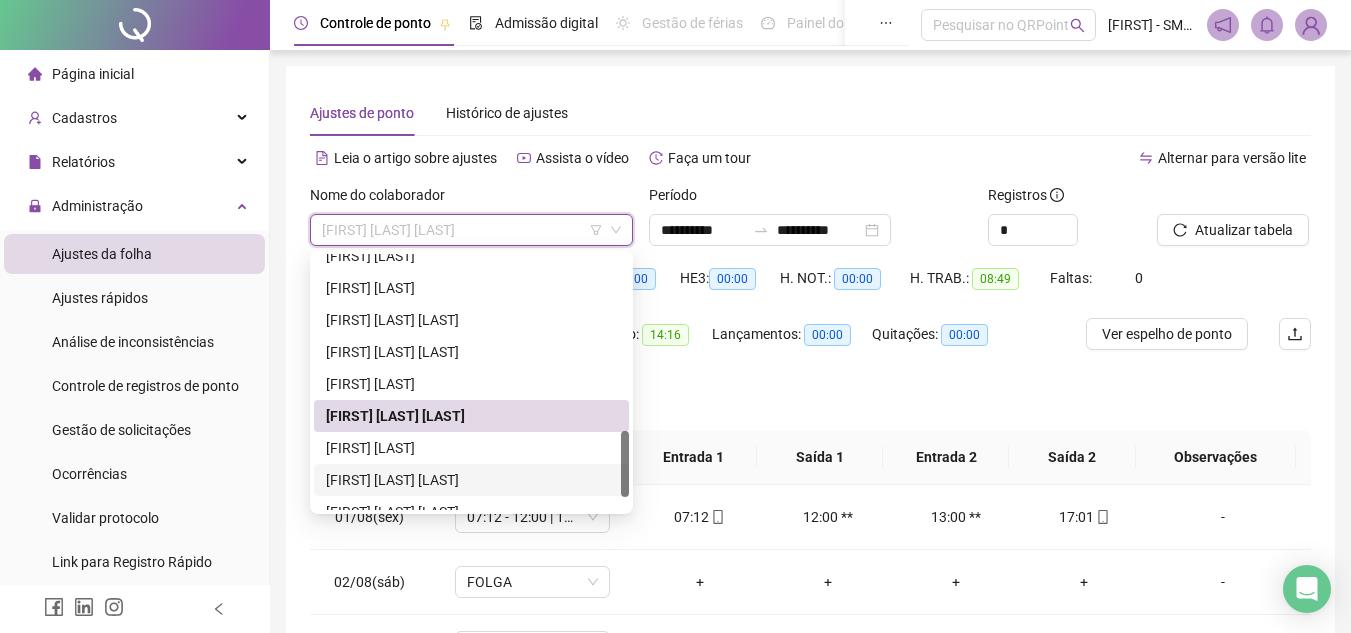 scroll, scrollTop: 736, scrollLeft: 0, axis: vertical 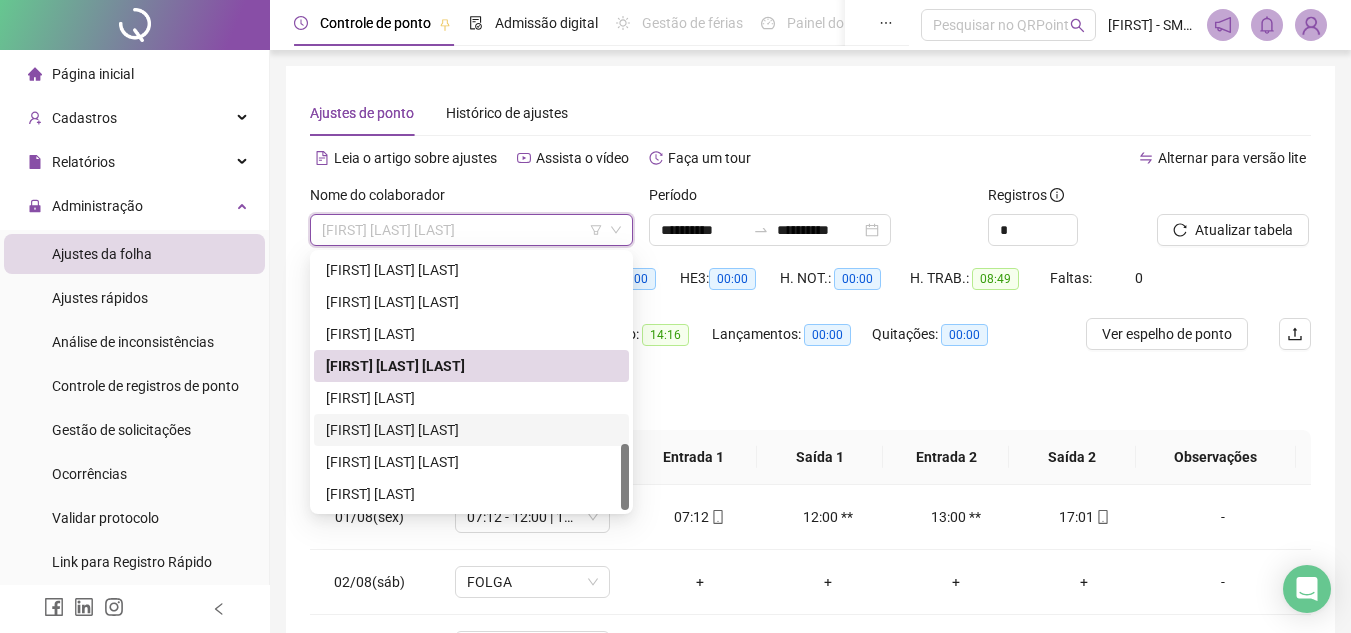 drag, startPoint x: 622, startPoint y: 465, endPoint x: 623, endPoint y: 487, distance: 22.022715 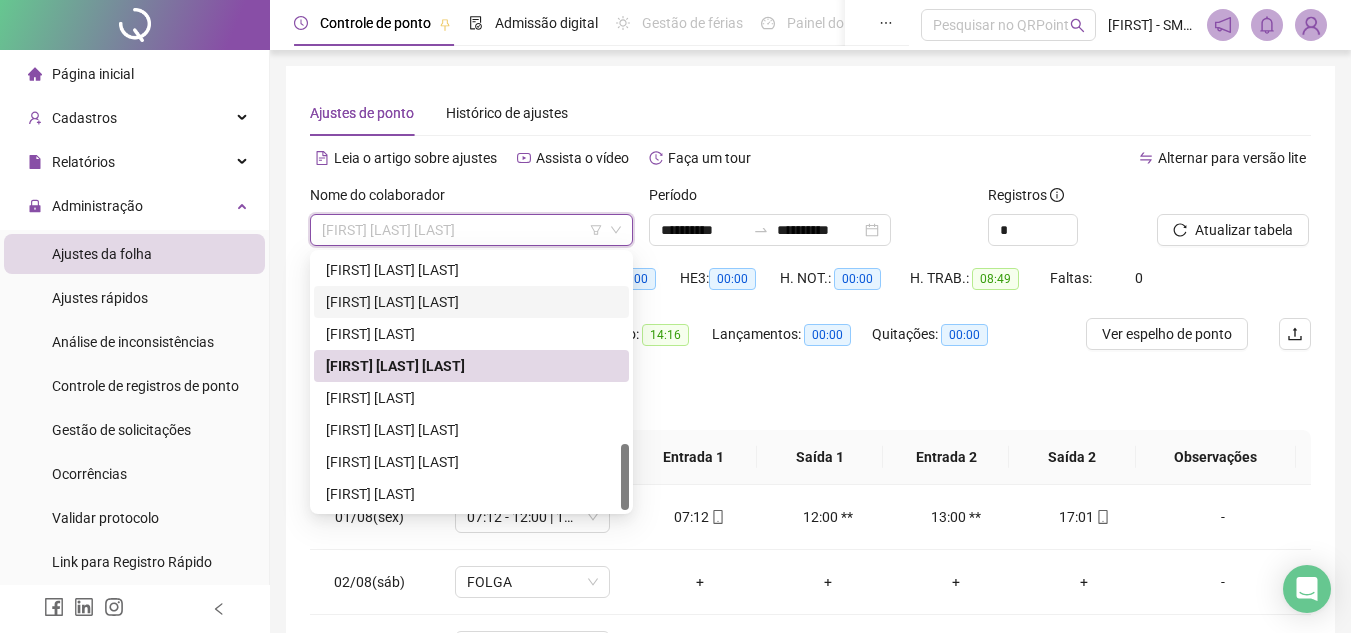 click at bounding box center (625, 382) 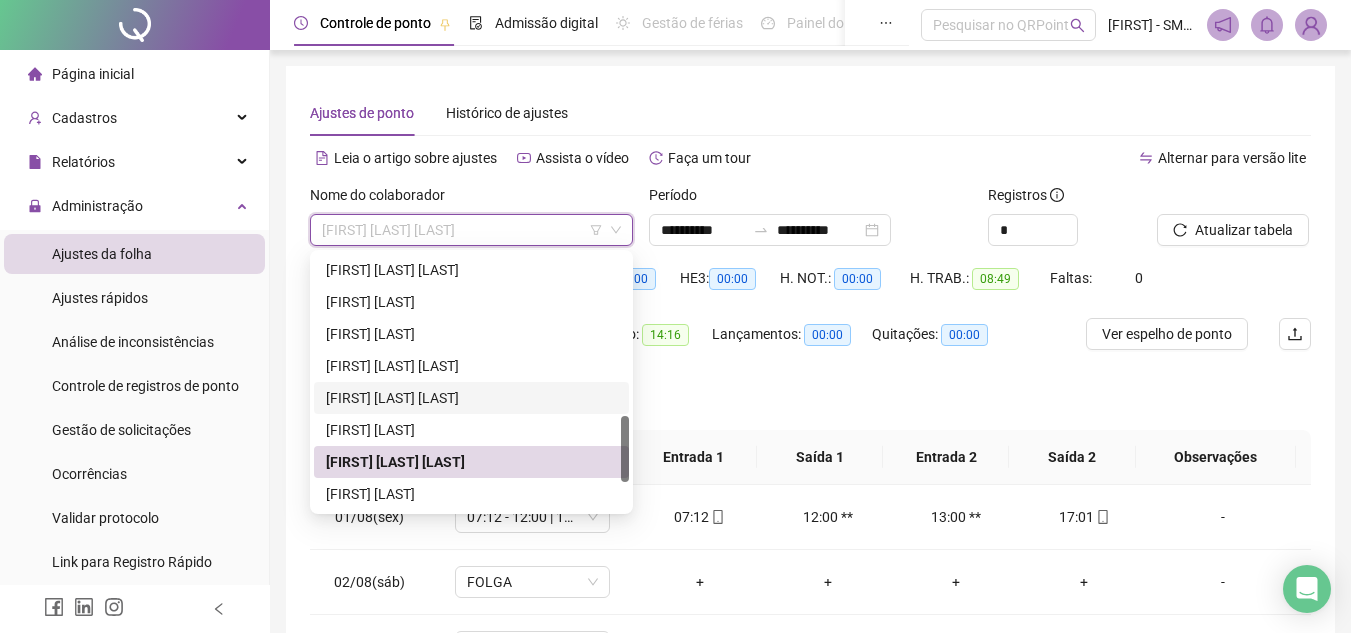 scroll, scrollTop: 620, scrollLeft: 0, axis: vertical 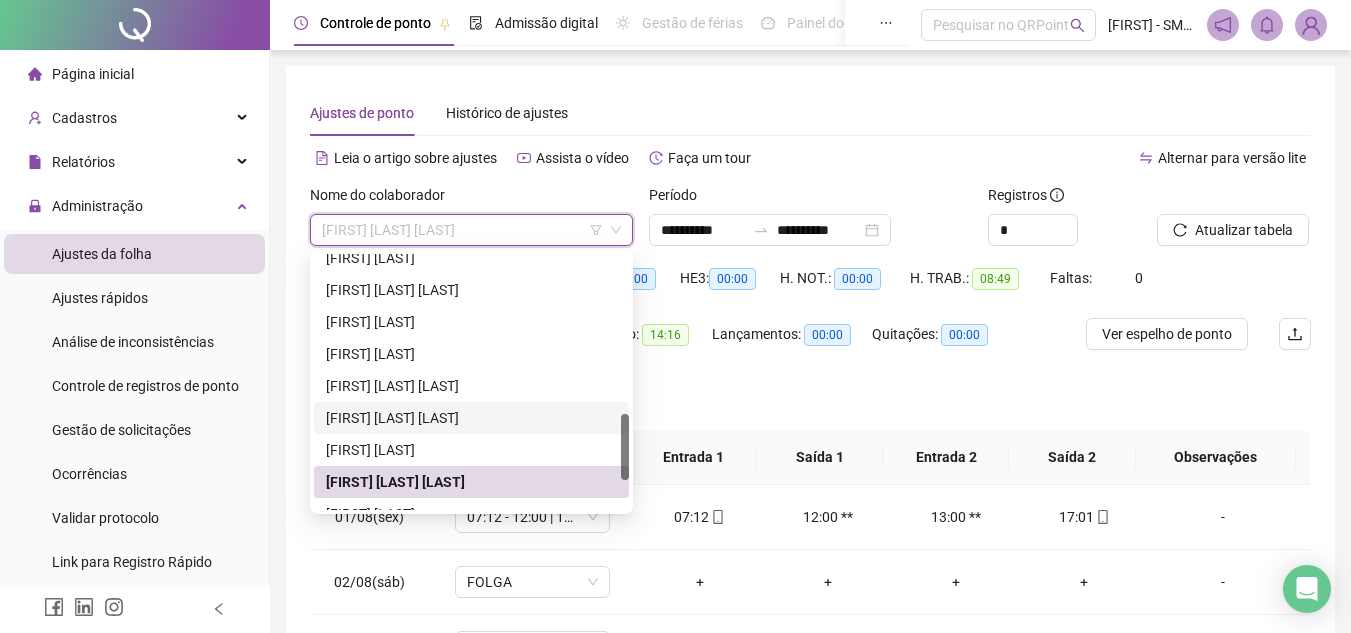 drag, startPoint x: 624, startPoint y: 470, endPoint x: 624, endPoint y: 440, distance: 30 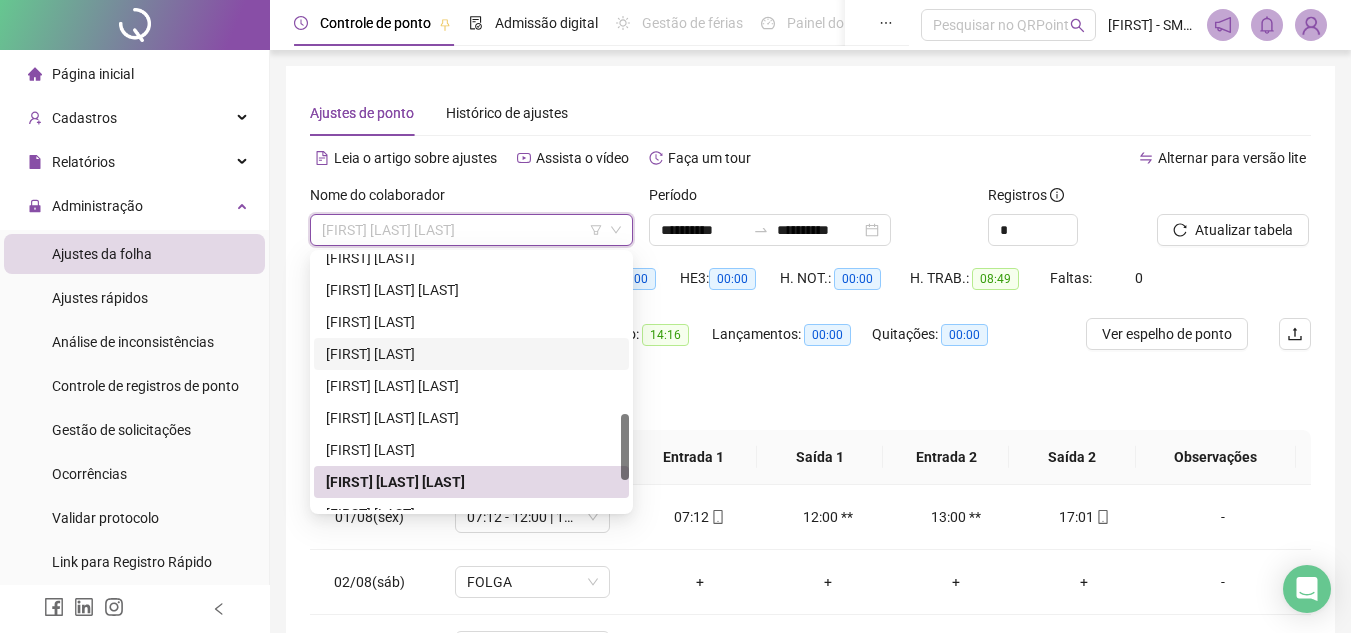 click on "[FIRST] [LAST]" at bounding box center (471, 354) 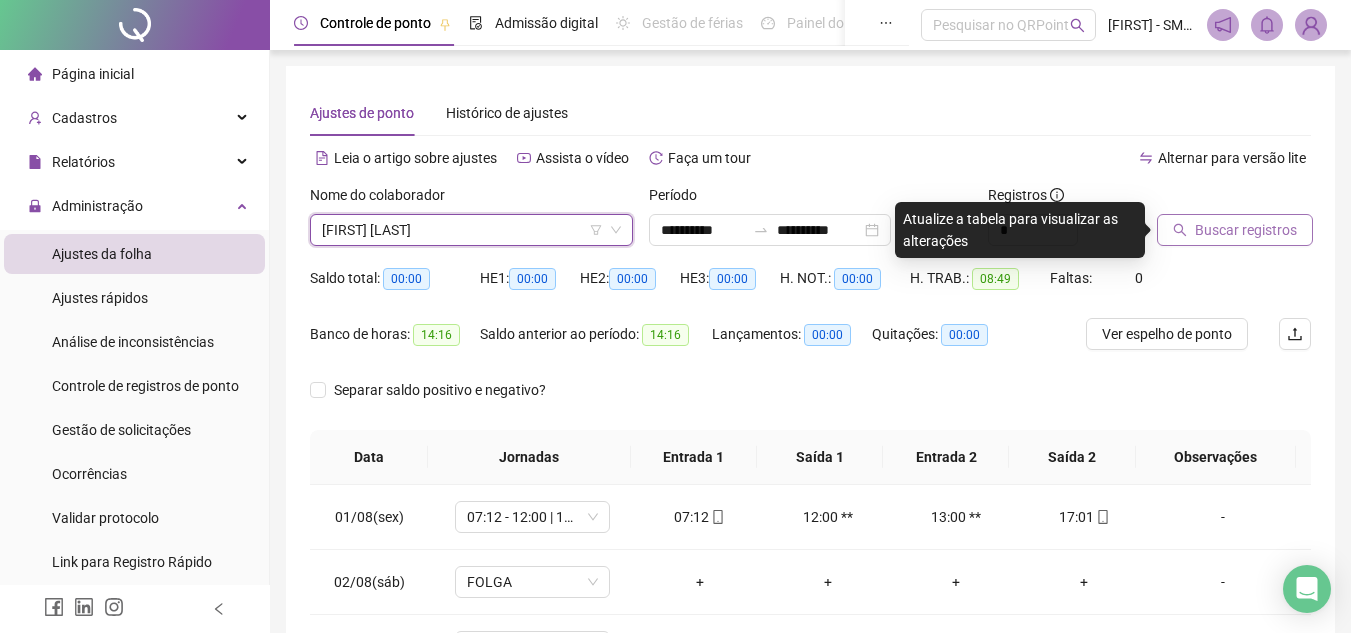 click 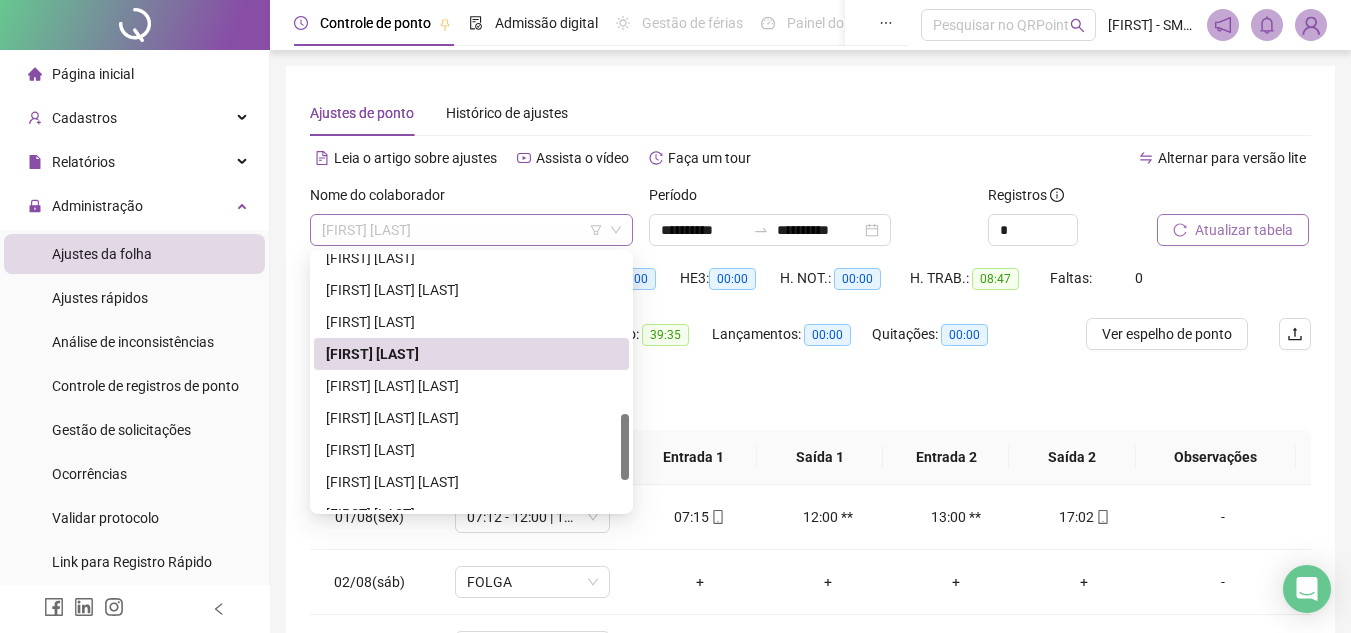 click on "[FIRST] [LAST]" at bounding box center (471, 230) 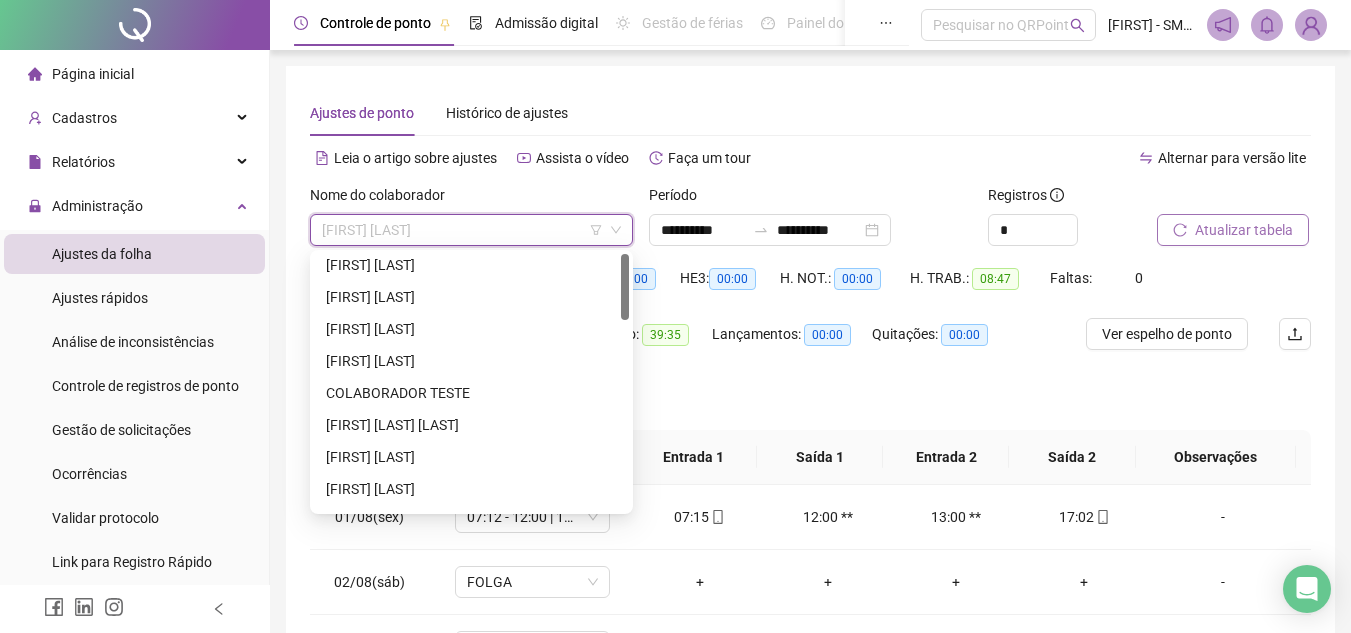 scroll, scrollTop: 0, scrollLeft: 0, axis: both 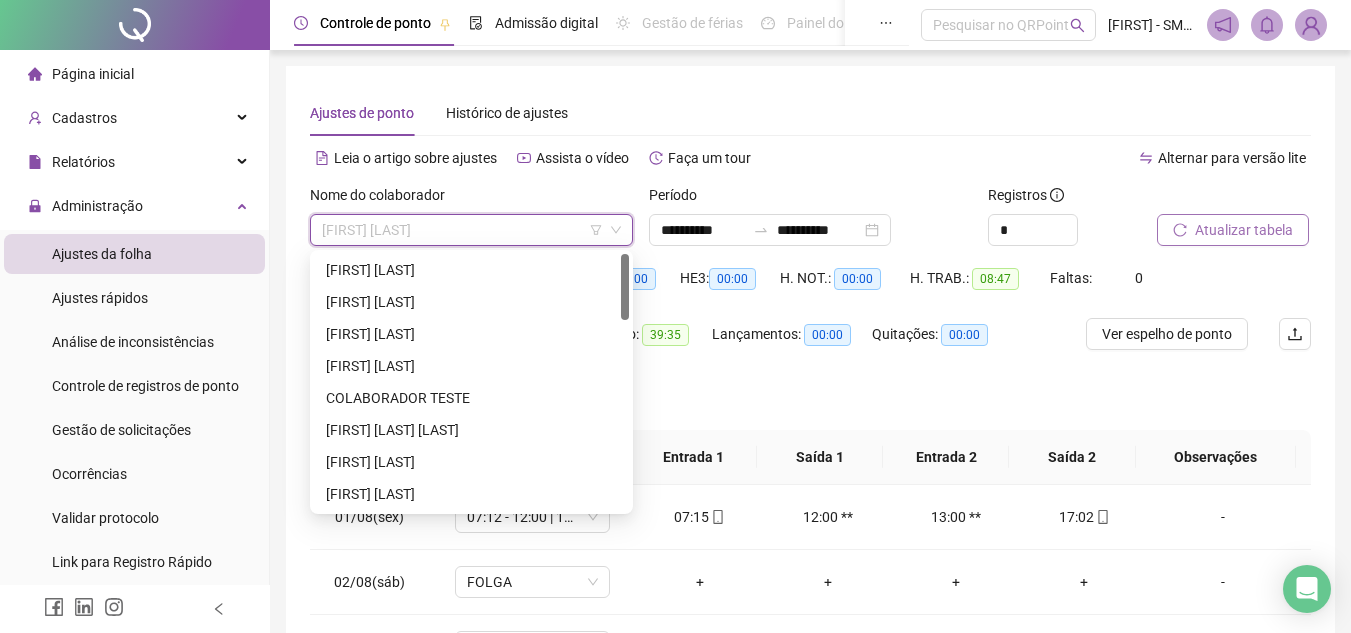 drag, startPoint x: 627, startPoint y: 444, endPoint x: 612, endPoint y: 253, distance: 191.5881 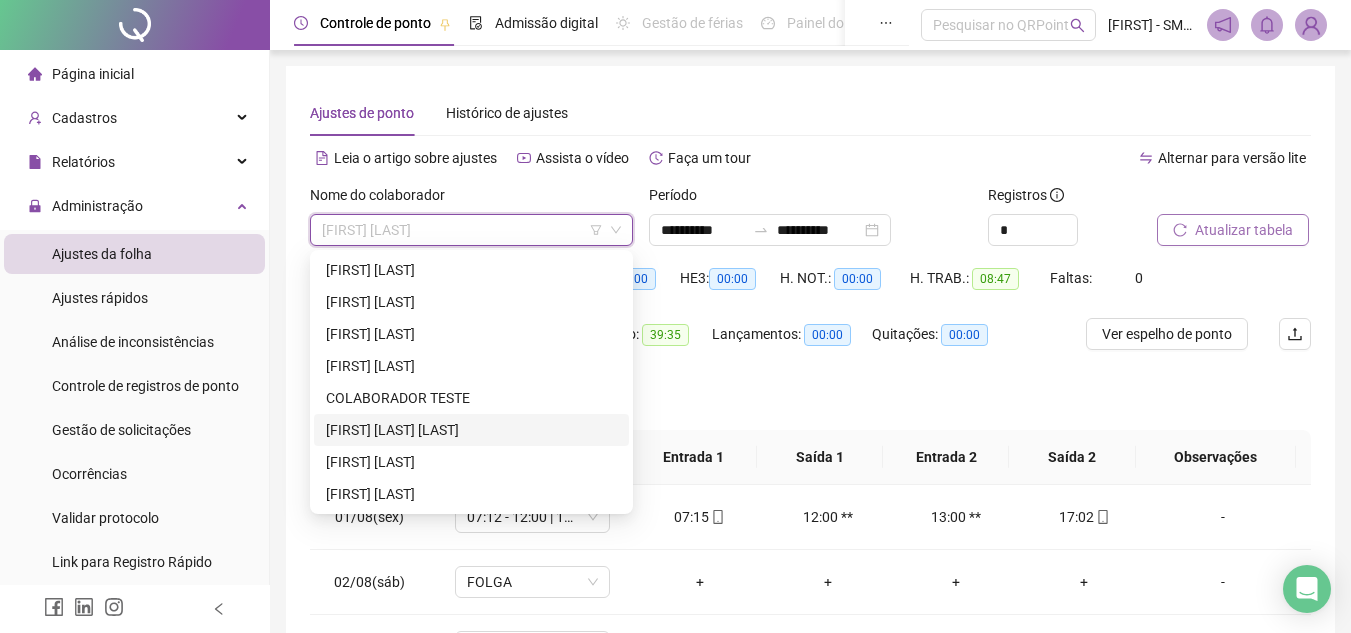 click on "[FIRST] [LAST] [LAST]" at bounding box center [471, 430] 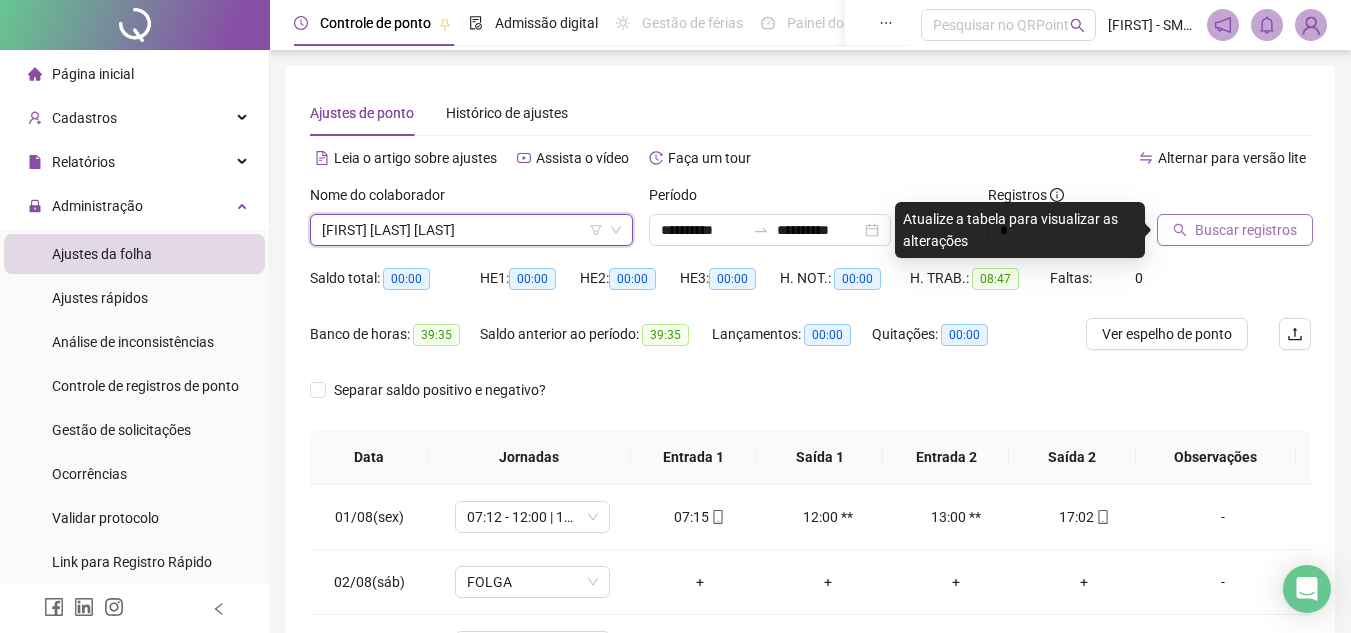 click on "Buscar registros" at bounding box center [1246, 230] 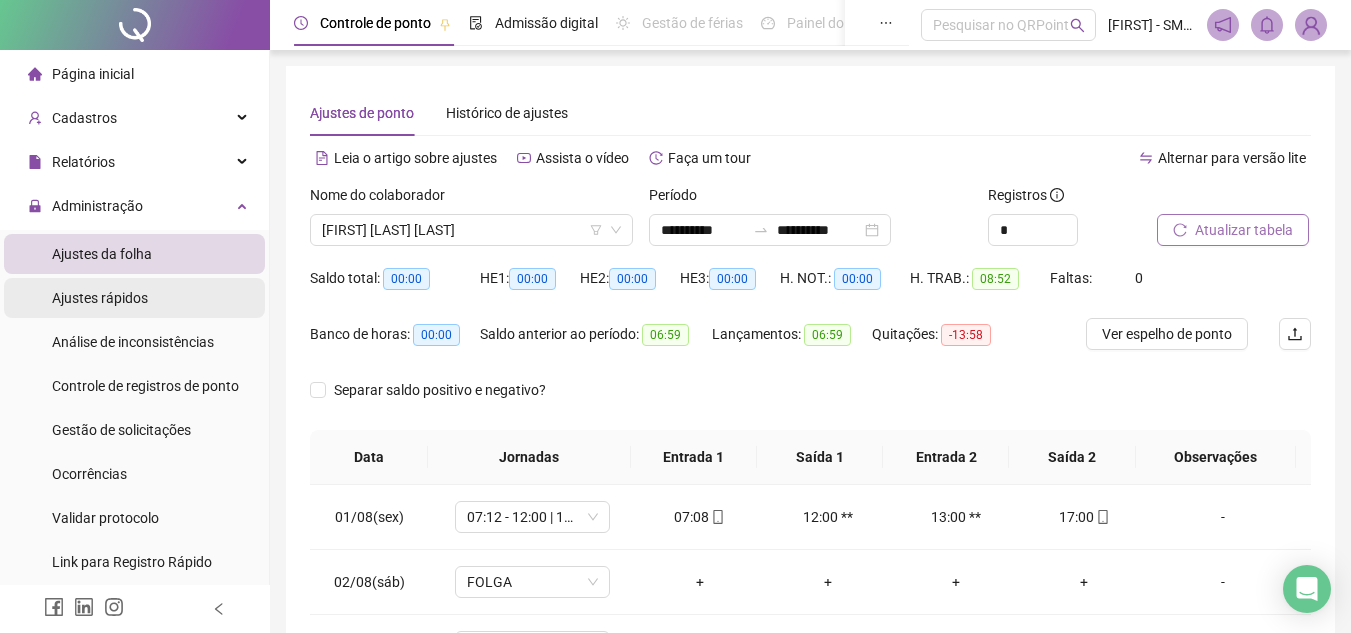 click on "Ajustes rápidos" at bounding box center [100, 298] 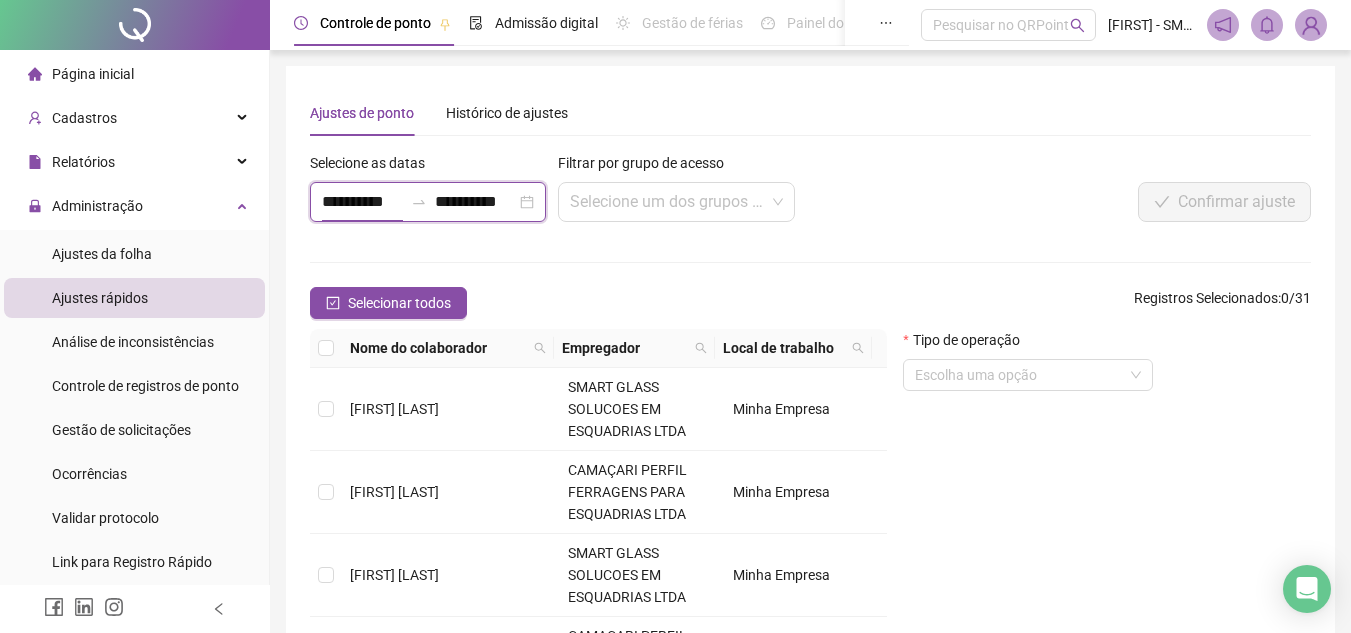 click on "**********" at bounding box center [362, 202] 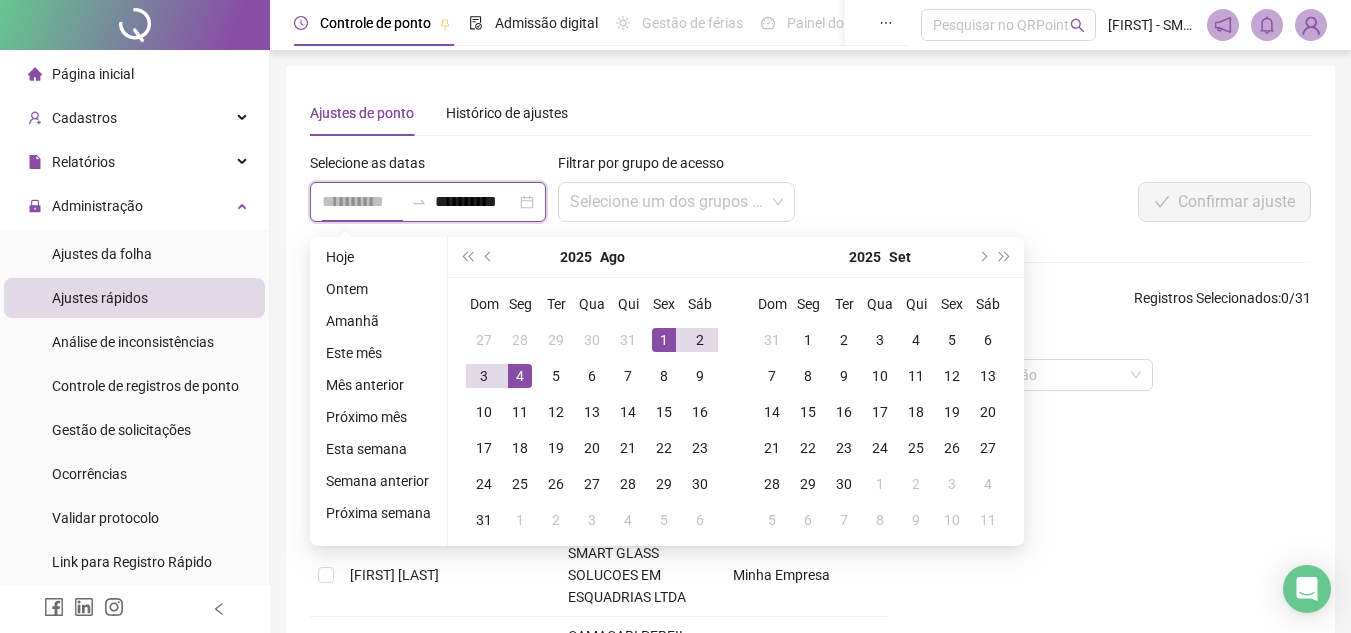 type on "**********" 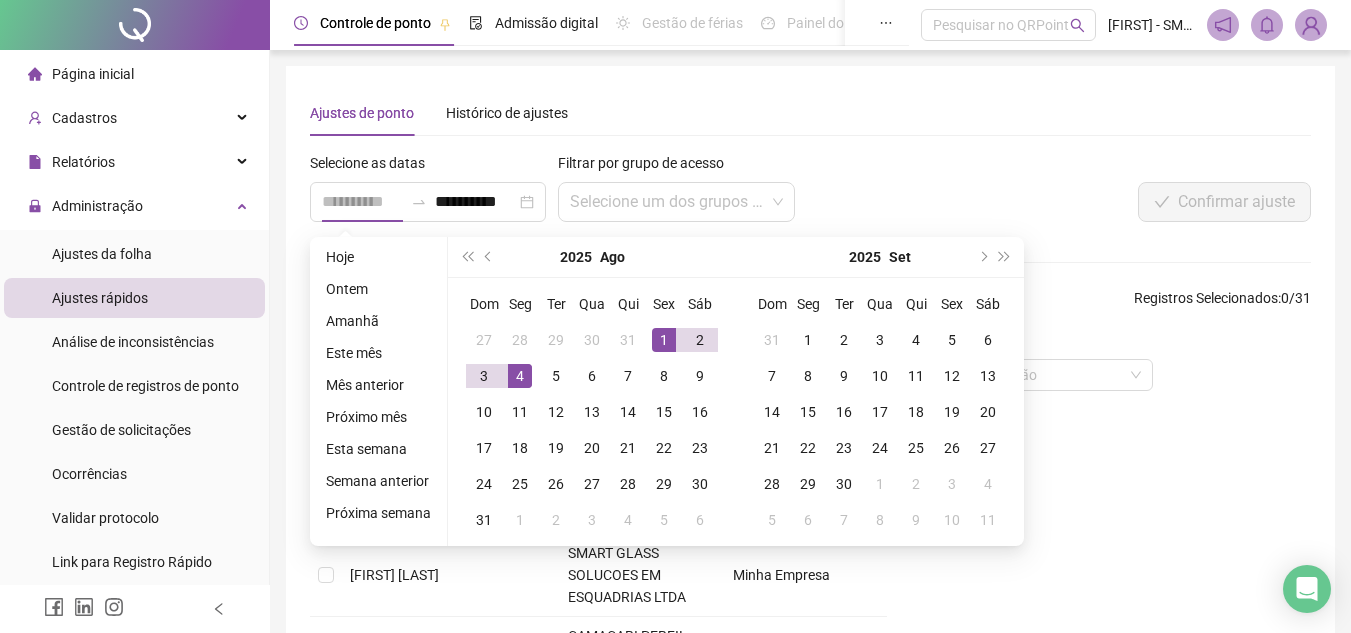 click on "1" at bounding box center [664, 340] 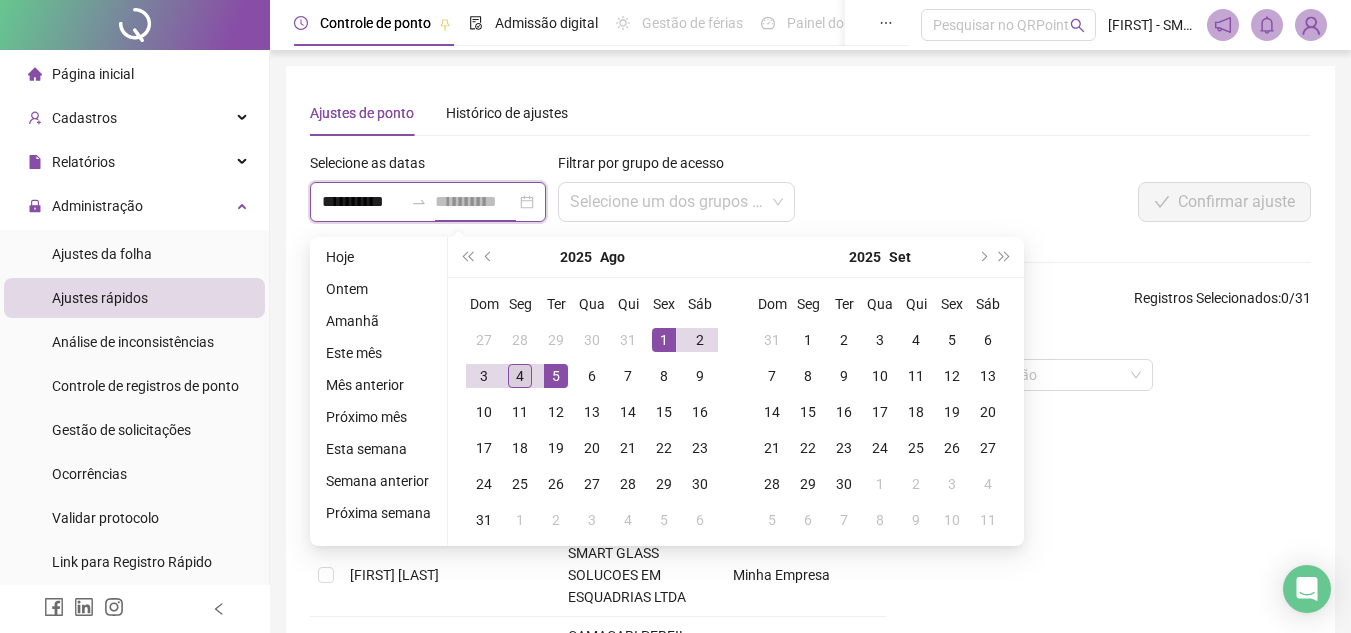 type on "**********" 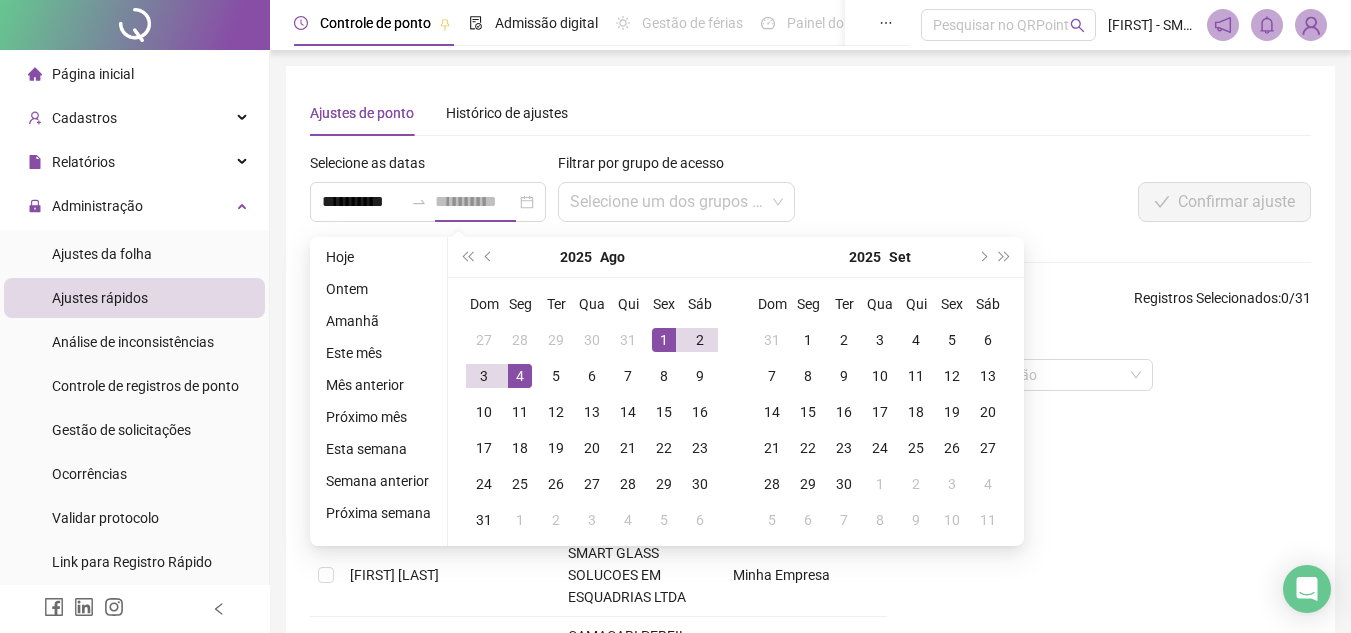 click on "4" at bounding box center (520, 376) 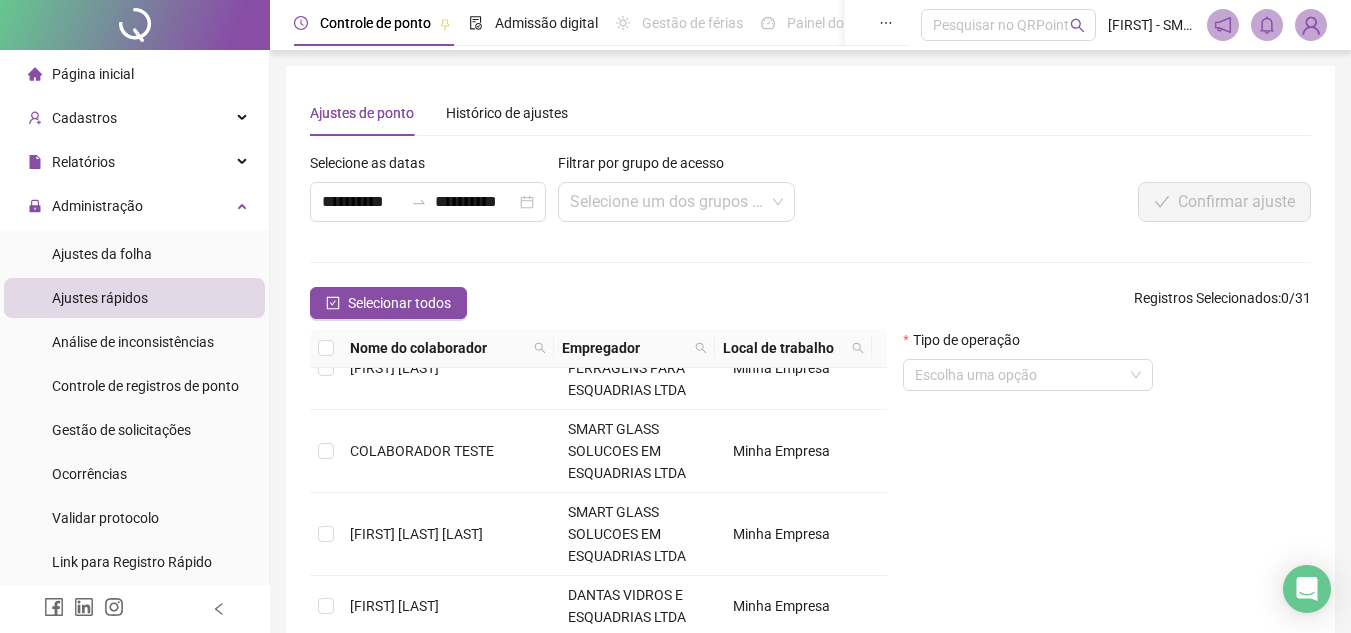 scroll, scrollTop: 317, scrollLeft: 0, axis: vertical 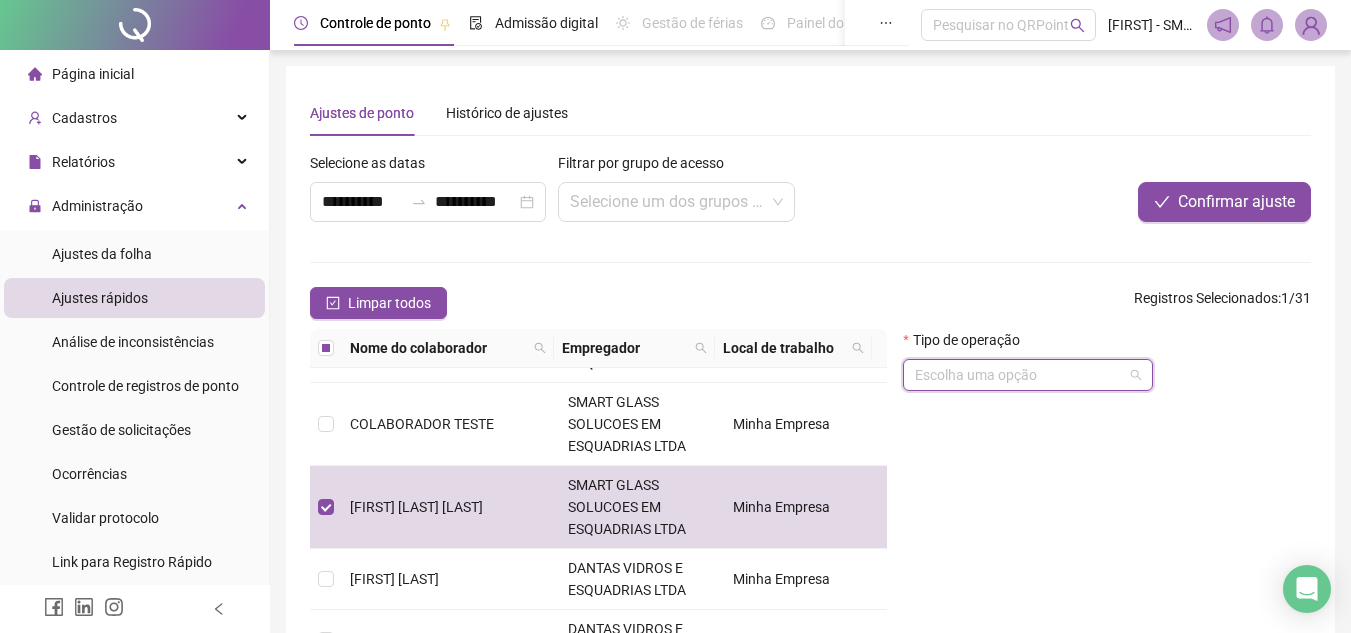 click at bounding box center (1019, 375) 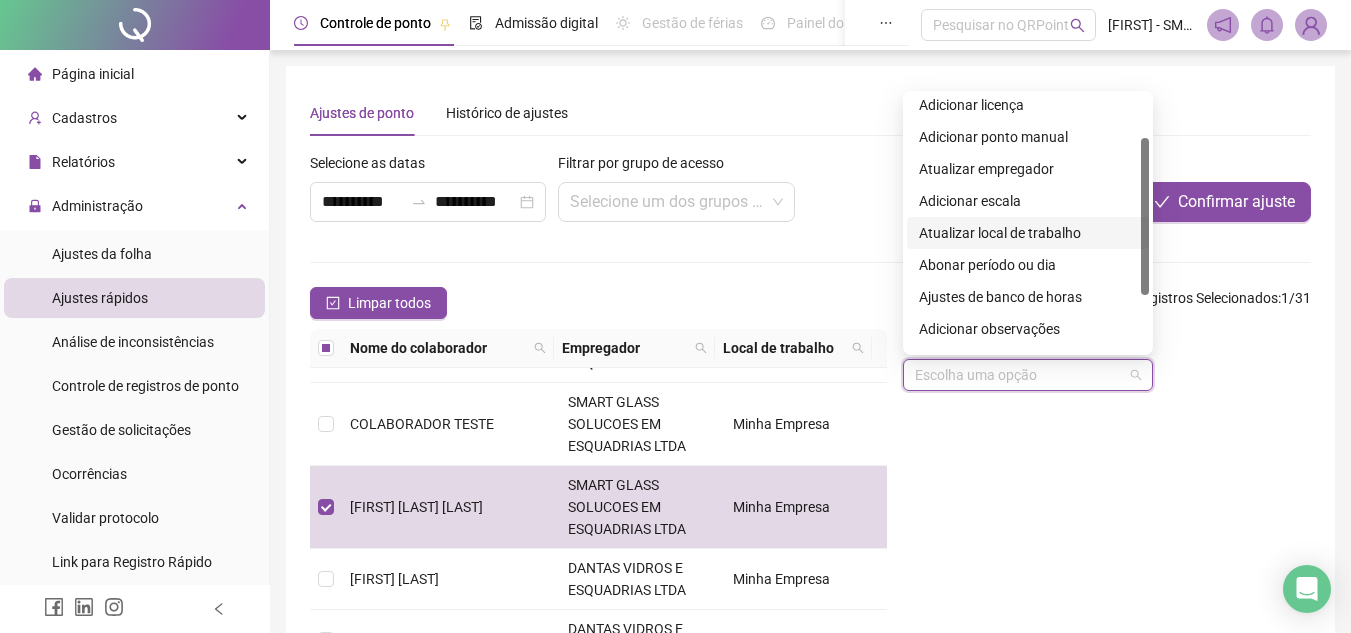 drag, startPoint x: 1143, startPoint y: 227, endPoint x: 1143, endPoint y: 277, distance: 50 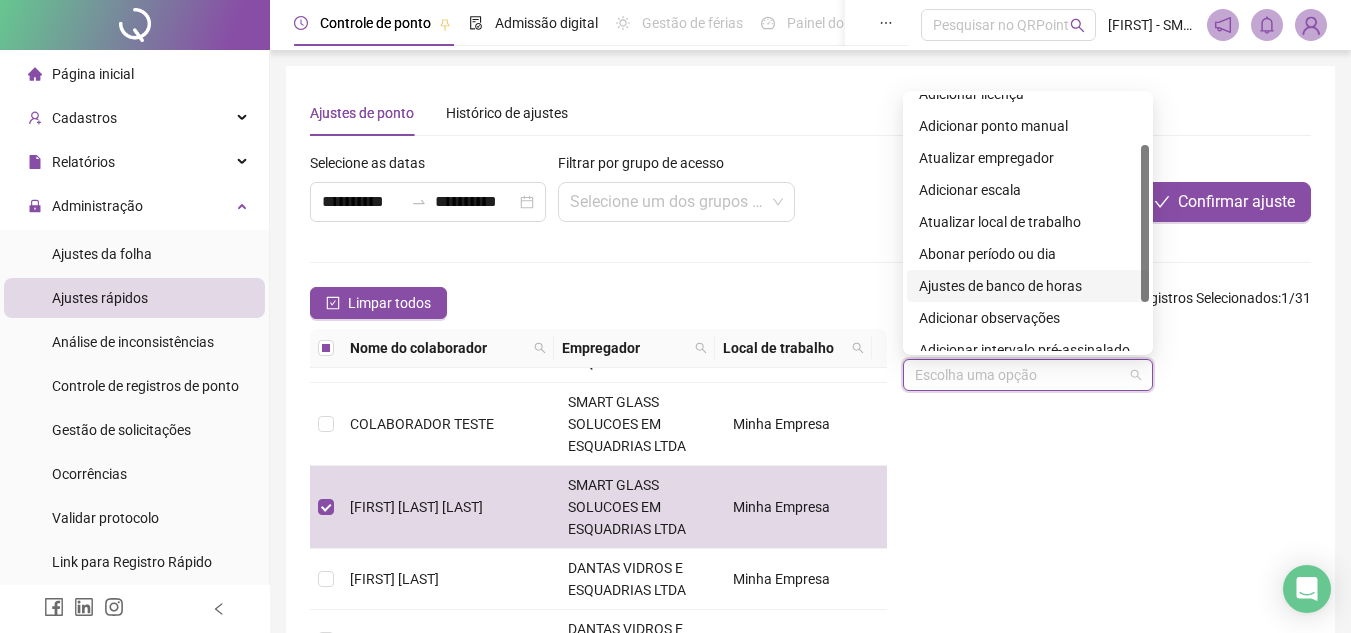 click on "Ajustes de banco de horas" at bounding box center (1028, 286) 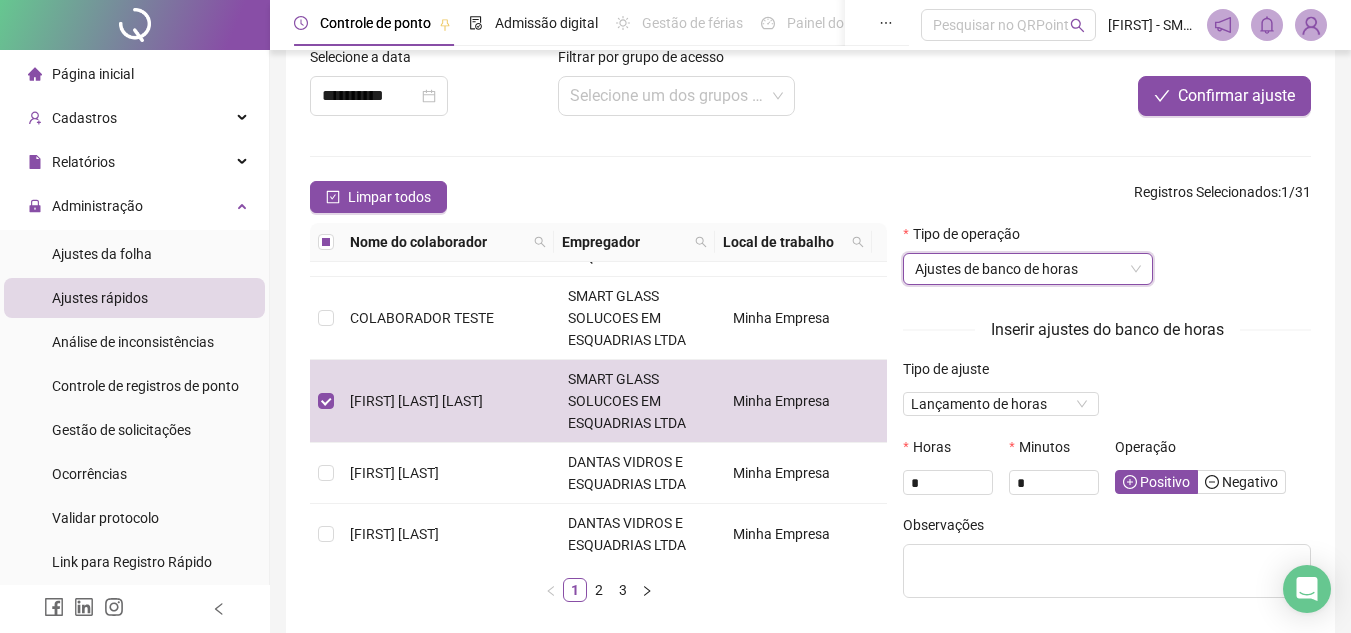 scroll, scrollTop: 113, scrollLeft: 0, axis: vertical 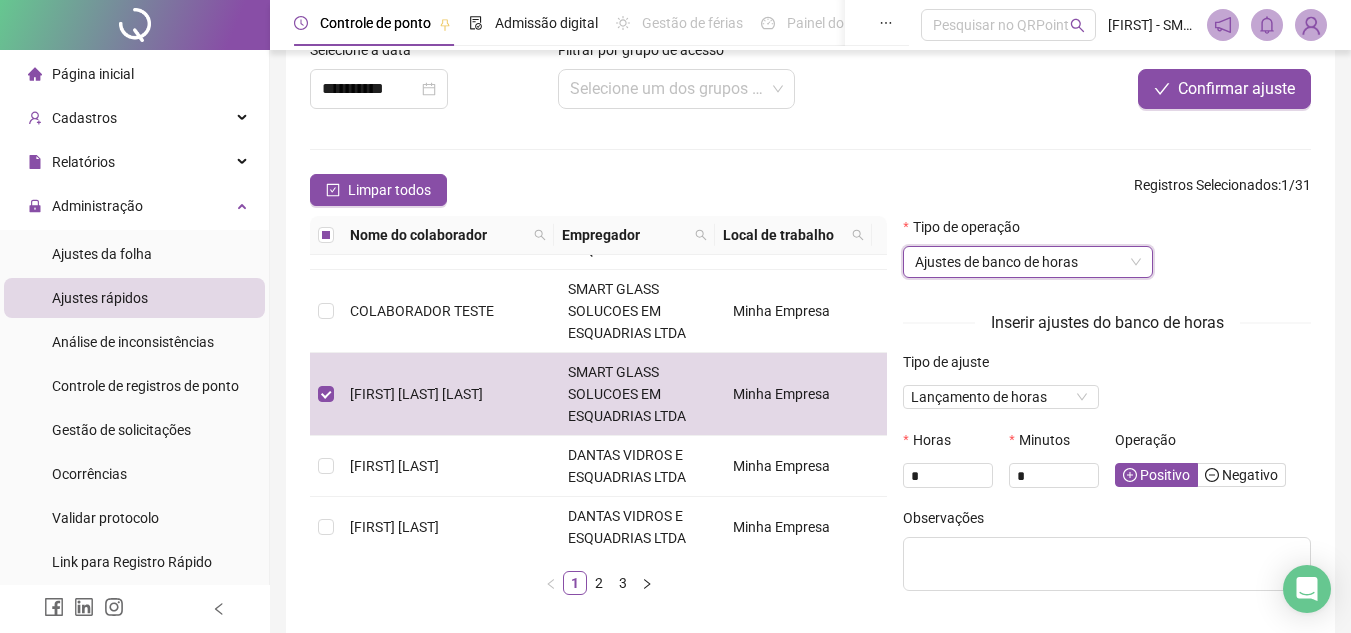 click on "Ajustes de banco de horas" at bounding box center [1028, 262] 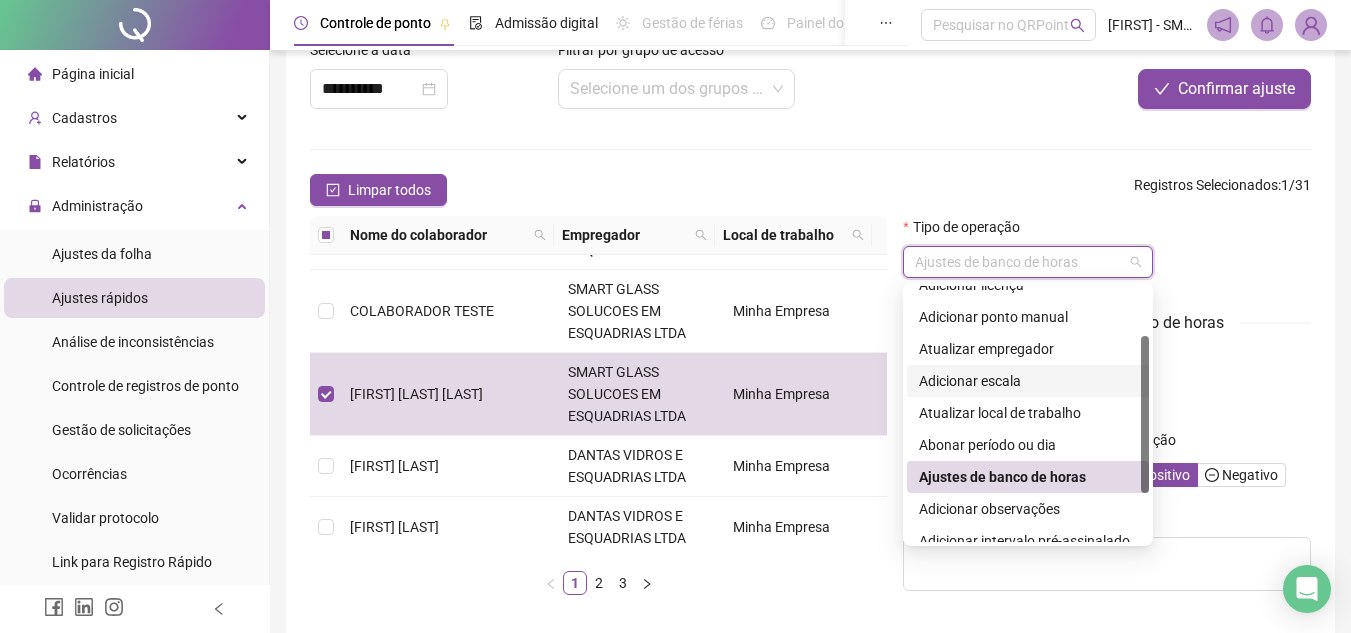click on "Tipo de ajuste Lançamento de horas" at bounding box center [1107, 390] 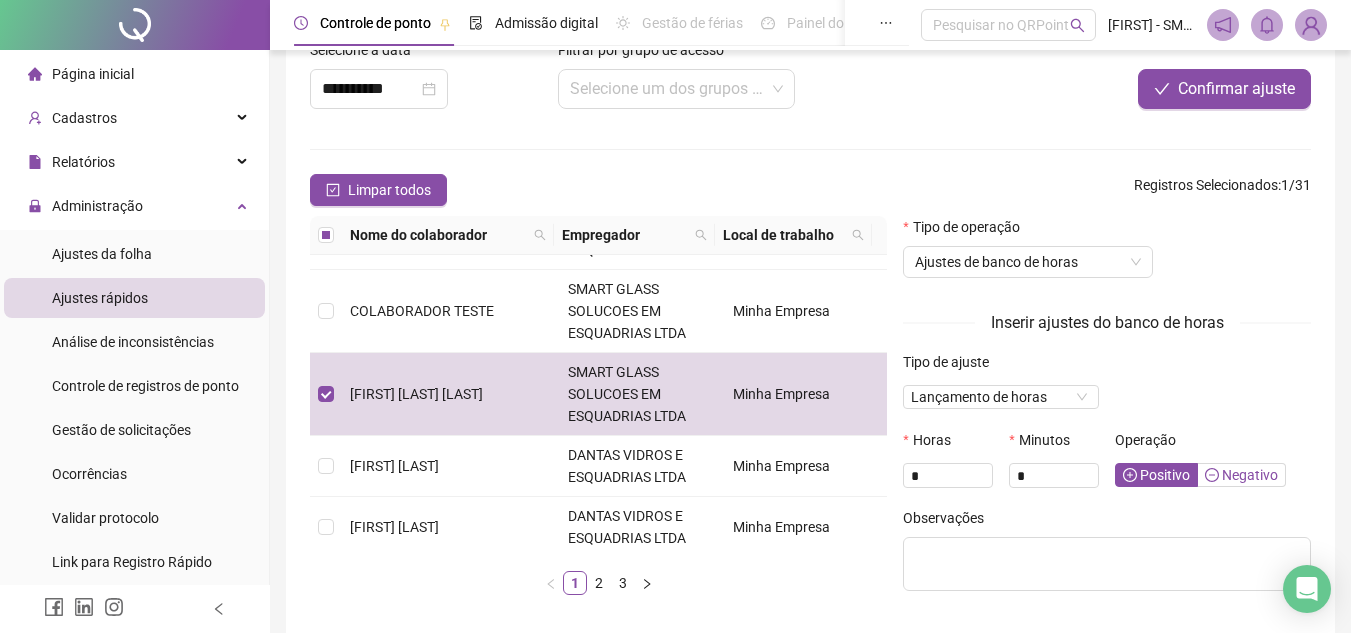click on "Negativo" at bounding box center [1241, 475] 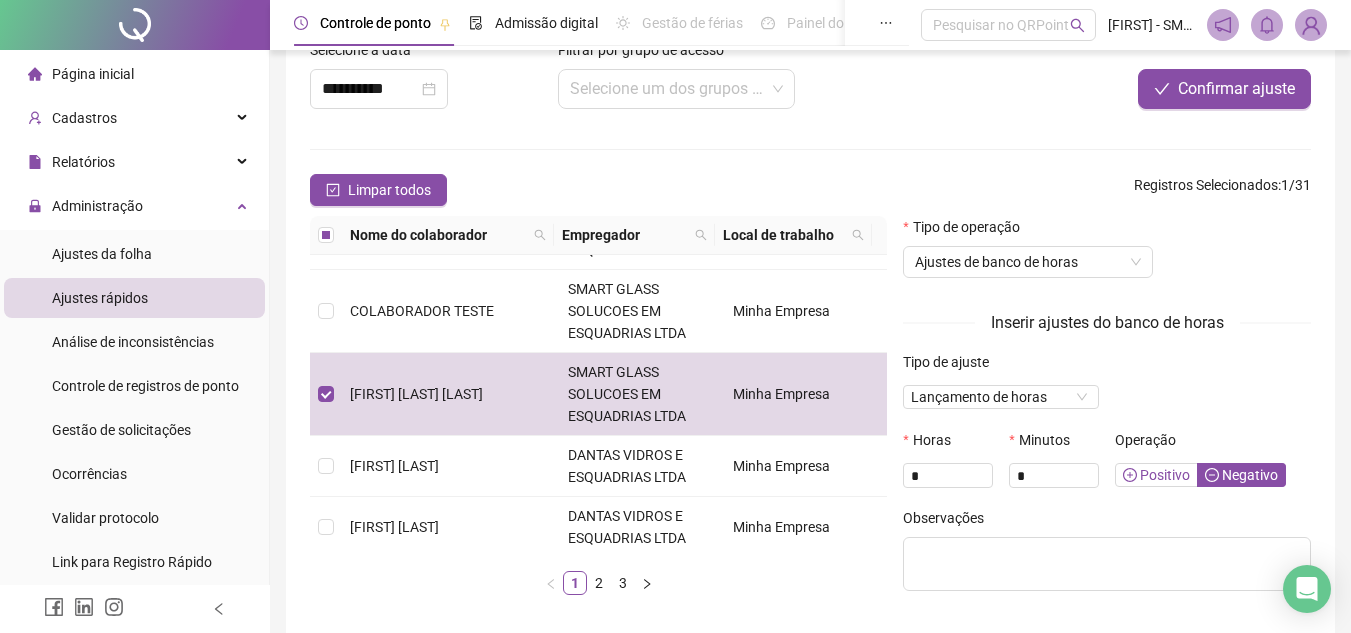 click on "Positivo" at bounding box center (1156, 475) 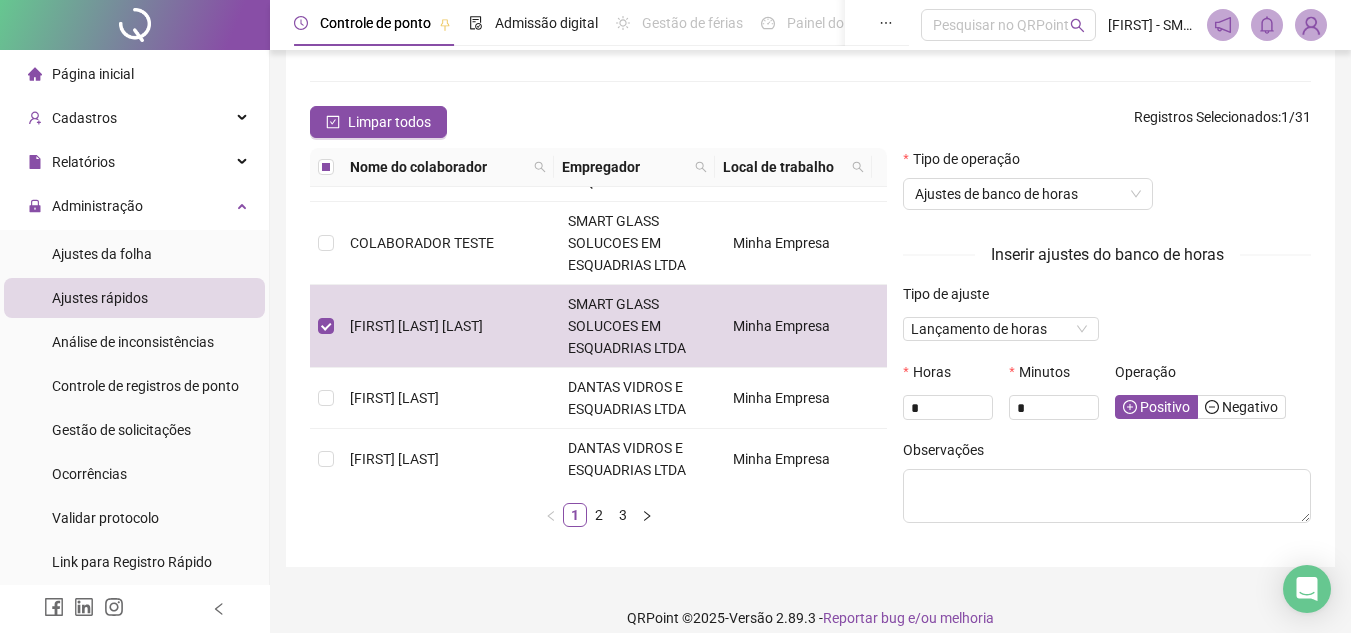 scroll, scrollTop: 197, scrollLeft: 0, axis: vertical 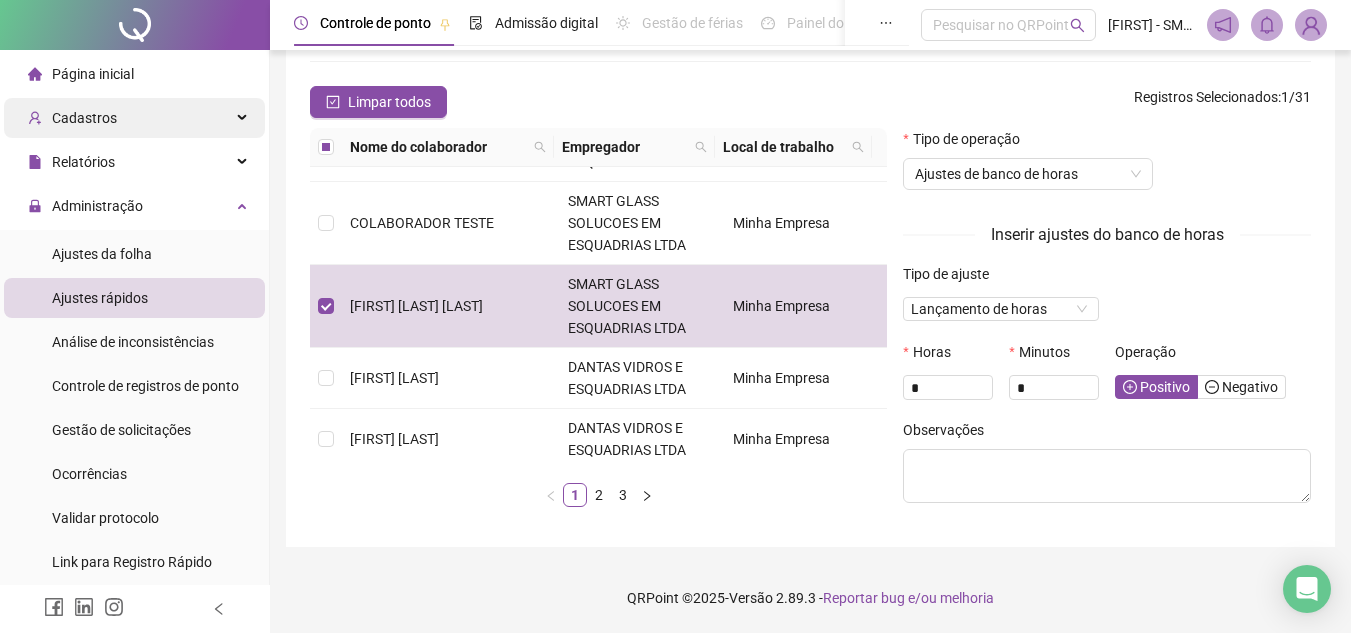 click on "Cadastros" at bounding box center (84, 118) 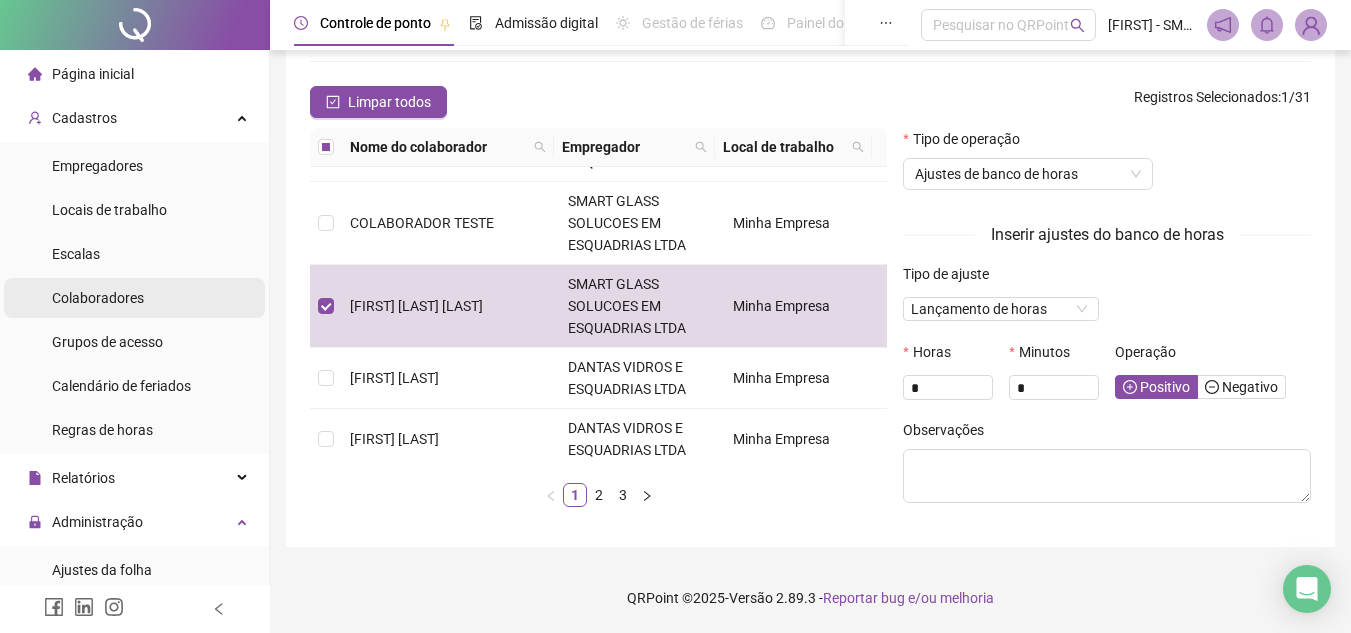 click on "Colaboradores" at bounding box center [98, 298] 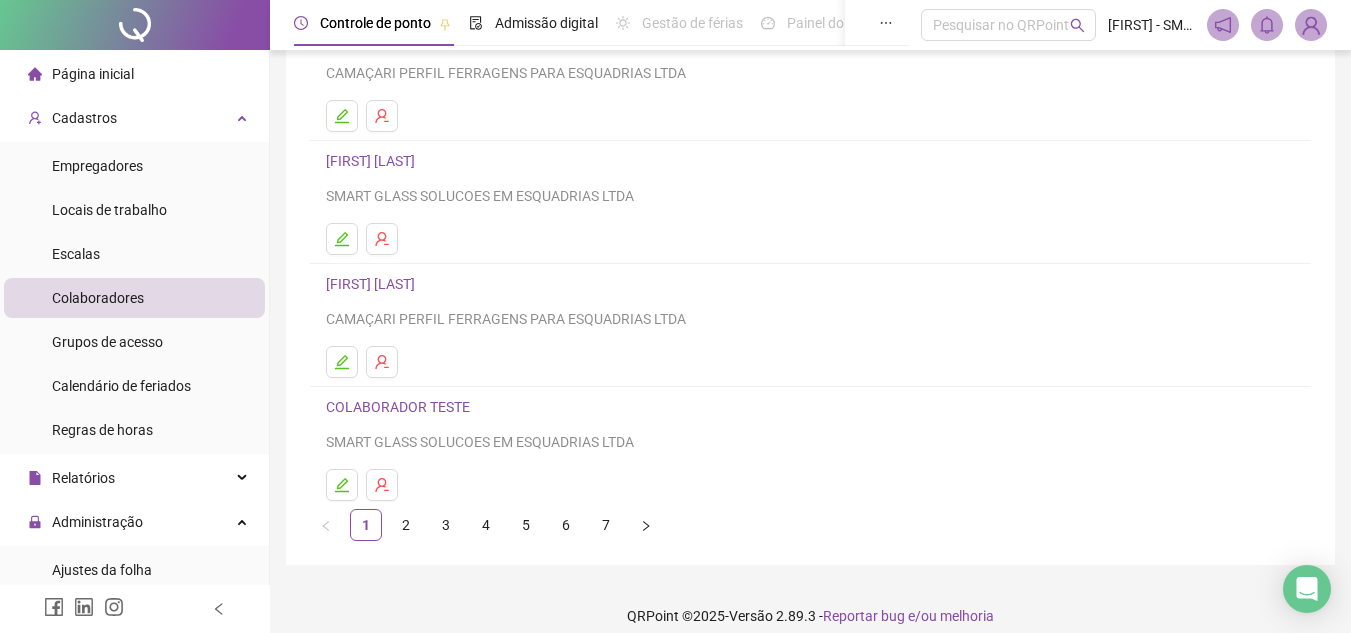 scroll, scrollTop: 334, scrollLeft: 0, axis: vertical 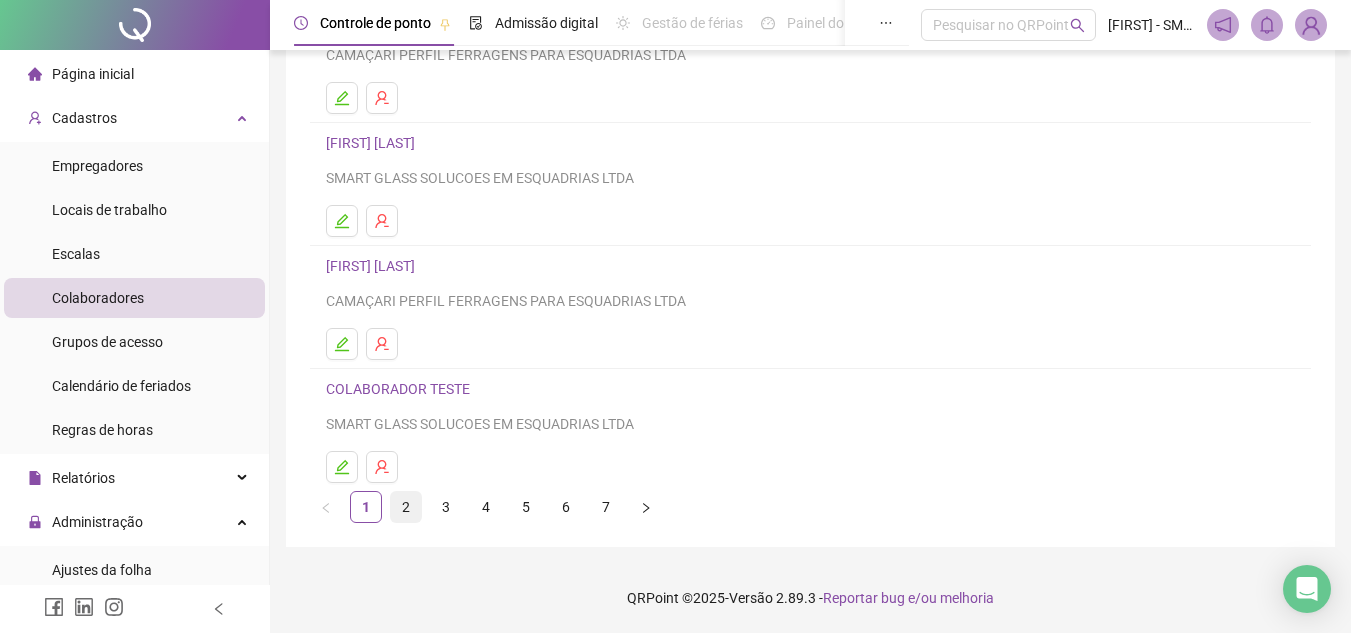 click on "2" at bounding box center [406, 507] 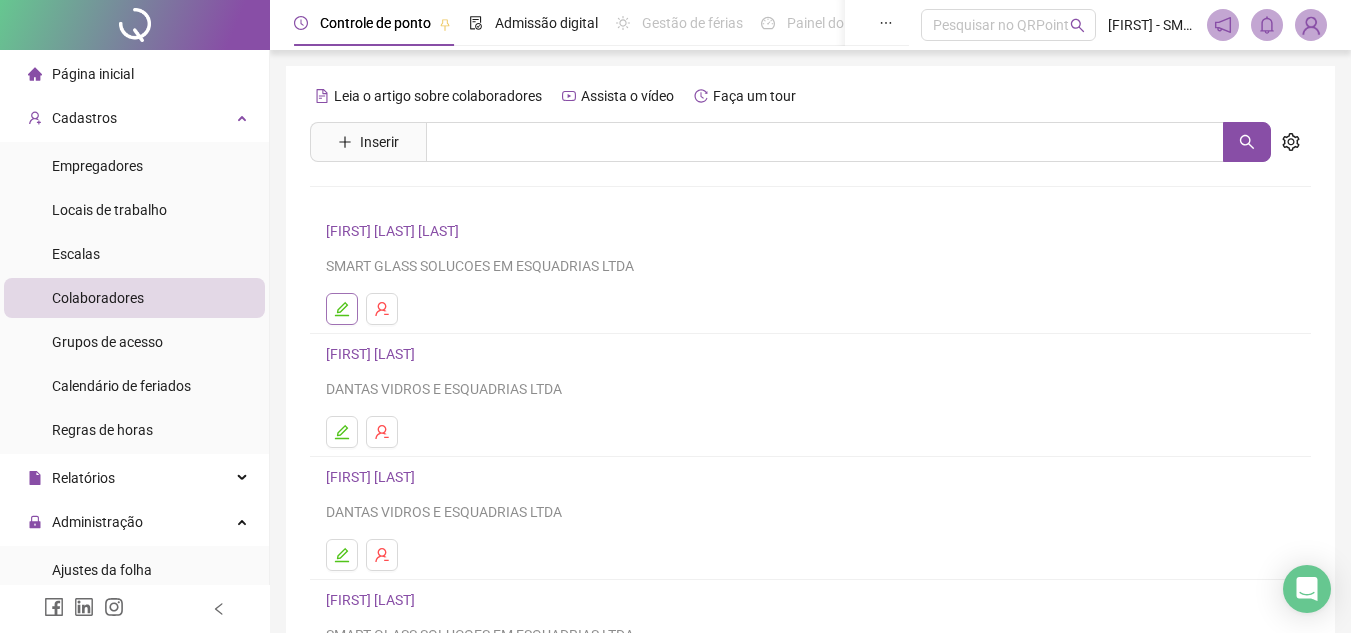 click 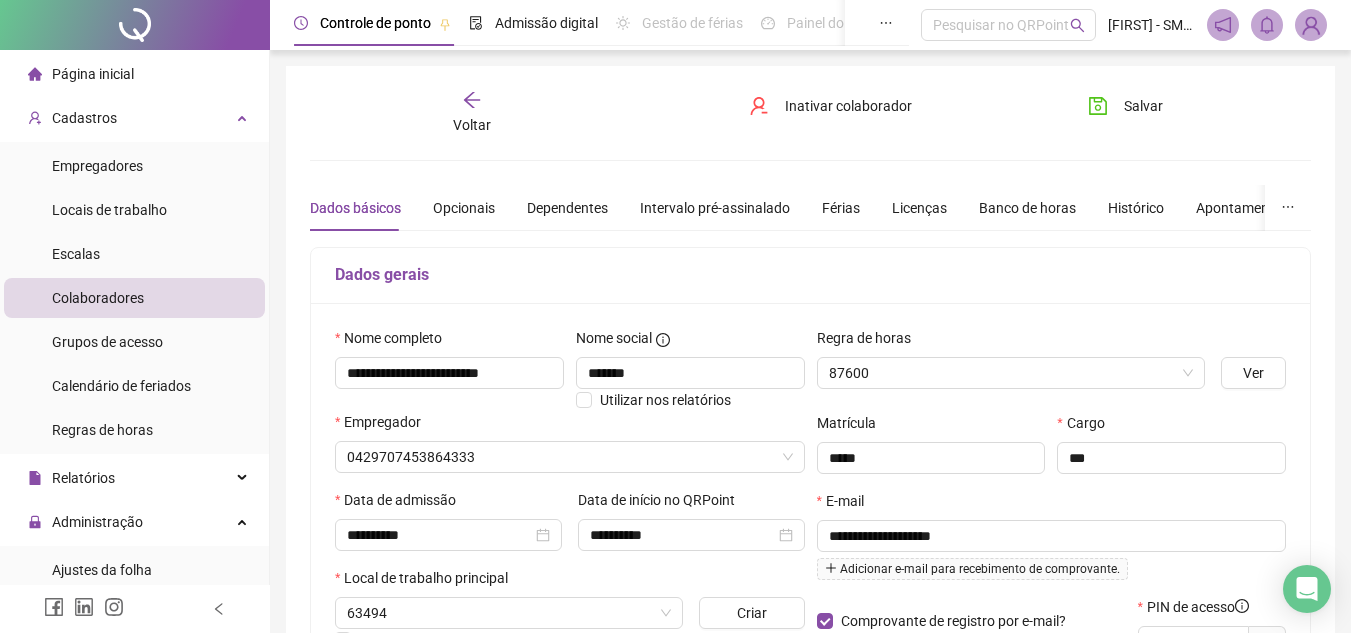 type on "******" 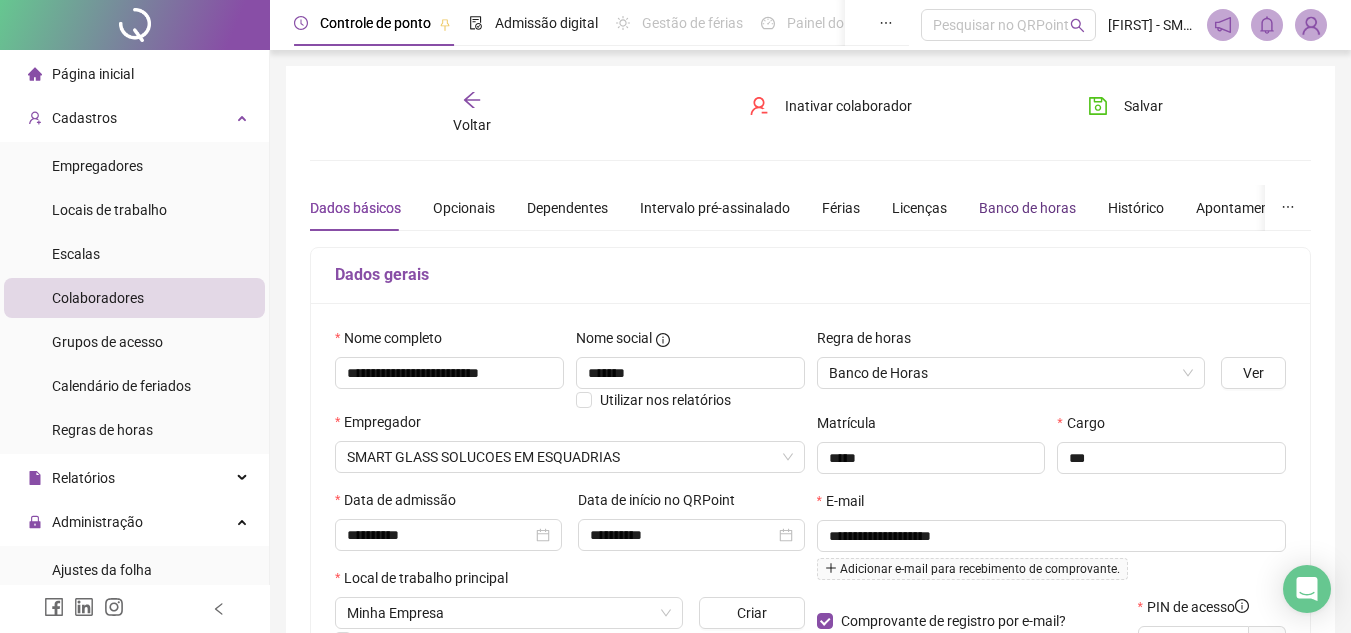 click on "Banco de horas" at bounding box center (1027, 208) 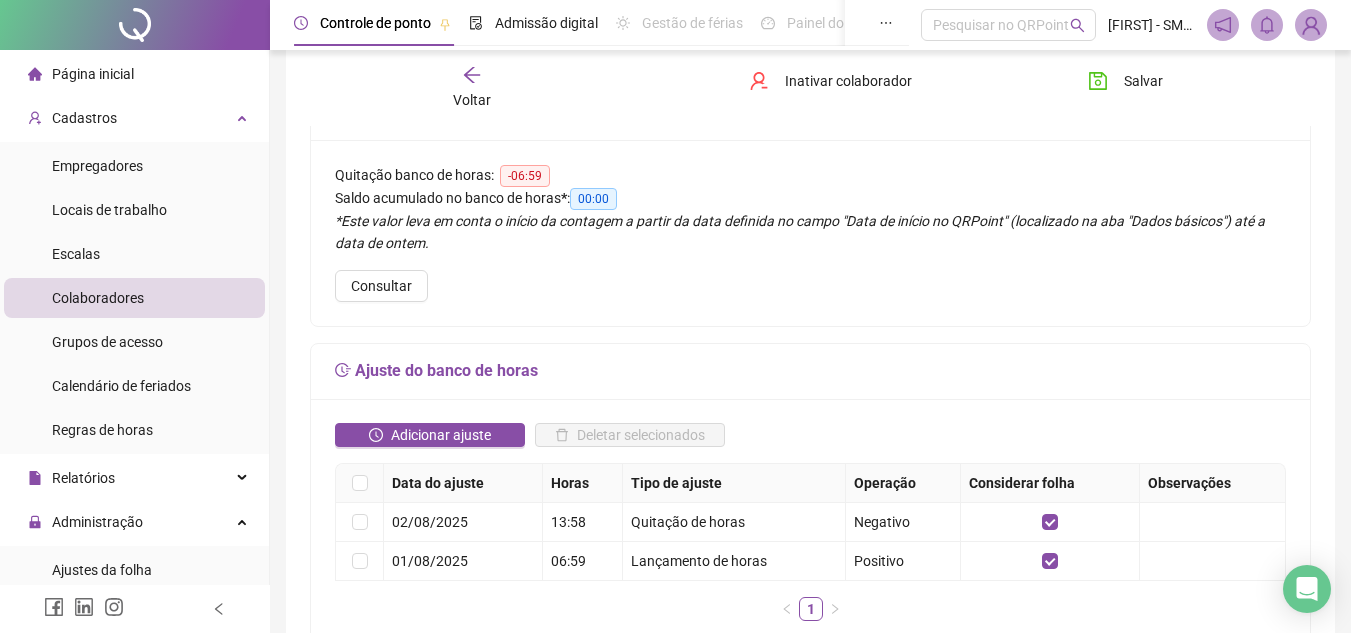scroll, scrollTop: 335, scrollLeft: 0, axis: vertical 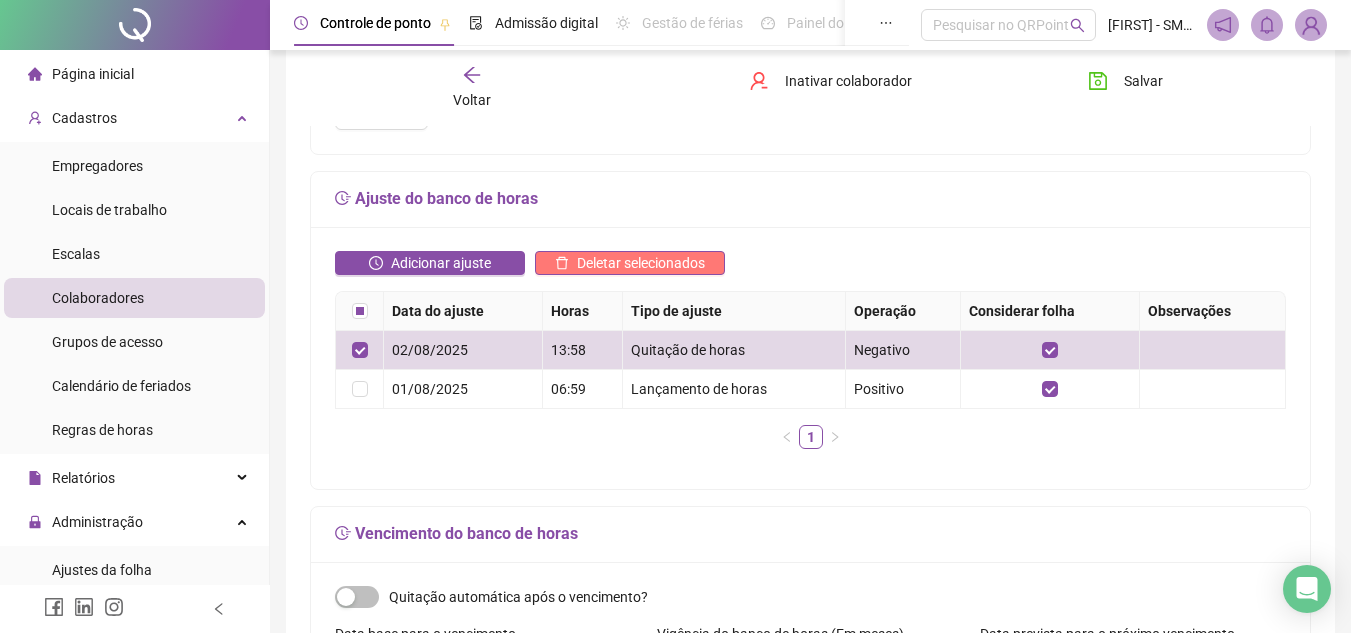 click on "Deletar selecionados" at bounding box center [641, 263] 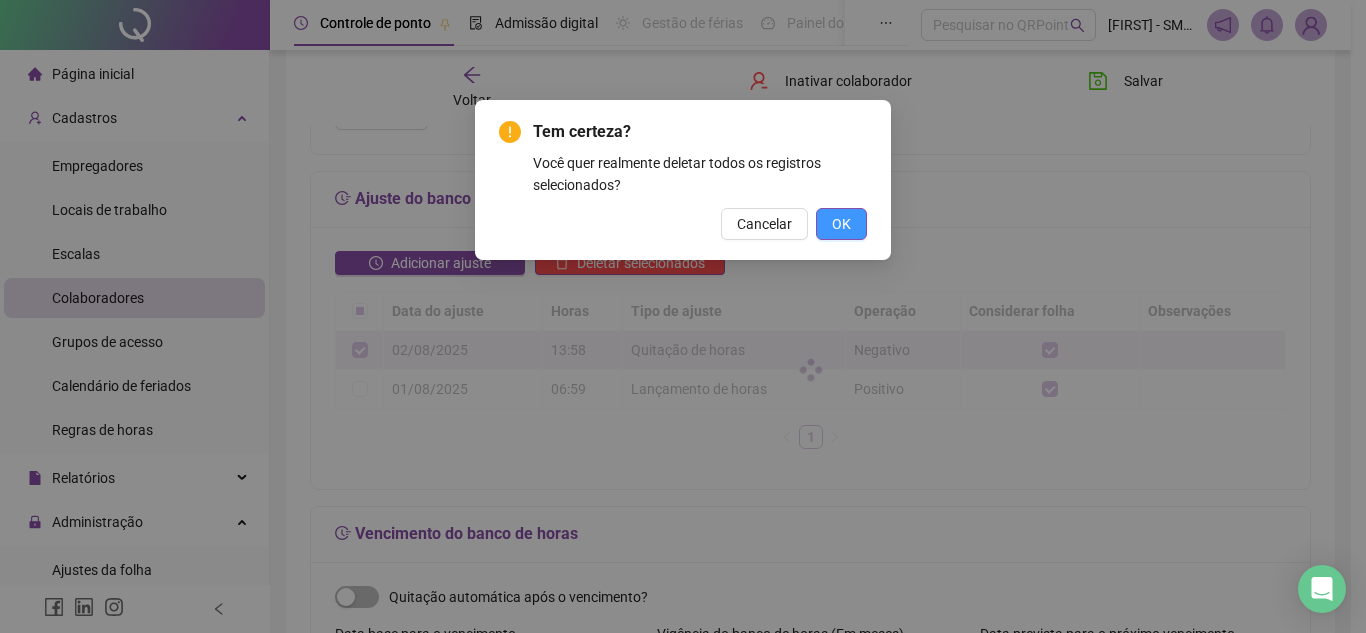 click on "OK" at bounding box center [841, 224] 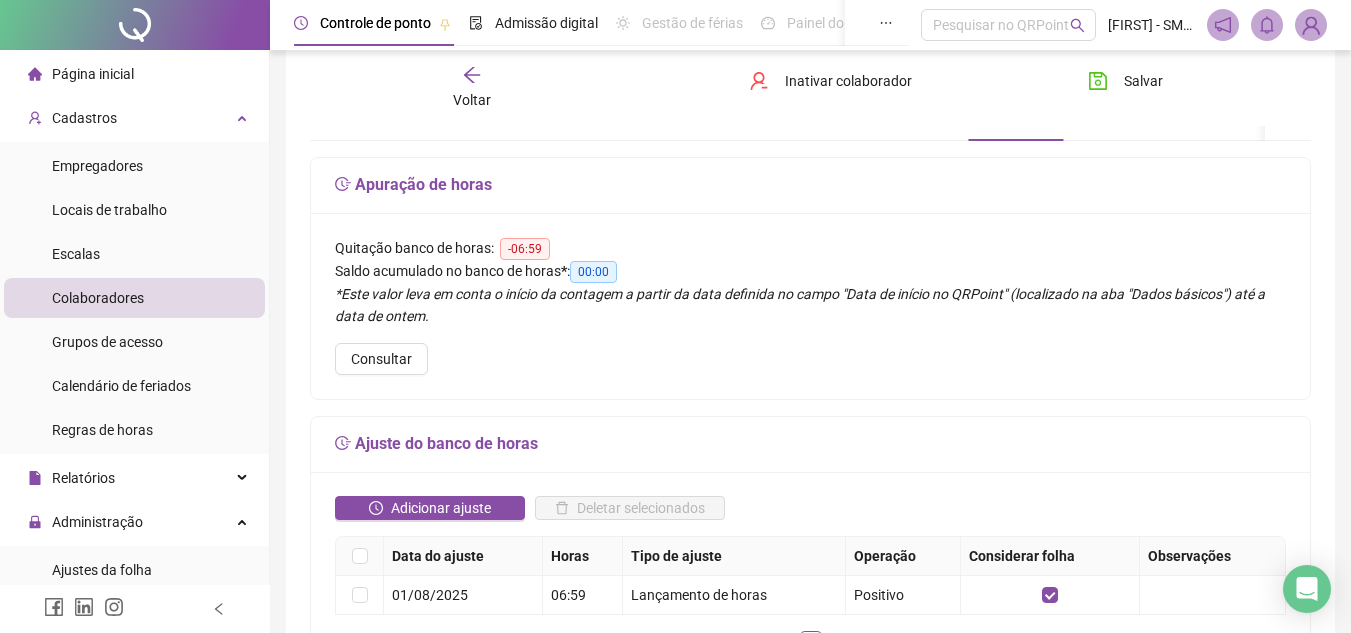 scroll, scrollTop: 0, scrollLeft: 0, axis: both 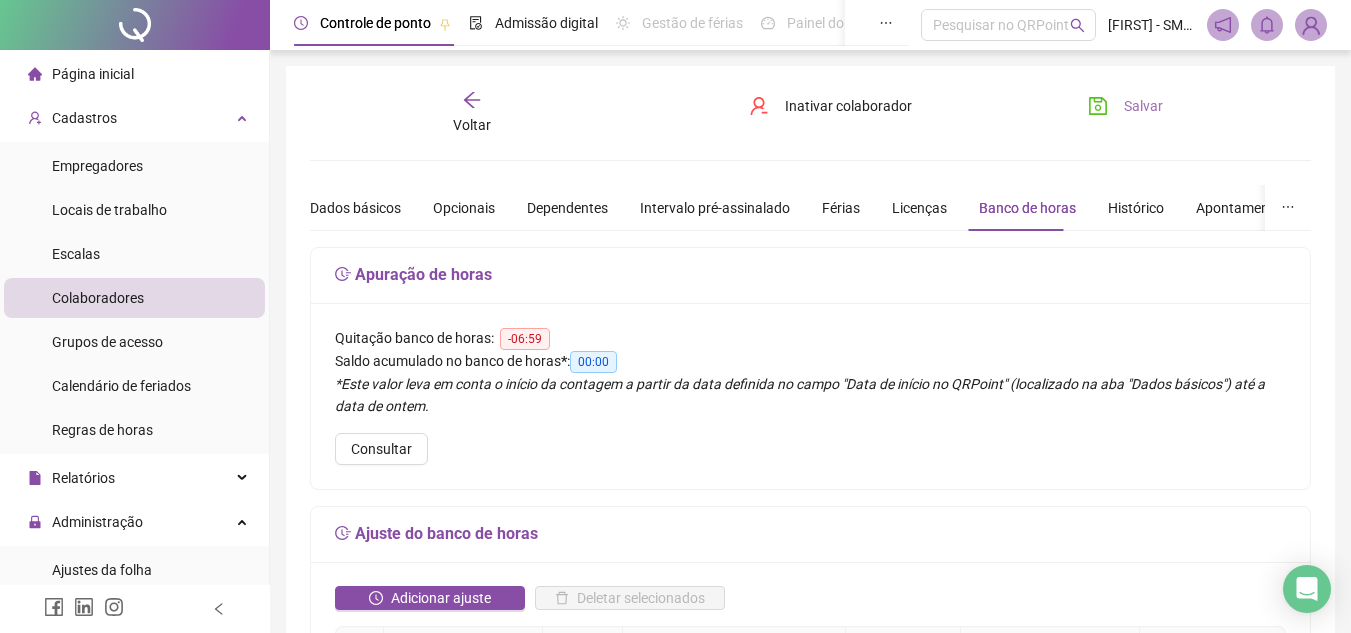 click on "Salvar" at bounding box center [1143, 106] 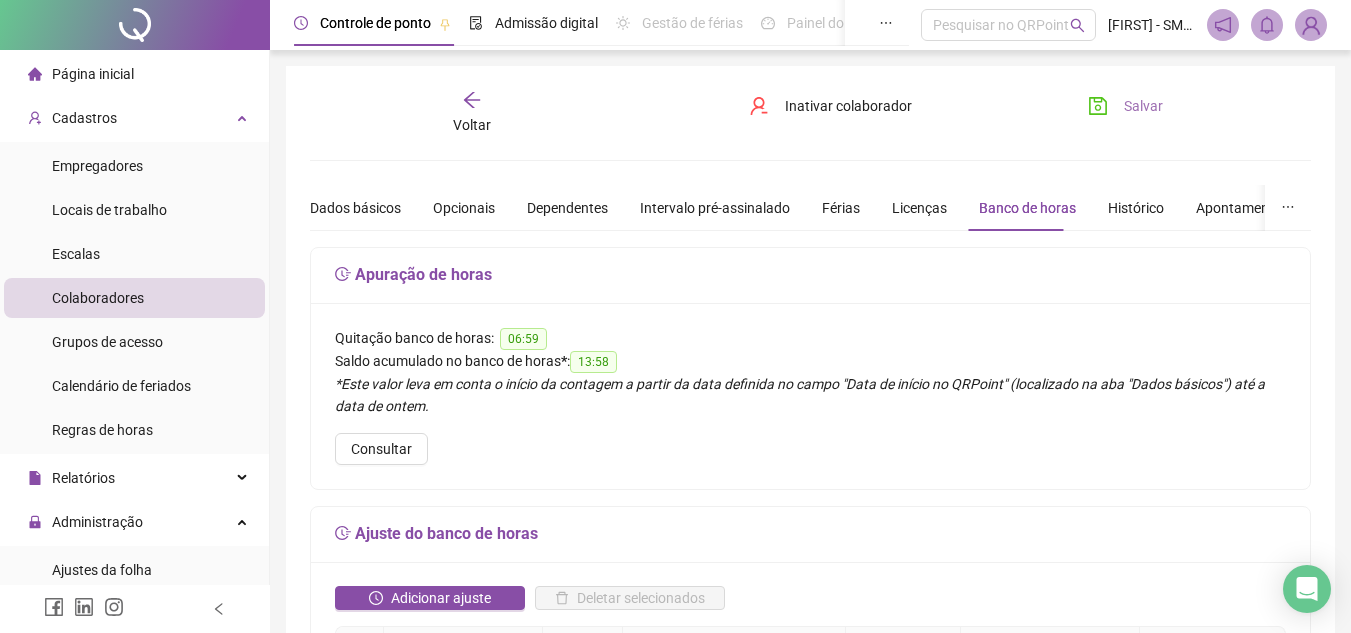 click on "Salvar" at bounding box center (1143, 106) 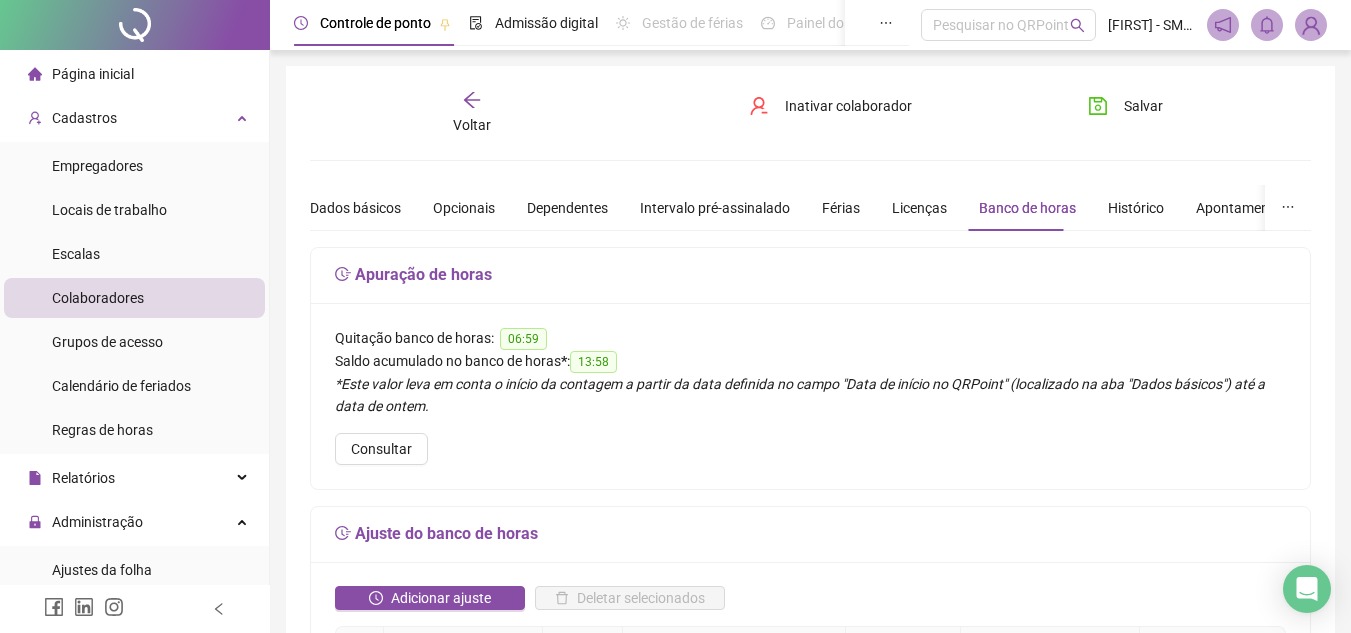 scroll, scrollTop: 3, scrollLeft: 0, axis: vertical 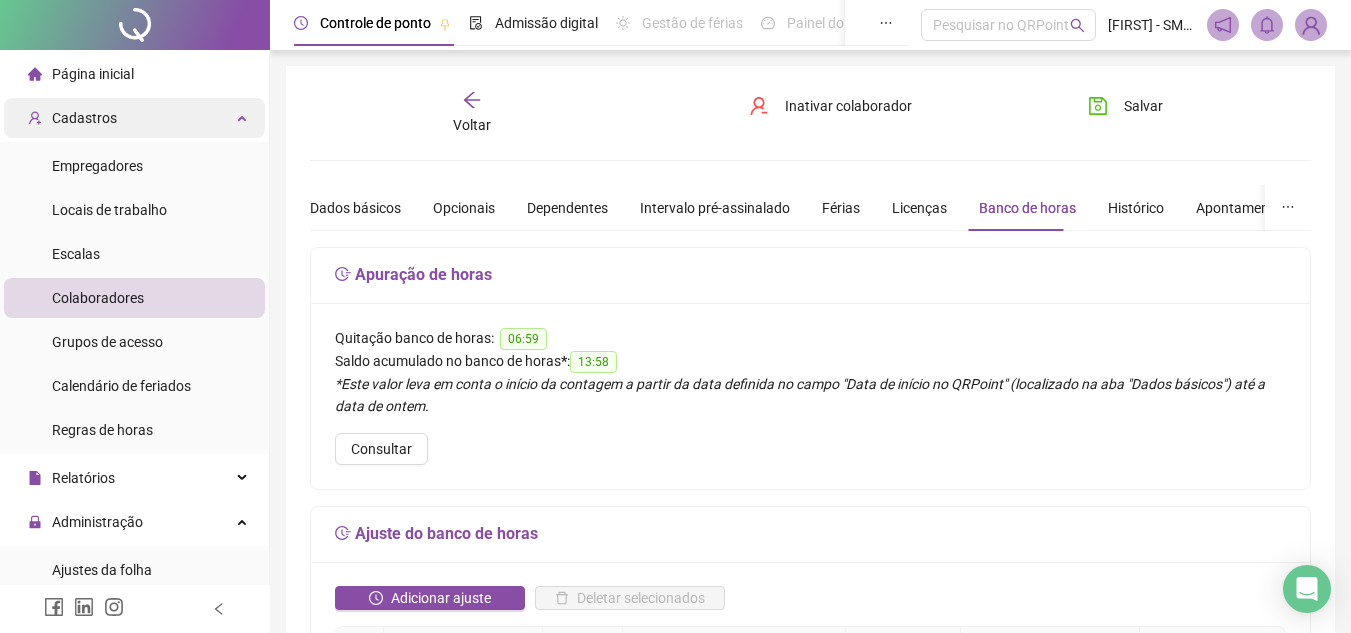 click on "Cadastros" at bounding box center (84, 118) 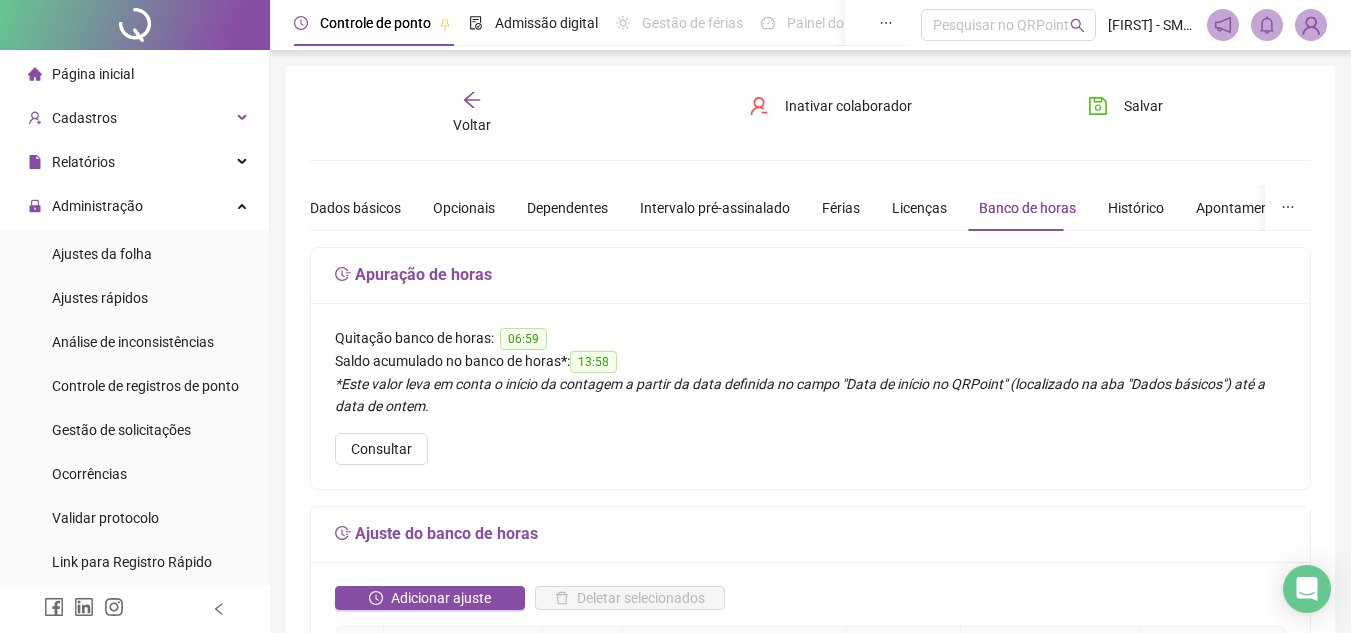 click on "Voltar" at bounding box center (472, 125) 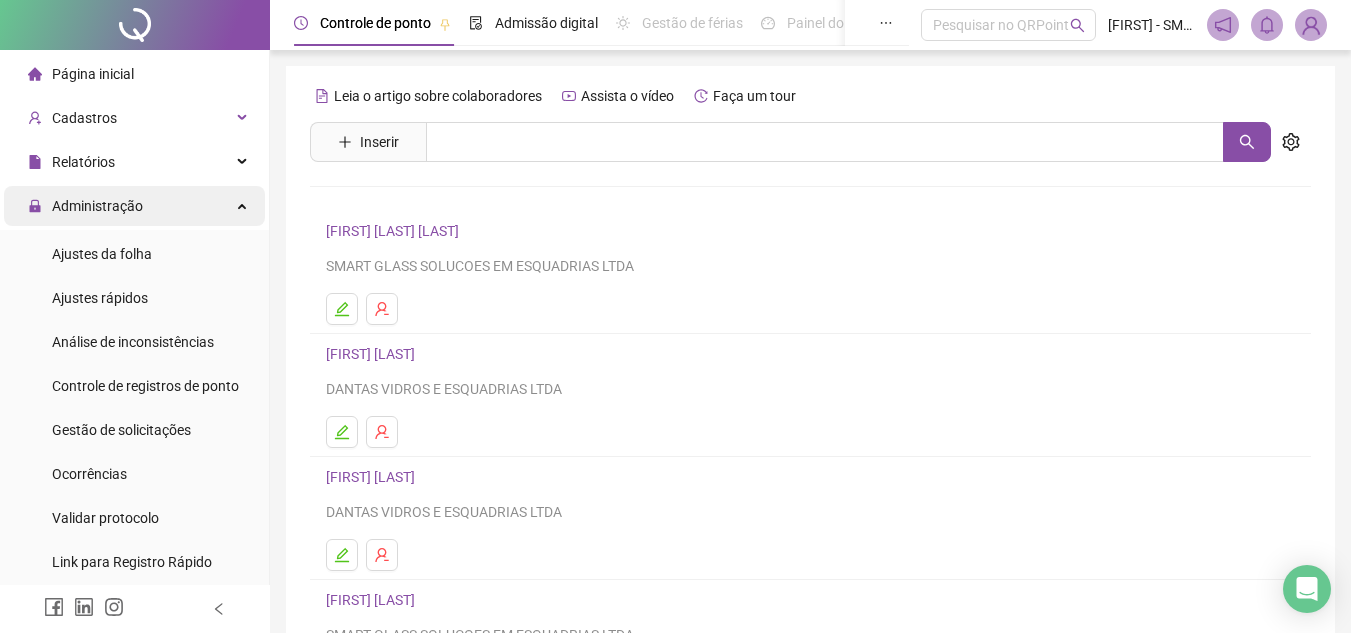 click on "Administração" at bounding box center (97, 206) 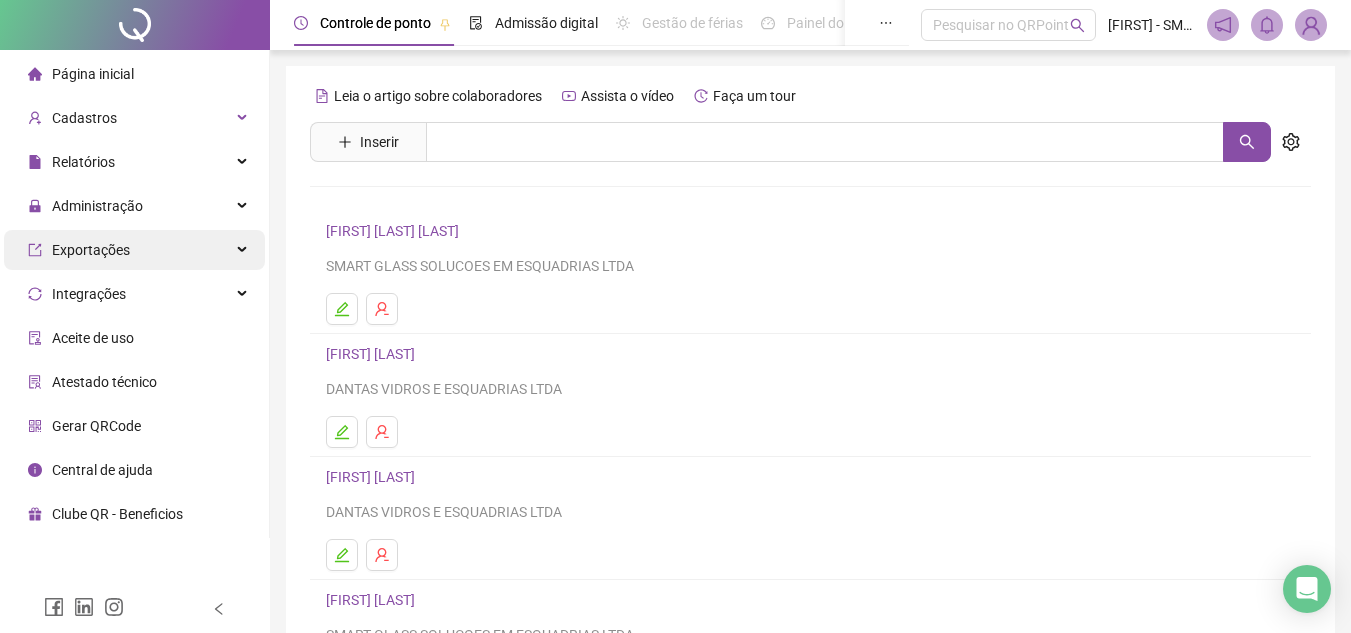 click on "Exportações" at bounding box center [91, 250] 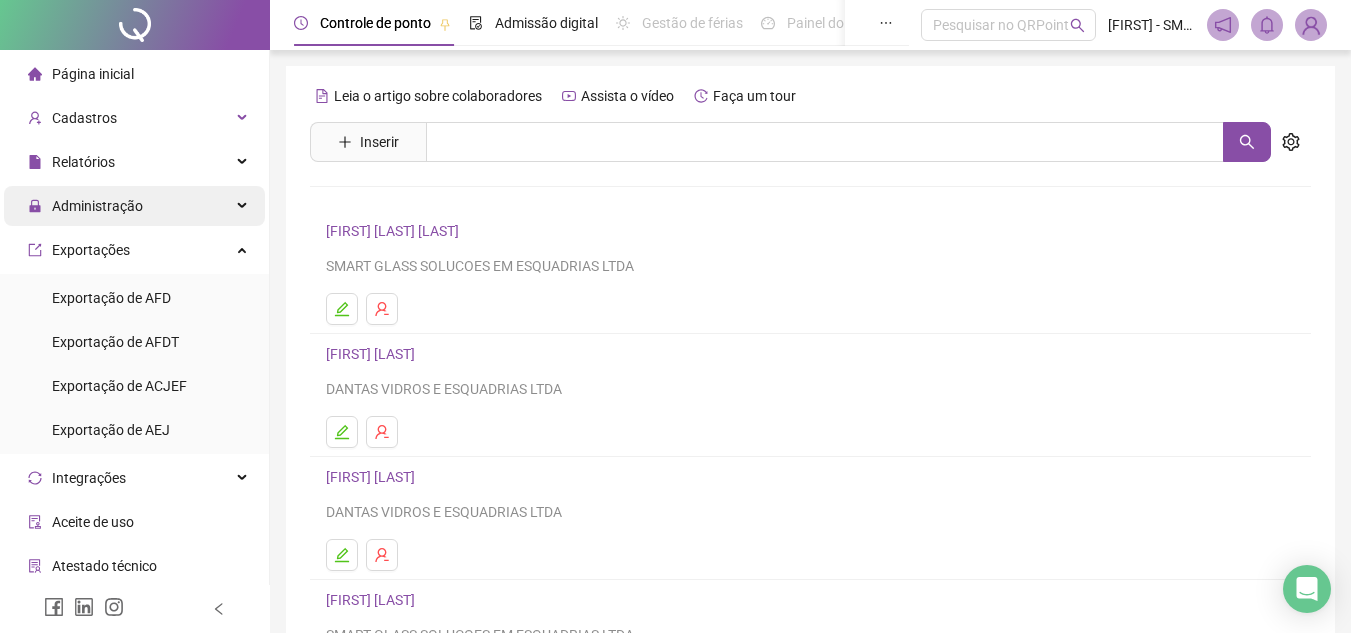 click on "Administração" at bounding box center [97, 206] 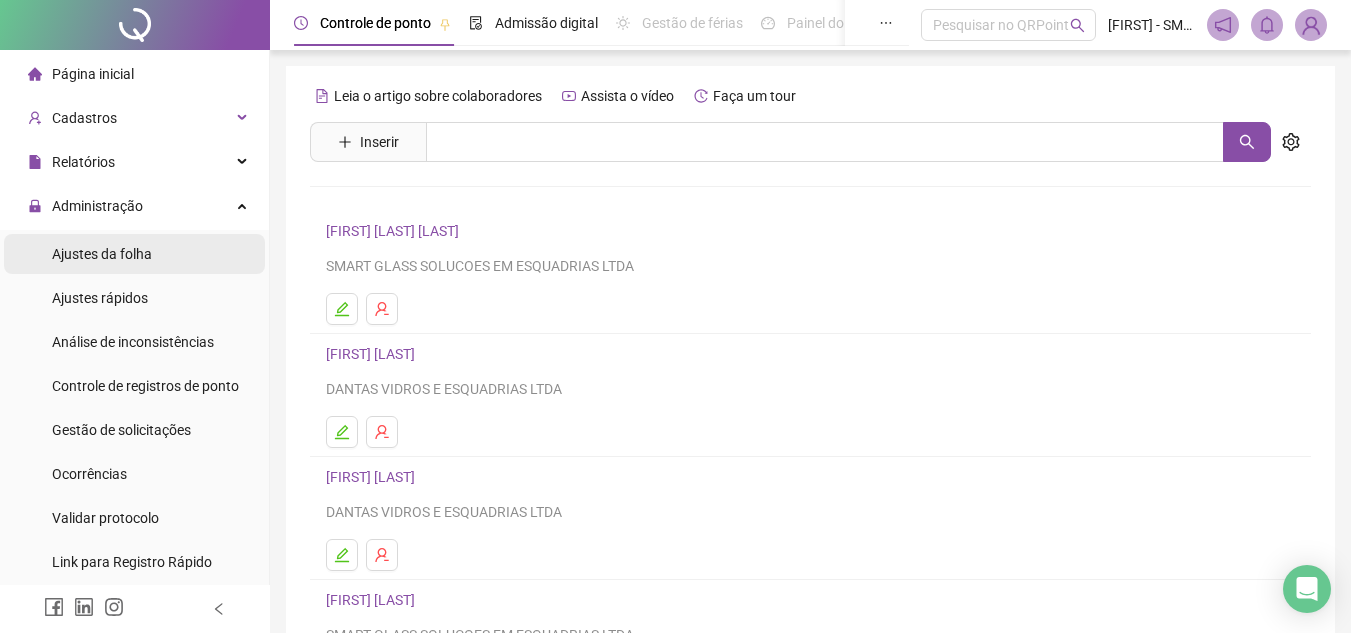 click on "Ajustes da folha" at bounding box center [102, 254] 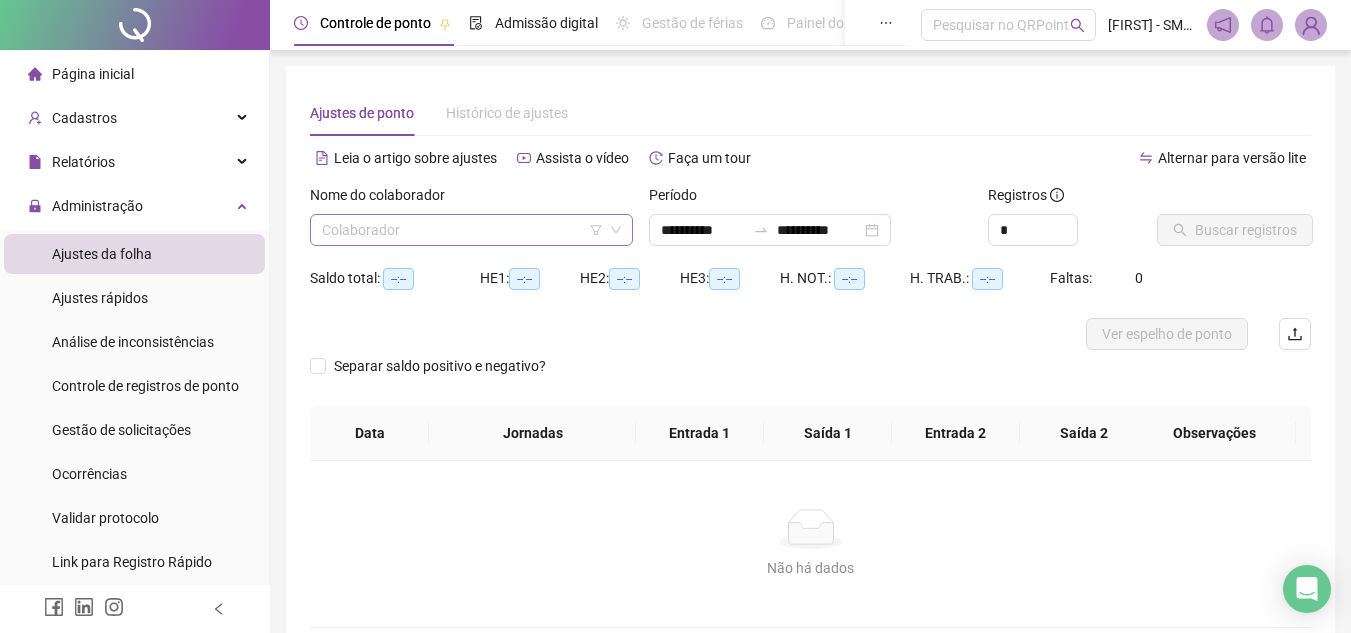 click at bounding box center (462, 230) 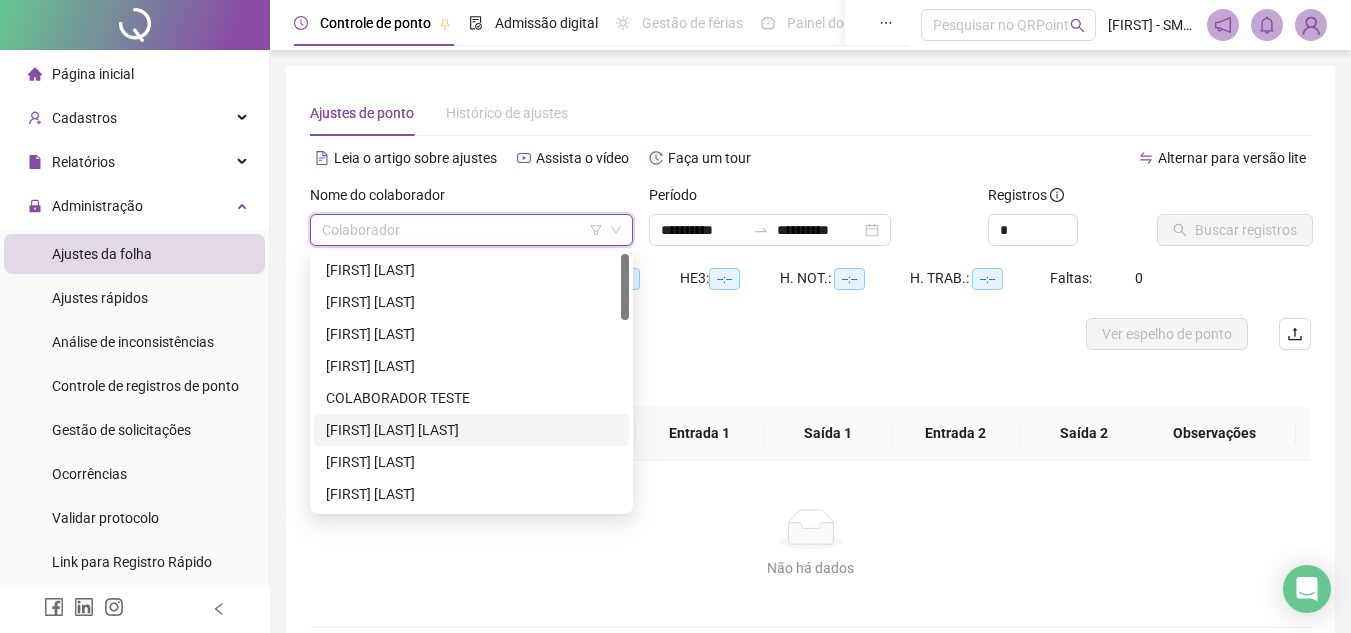 click on "[FIRST] [LAST] [LAST]" at bounding box center (471, 430) 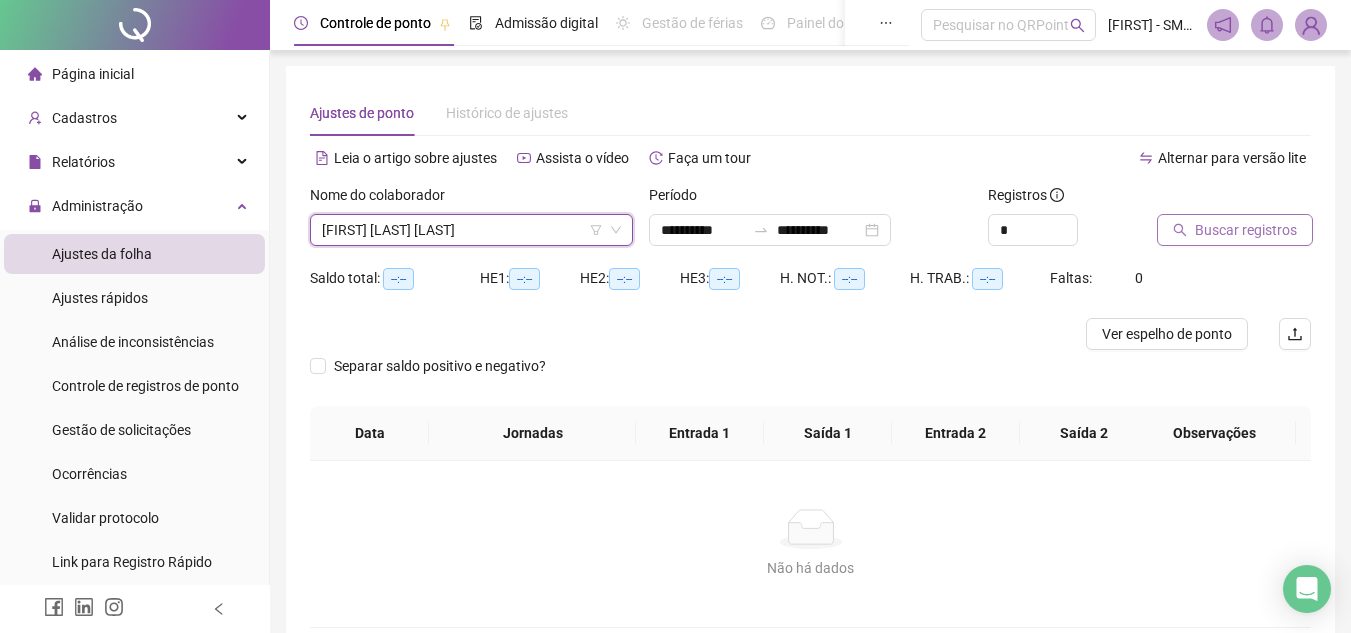 click on "Buscar registros" at bounding box center [1235, 230] 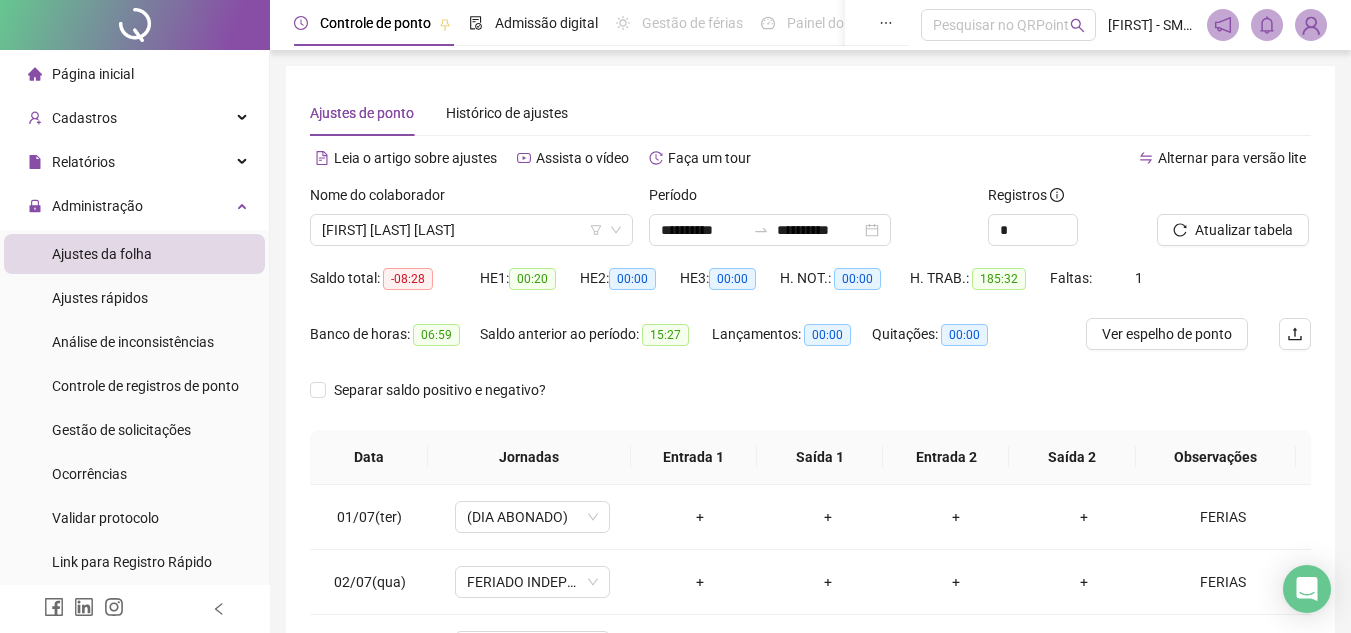 click on "00:00" at bounding box center (964, 335) 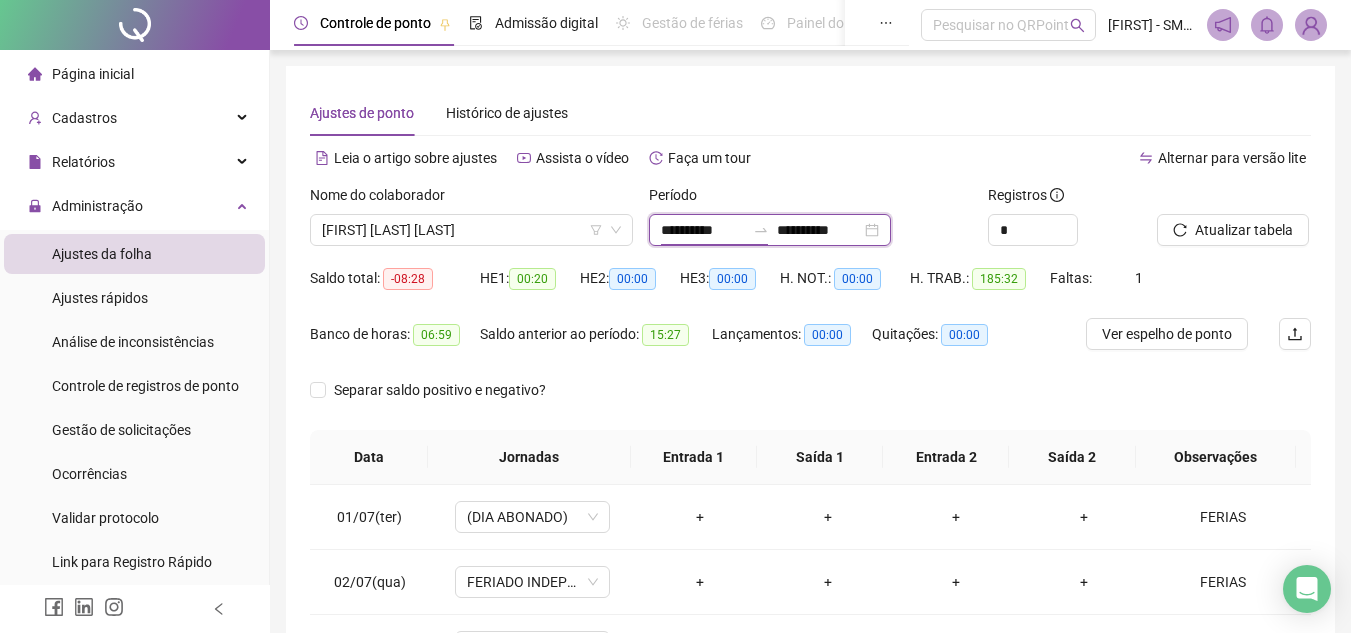 click on "**********" at bounding box center [703, 230] 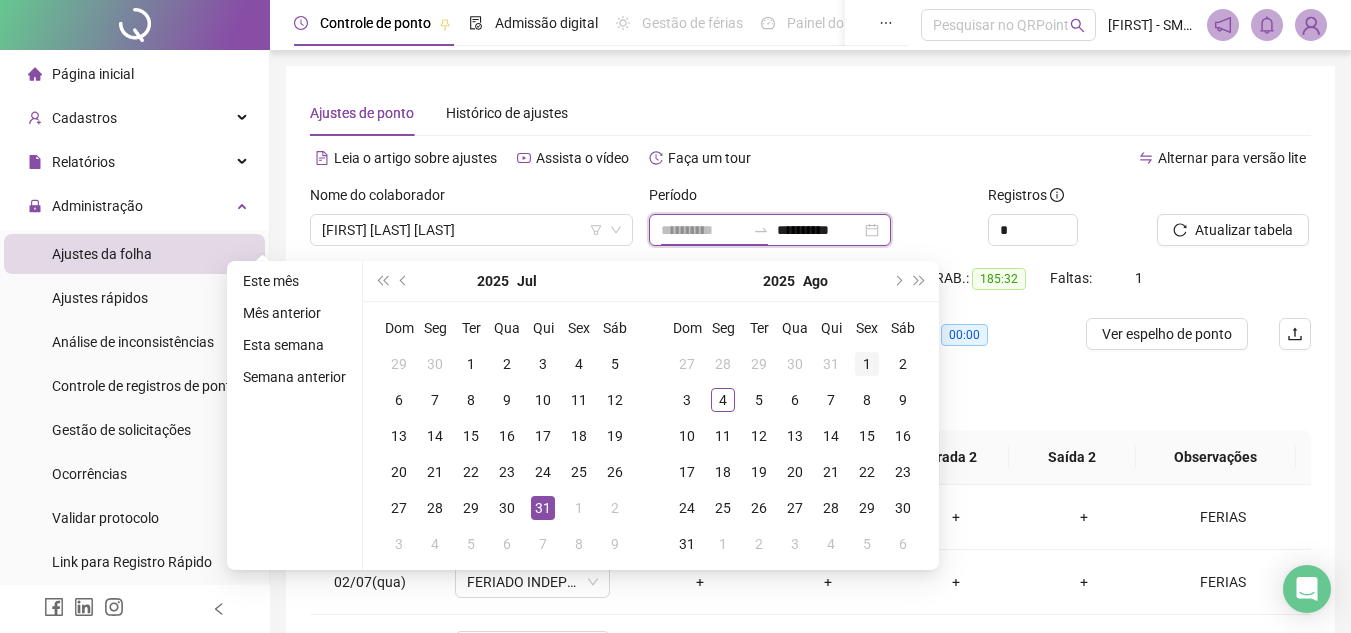 type on "**********" 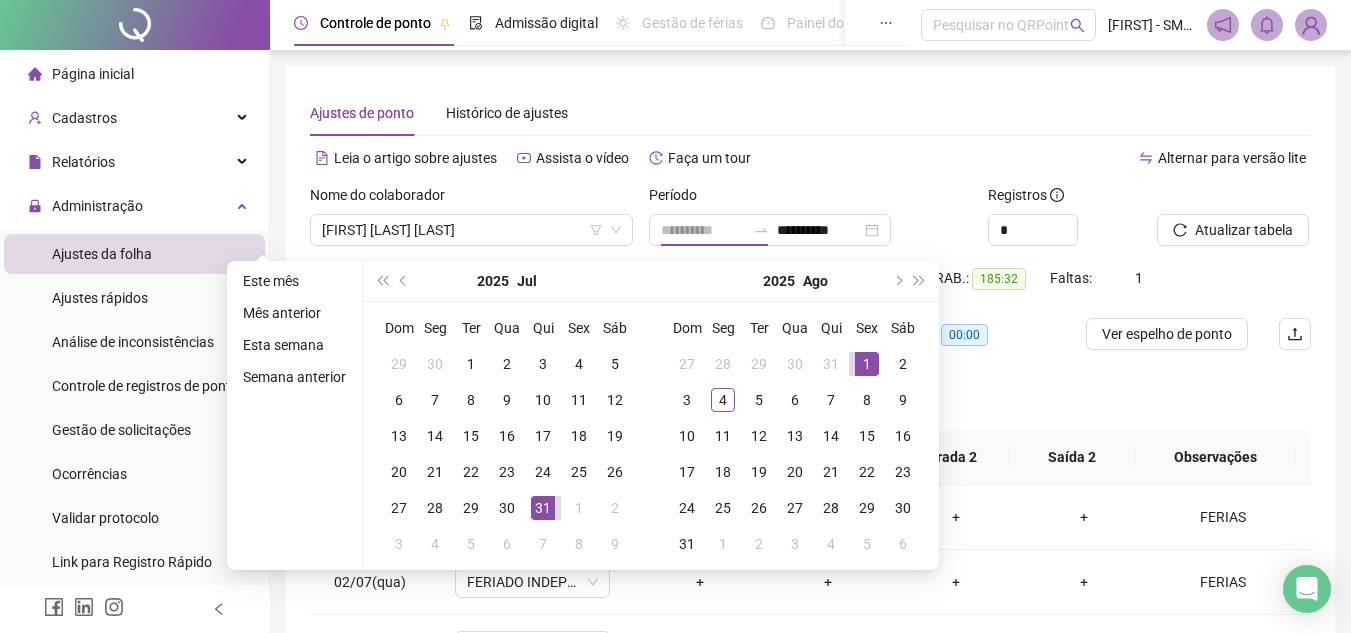 click on "1" at bounding box center [867, 364] 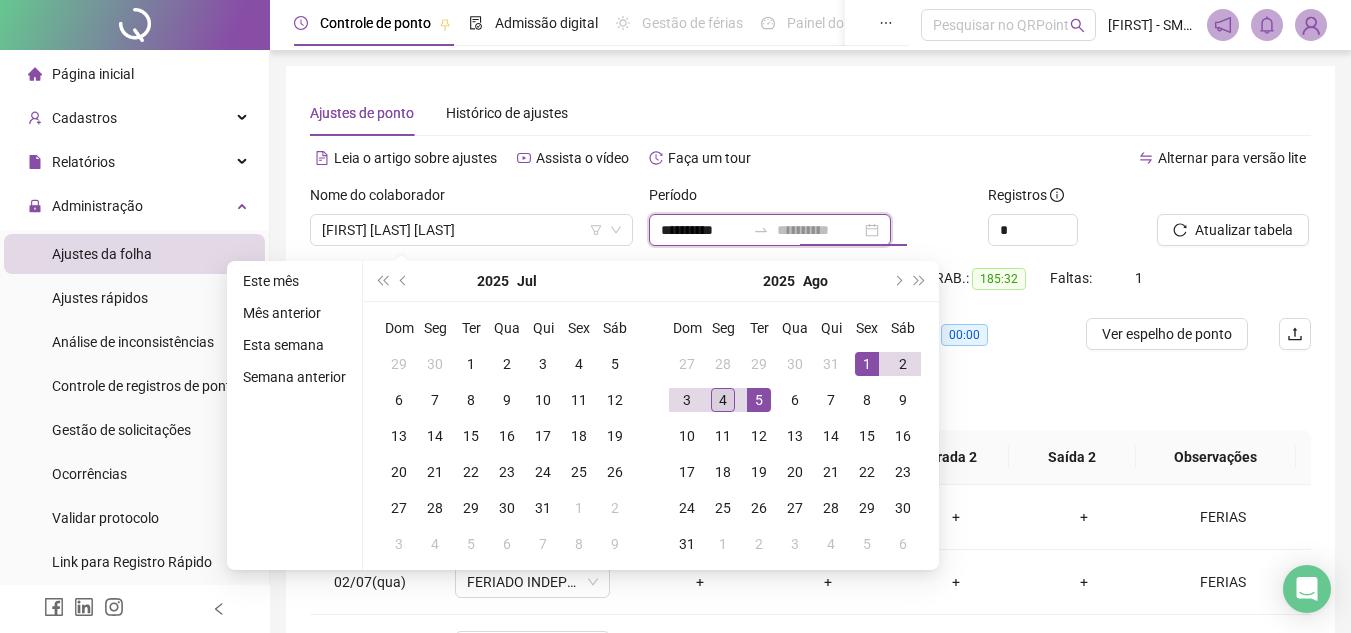 type on "**********" 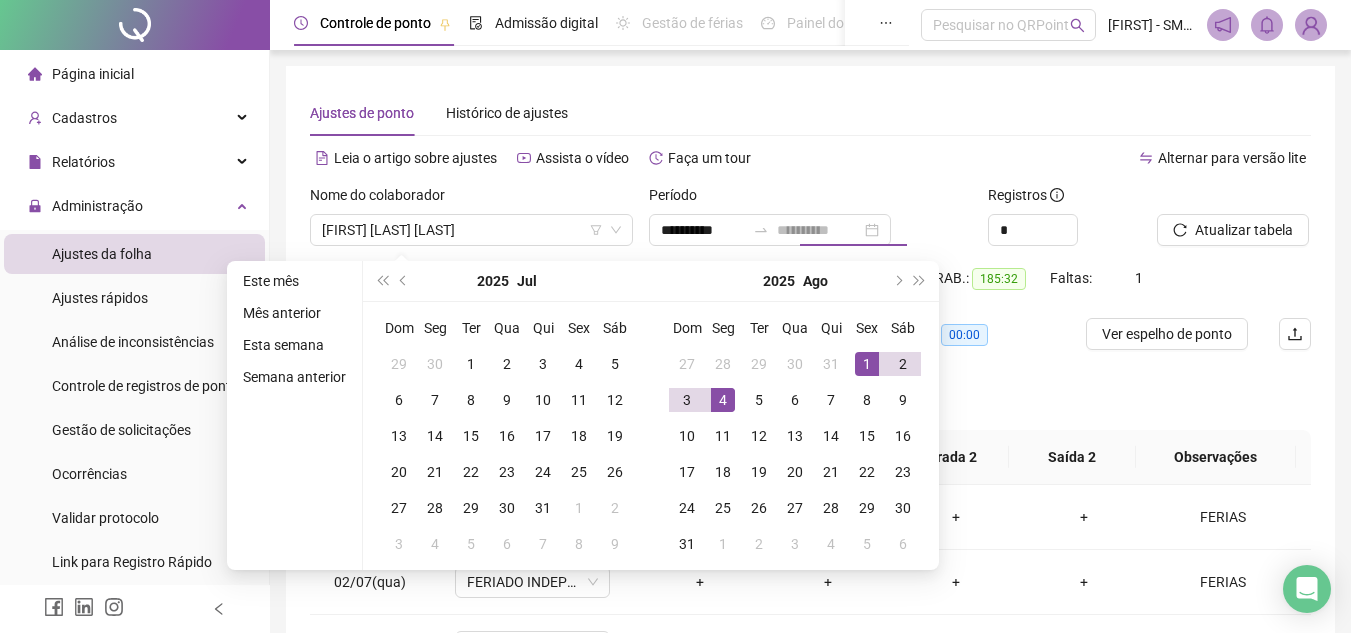 click on "4" at bounding box center (723, 400) 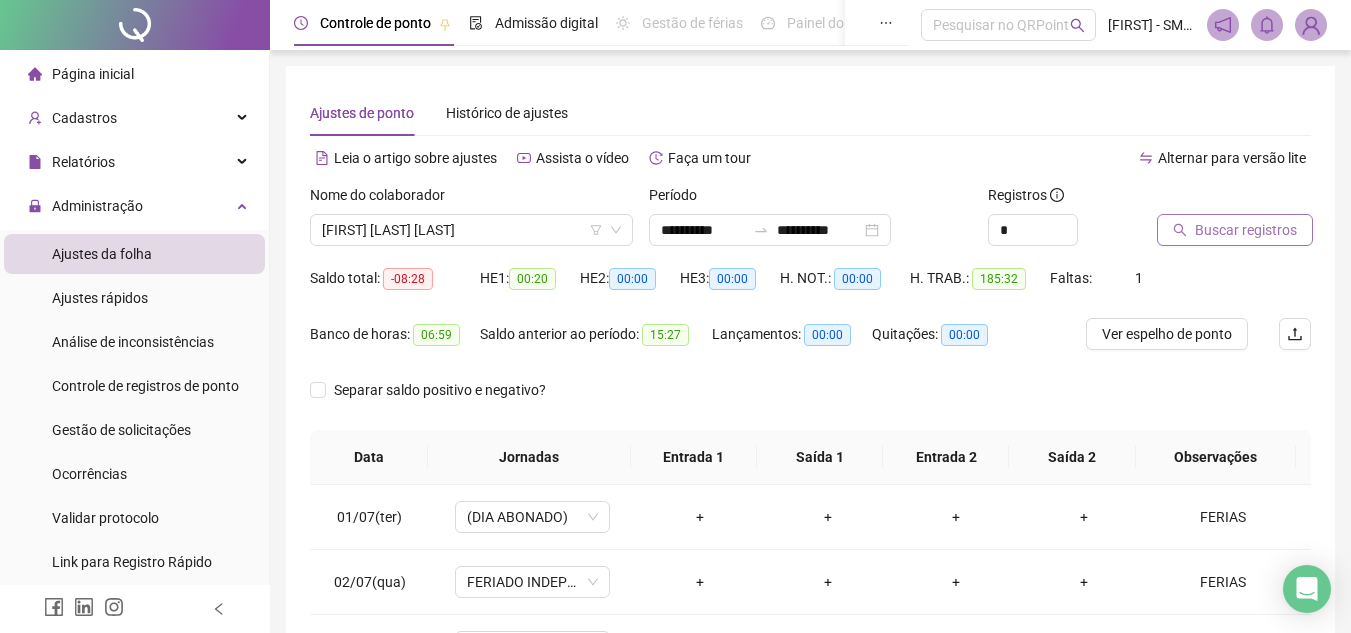 click on "Buscar registros" at bounding box center [1246, 230] 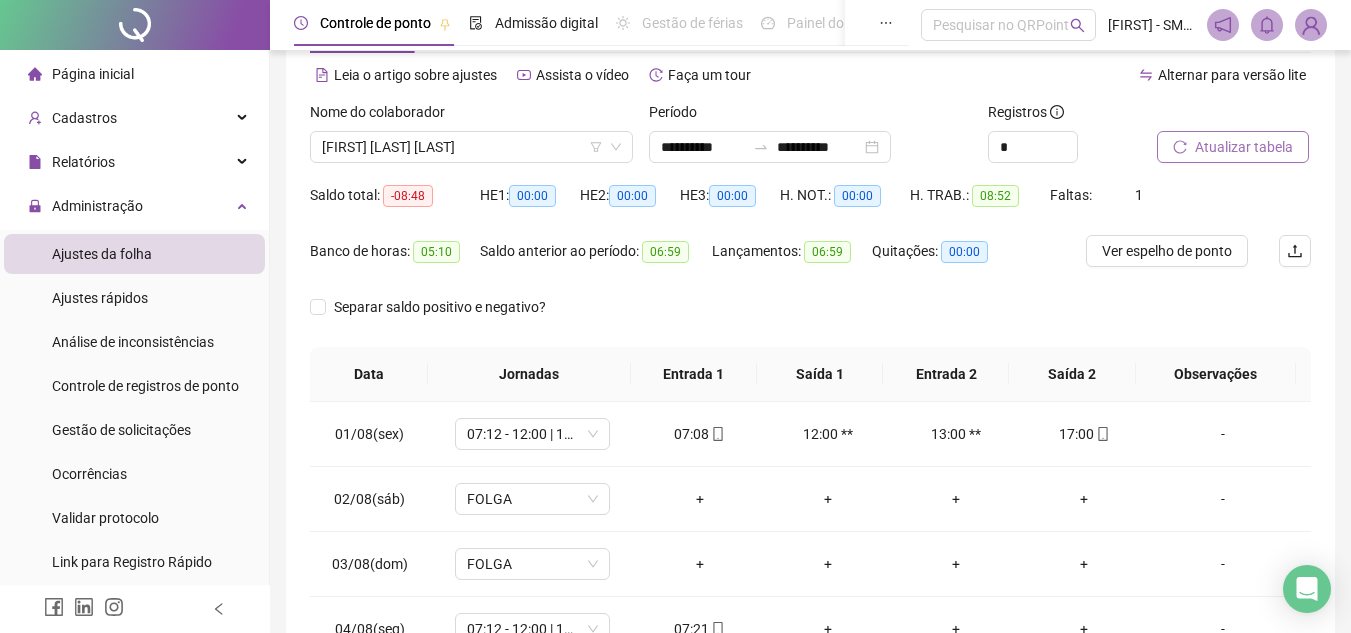 scroll, scrollTop: 76, scrollLeft: 0, axis: vertical 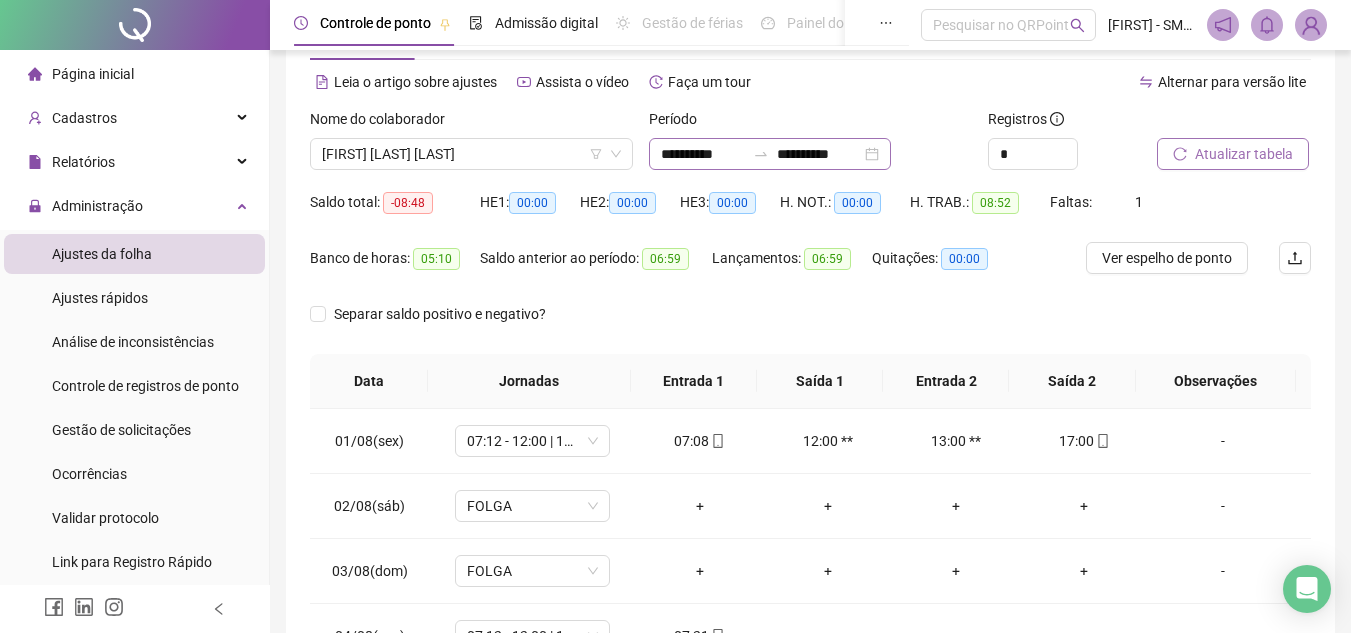 click on "**********" at bounding box center (770, 154) 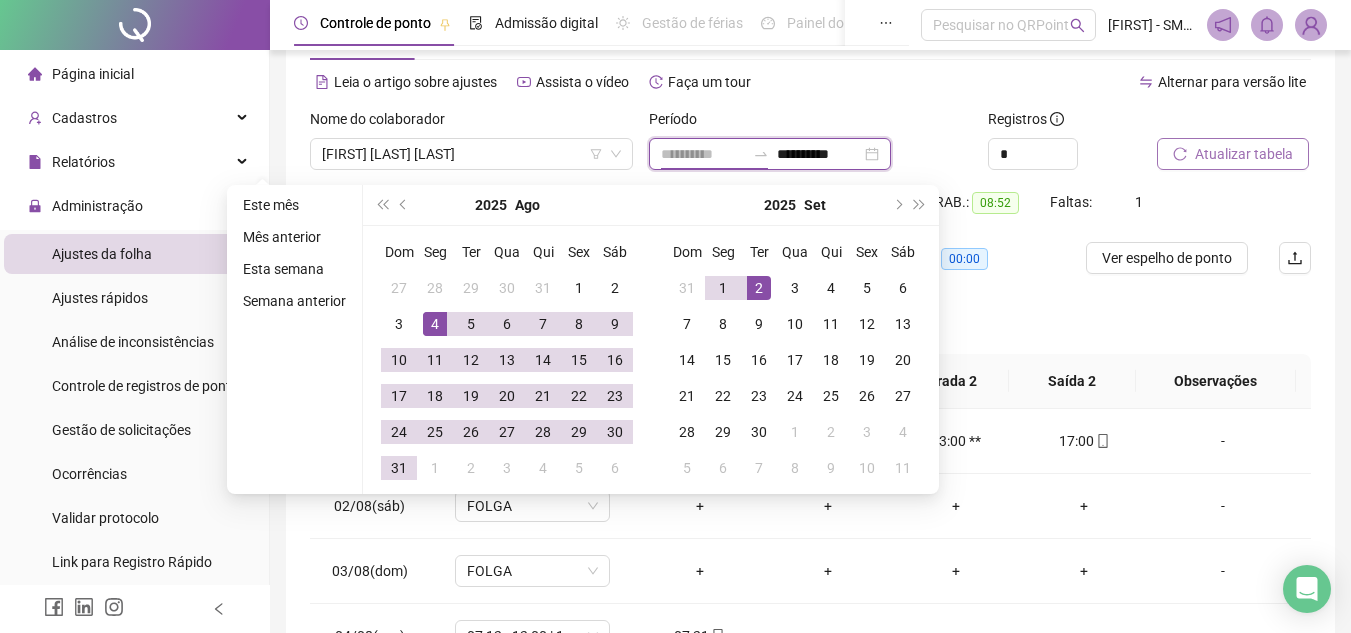 type on "**********" 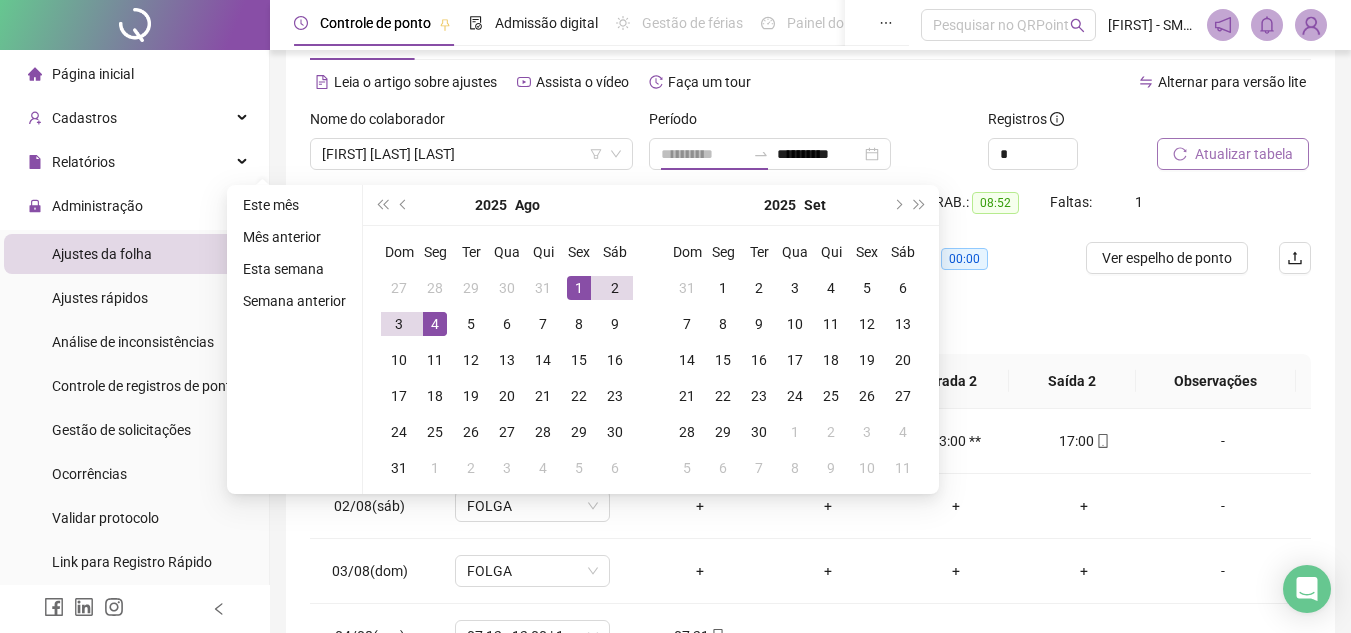 click on "1" at bounding box center (579, 288) 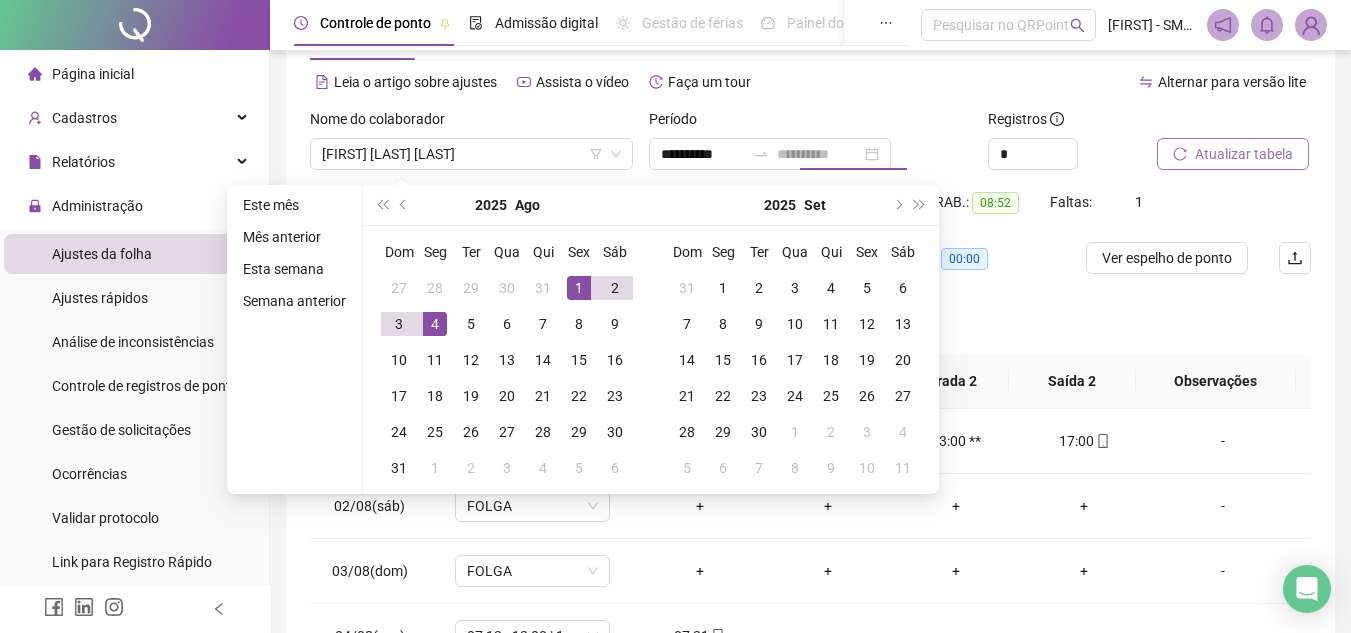 click on "4" at bounding box center [435, 324] 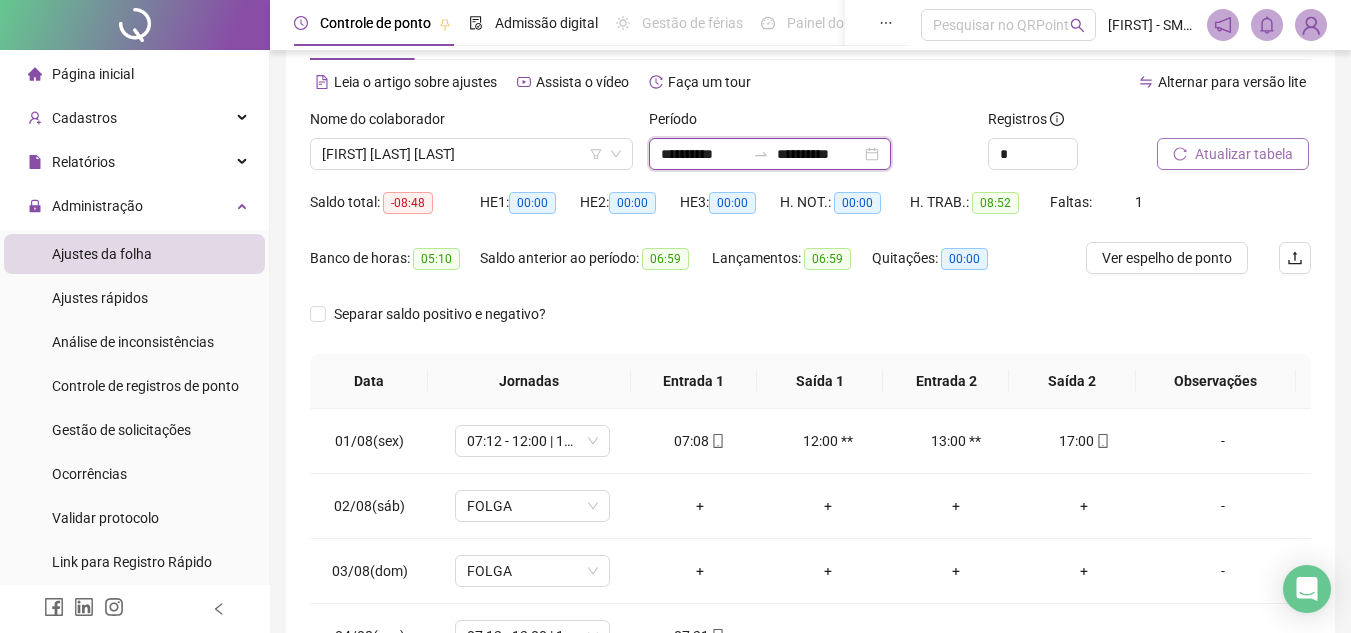 click on "**********" at bounding box center [819, 154] 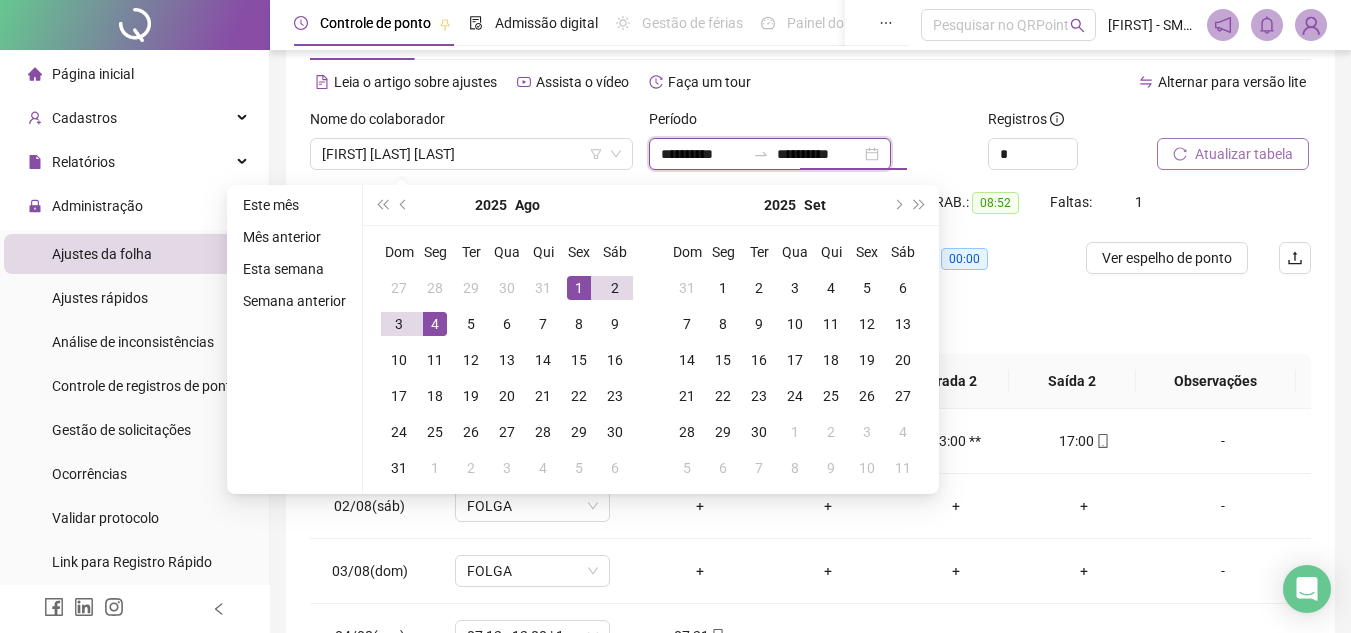 type on "**********" 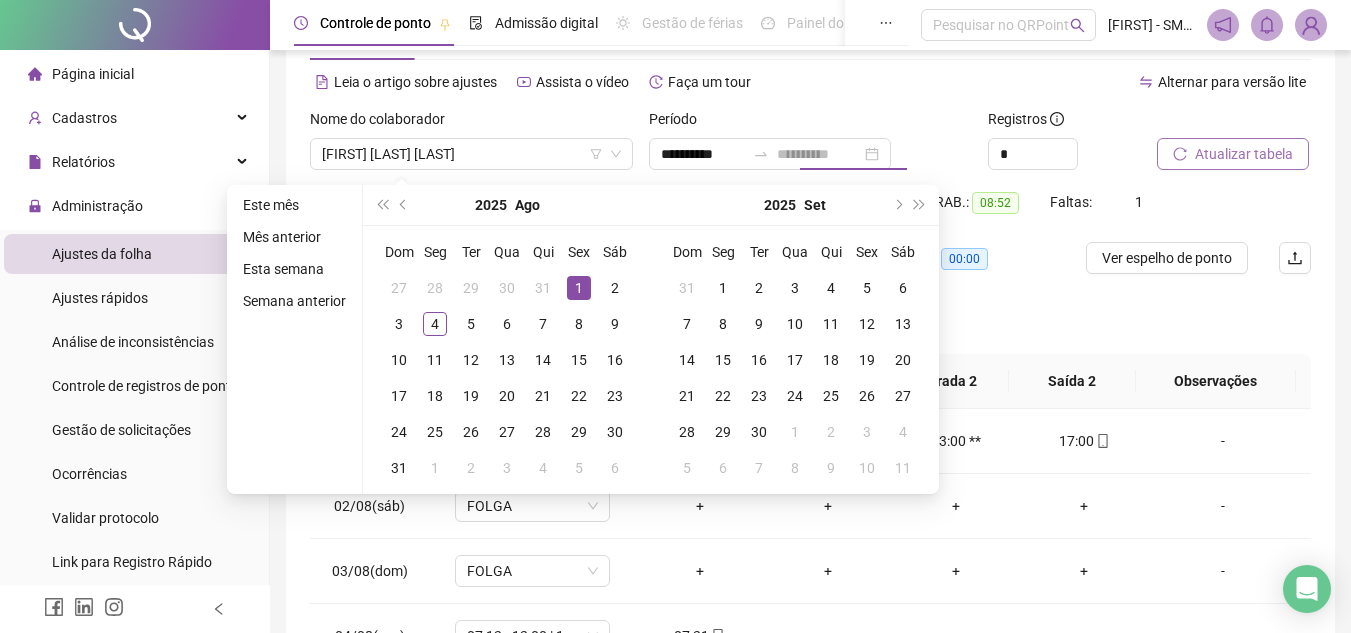 click on "1" at bounding box center [579, 288] 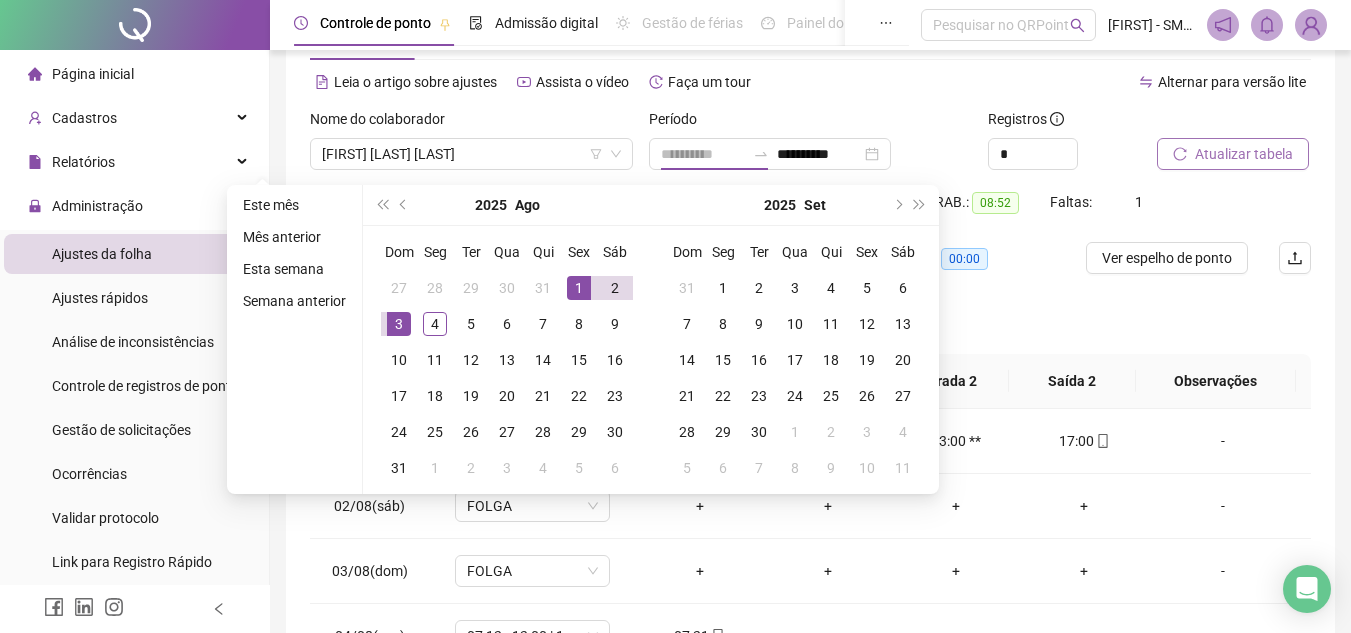 click on "3" at bounding box center (399, 324) 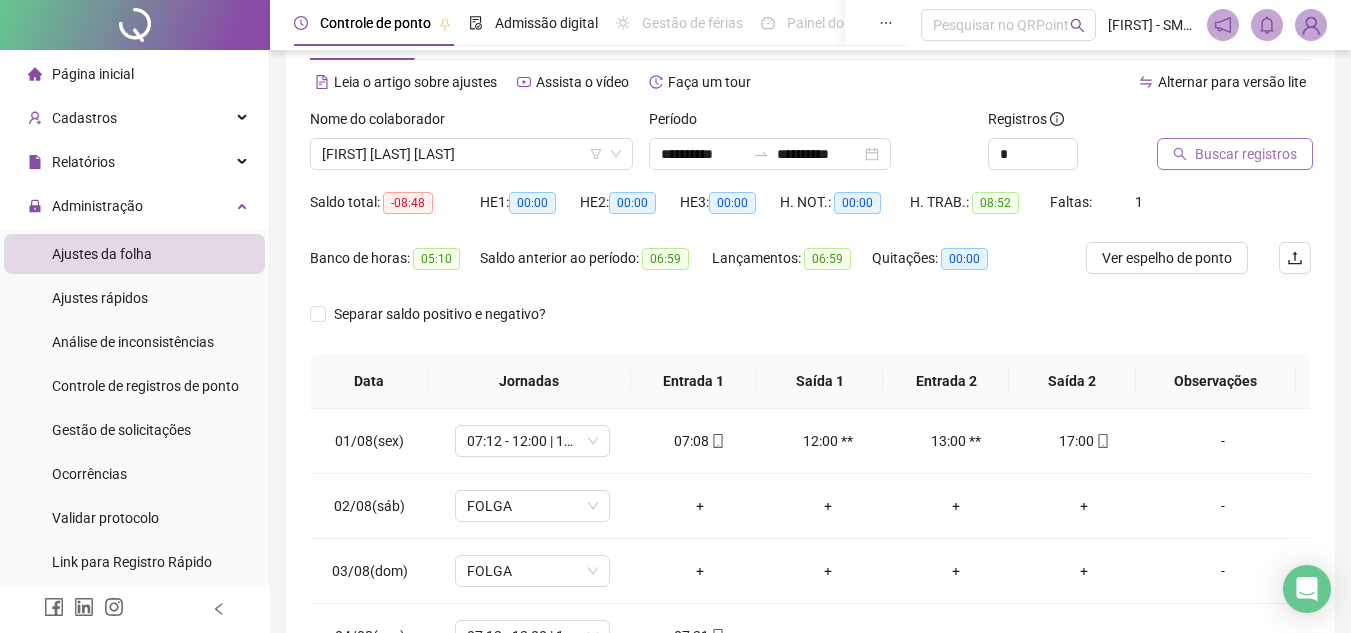 click on "Buscar registros" at bounding box center (1235, 154) 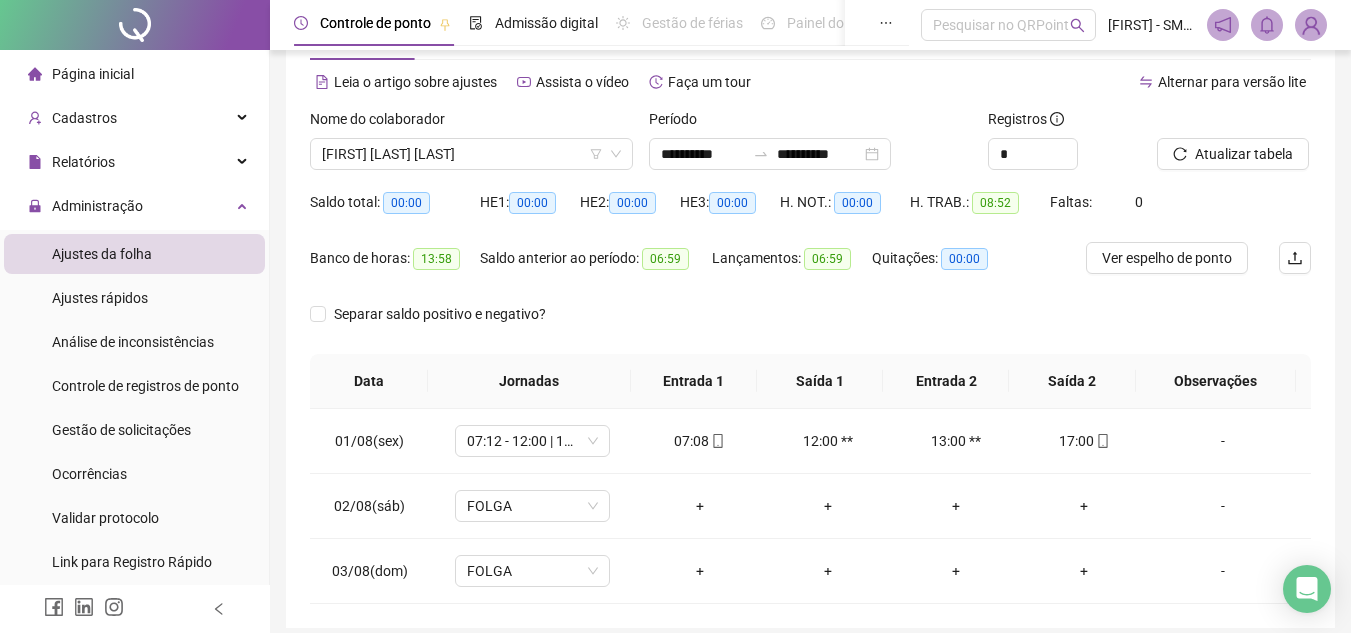 click on "13:58" at bounding box center (436, 259) 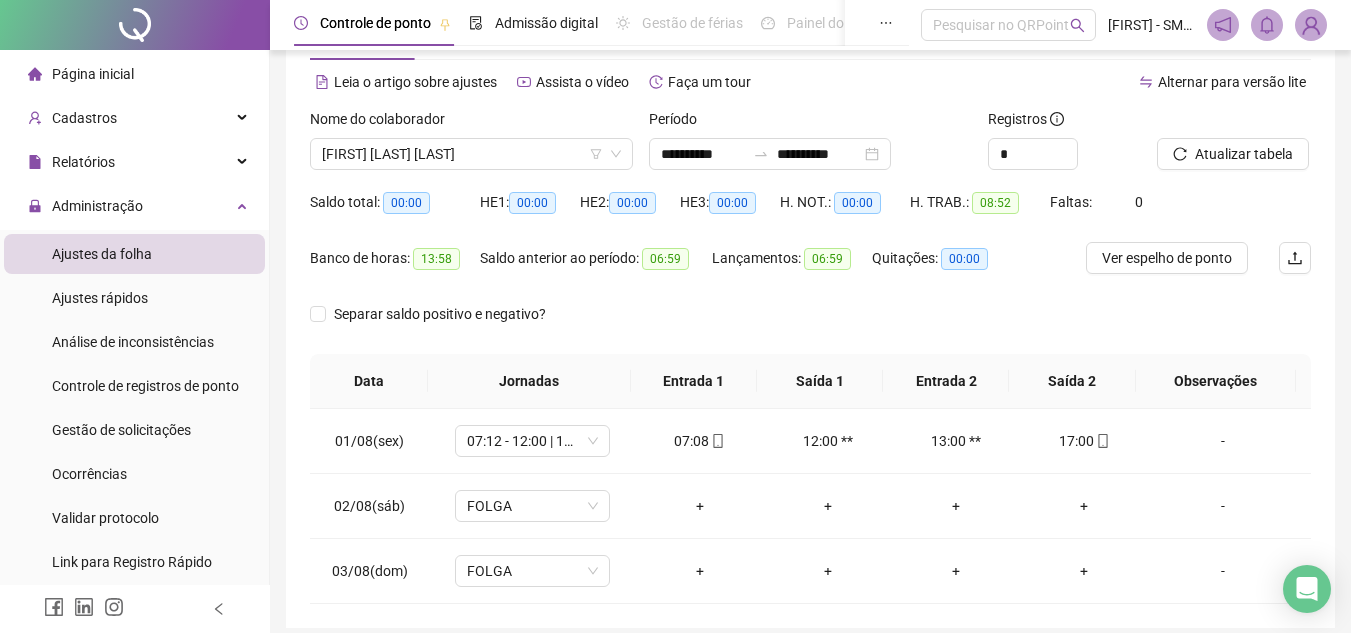 click on "Lançamentos:   06:59" at bounding box center (792, 258) 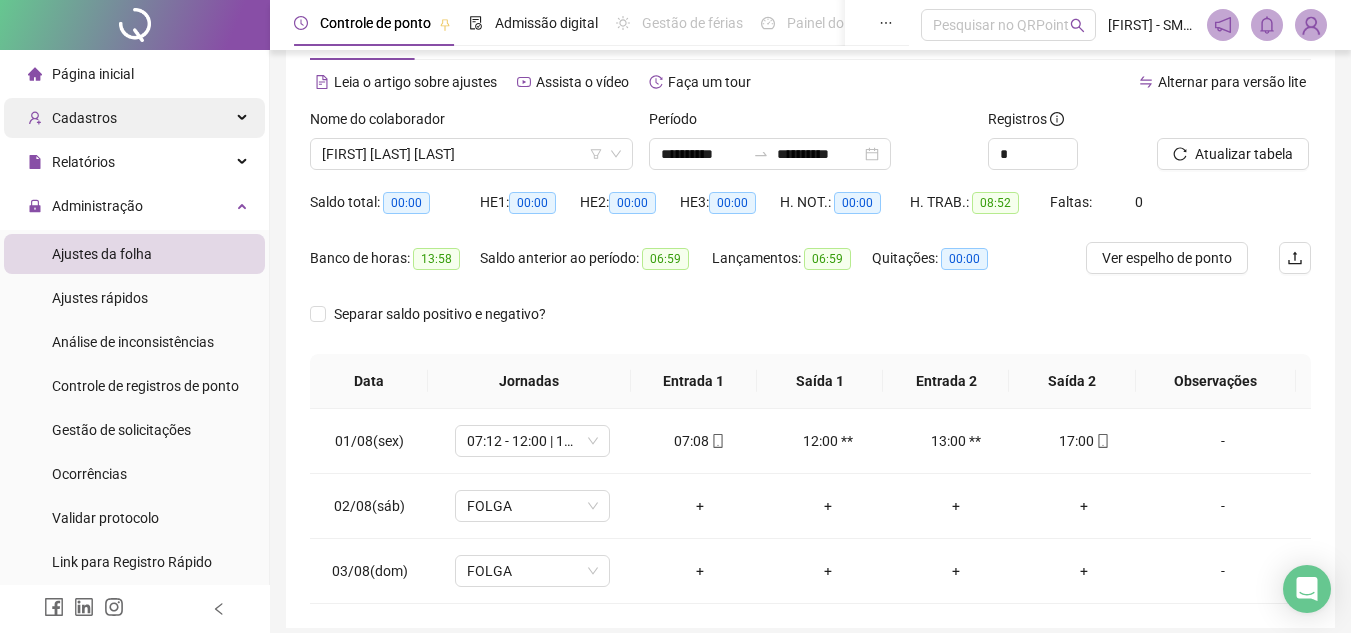 click on "Cadastros" at bounding box center [72, 118] 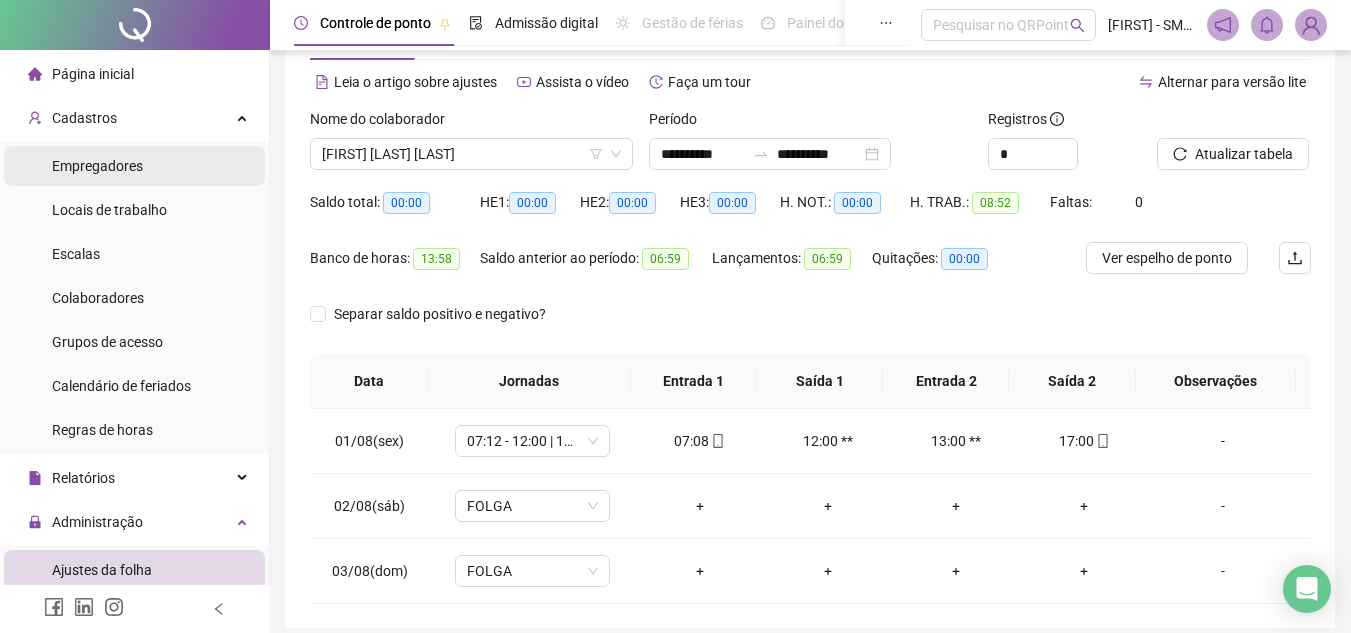 click on "Empregadores" at bounding box center [97, 166] 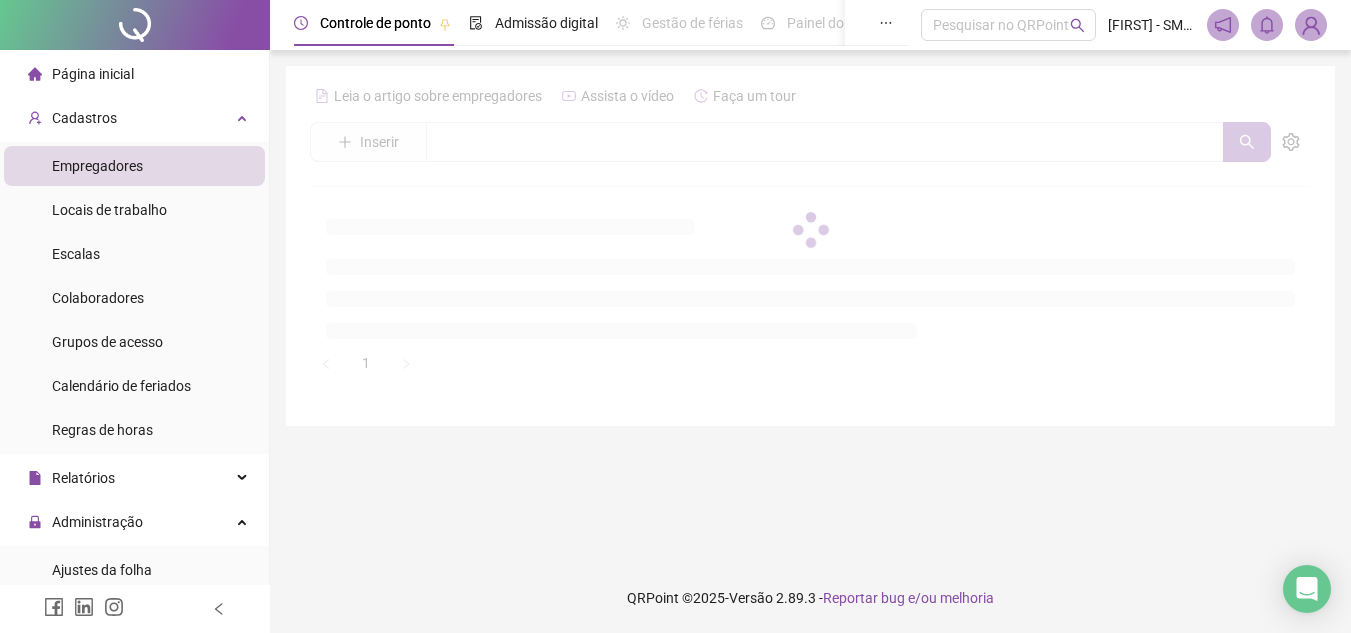 scroll, scrollTop: 0, scrollLeft: 0, axis: both 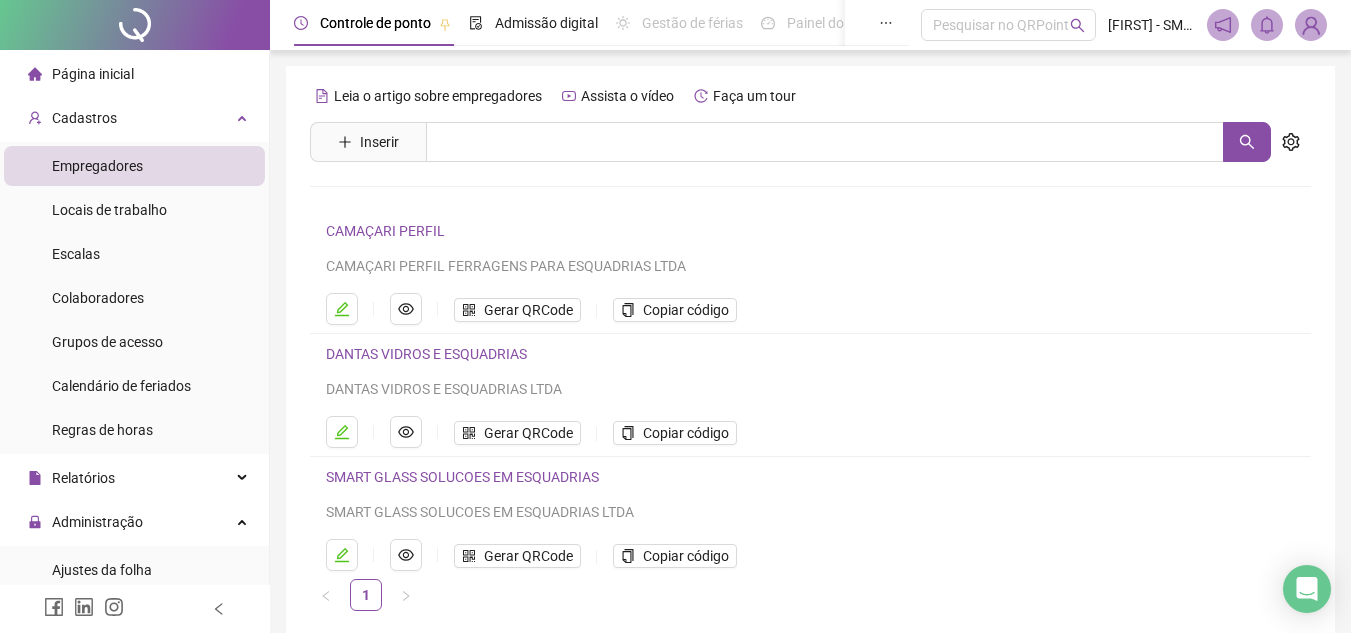 click on "Empregadores" at bounding box center (97, 166) 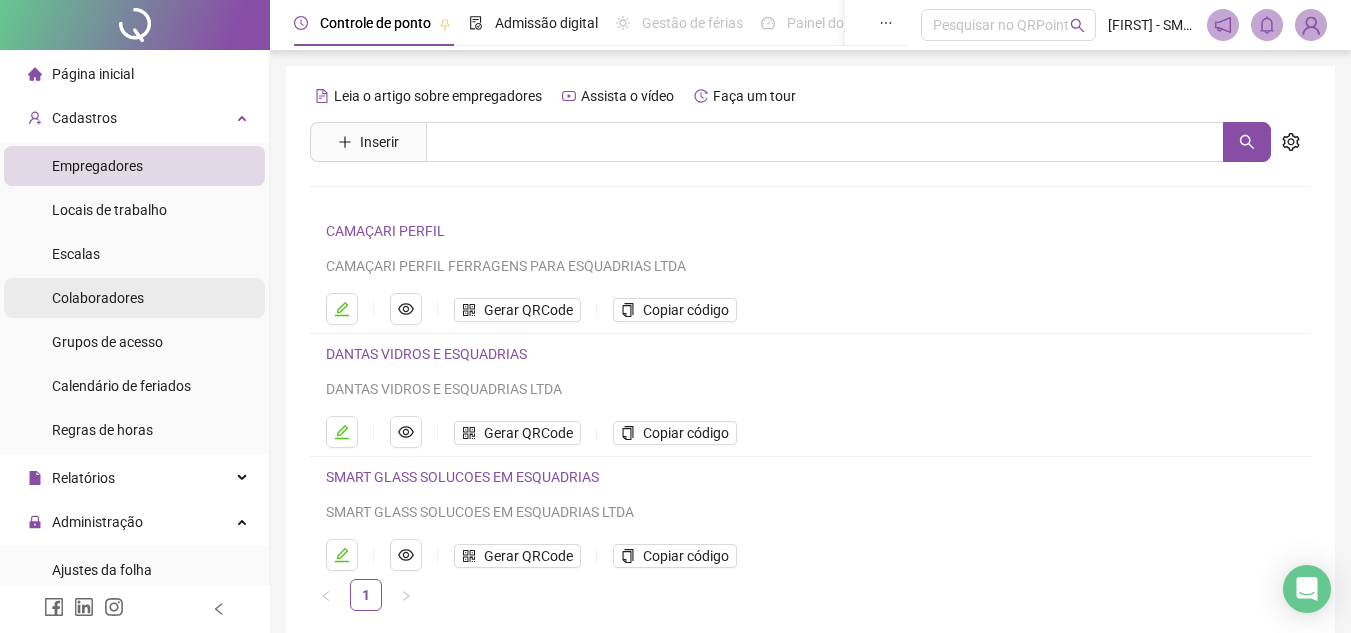 click on "Colaboradores" at bounding box center (98, 298) 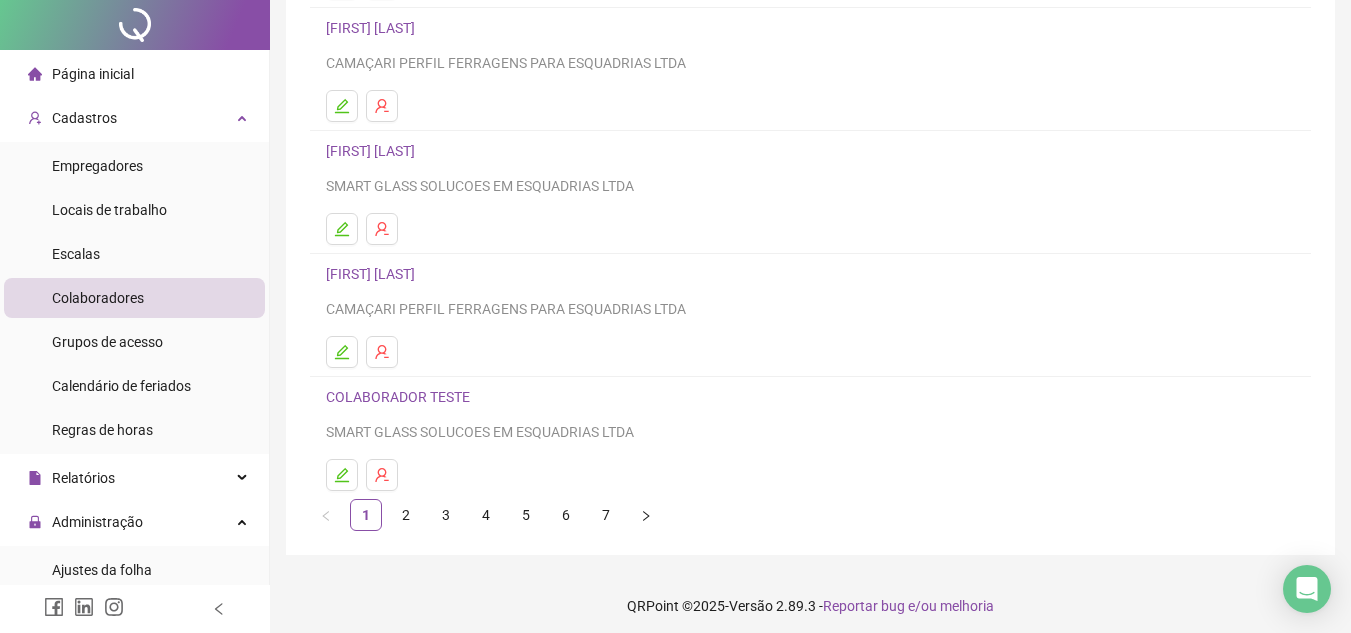 scroll, scrollTop: 334, scrollLeft: 0, axis: vertical 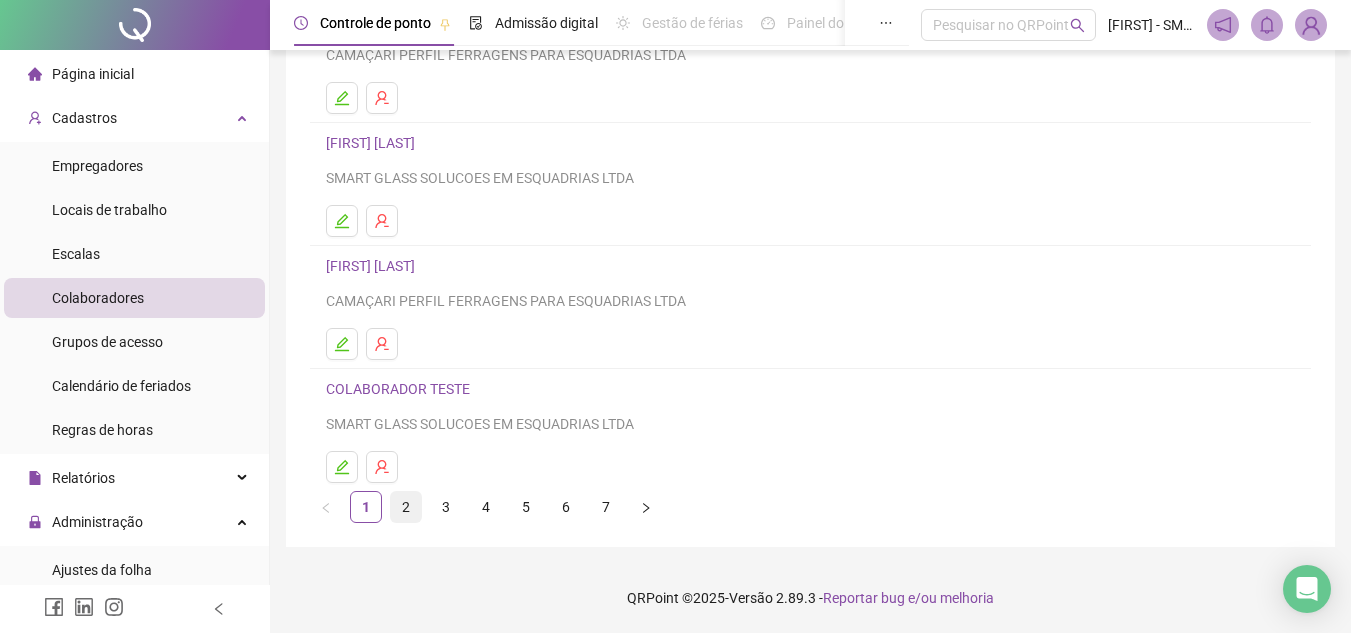 click on "2" at bounding box center [406, 507] 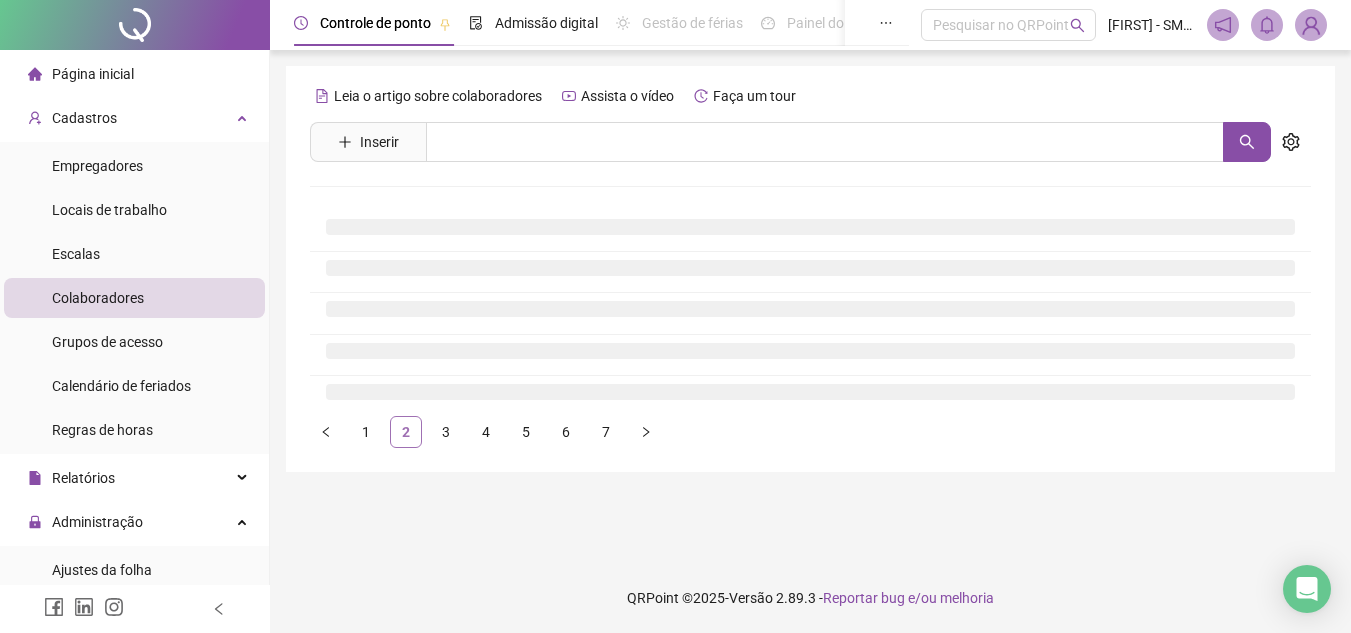 scroll, scrollTop: 0, scrollLeft: 0, axis: both 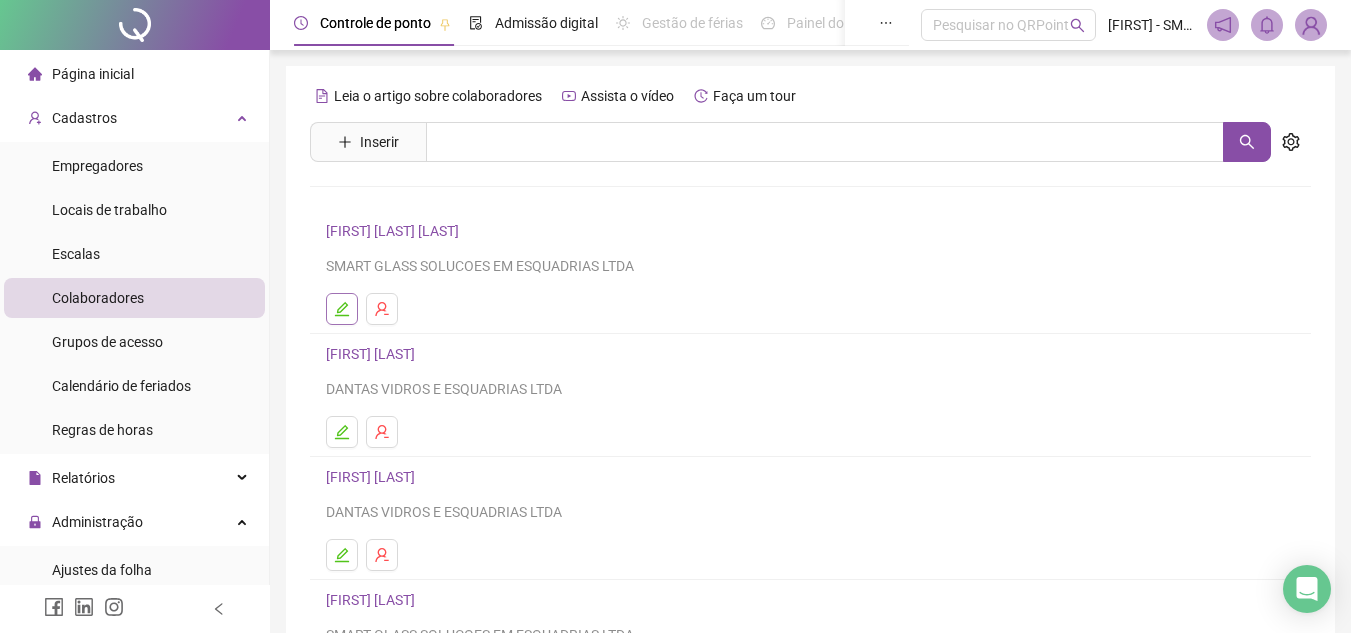 click 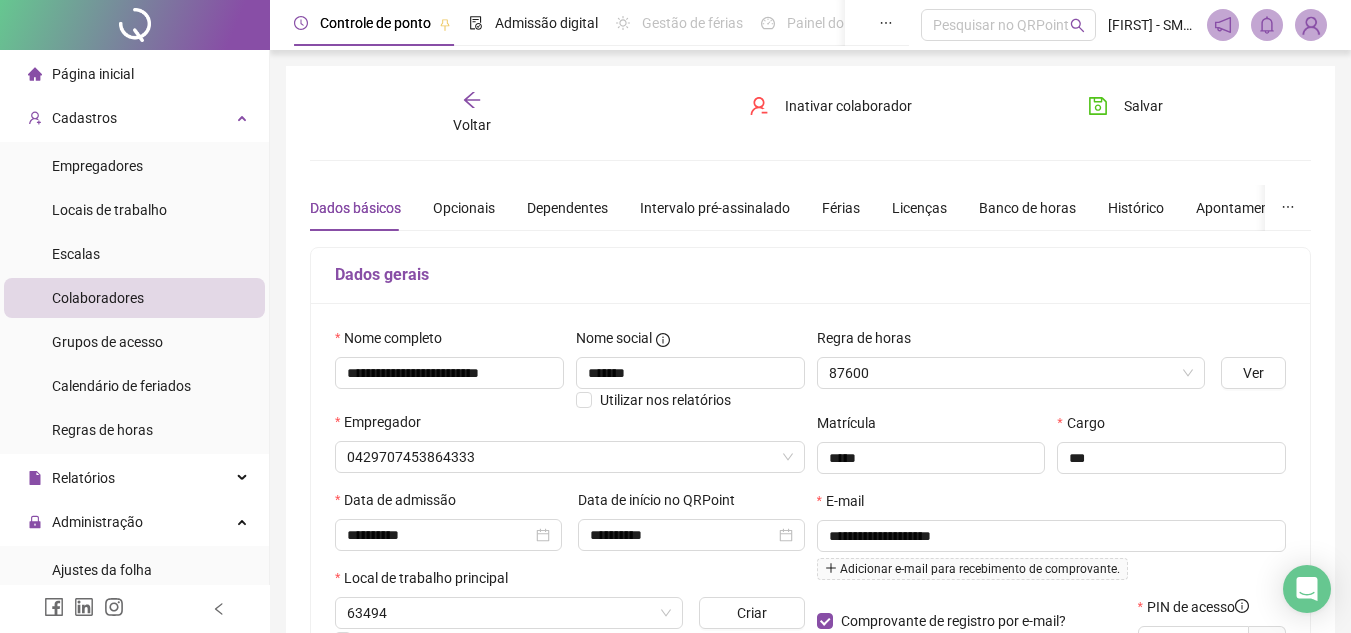 type on "******" 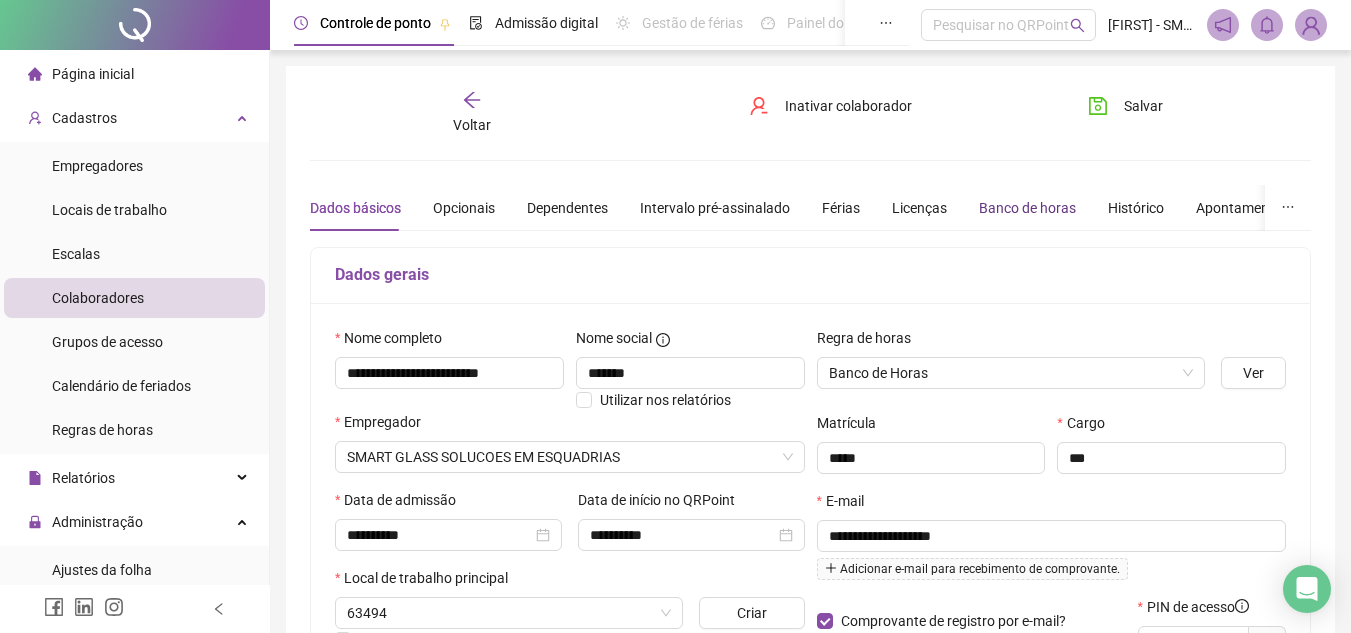 click on "Banco de horas" at bounding box center (1027, 208) 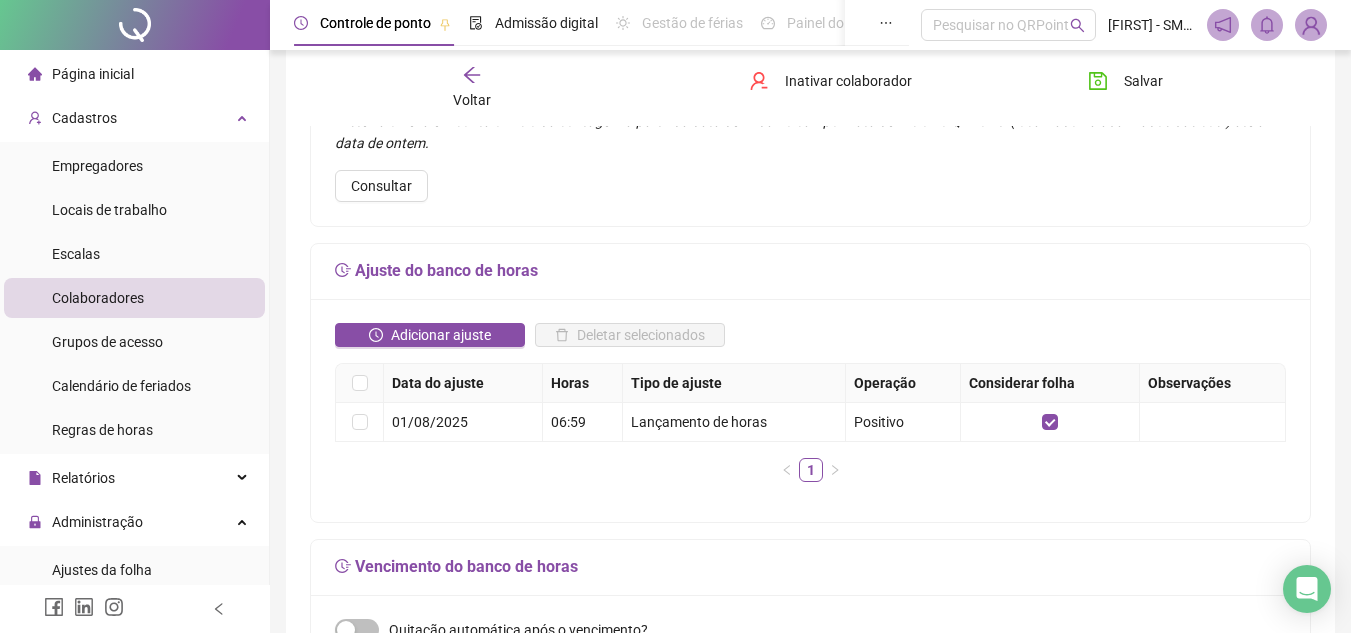 scroll, scrollTop: 292, scrollLeft: 0, axis: vertical 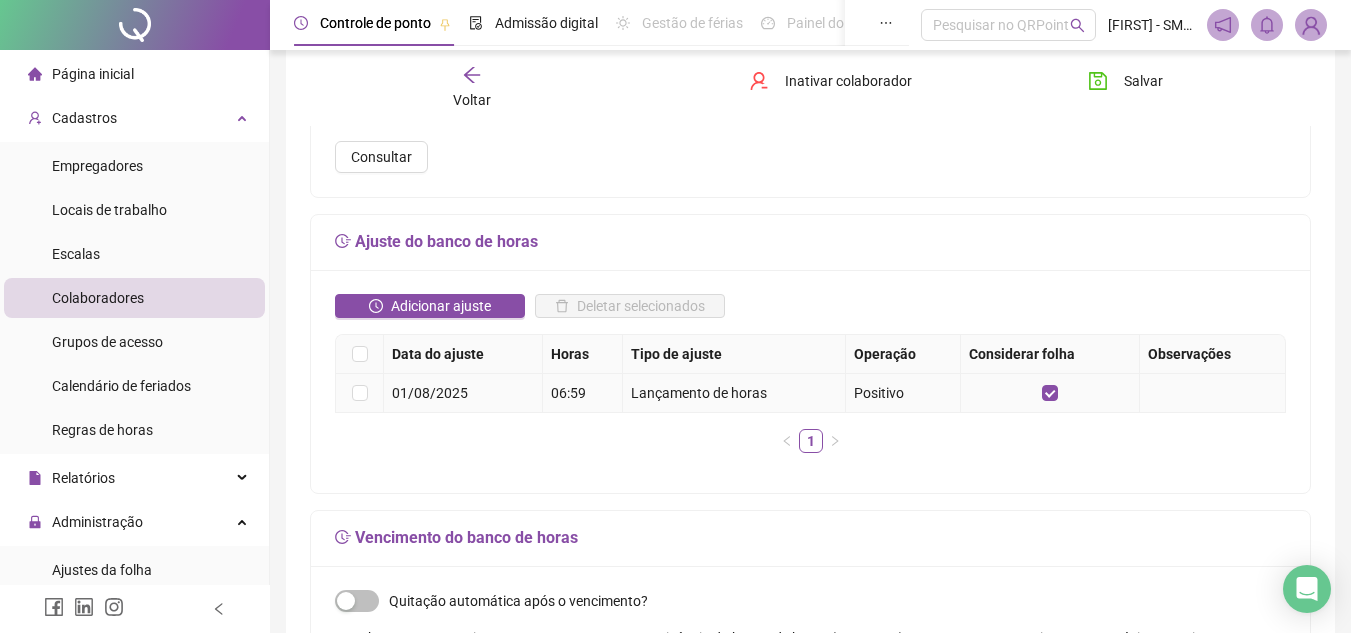 click at bounding box center (360, 393) 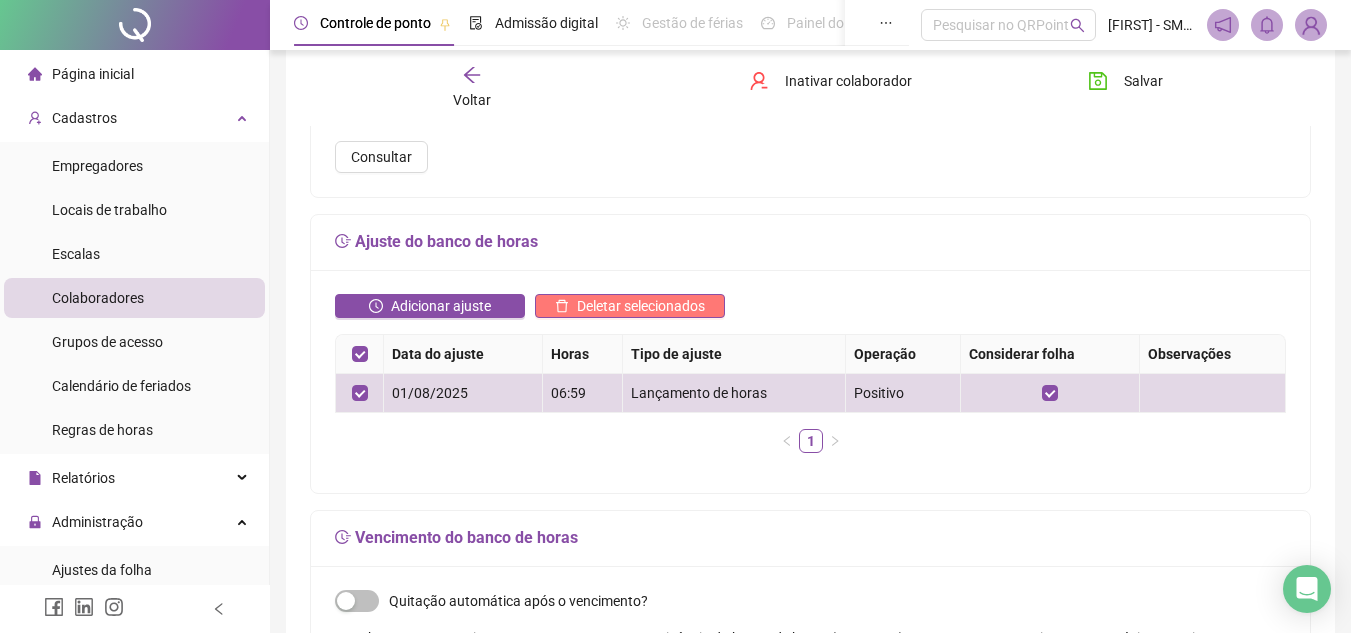click on "Deletar selecionados" at bounding box center (641, 306) 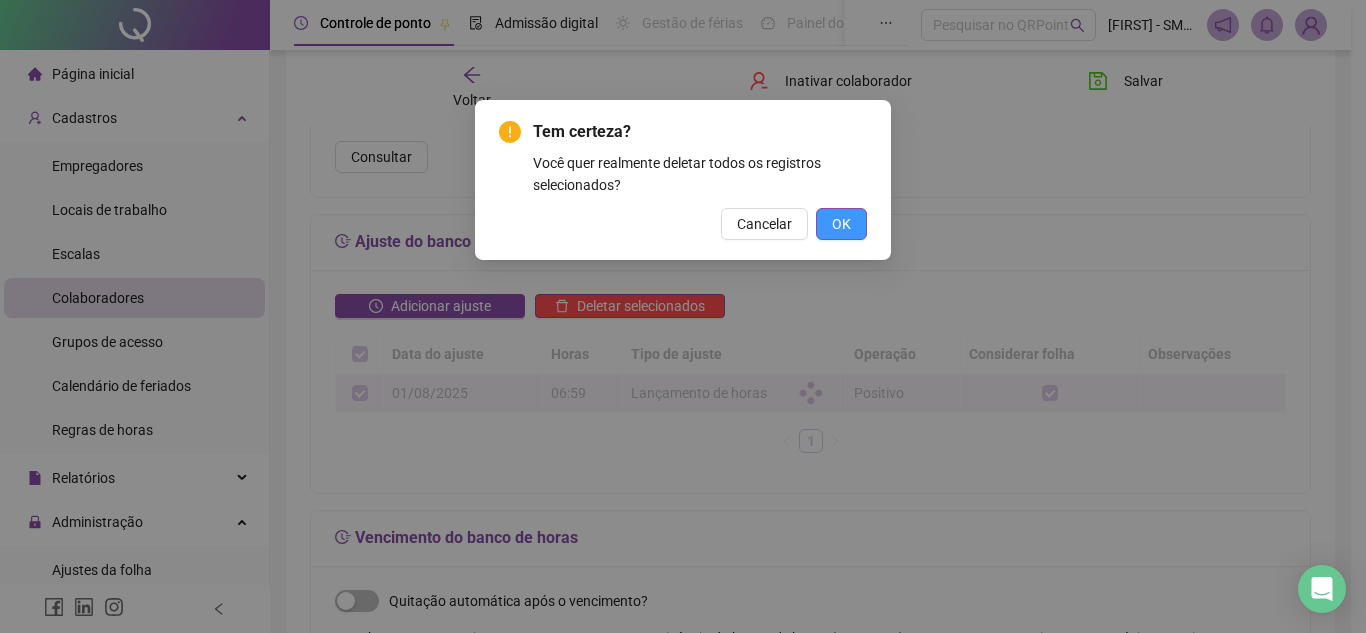 click on "OK" at bounding box center [841, 224] 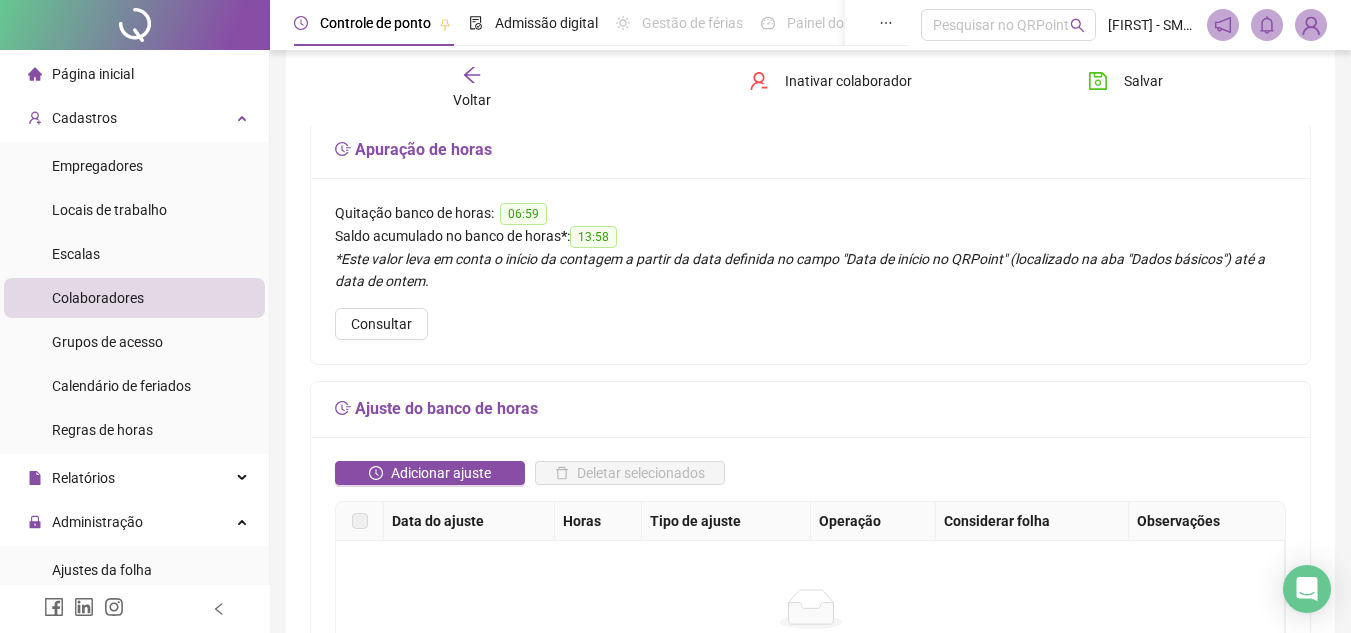 scroll, scrollTop: 0, scrollLeft: 0, axis: both 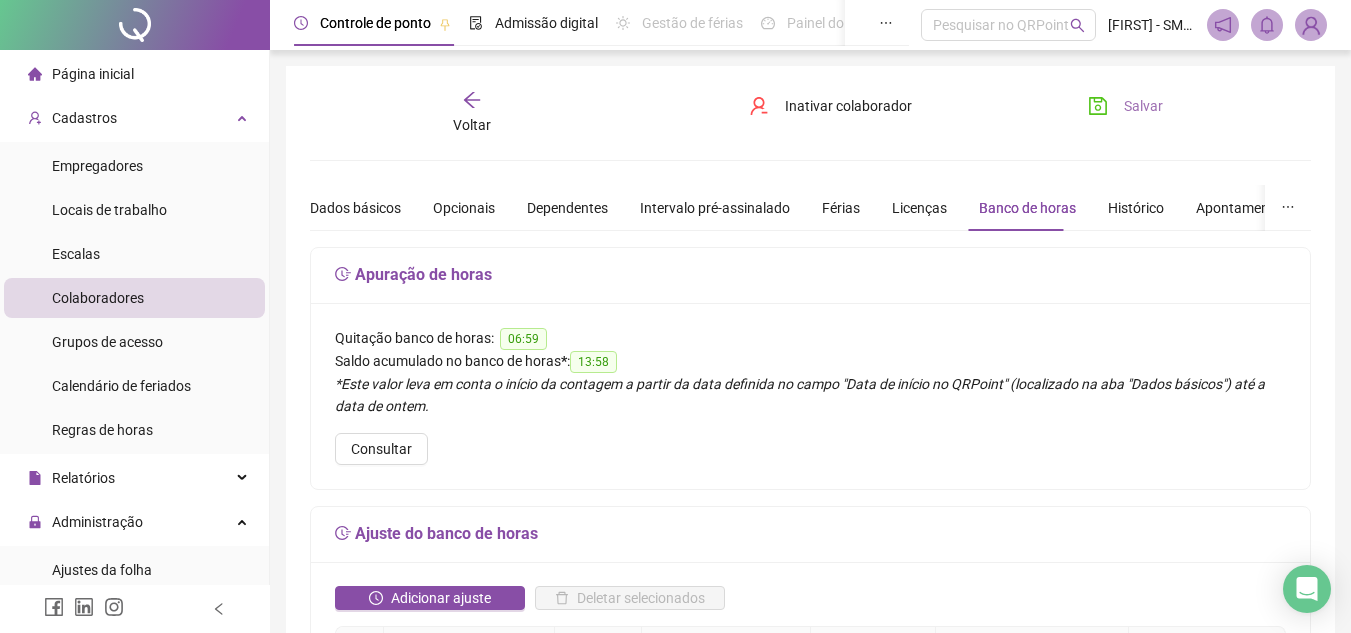 click on "Salvar" at bounding box center [1143, 106] 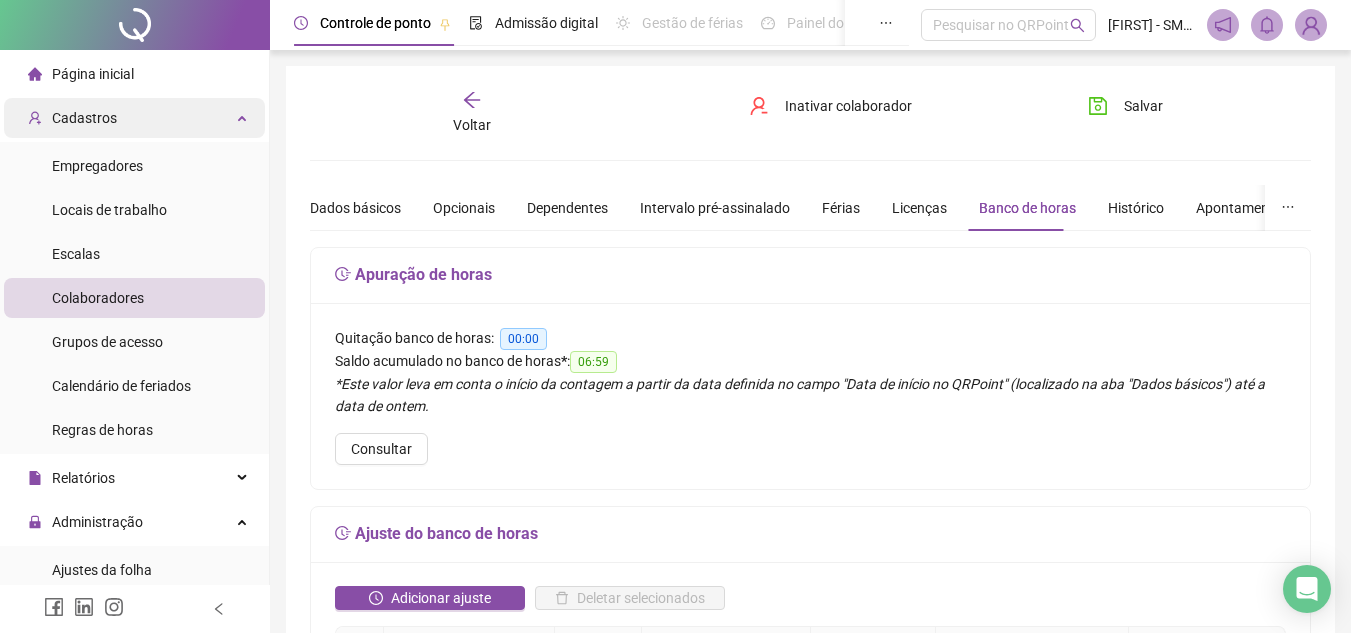 click on "Cadastros" at bounding box center (84, 118) 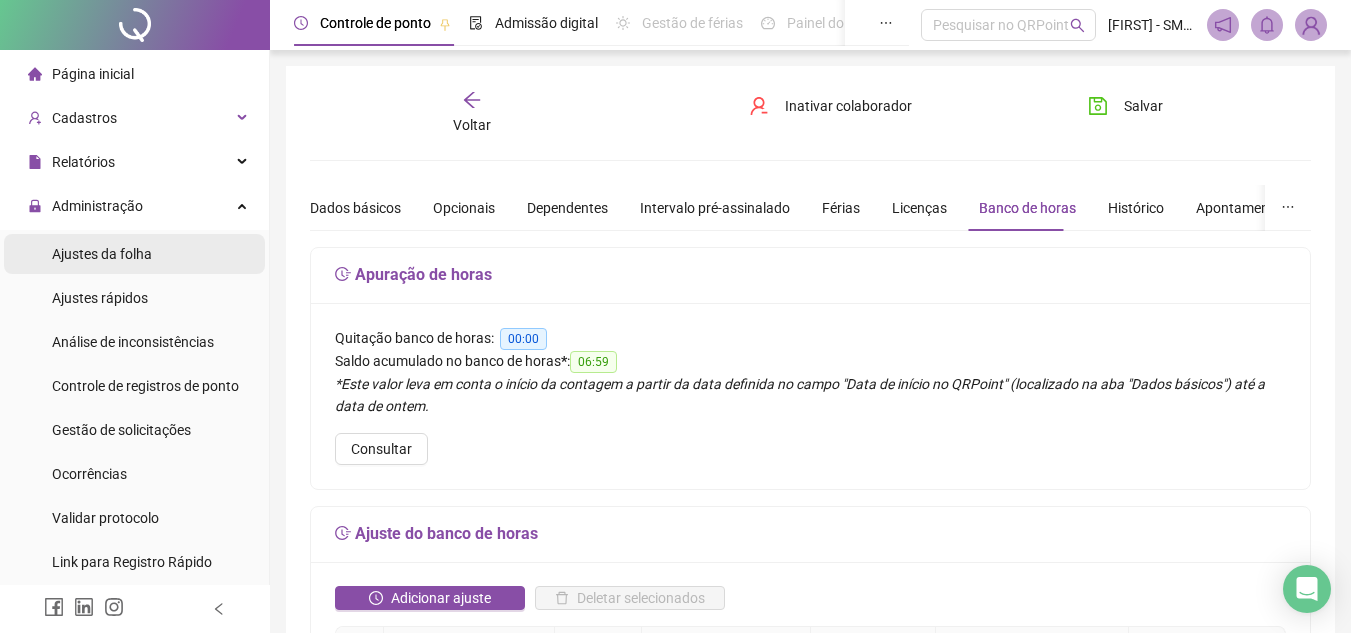 click on "Ajustes da folha" at bounding box center (102, 254) 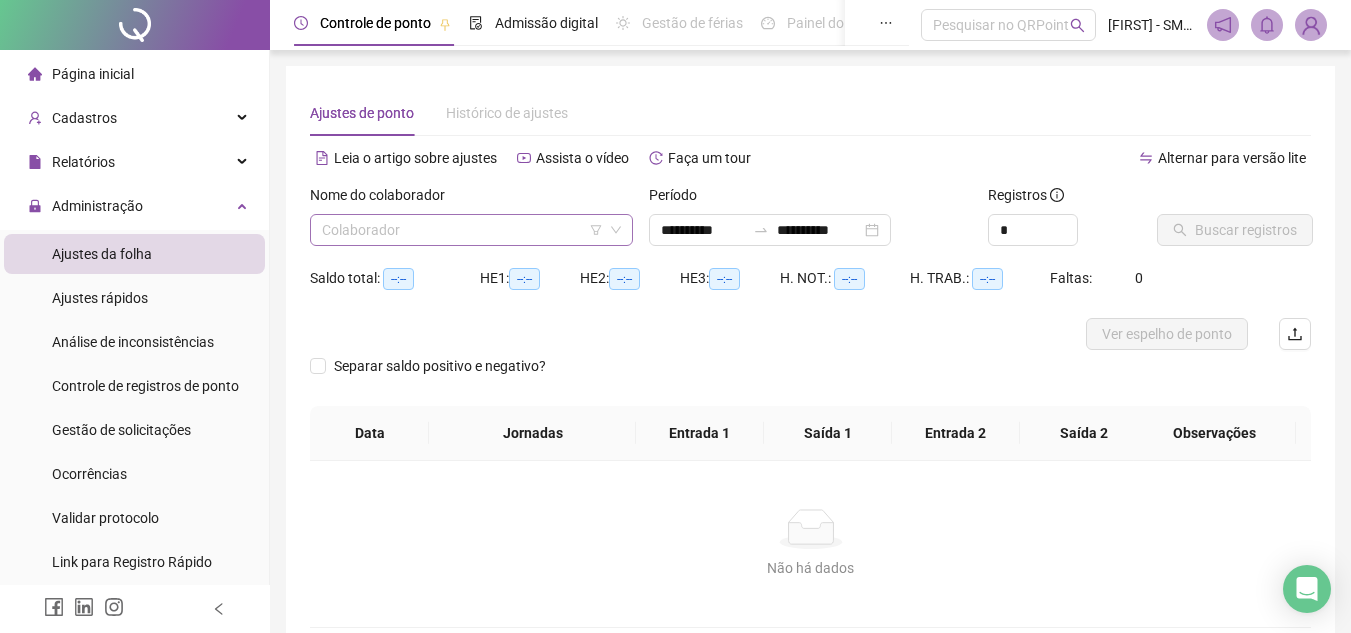 click at bounding box center (462, 230) 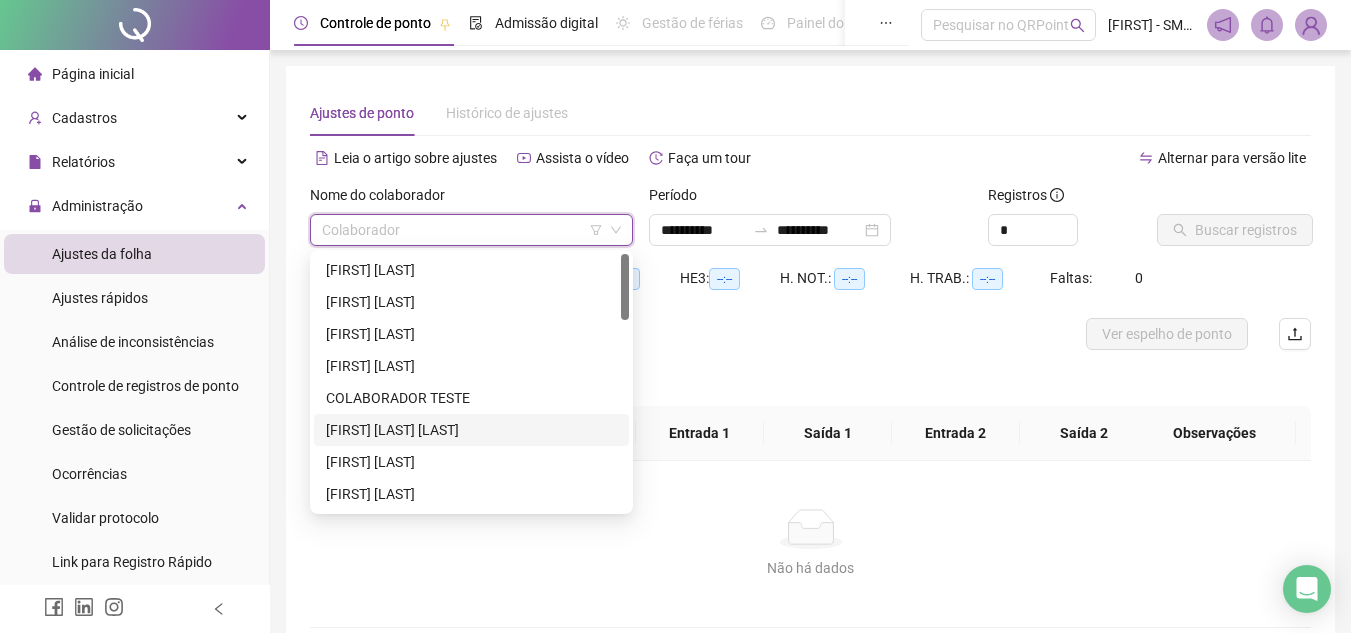 click on "[FIRST] [LAST] [LAST]" at bounding box center [471, 430] 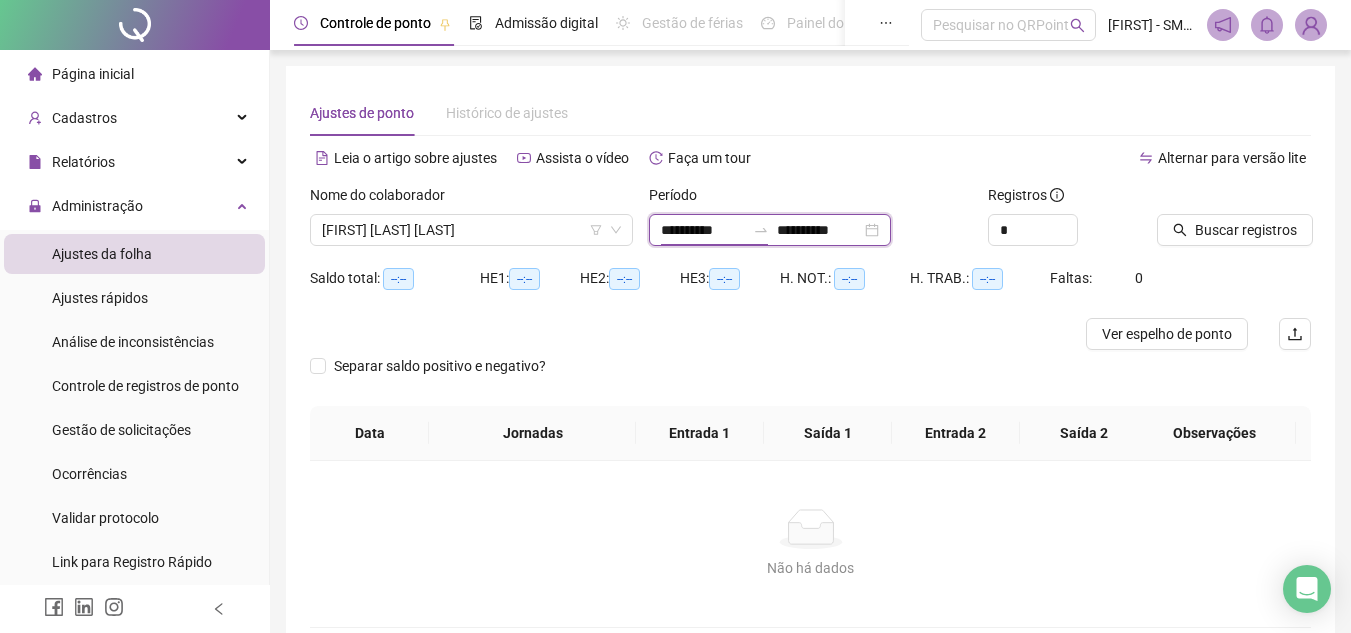 click on "**********" at bounding box center [703, 230] 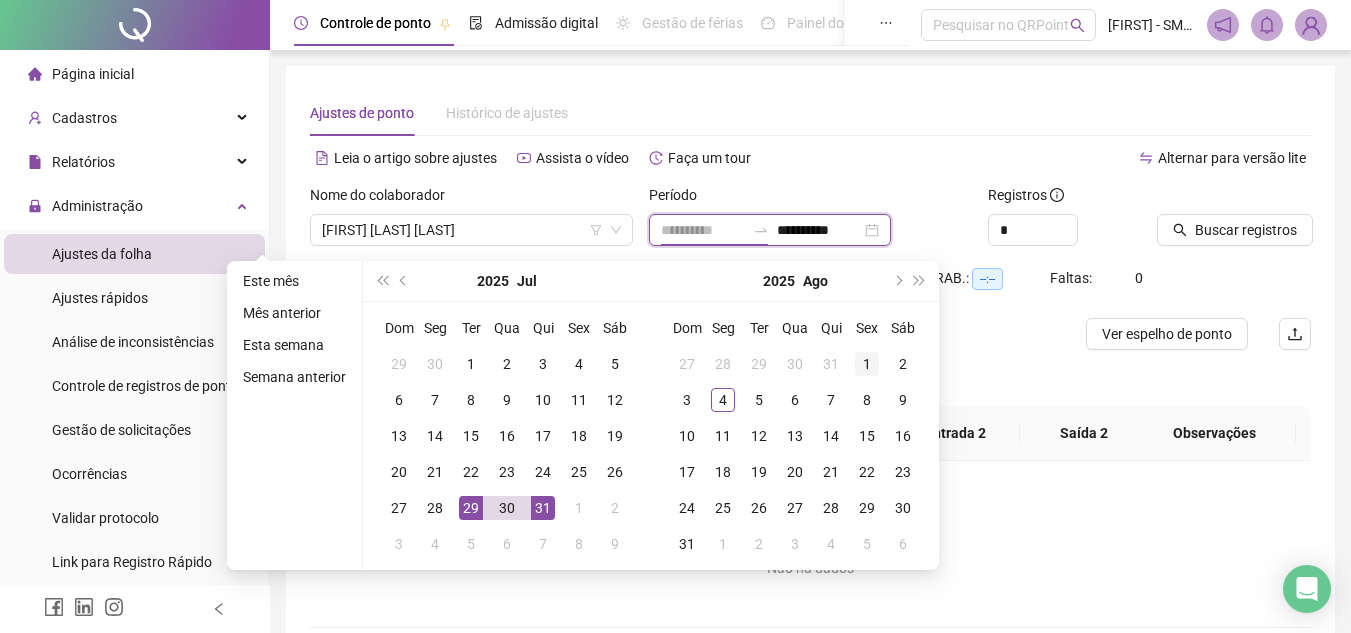 type on "**********" 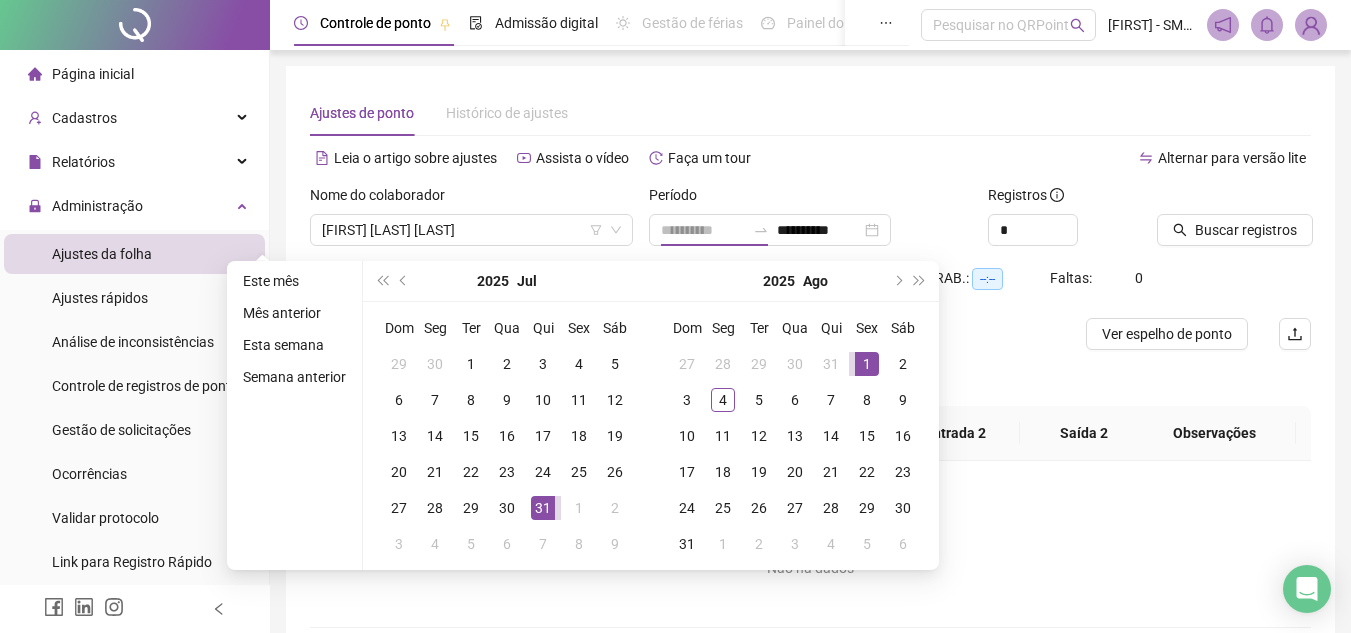 click on "1" at bounding box center (867, 364) 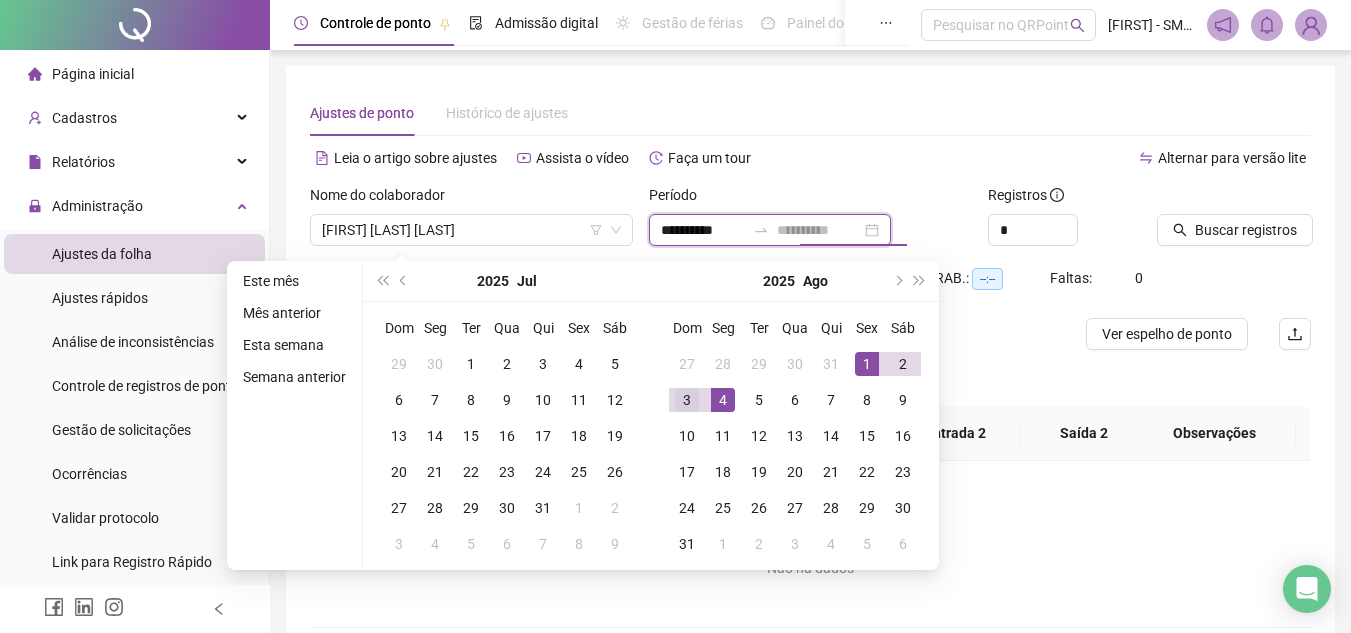 type on "**********" 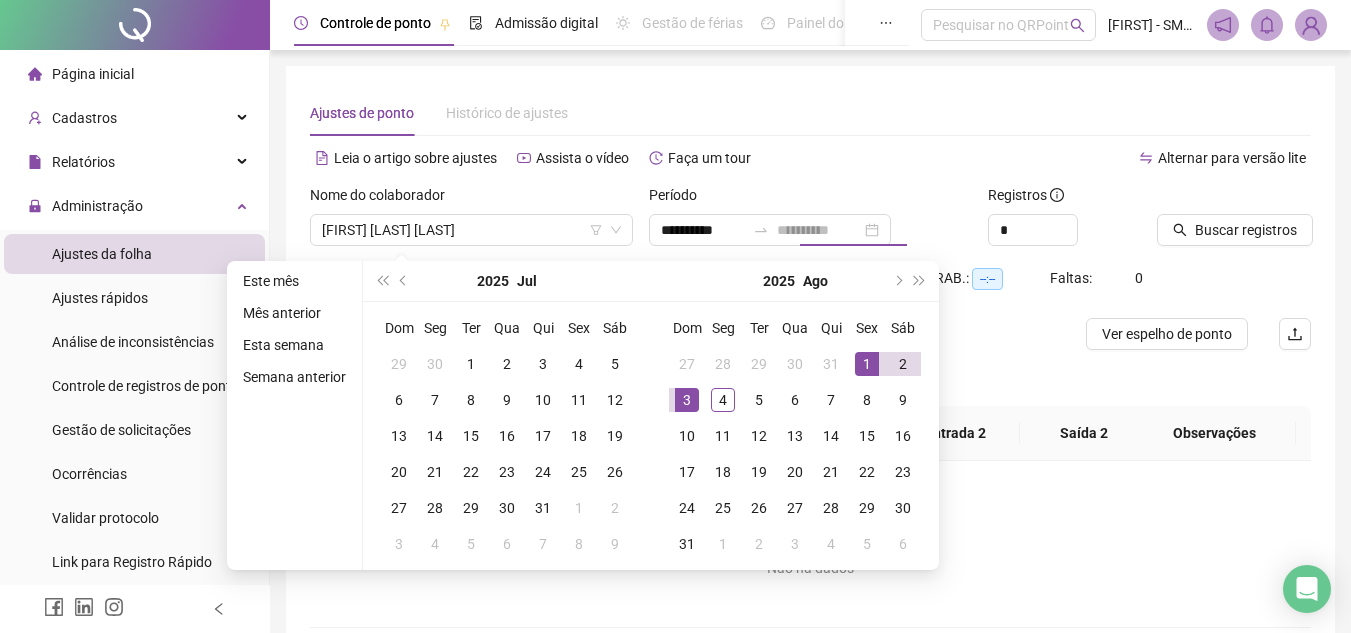 click on "3" at bounding box center [687, 400] 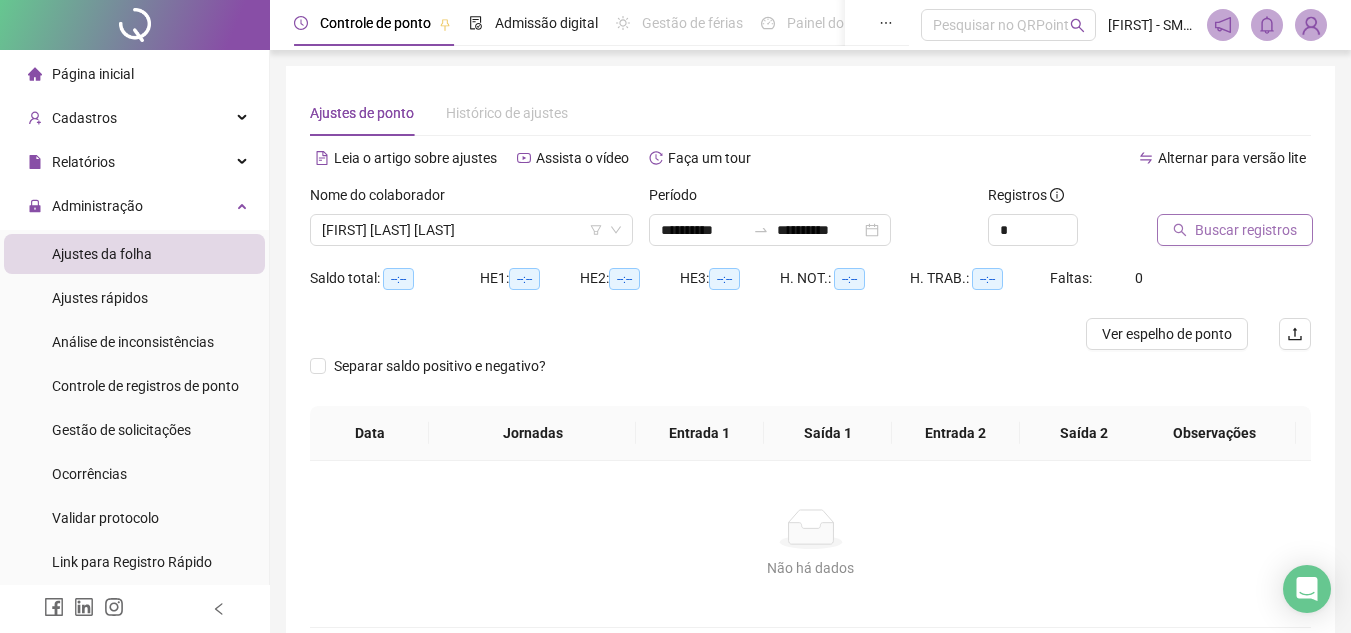 click on "Buscar registros" at bounding box center (1246, 230) 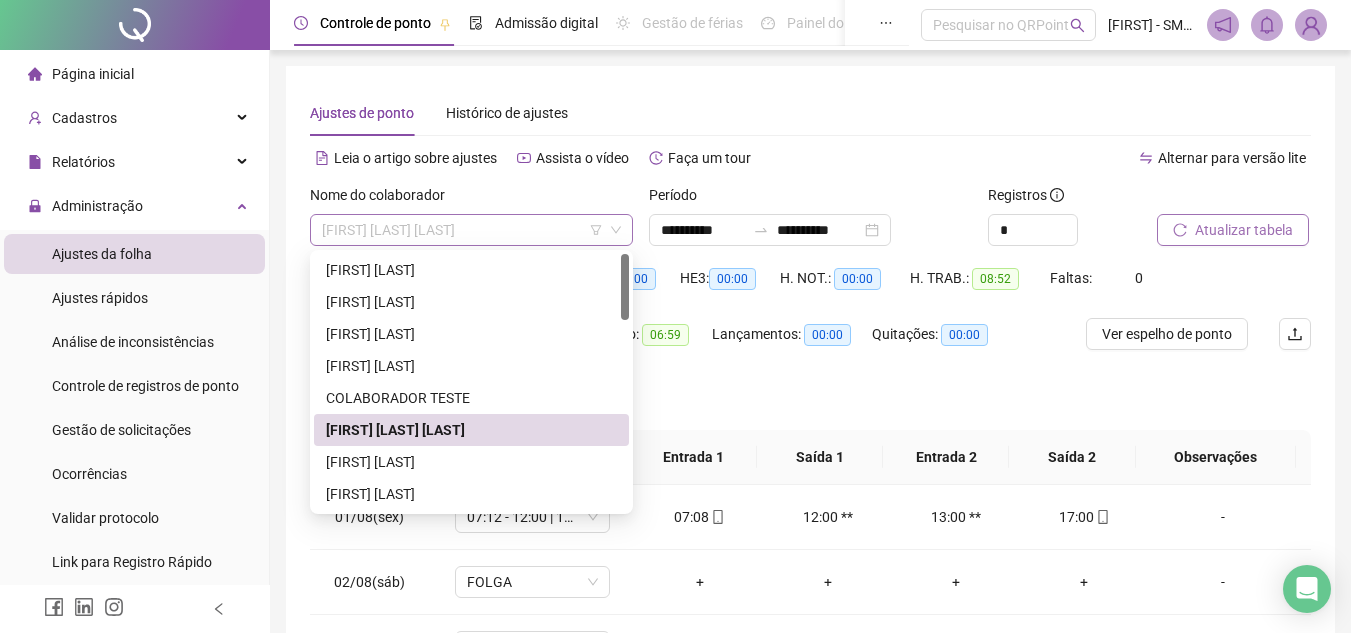 click on "[FIRST] [LAST] [LAST]" at bounding box center (471, 230) 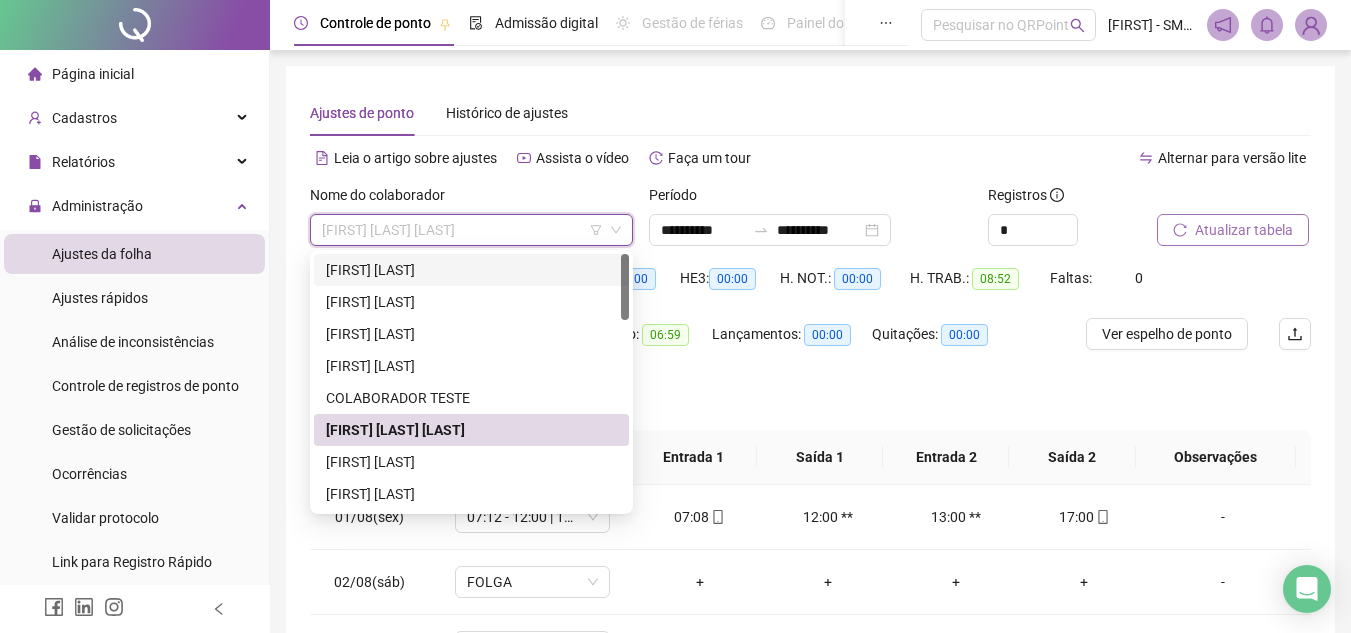 click on "[FIRST] [LAST]" at bounding box center [471, 270] 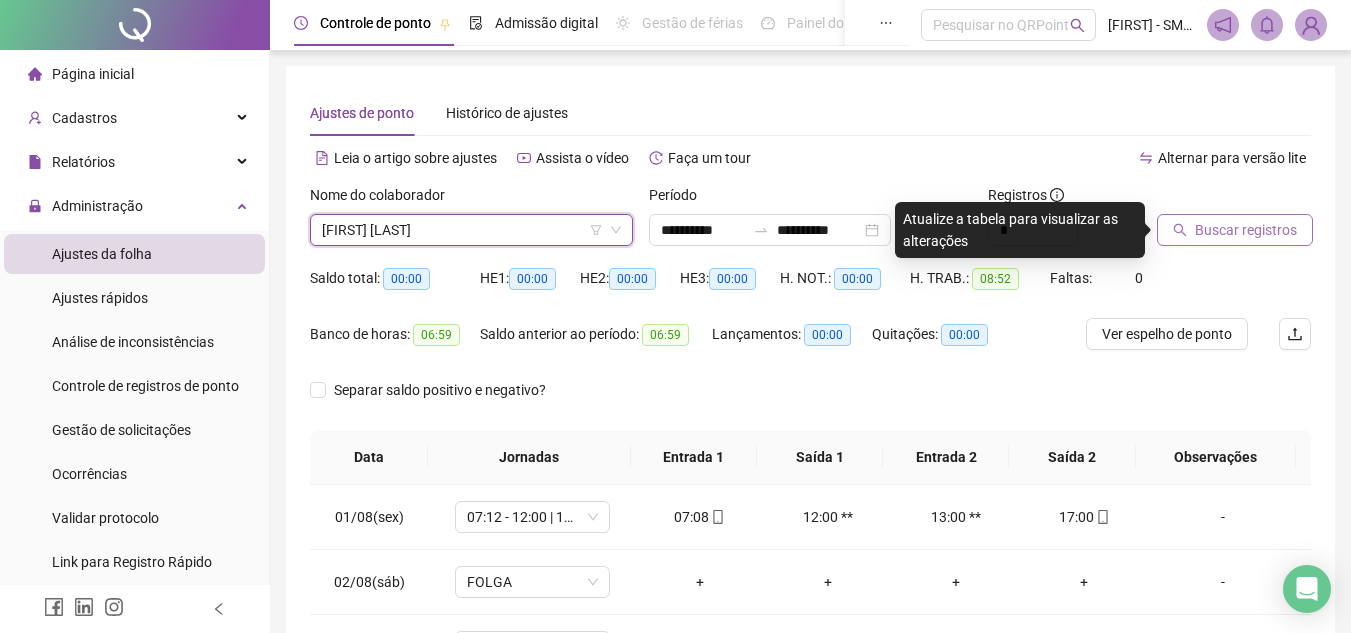 click on "Buscar registros" at bounding box center (1246, 230) 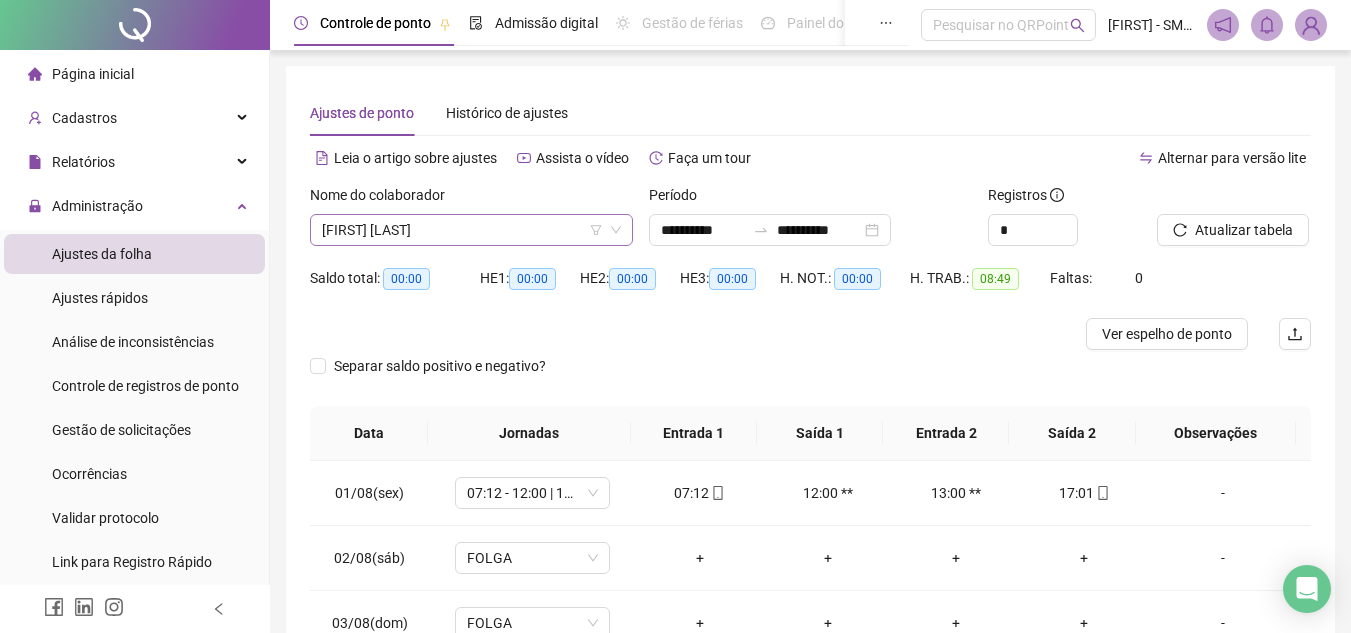 click on "[FIRST] [LAST]" at bounding box center (471, 230) 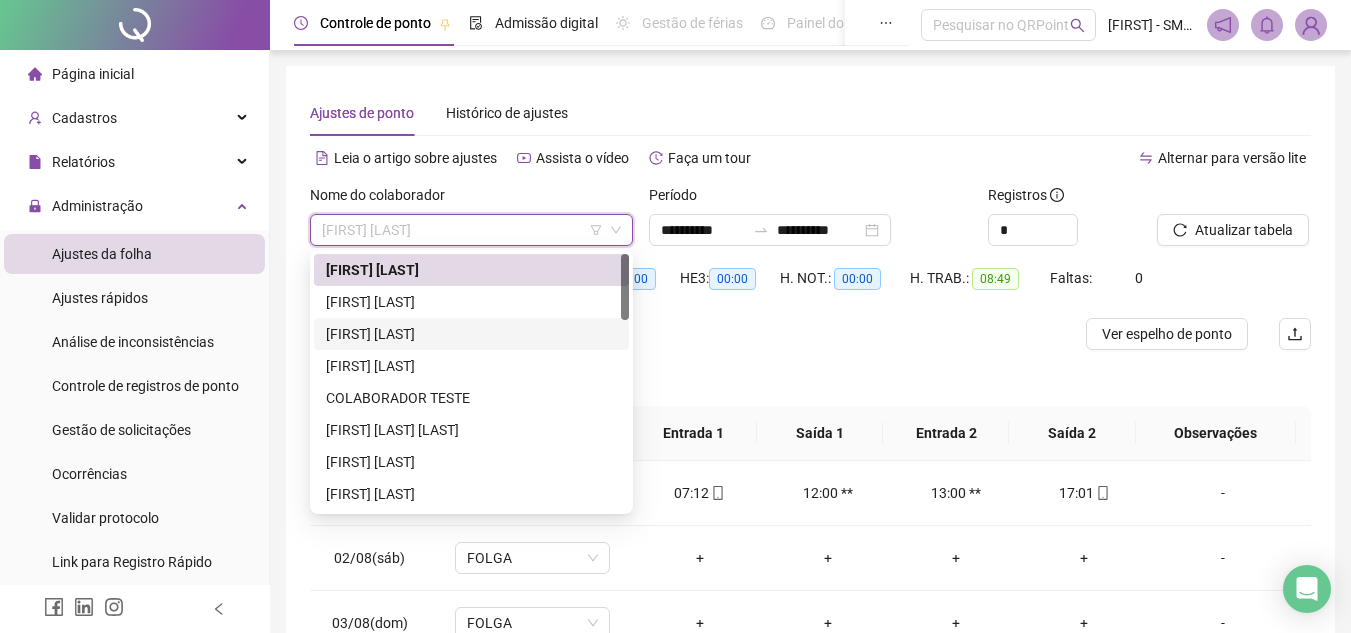 click on "[FIRST] [LAST]" at bounding box center [471, 334] 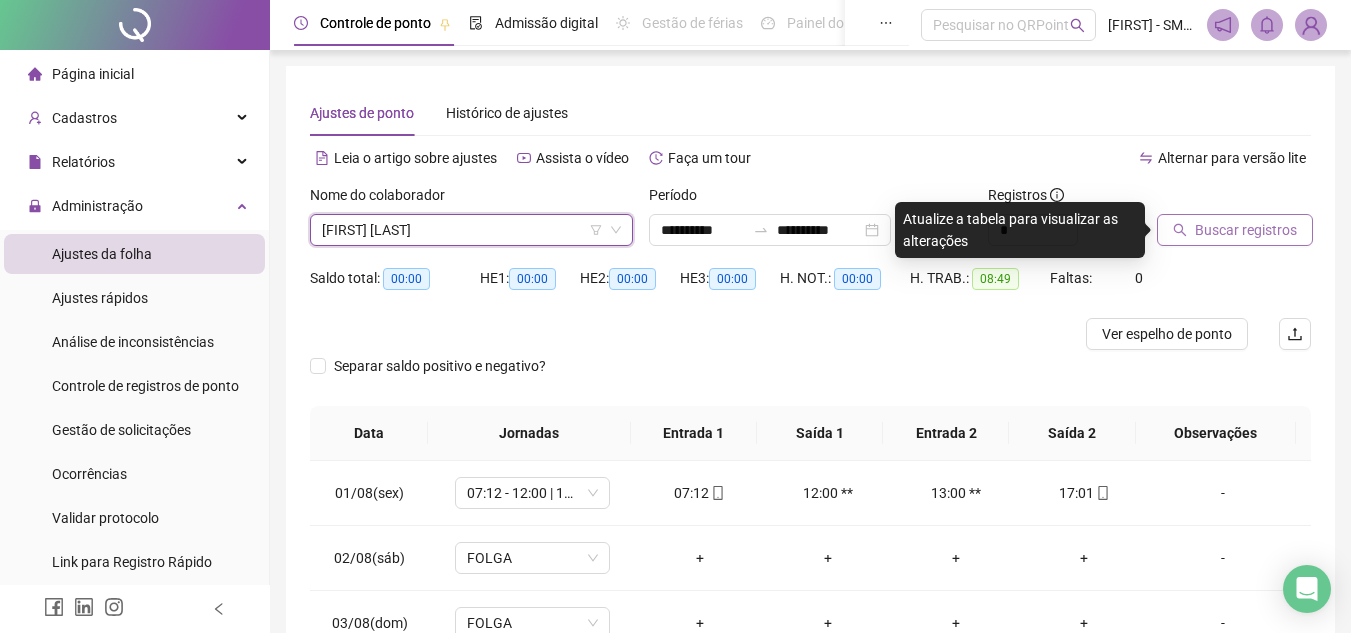 click on "Buscar registros" at bounding box center [1246, 230] 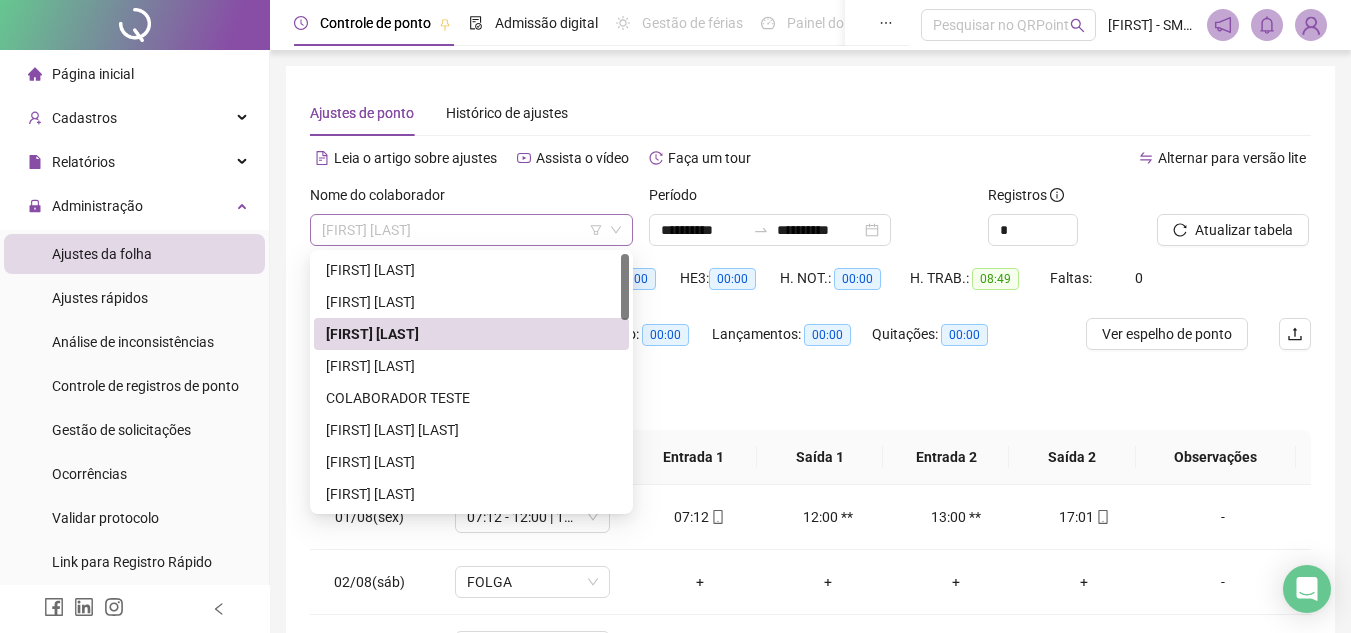click on "[FIRST] [LAST]" at bounding box center [471, 230] 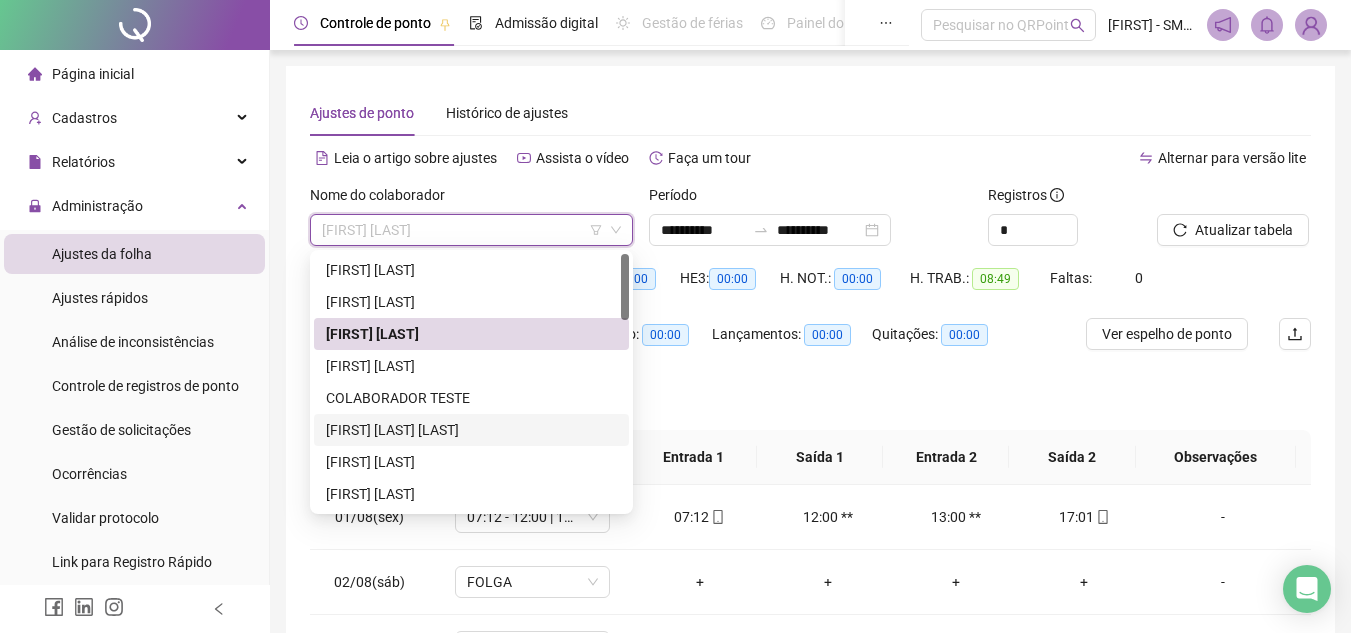 click on "[FIRST] [LAST] [LAST]" at bounding box center (471, 430) 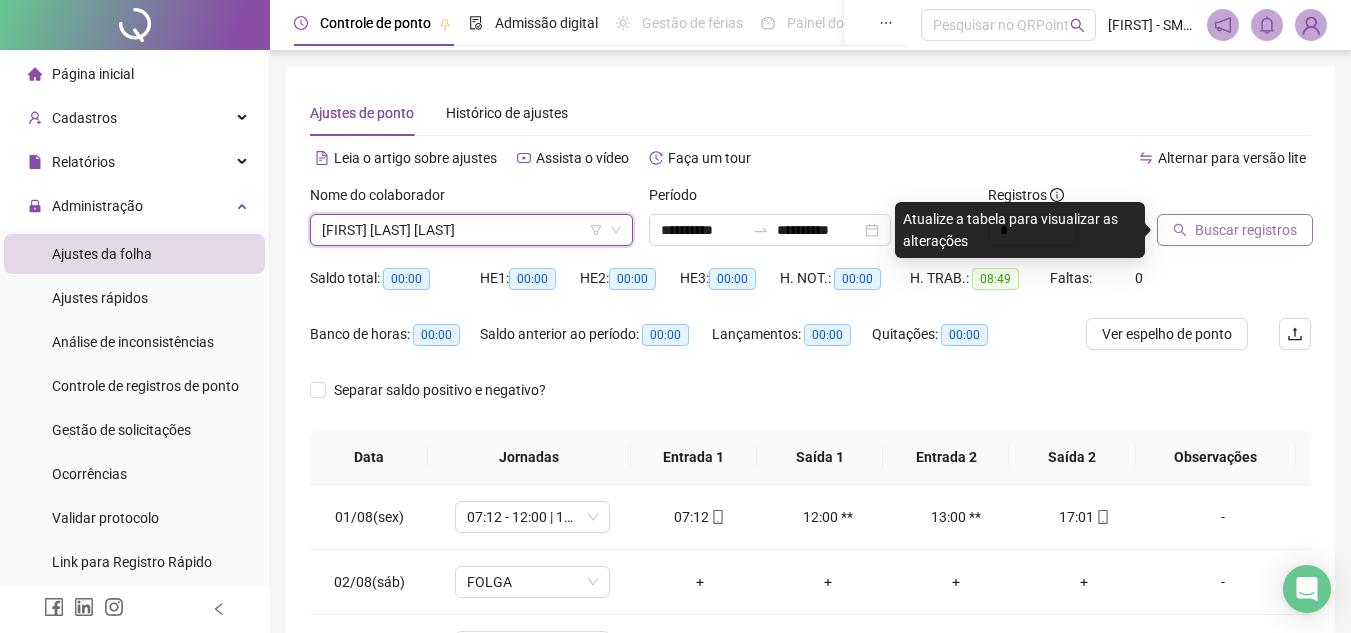 click on "Buscar registros" at bounding box center [1246, 230] 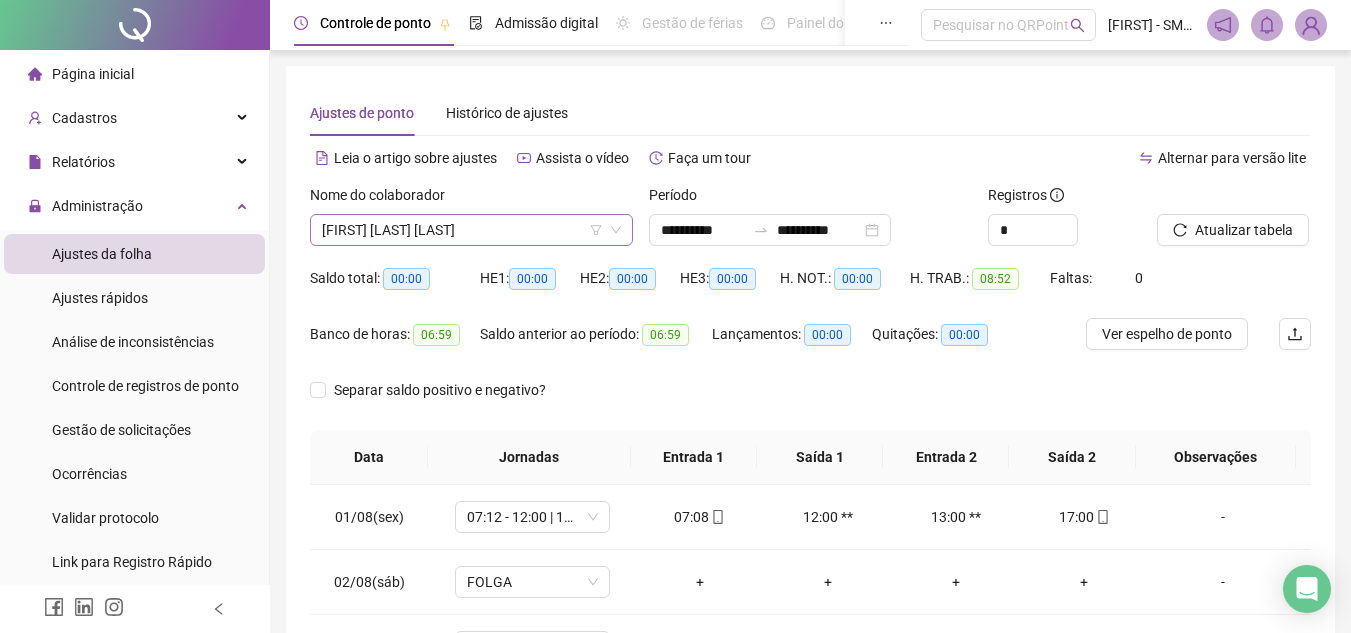 click on "[FIRST] [LAST] [LAST]" at bounding box center [471, 230] 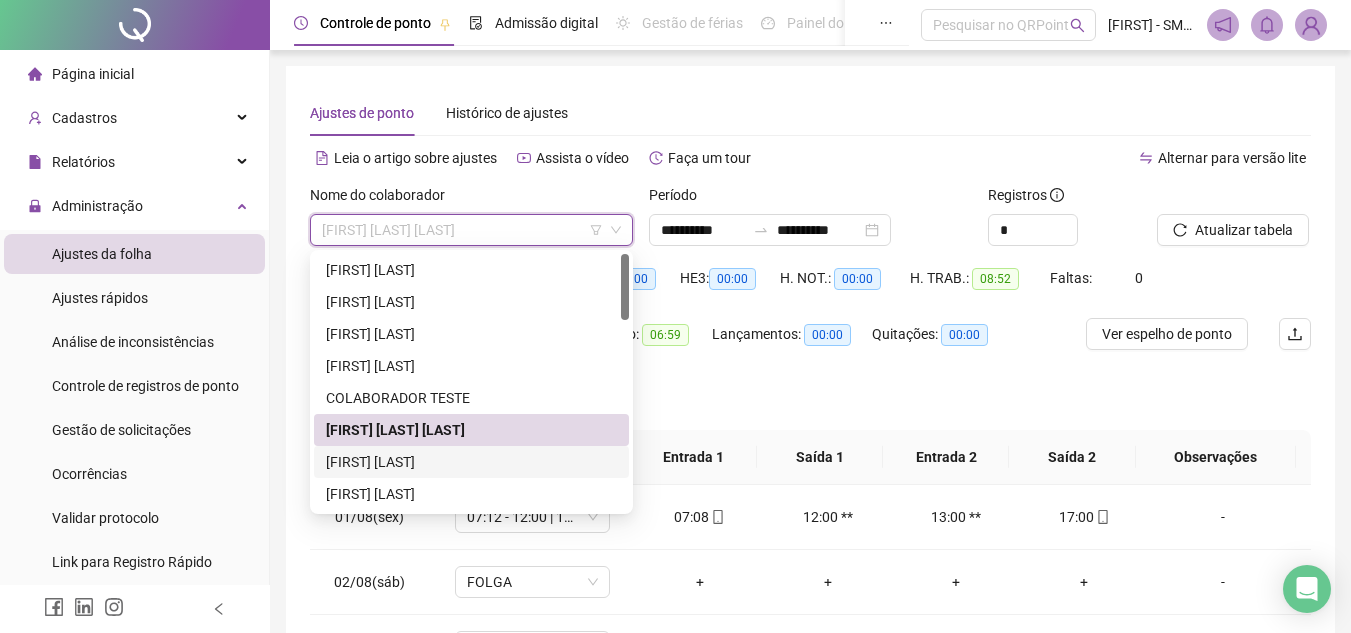 click on "[FIRST] [LAST]" at bounding box center [471, 462] 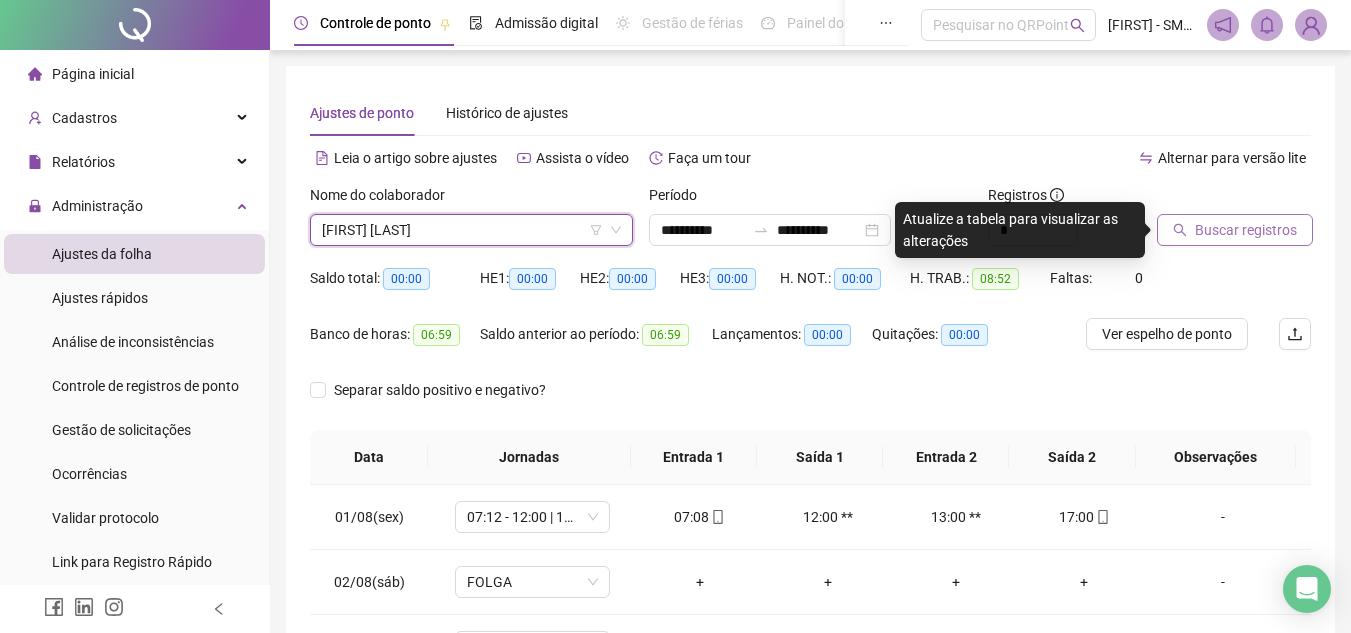 click on "Buscar registros" at bounding box center (1246, 230) 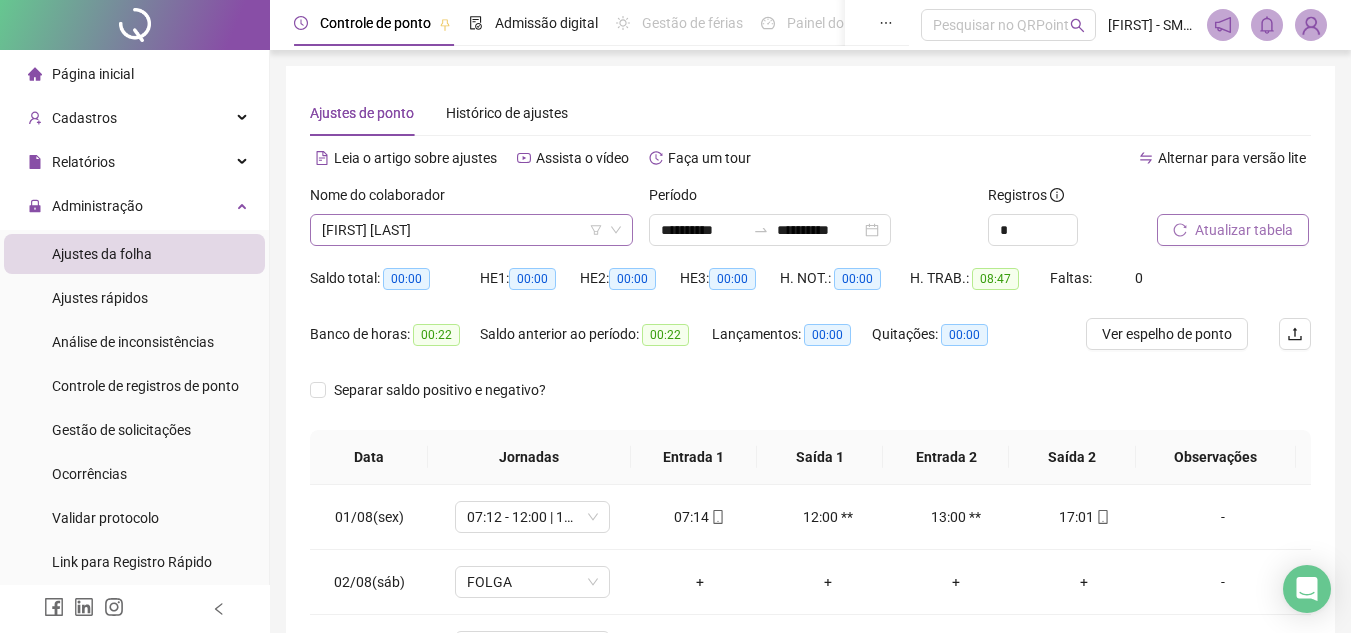 click on "[FIRST] [LAST]" at bounding box center (471, 230) 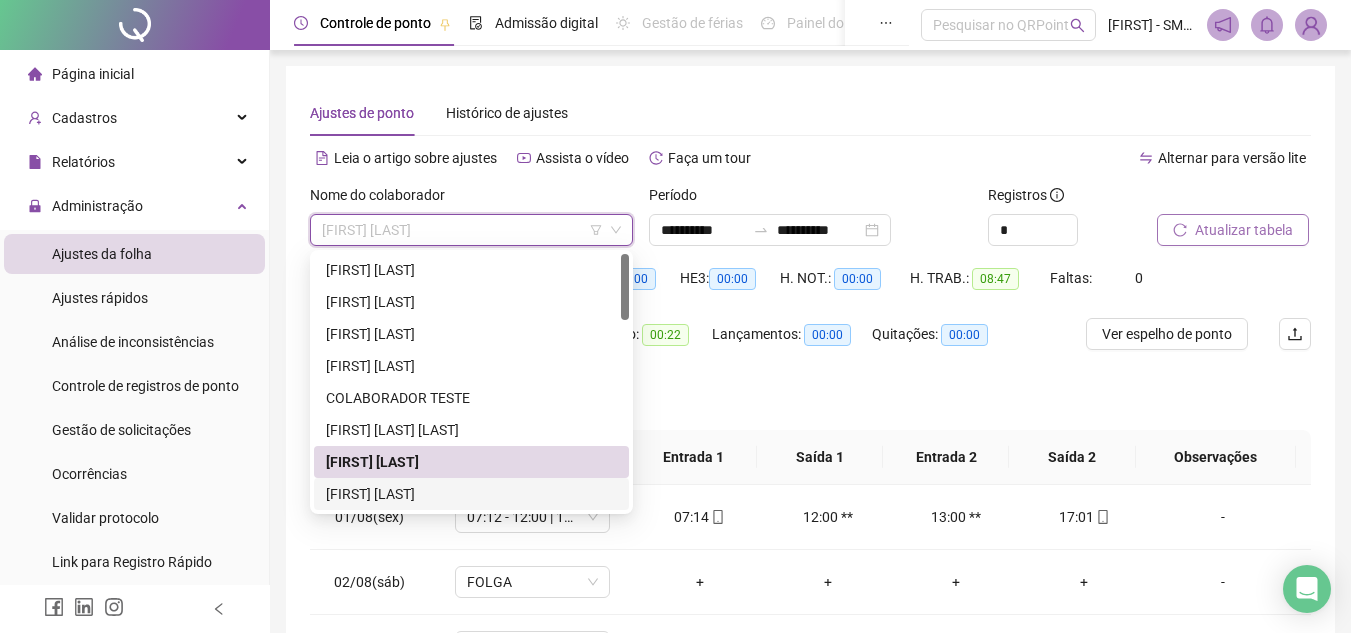 click on "[FIRST] [LAST]" at bounding box center (471, 494) 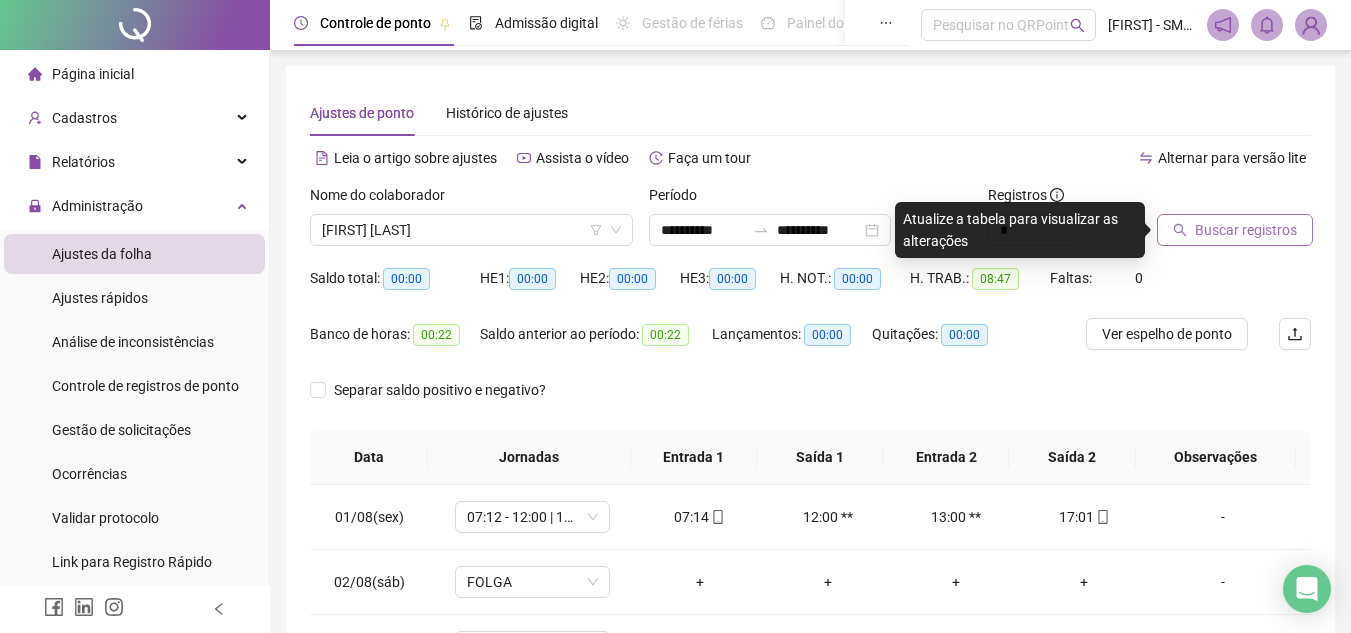 click on "Buscar registros" at bounding box center (1235, 230) 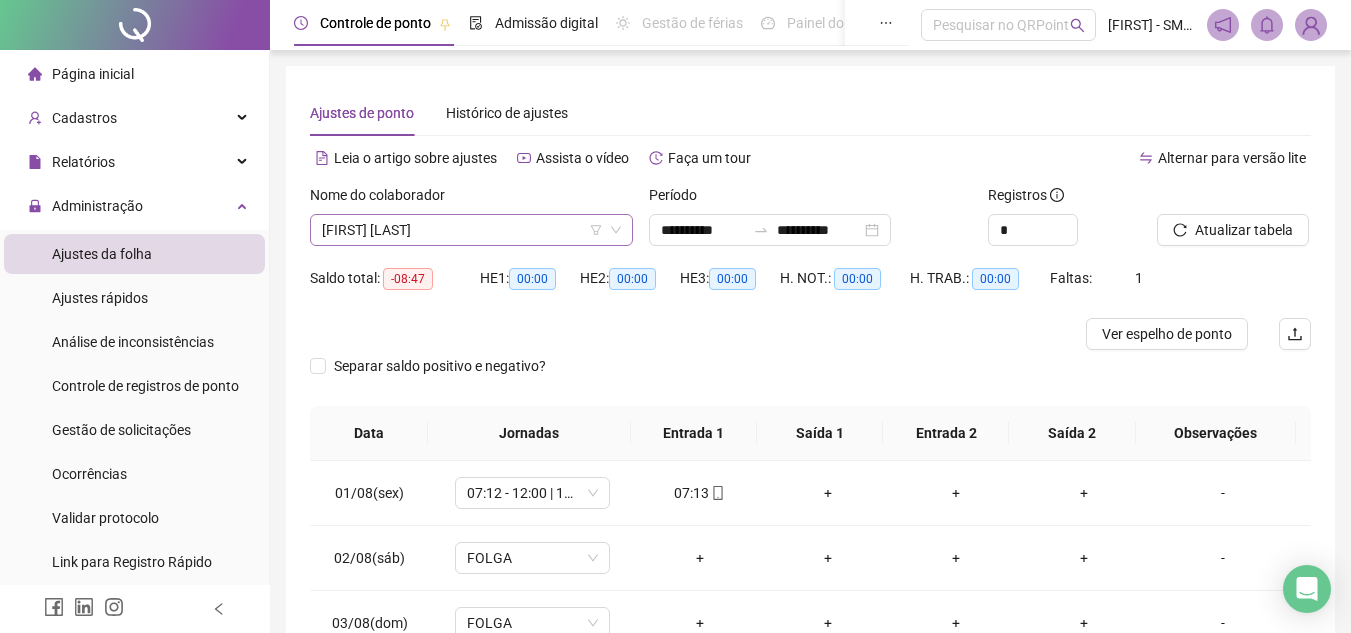 click 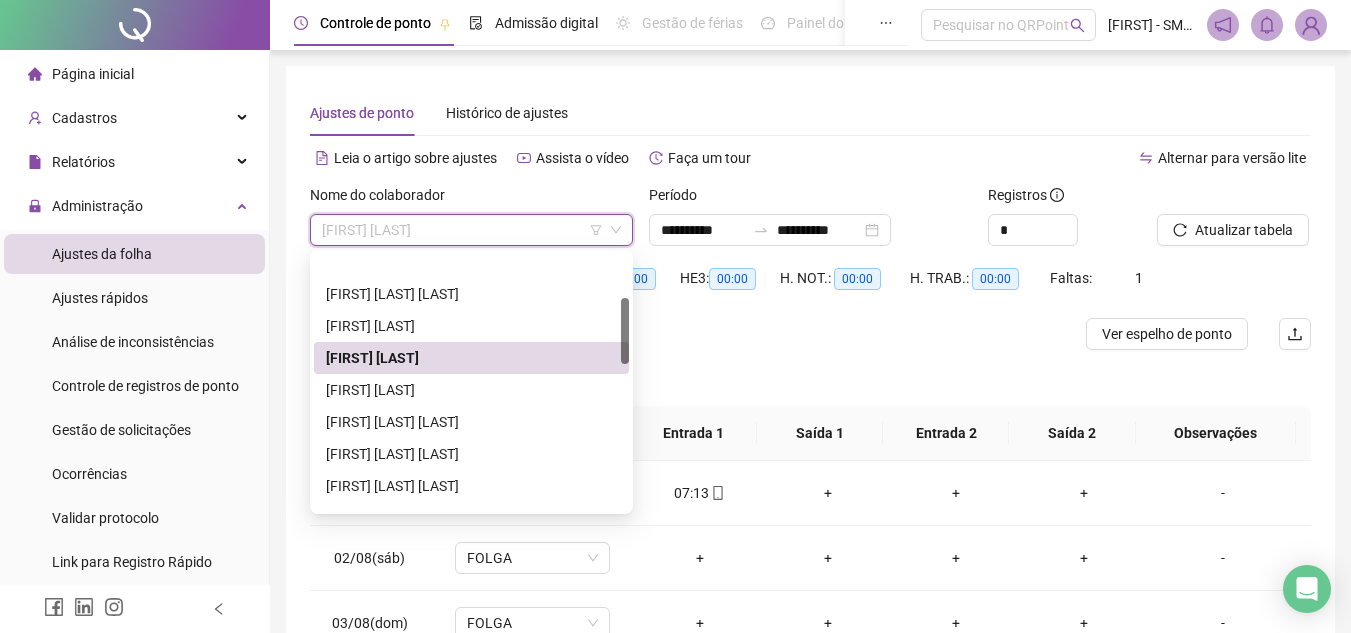 scroll, scrollTop: 171, scrollLeft: 0, axis: vertical 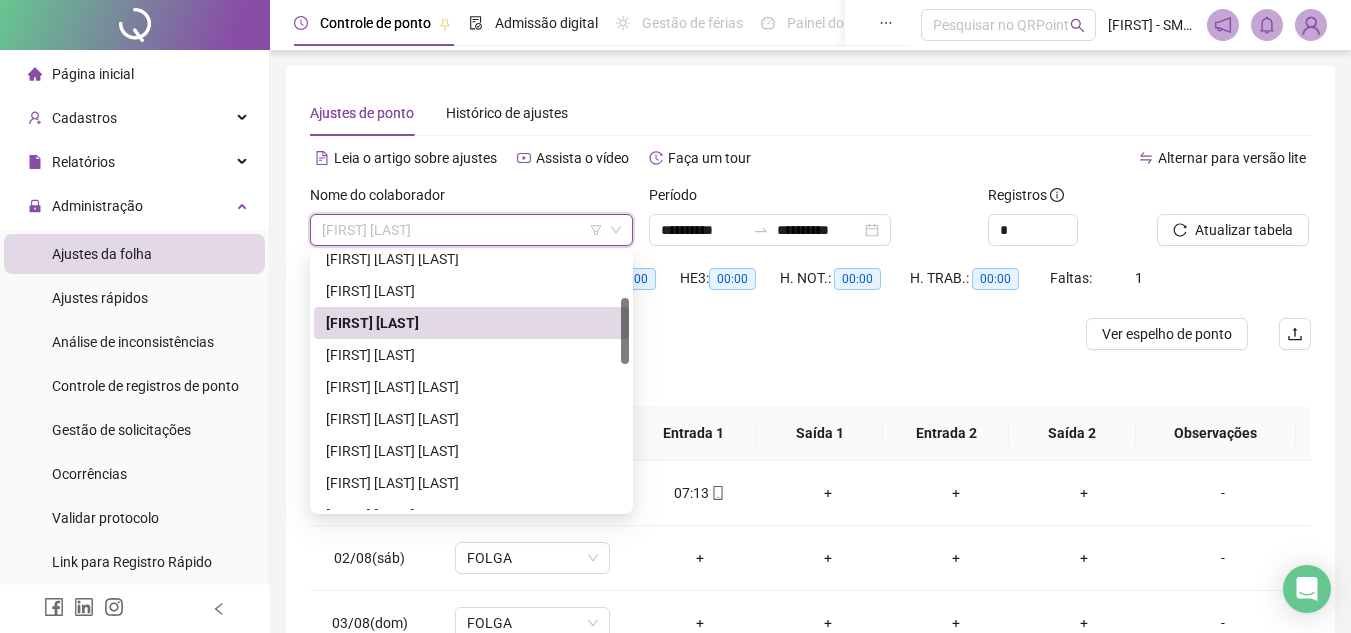 drag, startPoint x: 624, startPoint y: 292, endPoint x: 628, endPoint y: 336, distance: 44.181442 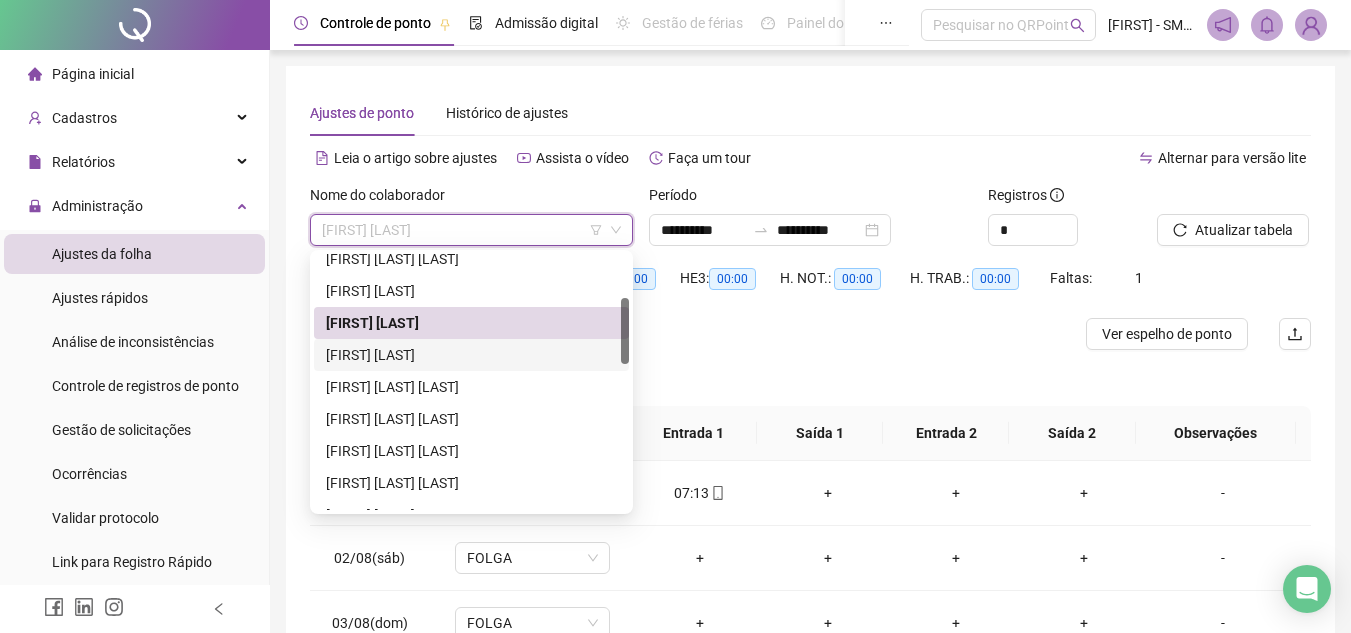 click on "[FIRST] [LAST]" at bounding box center (471, 355) 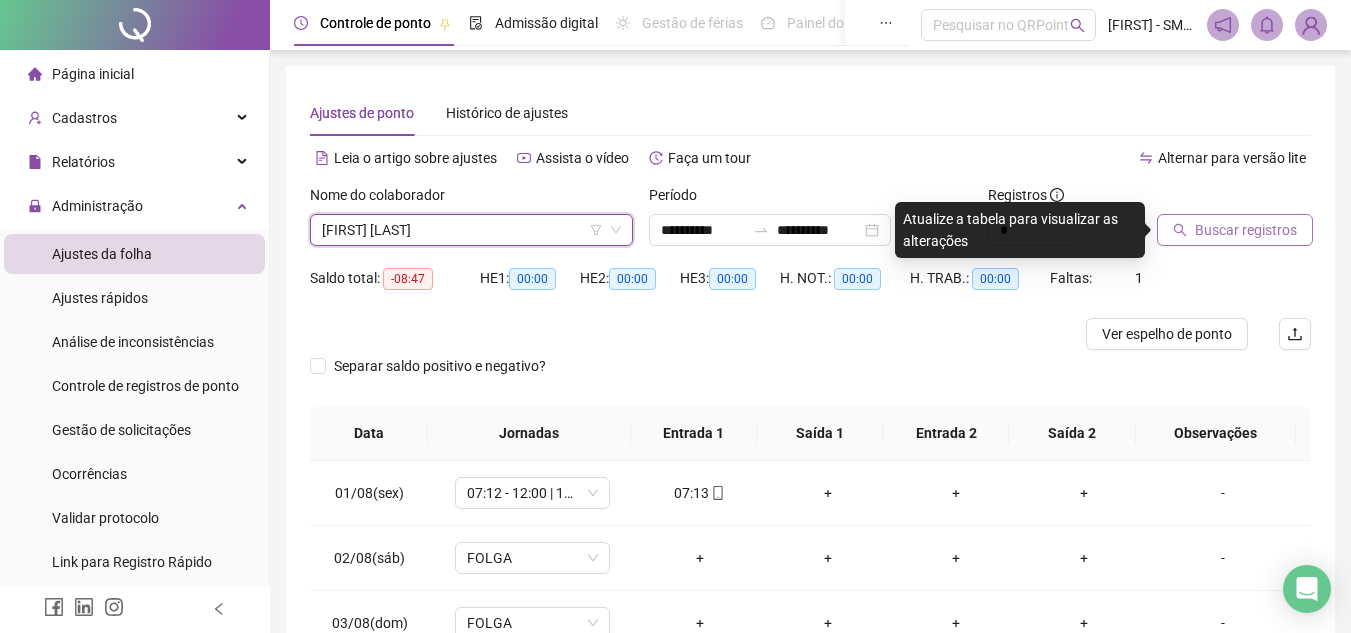 click on "Buscar registros" at bounding box center (1246, 230) 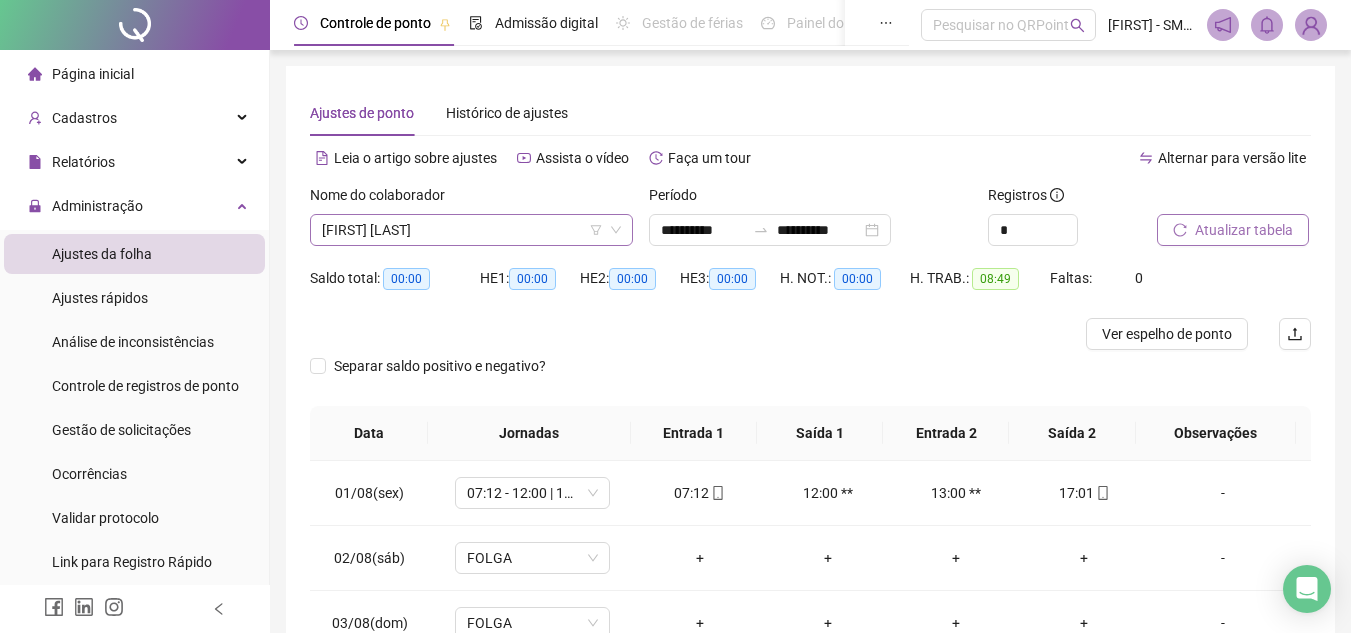 click on "[FIRST] [LAST]" at bounding box center [471, 230] 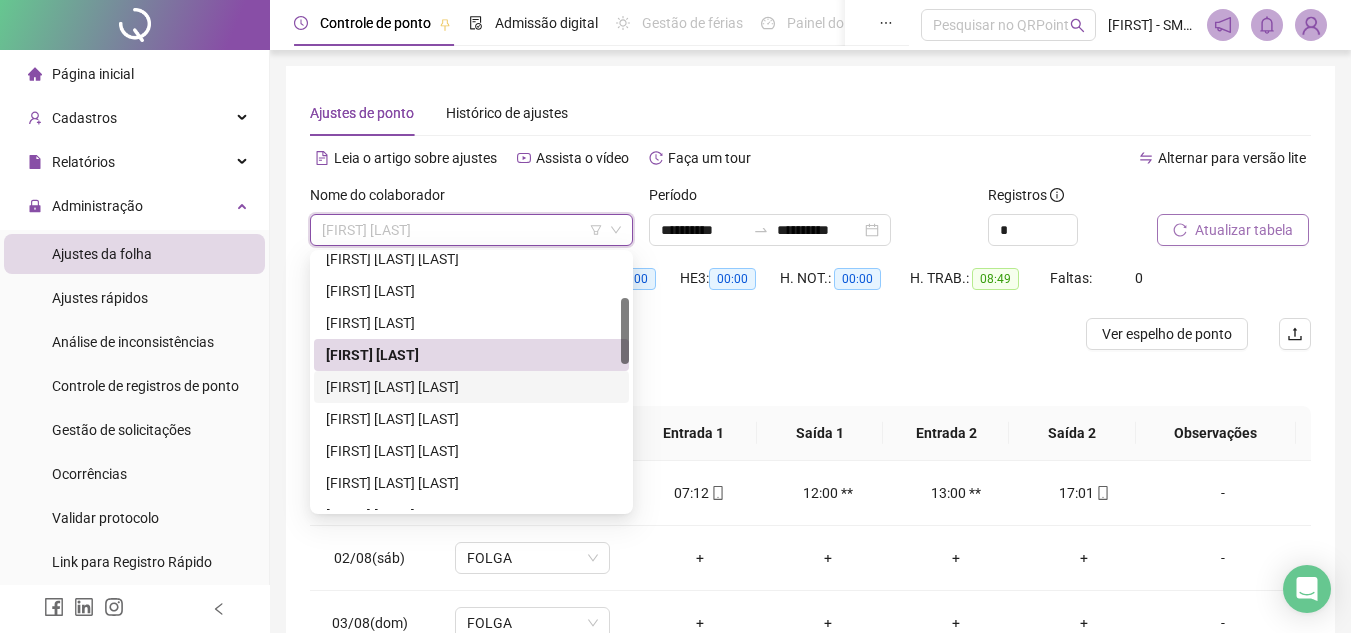 click on "[FIRST] [LAST] [LAST]" at bounding box center (471, 387) 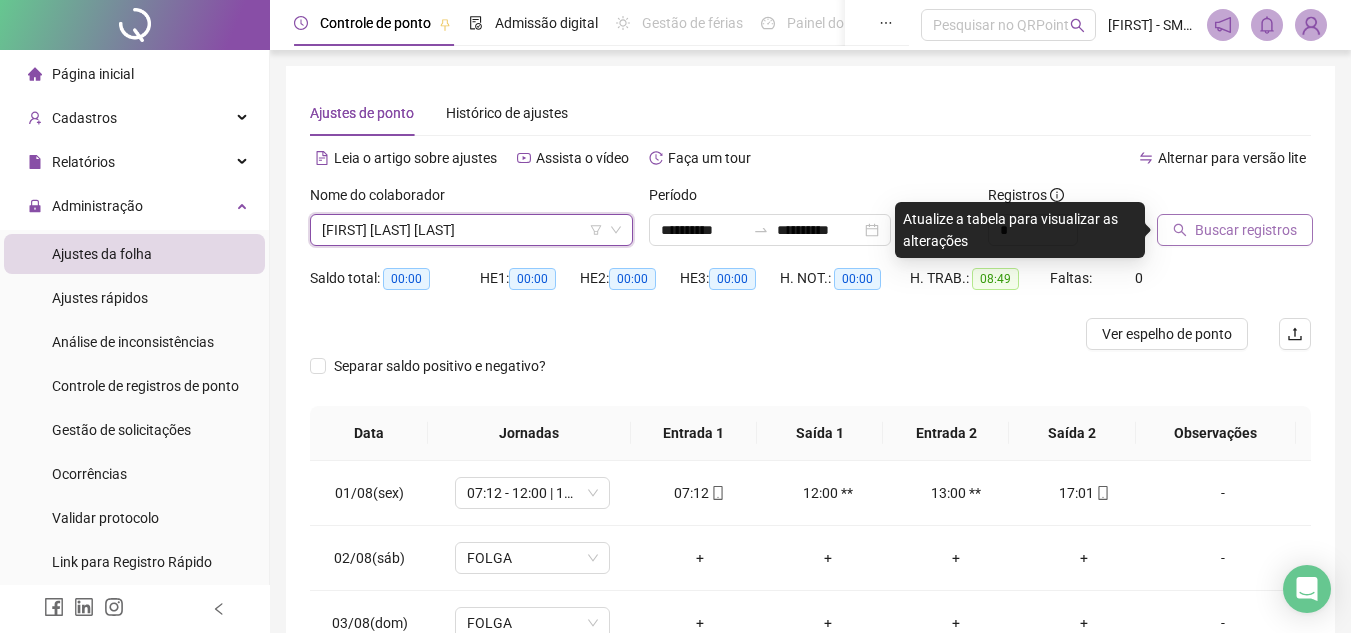 click on "Buscar registros" at bounding box center [1246, 230] 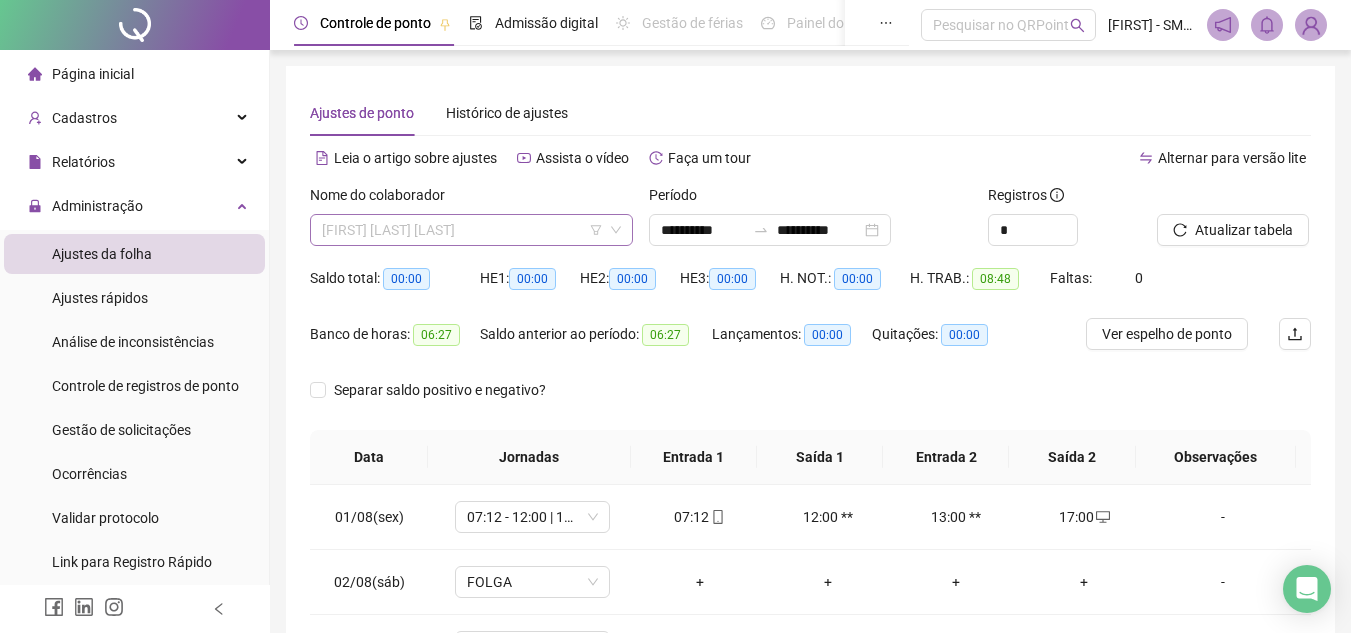 click on "[FIRST] [LAST] [LAST]" at bounding box center [471, 230] 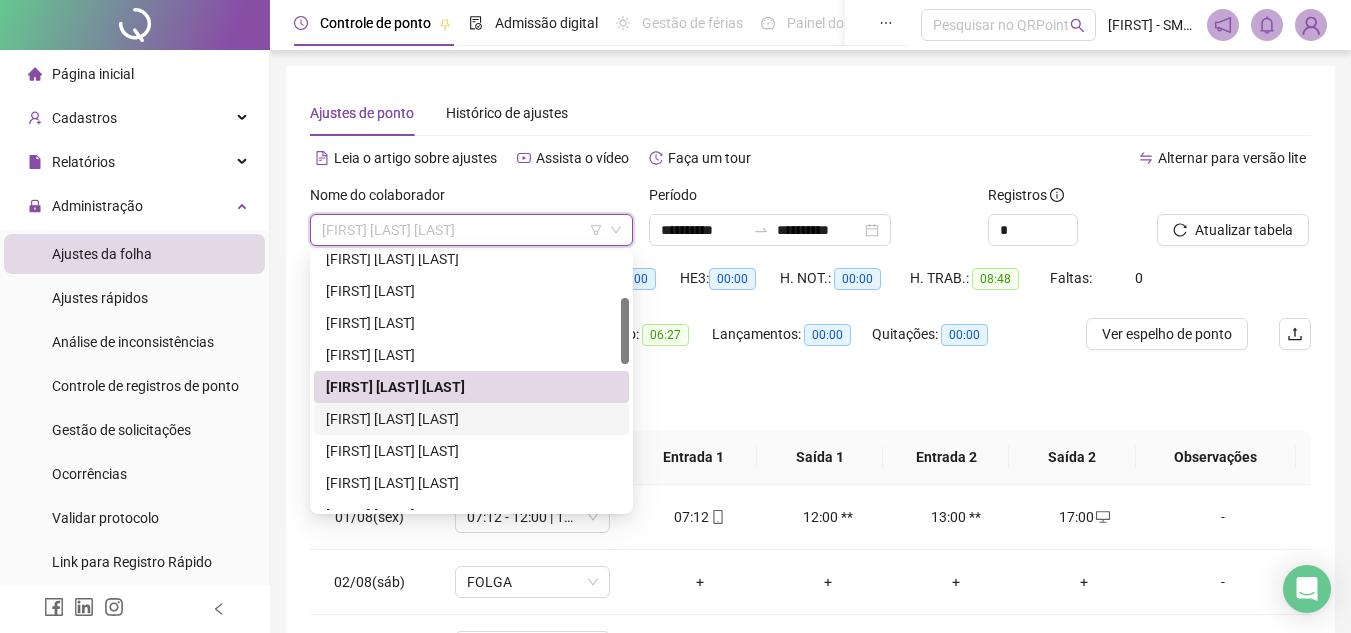 click on "[FIRST] [LAST] [LAST]" at bounding box center (471, 419) 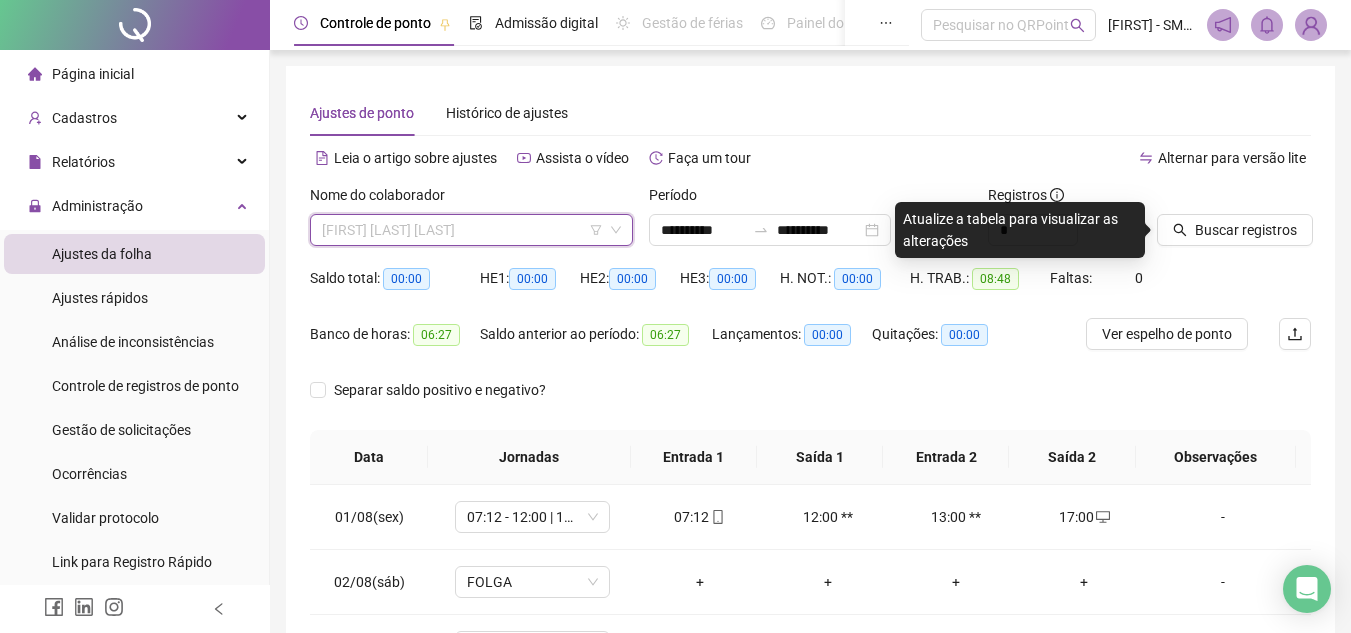 click on "[FIRST] [LAST] [LAST]" at bounding box center (471, 230) 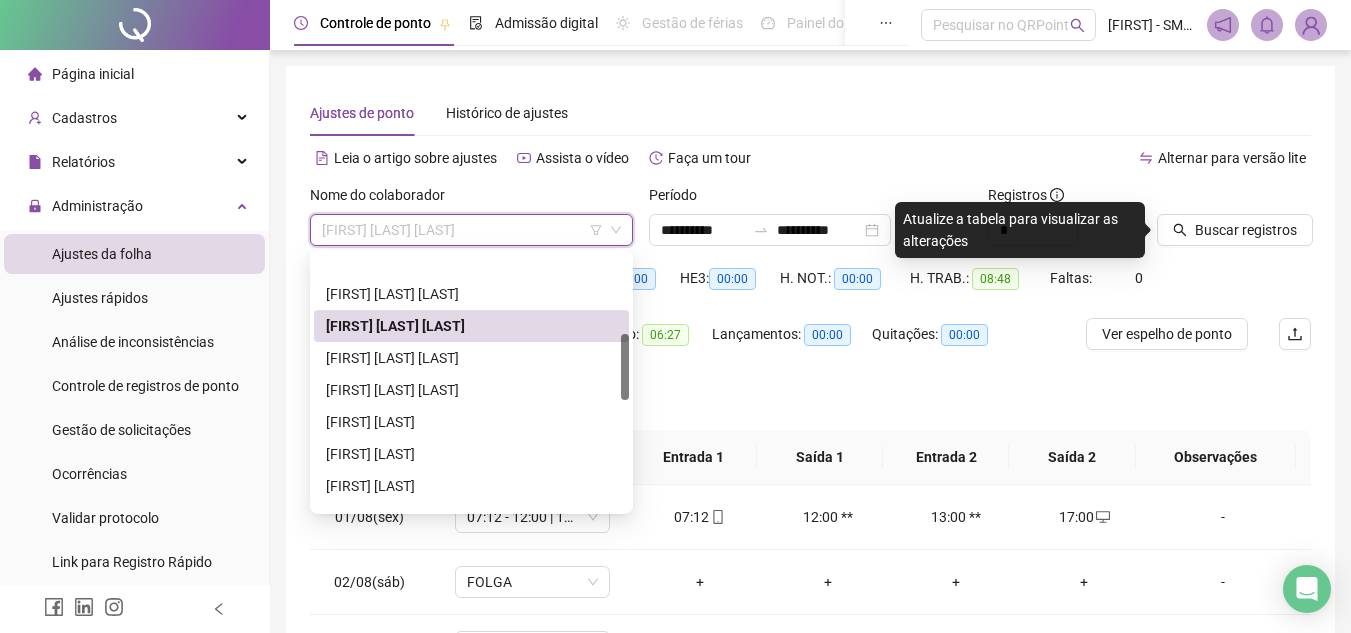 scroll, scrollTop: 311, scrollLeft: 0, axis: vertical 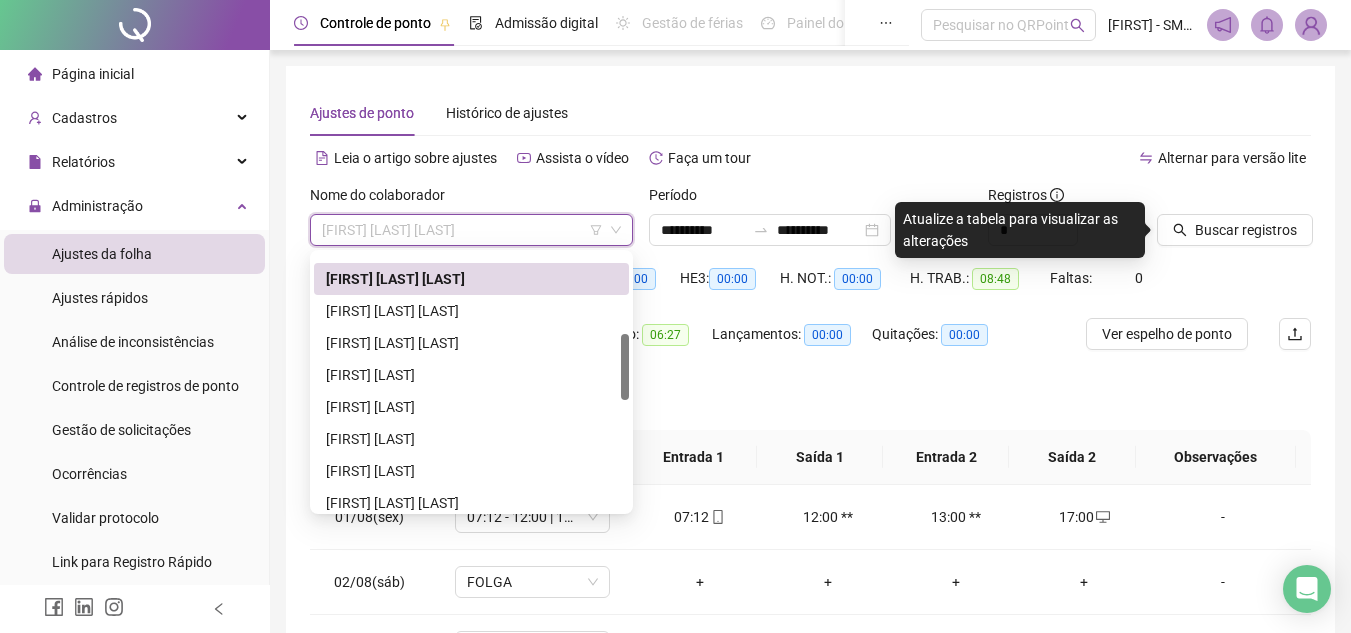 drag, startPoint x: 625, startPoint y: 341, endPoint x: 625, endPoint y: 377, distance: 36 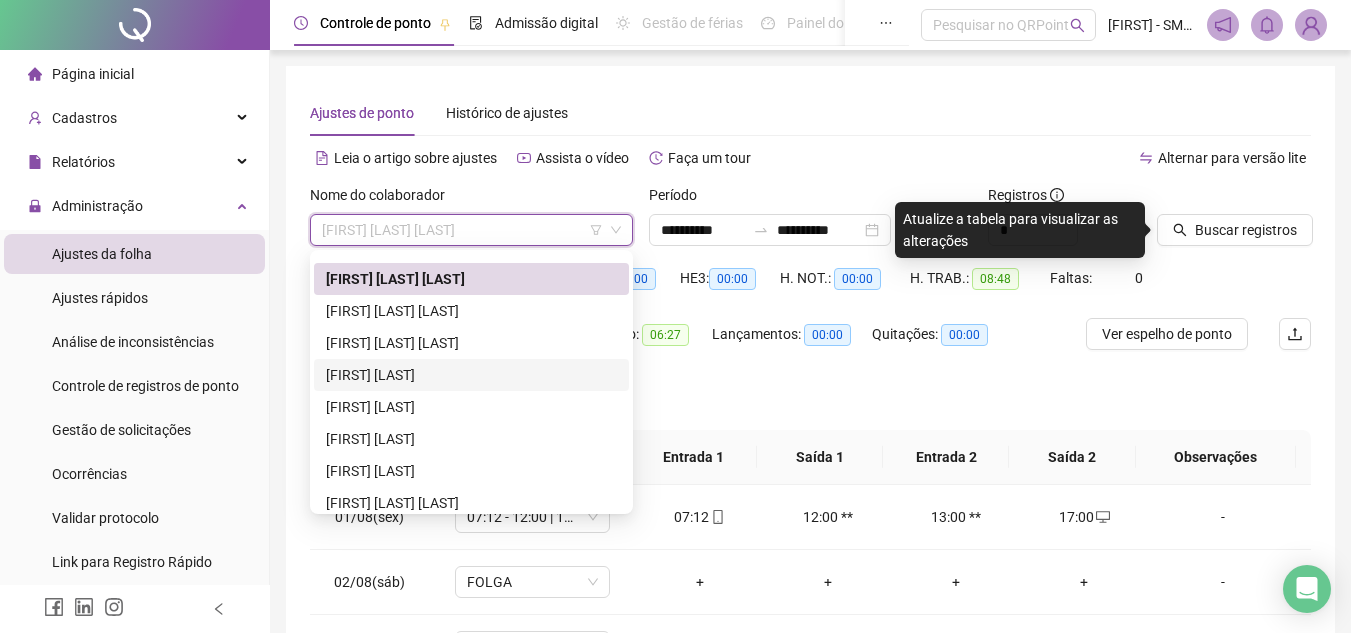 click on "[FIRST] [LAST]" at bounding box center [471, 375] 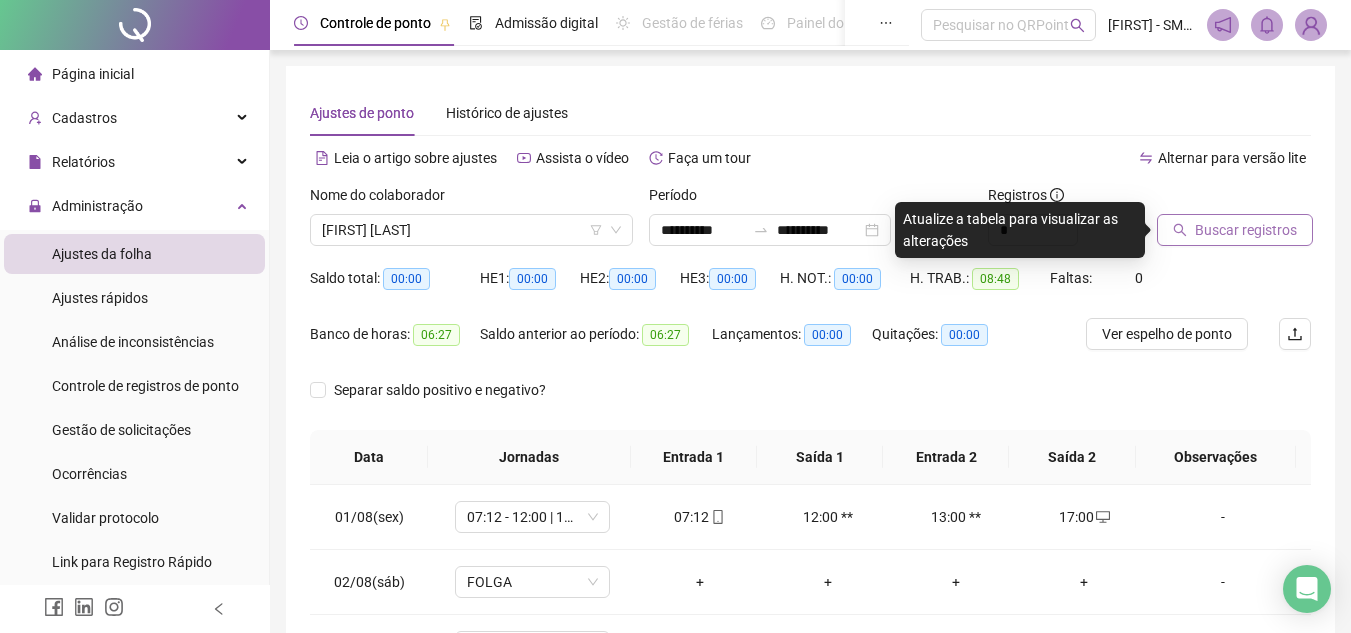 click 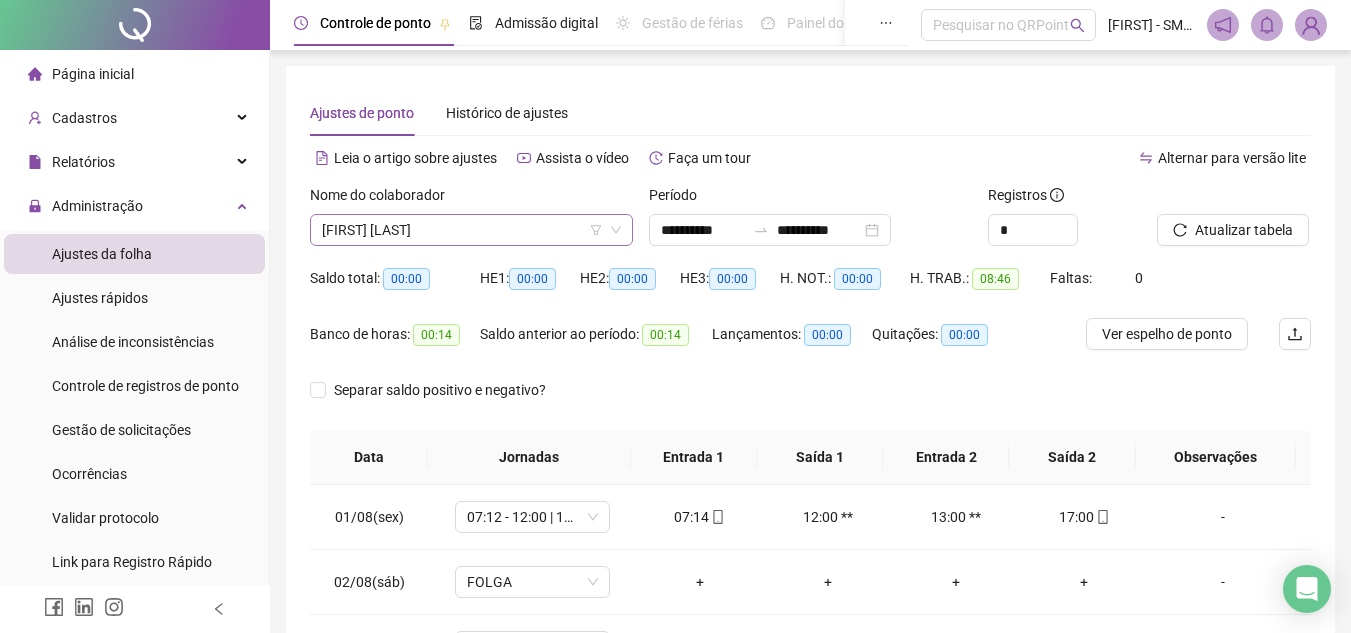 click on "[FIRST] [LAST]" at bounding box center (471, 230) 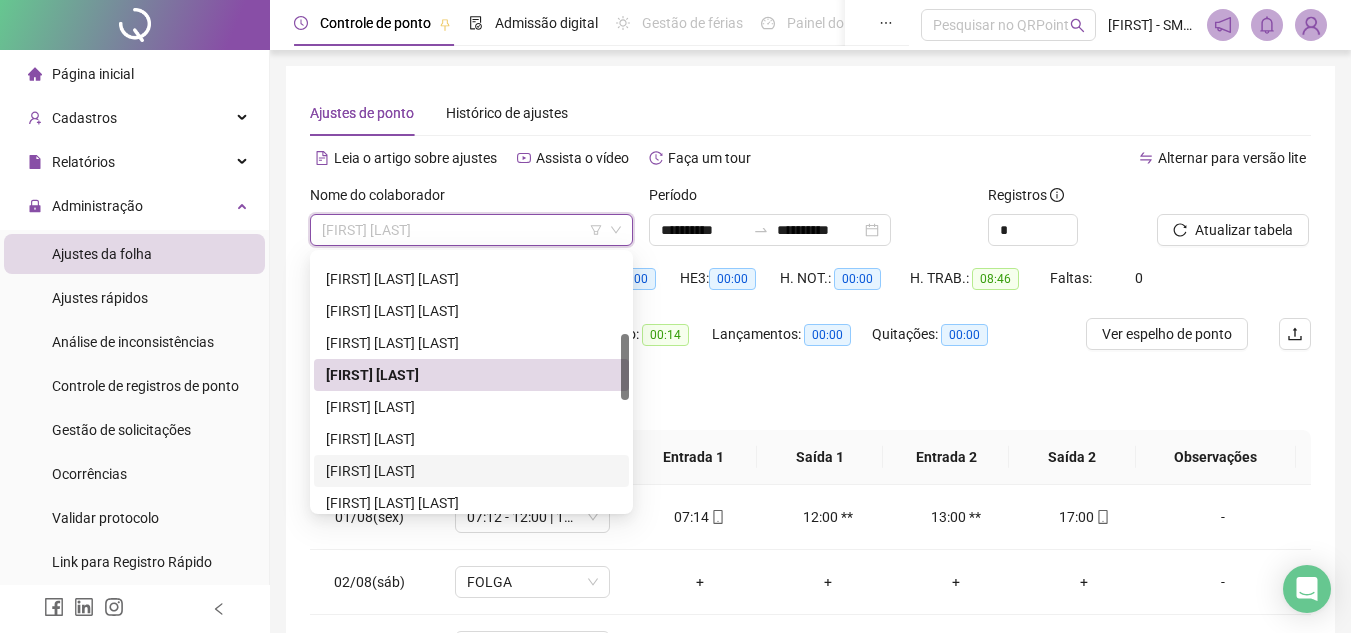 click on "[FIRST] [LAST]" at bounding box center (471, 471) 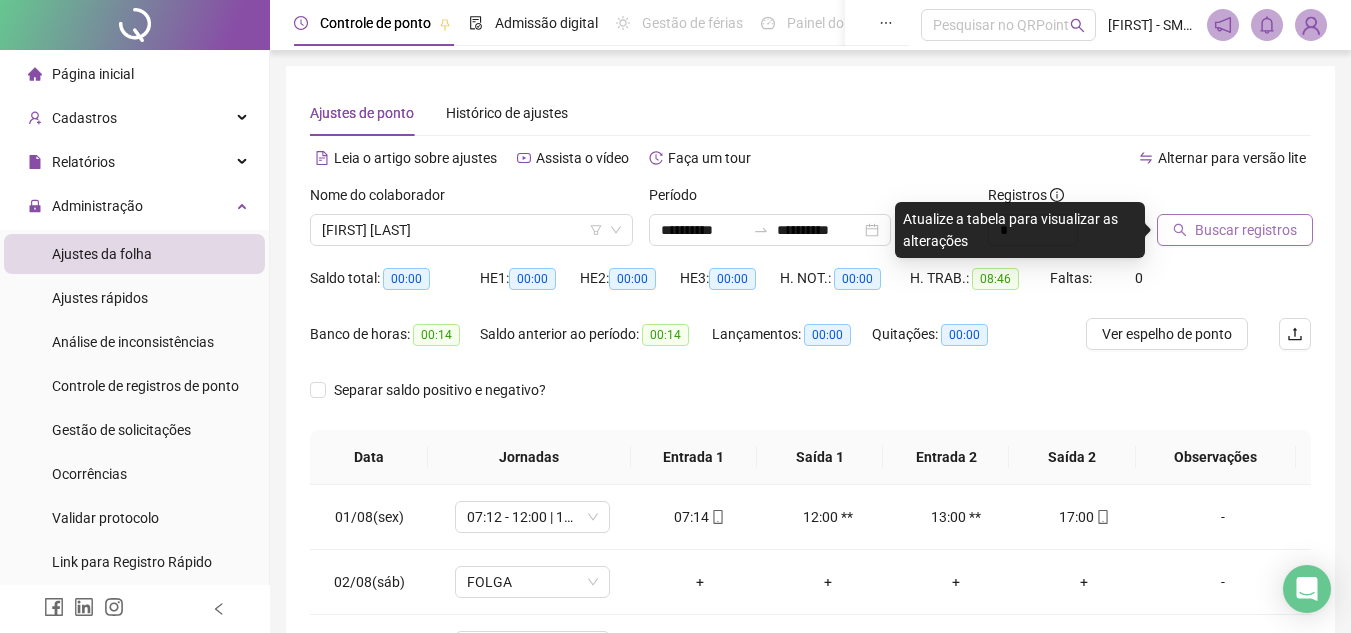 click on "Buscar registros" at bounding box center [1235, 230] 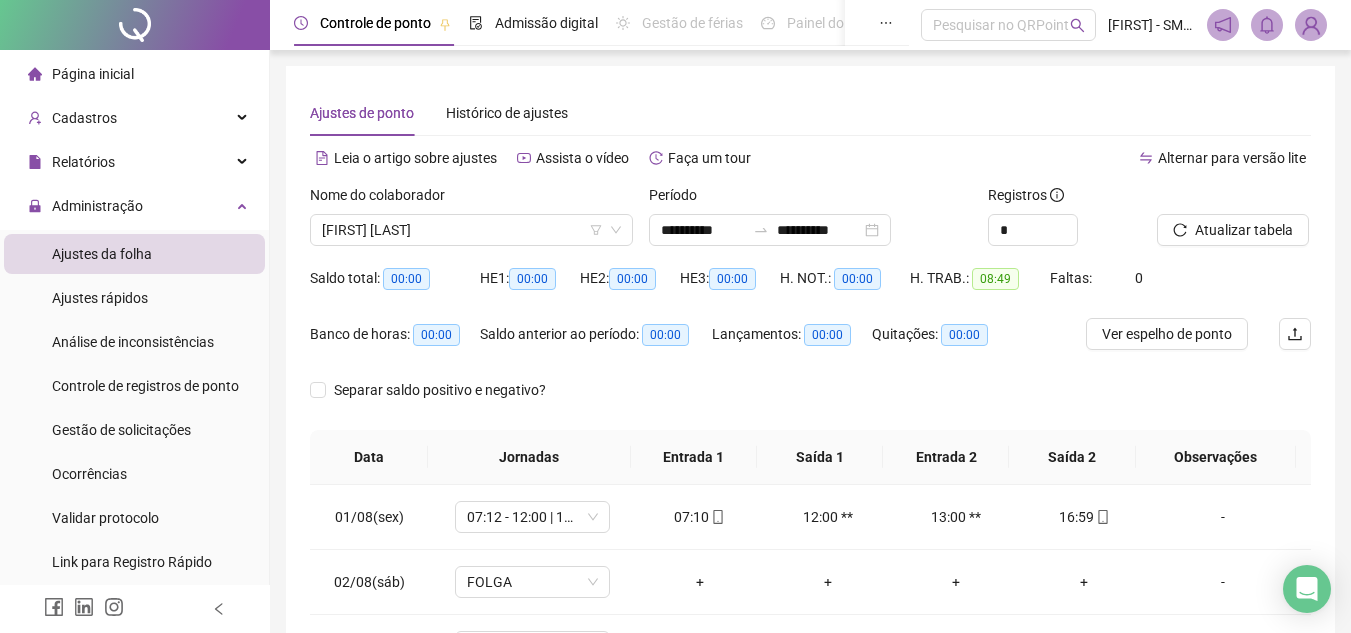 click on "Nome do colaborador" at bounding box center [471, 199] 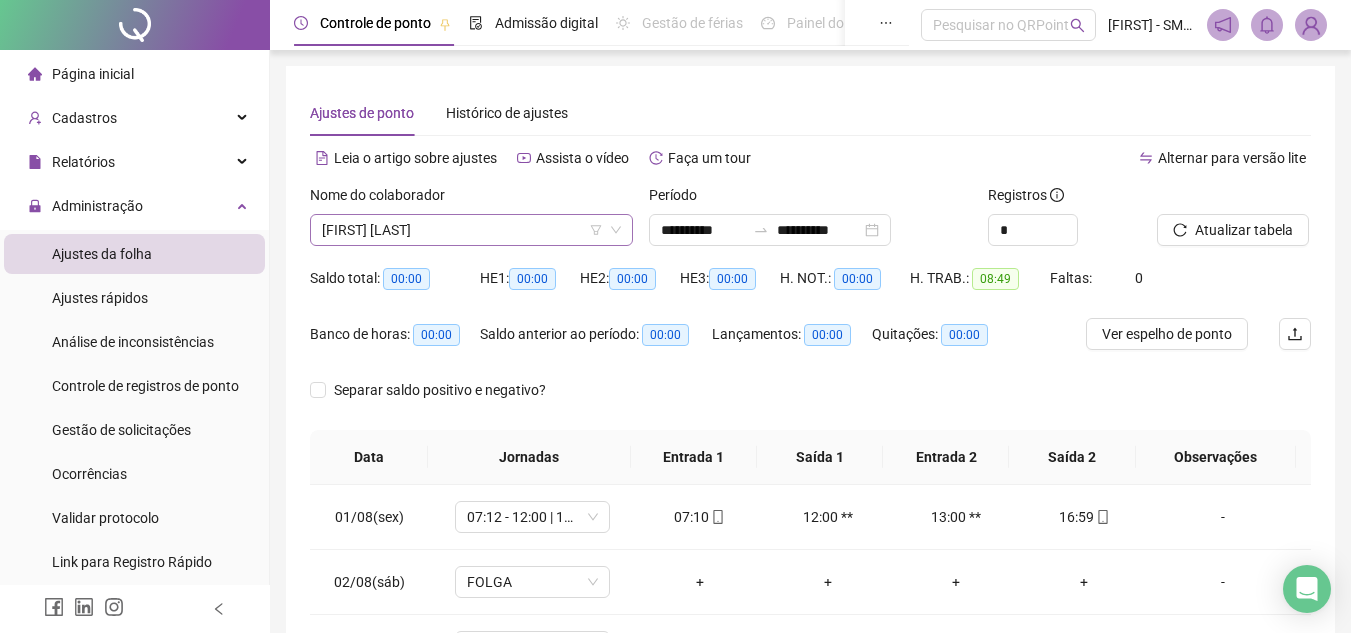 click on "[FIRST] [LAST]" at bounding box center (471, 230) 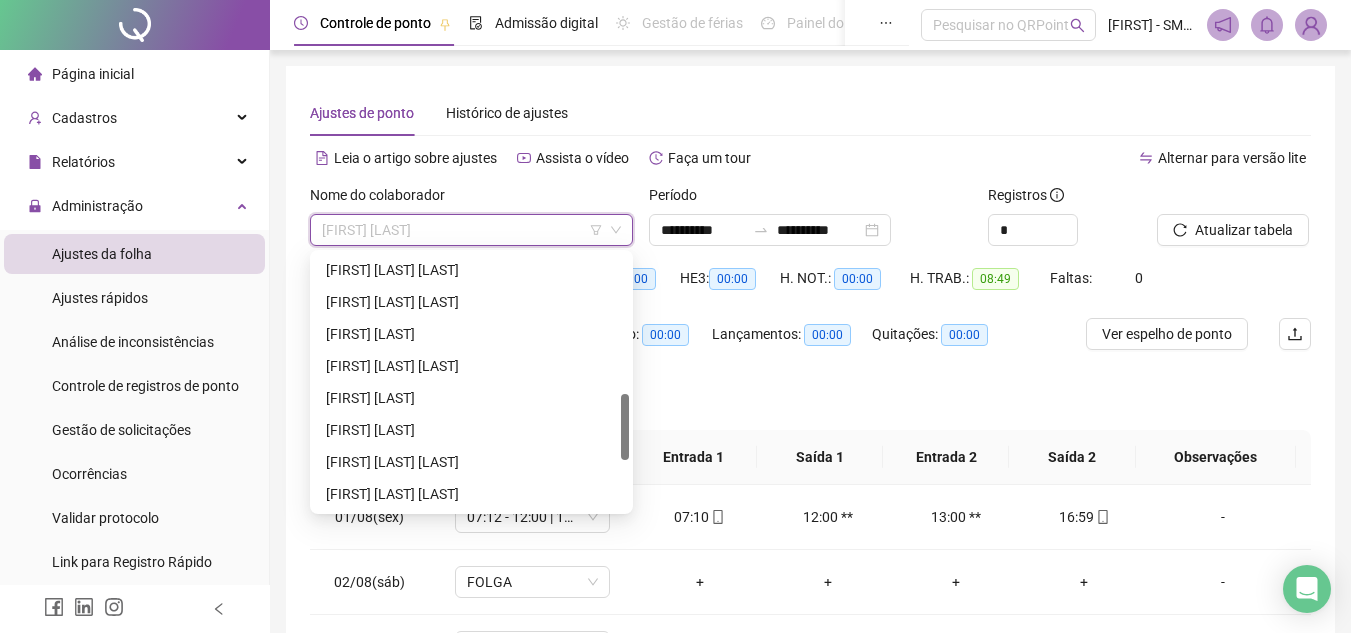 scroll, scrollTop: 540, scrollLeft: 0, axis: vertical 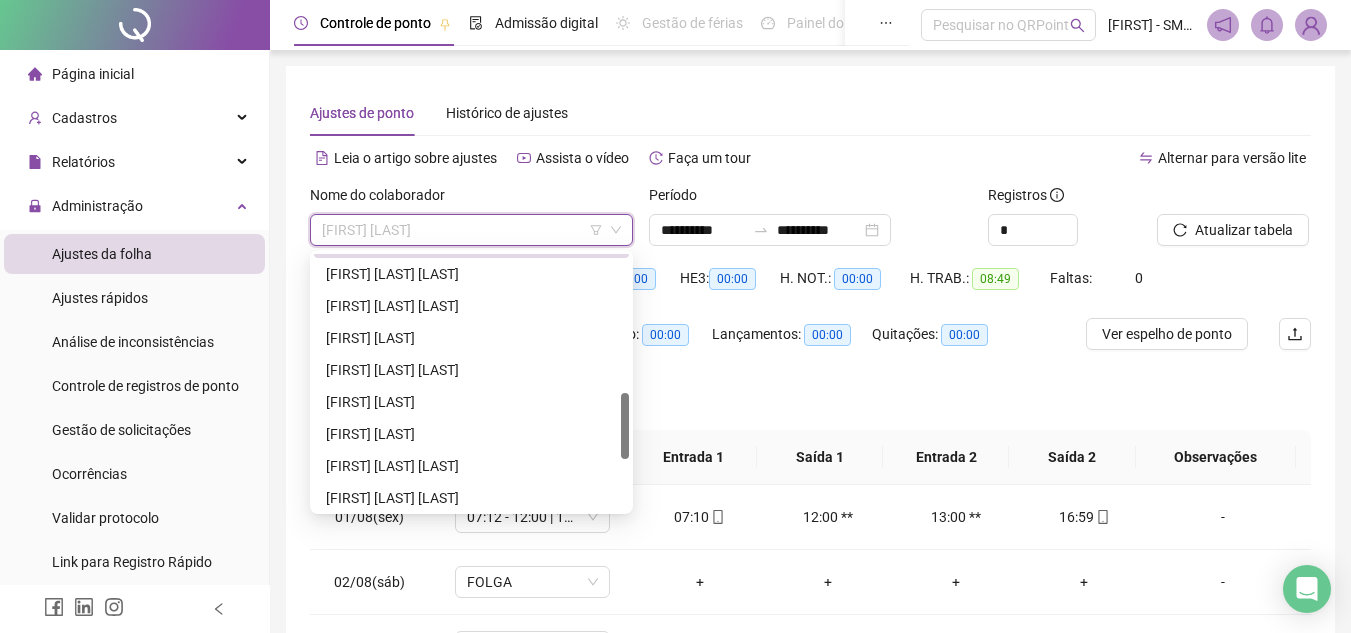 drag, startPoint x: 622, startPoint y: 377, endPoint x: 630, endPoint y: 436, distance: 59.5399 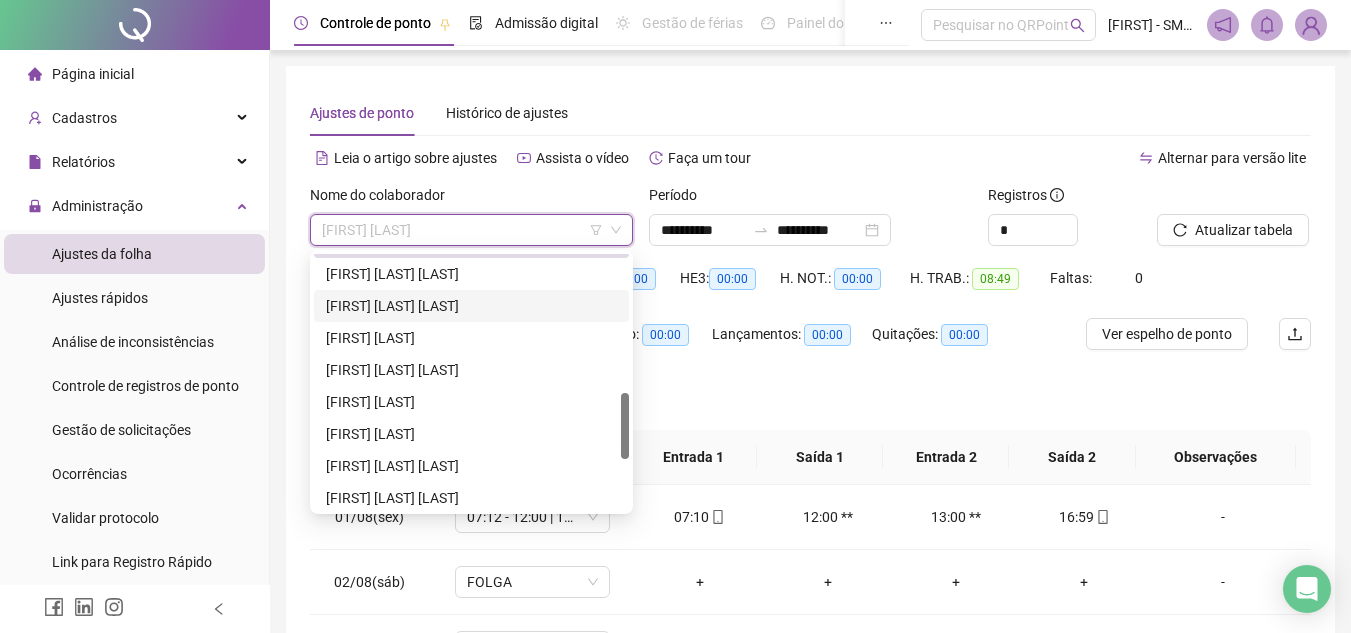 click on "[FIRST] [LAST] [LAST]" at bounding box center [471, 306] 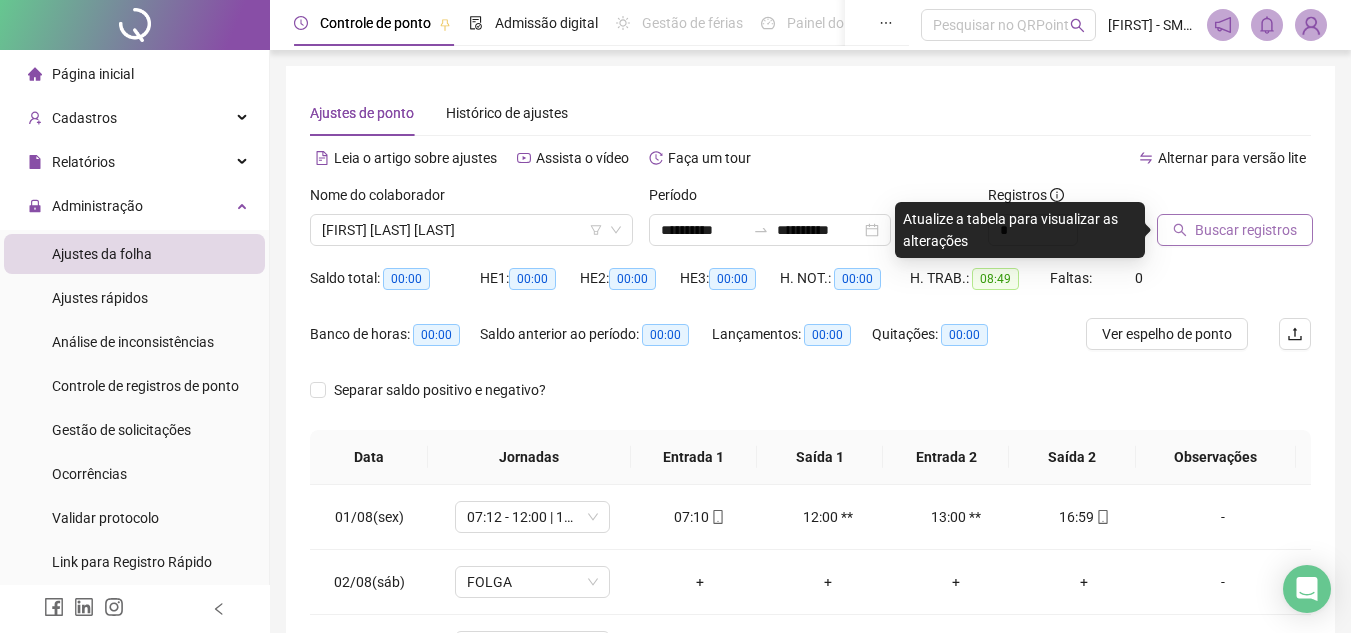 click on "Buscar registros" at bounding box center [1246, 230] 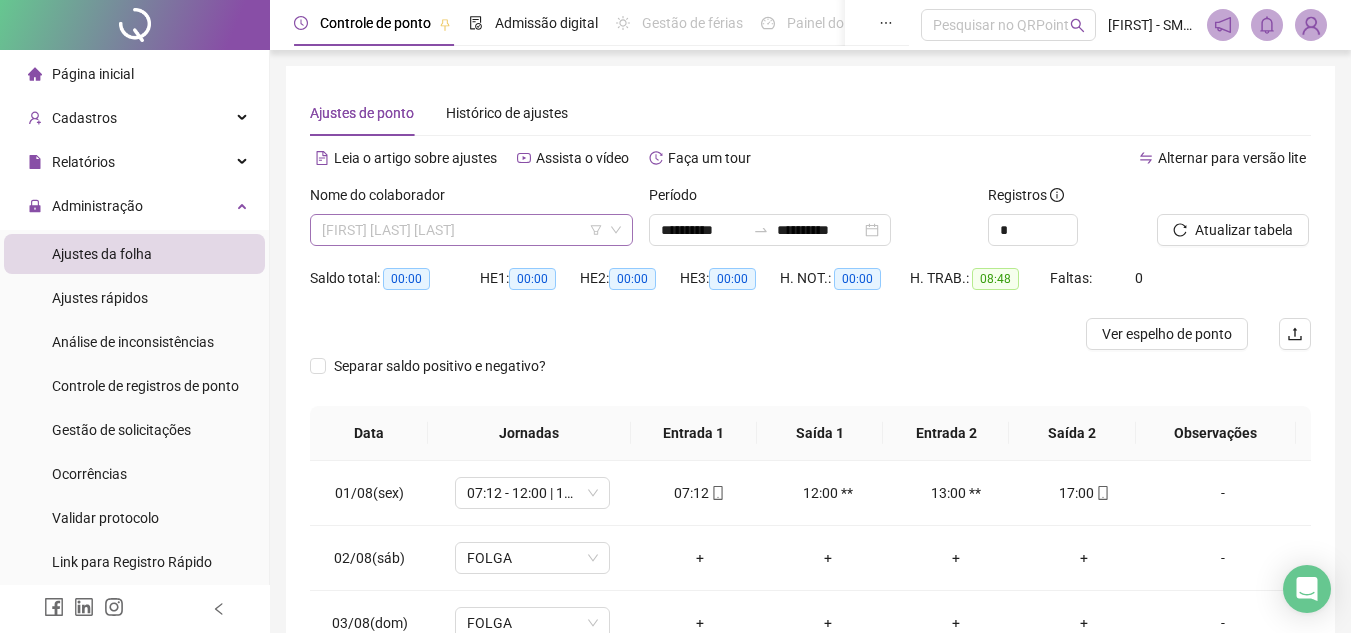 click on "[FIRST] [LAST] [LAST]" at bounding box center (471, 230) 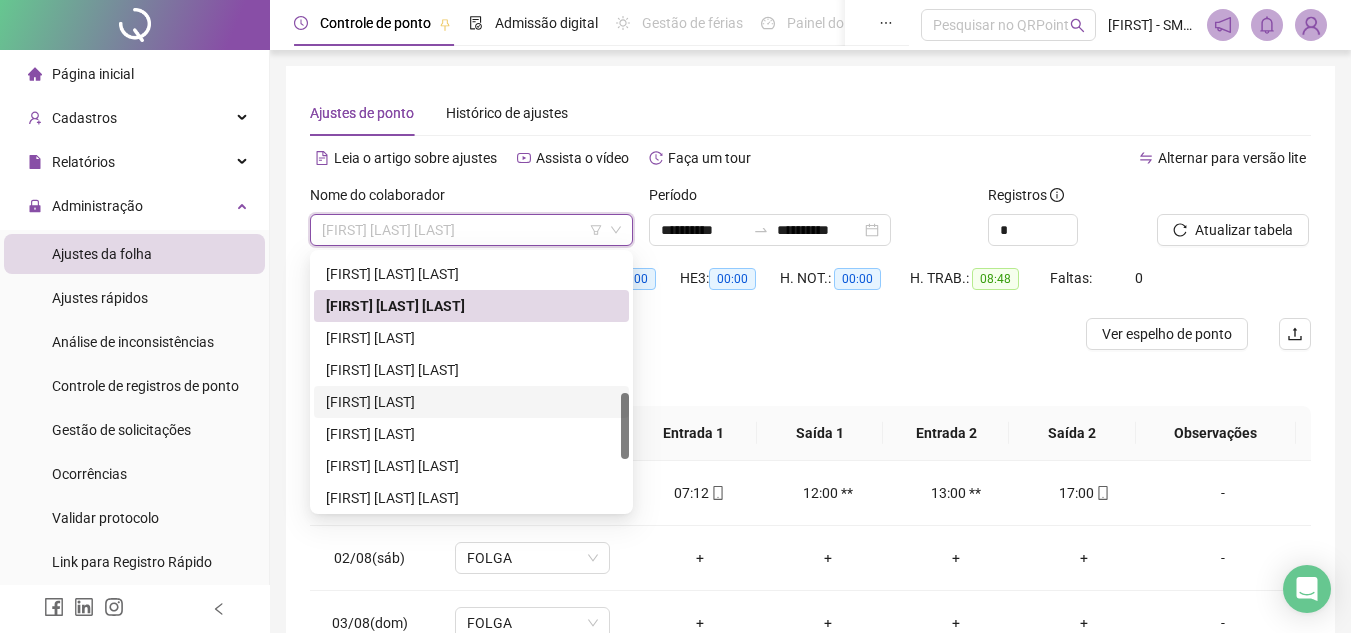 click on "[FIRST] [LAST]" at bounding box center (471, 402) 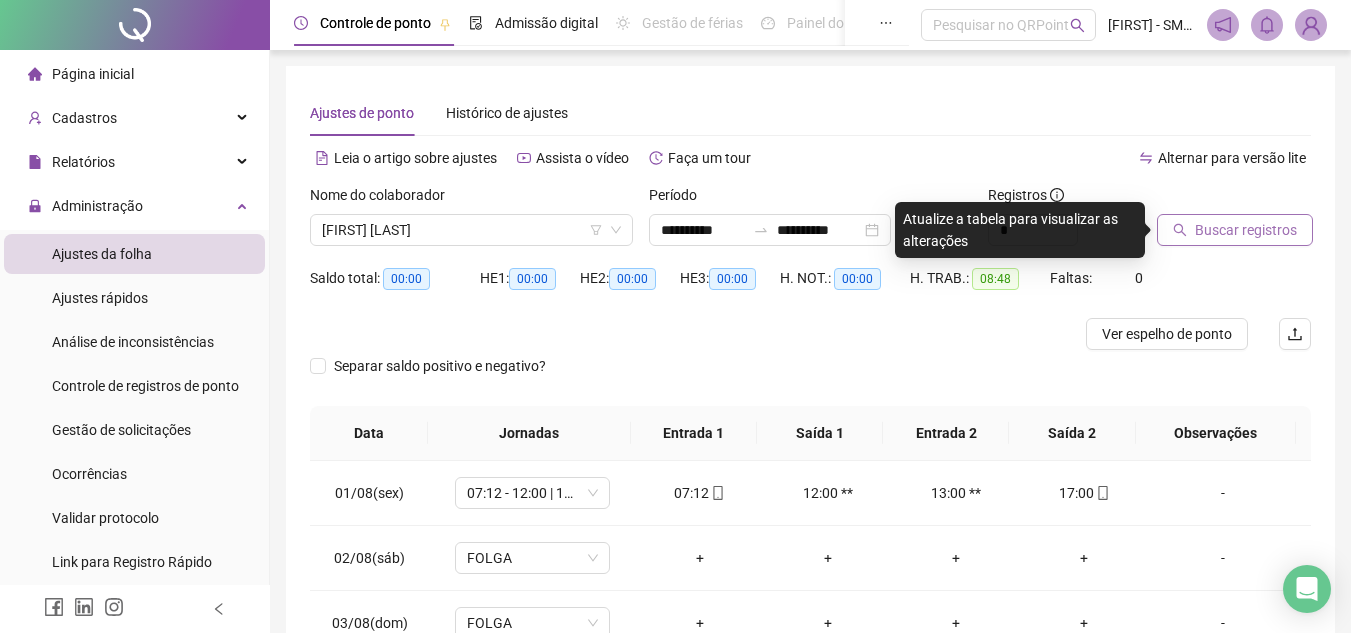 click on "Buscar registros" at bounding box center (1235, 230) 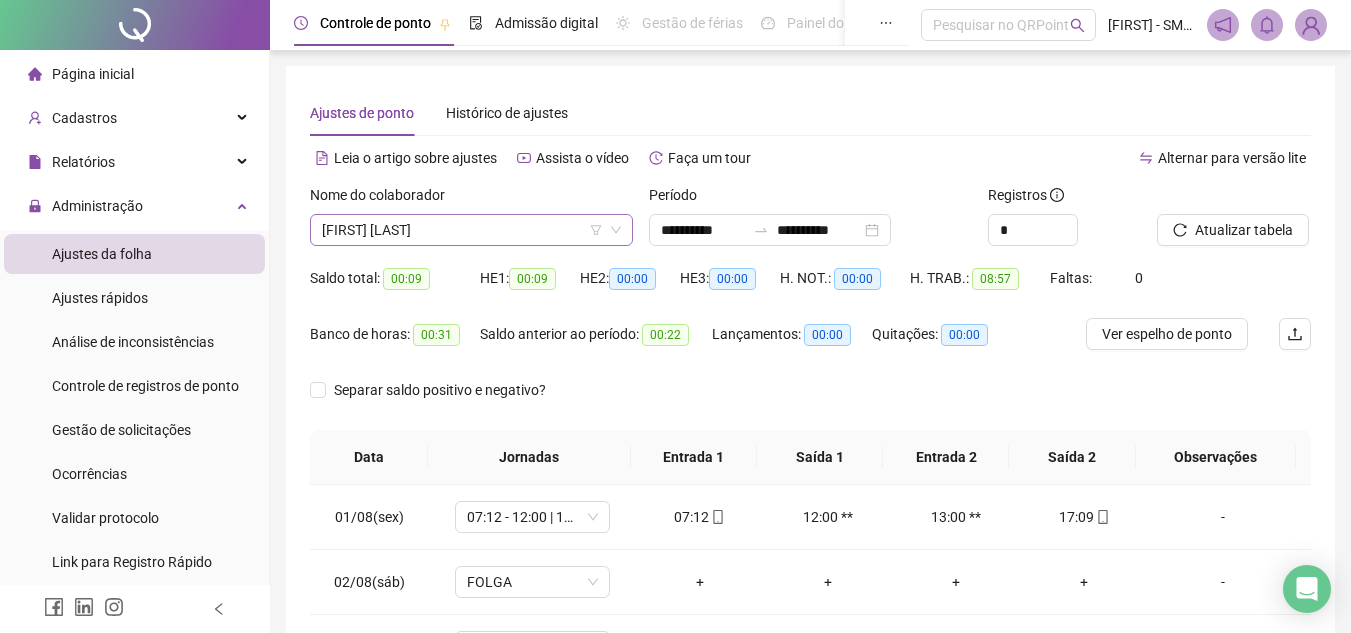 click on "[FIRST] [LAST]" at bounding box center (471, 230) 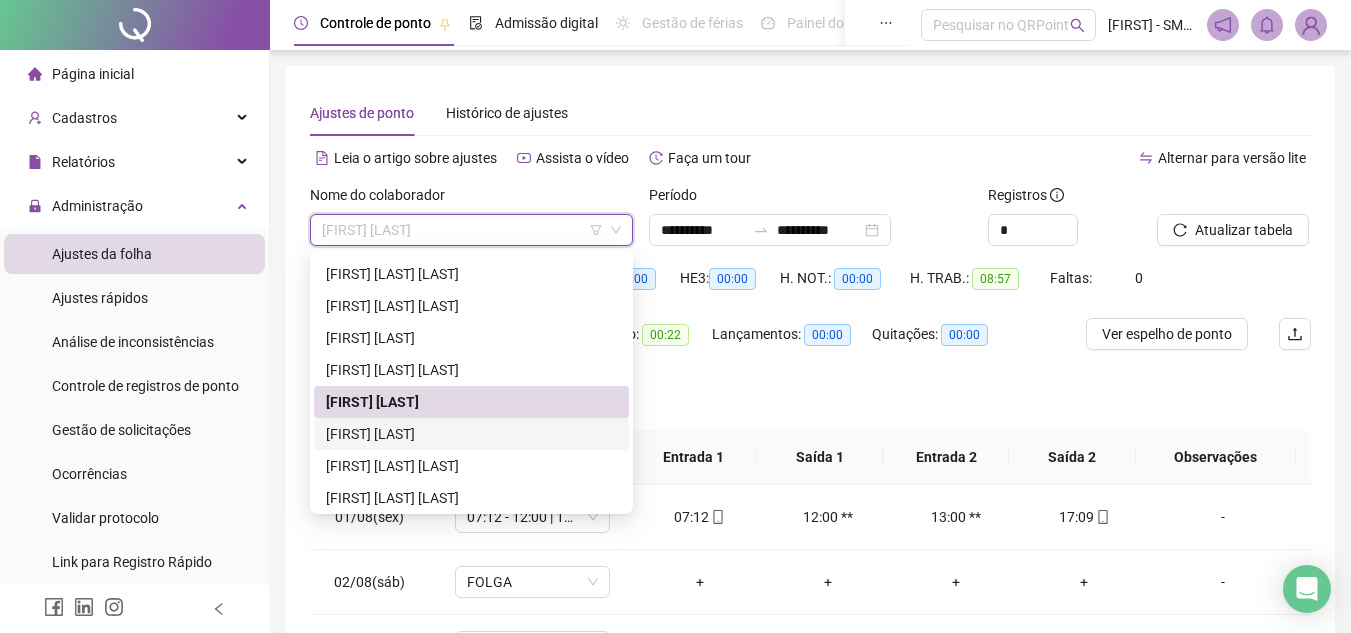 click on "[FIRST] [LAST]" at bounding box center [471, 434] 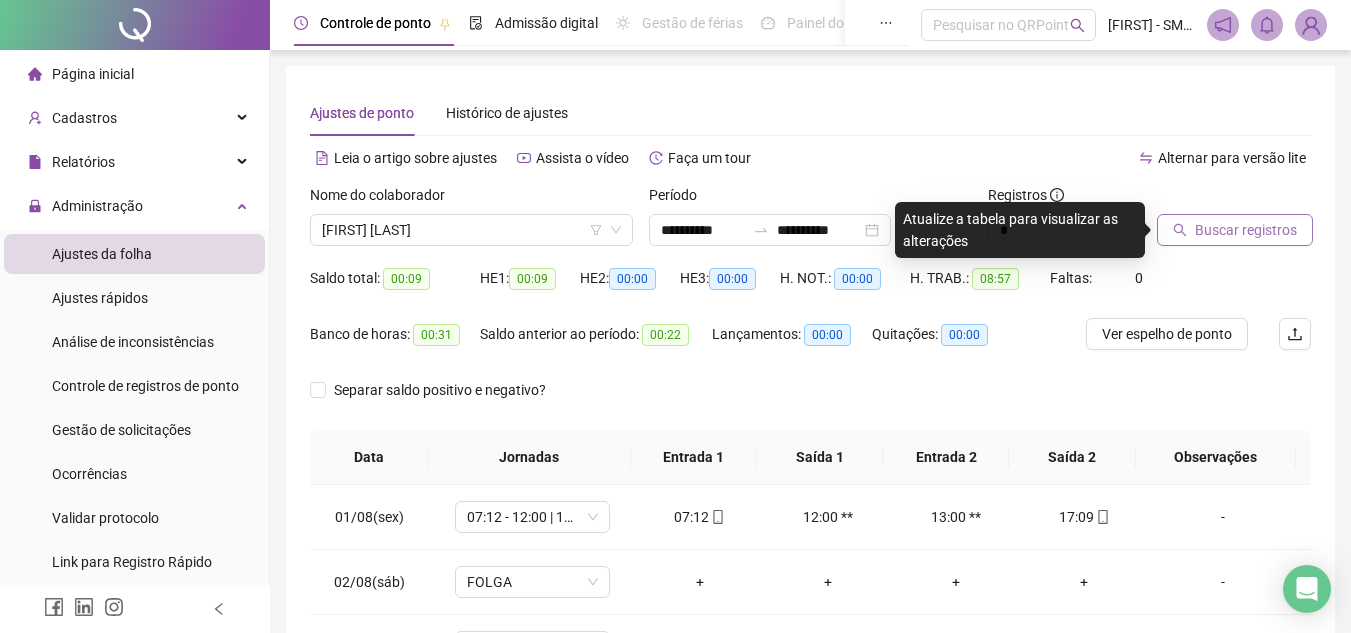 click on "Buscar registros" at bounding box center [1235, 230] 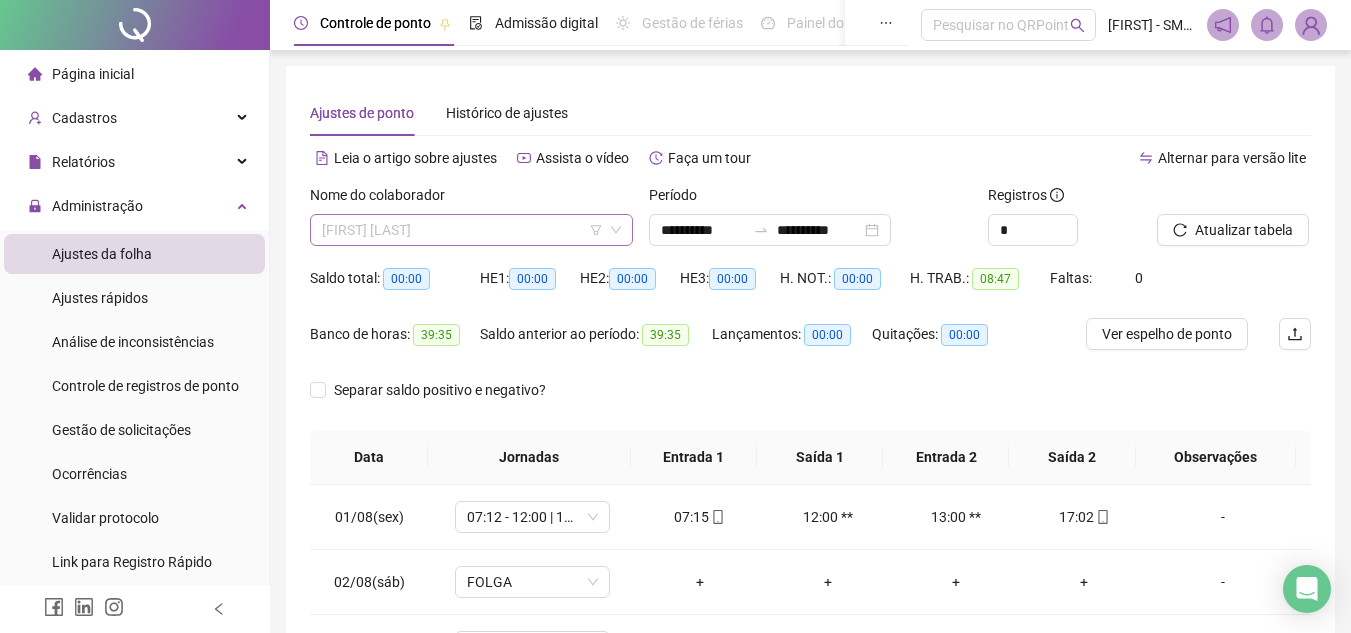 click on "[FIRST] [LAST]" at bounding box center (471, 230) 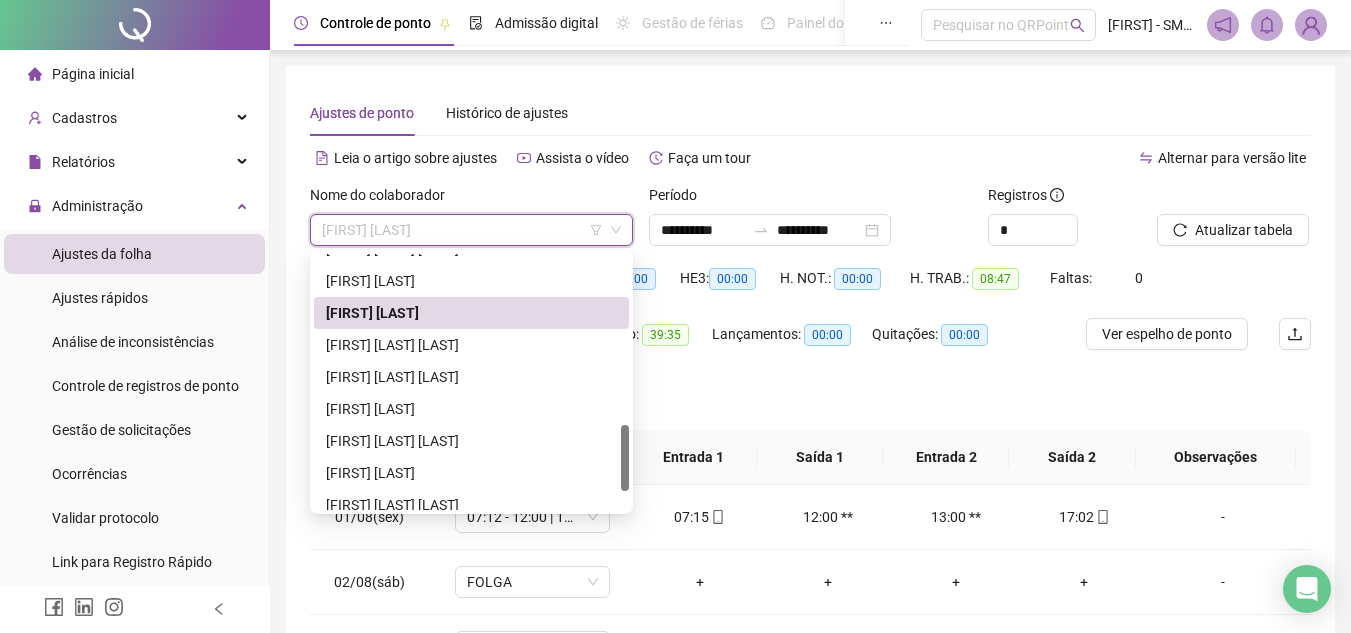 scroll, scrollTop: 664, scrollLeft: 0, axis: vertical 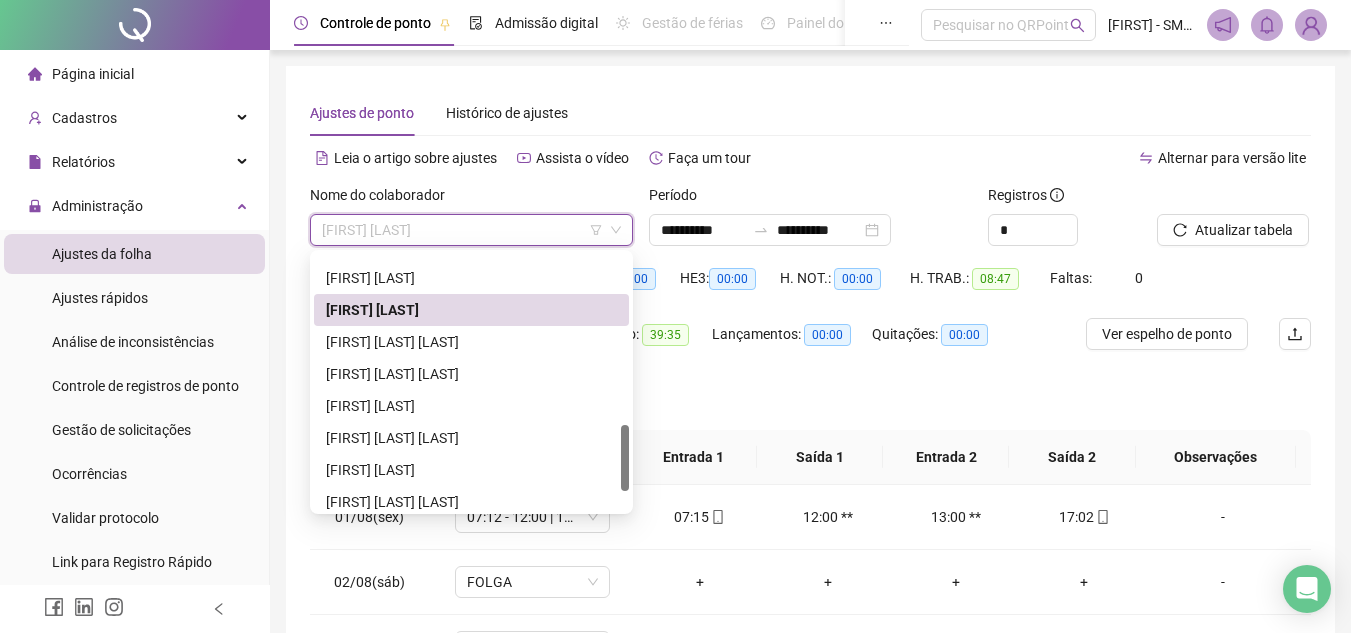 drag, startPoint x: 621, startPoint y: 430, endPoint x: 621, endPoint y: 462, distance: 32 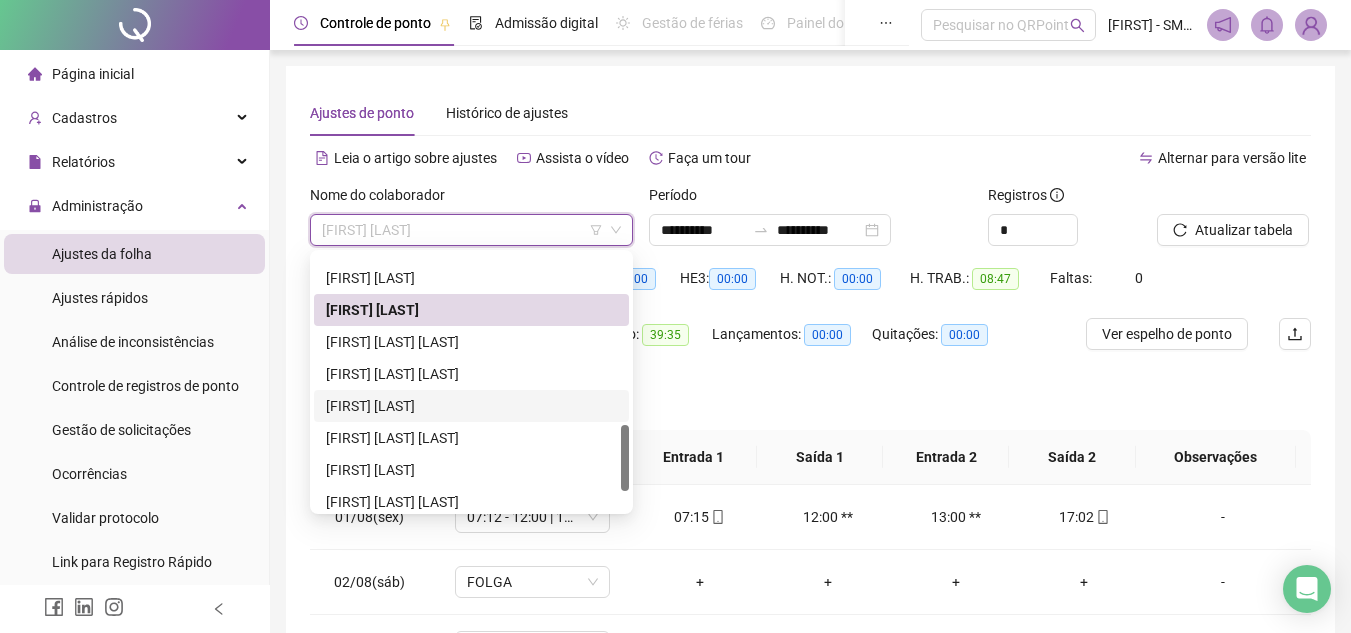 click on "[FIRST] [LAST]" at bounding box center (471, 406) 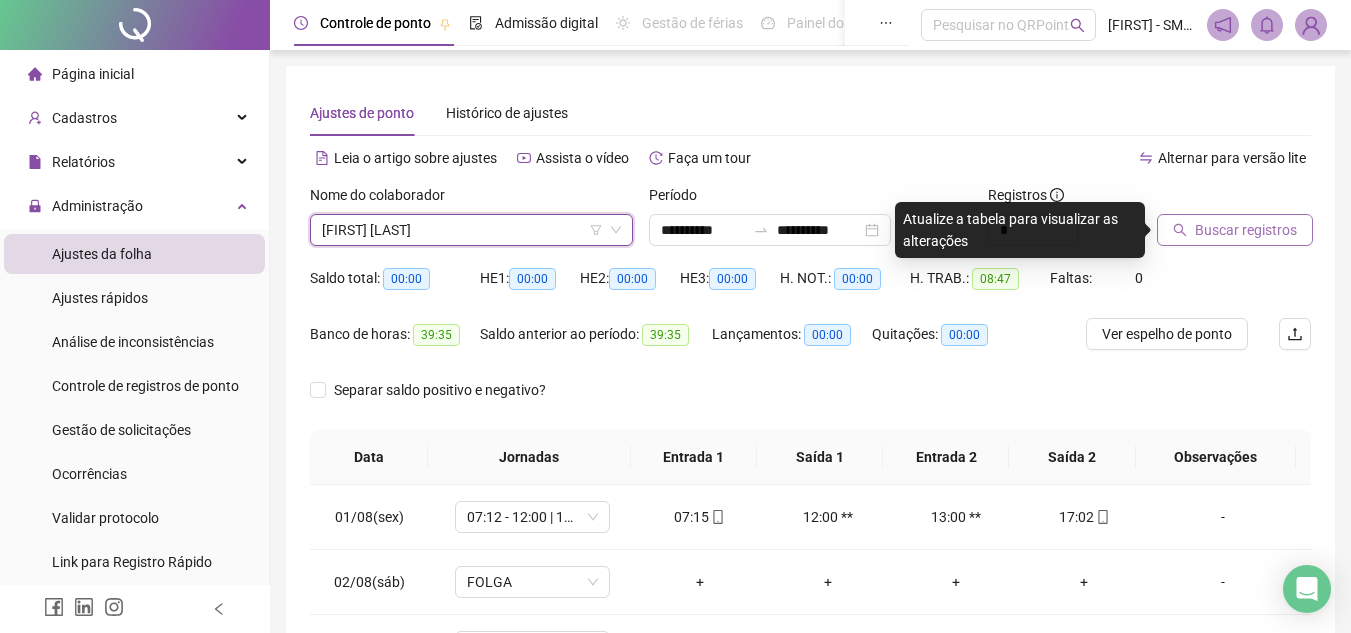click 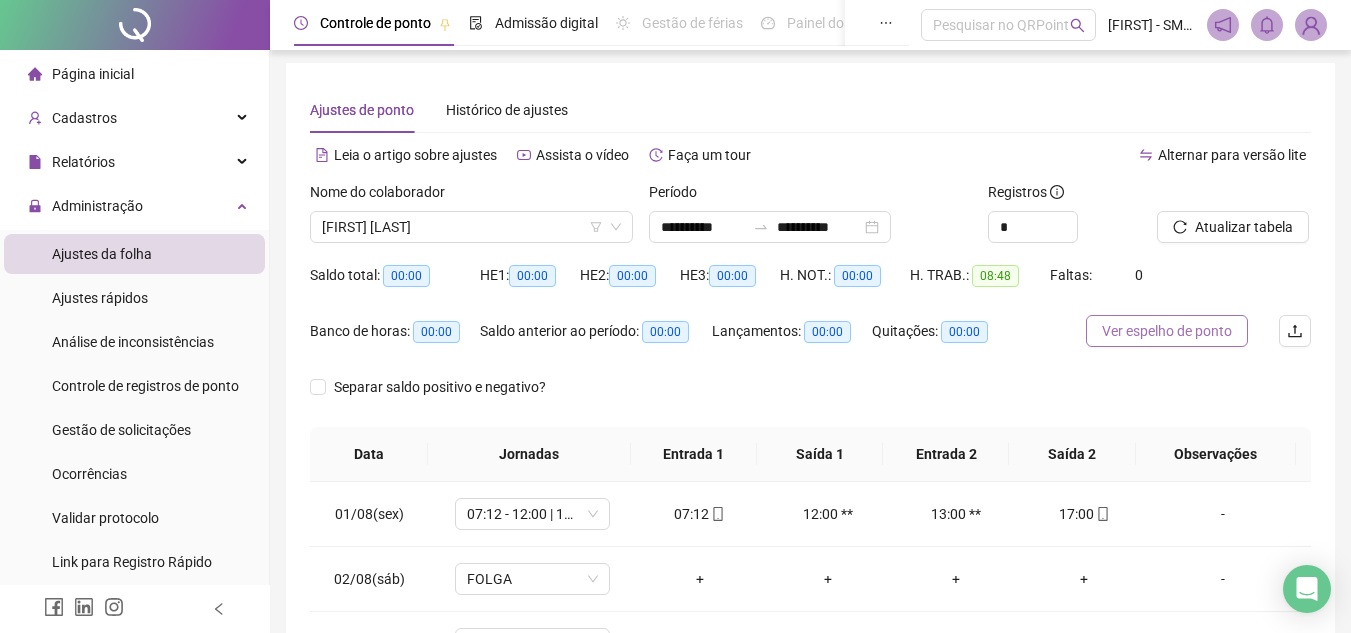 scroll, scrollTop: 0, scrollLeft: 0, axis: both 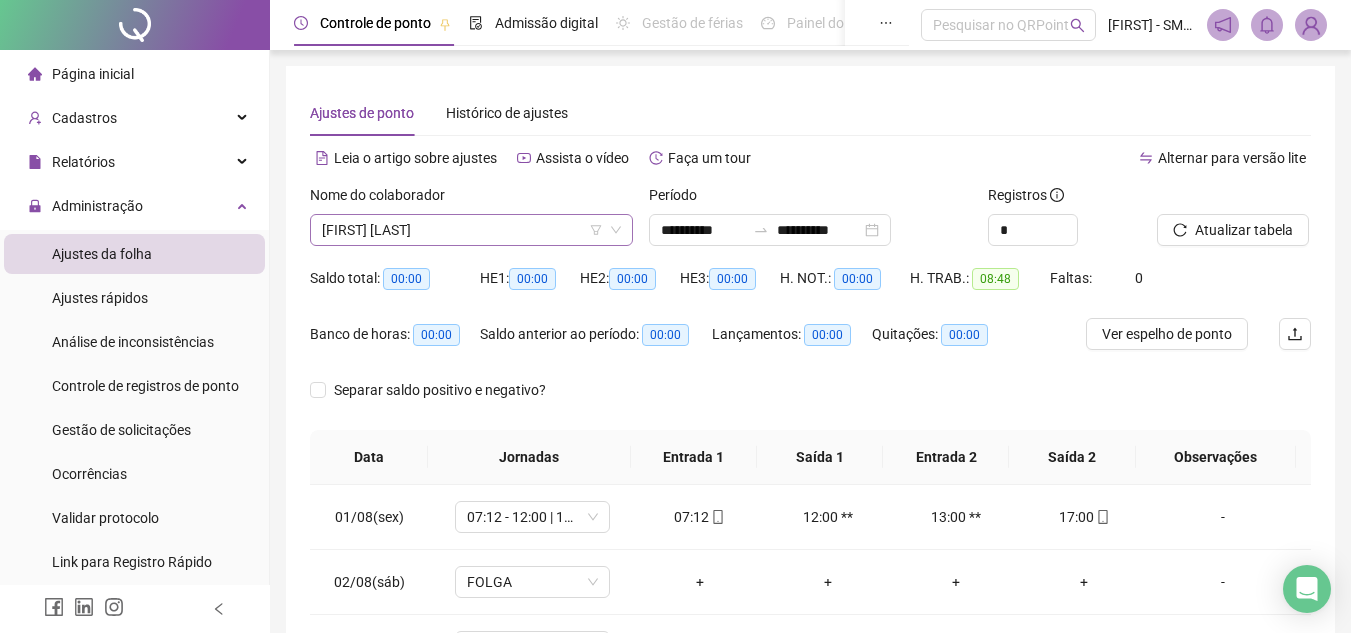 click on "[FIRST] [LAST]" at bounding box center [471, 230] 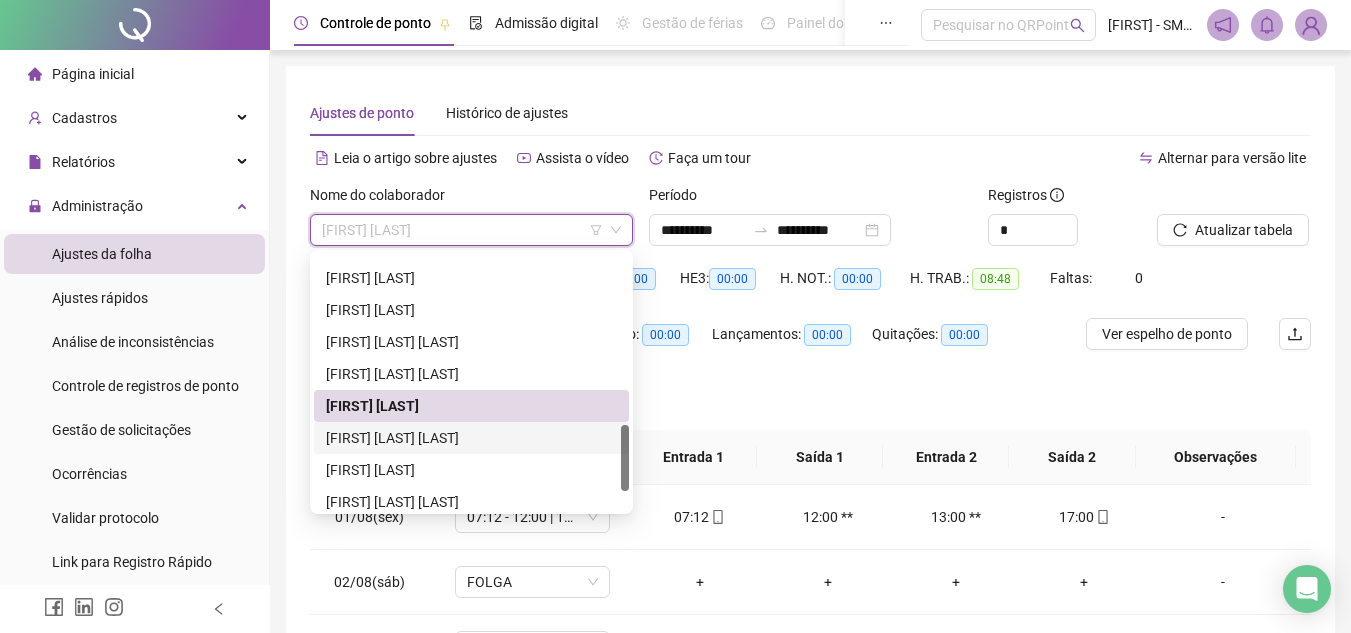 click on "[FIRST] [LAST] [LAST]" at bounding box center [471, 438] 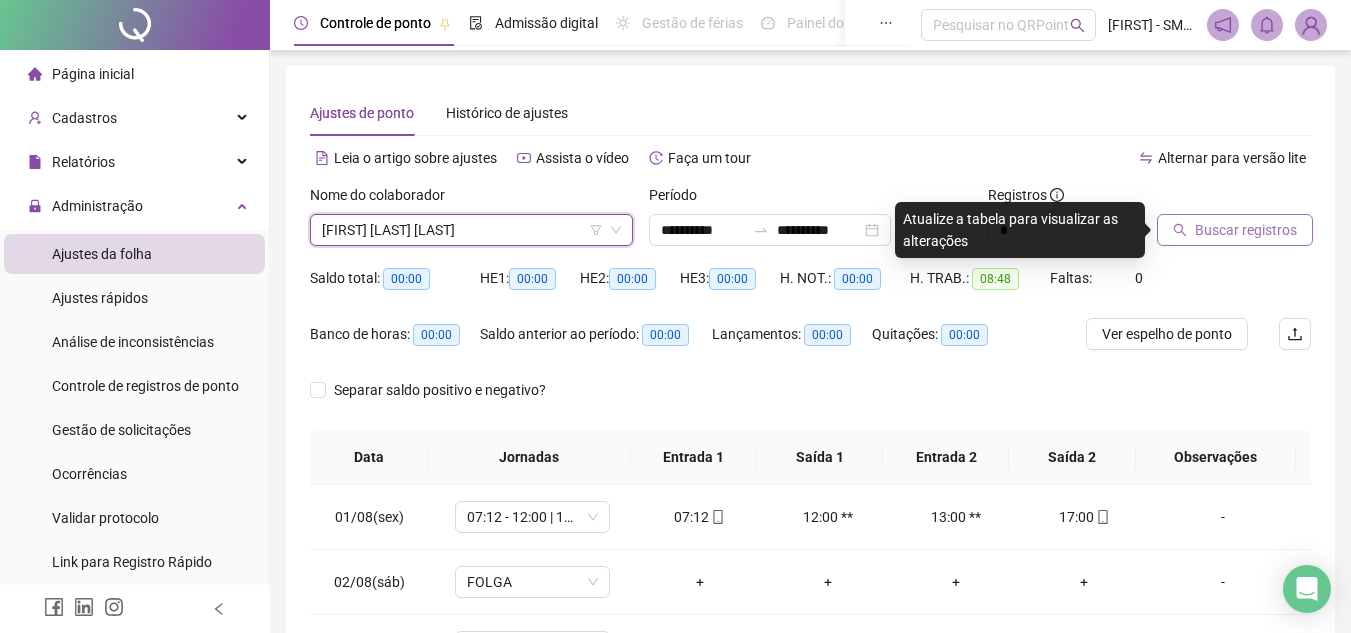 click on "Buscar registros" at bounding box center (1235, 230) 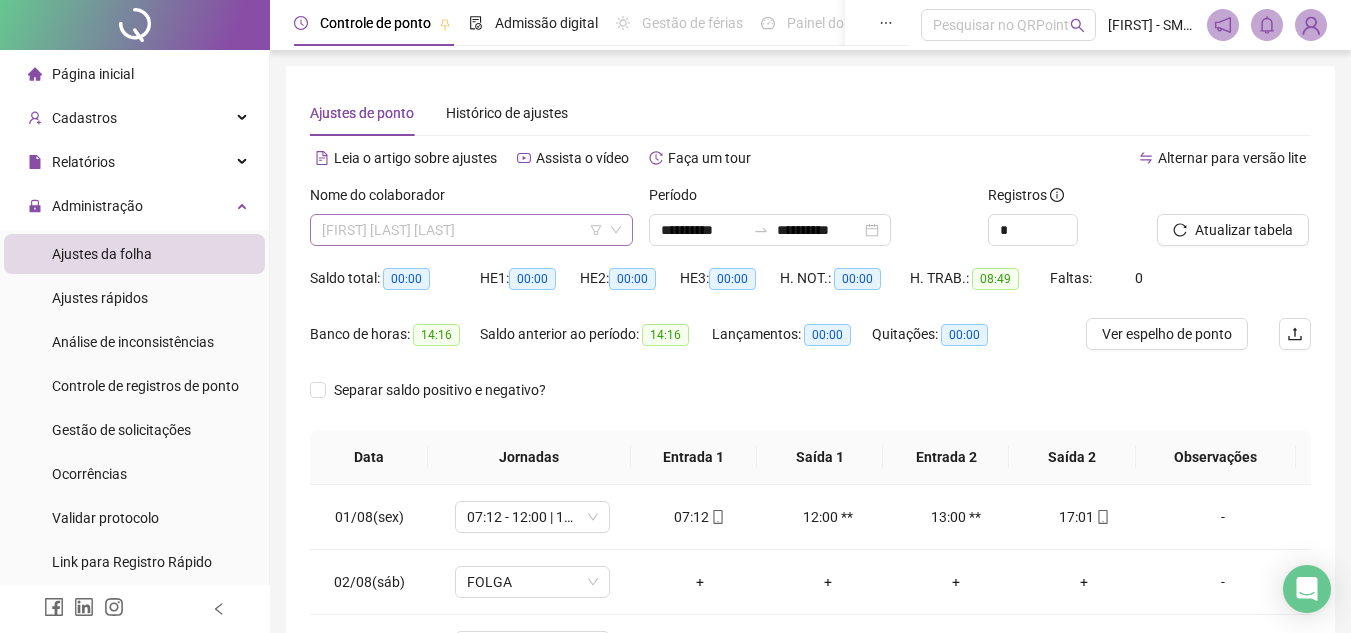 click on "[FIRST] [LAST] [LAST]" at bounding box center (471, 230) 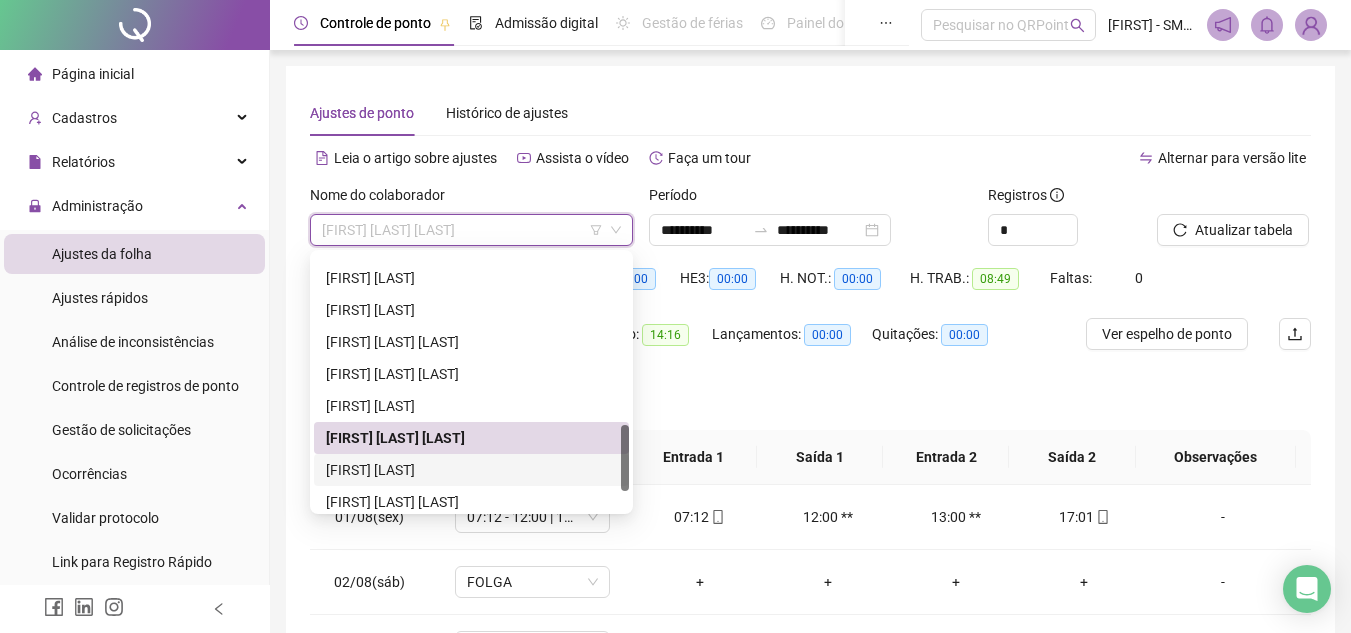 click on "[FIRST] [LAST]" at bounding box center (471, 470) 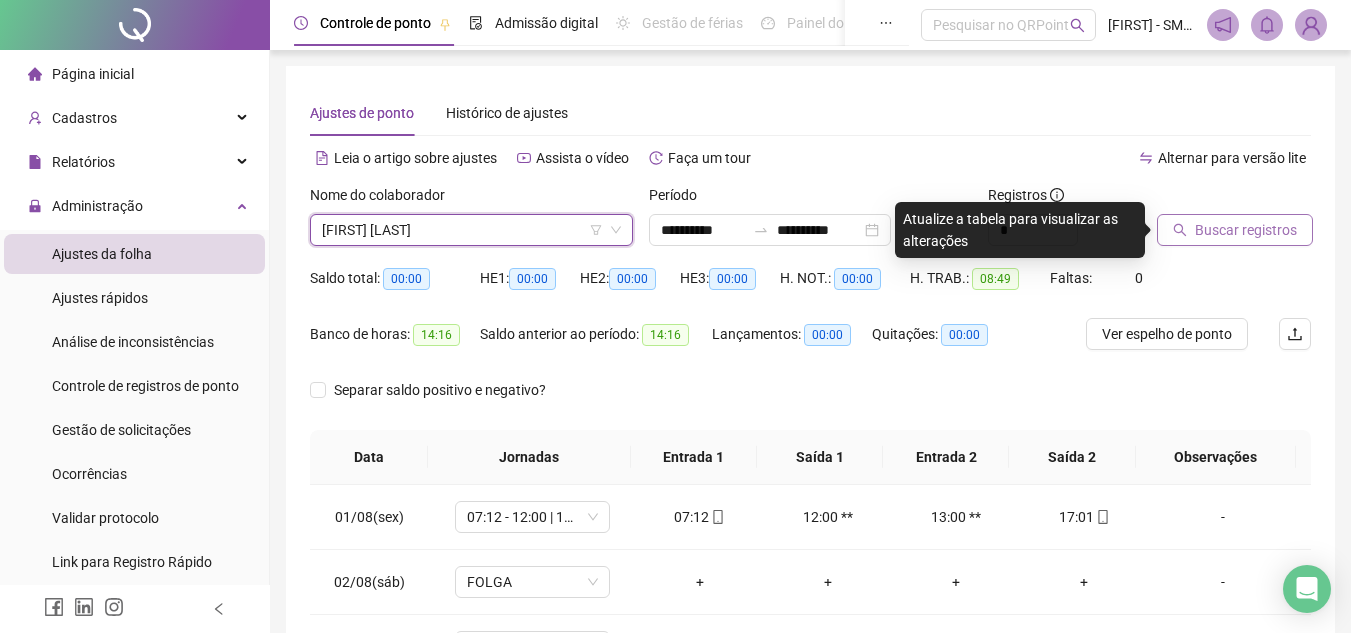 click on "Buscar registros" at bounding box center (1246, 230) 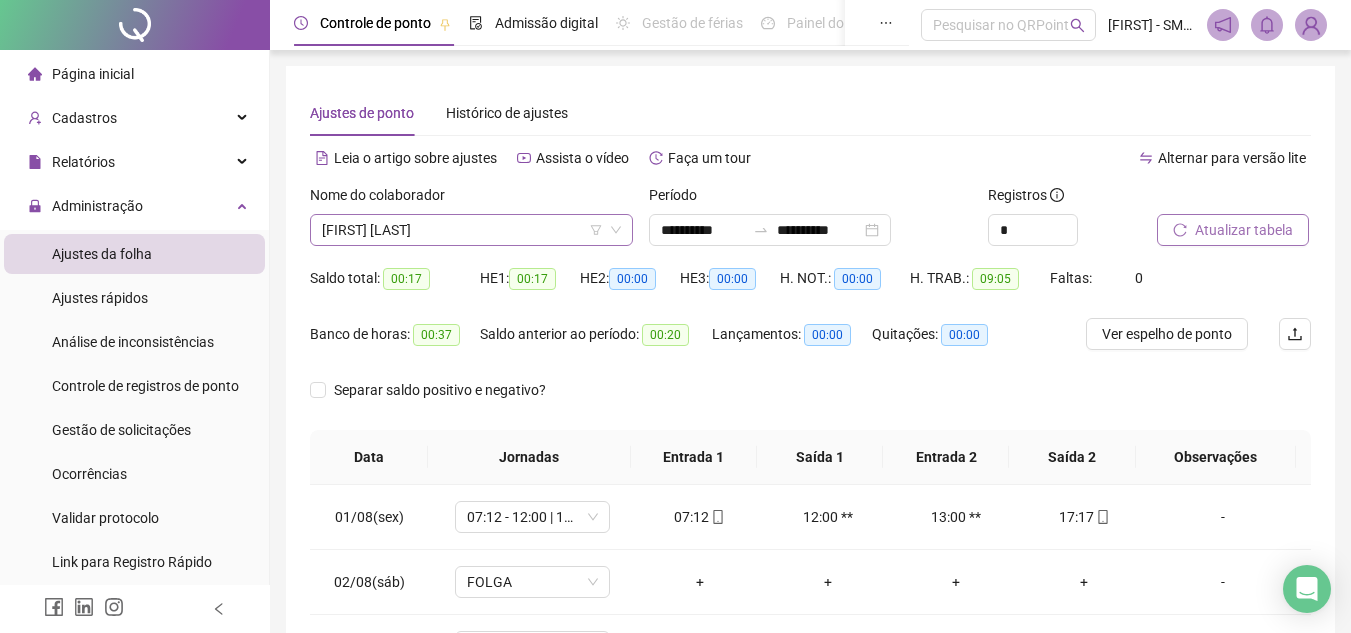click on "[FIRST] [LAST]" at bounding box center (471, 230) 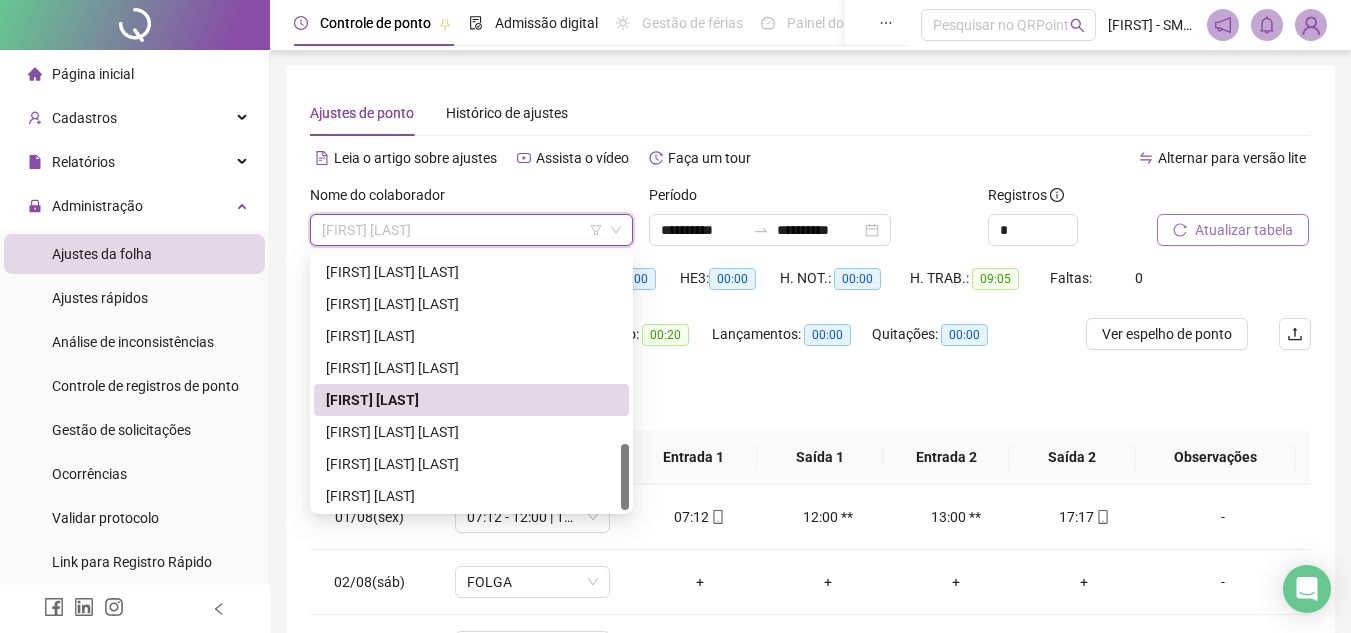 scroll, scrollTop: 736, scrollLeft: 0, axis: vertical 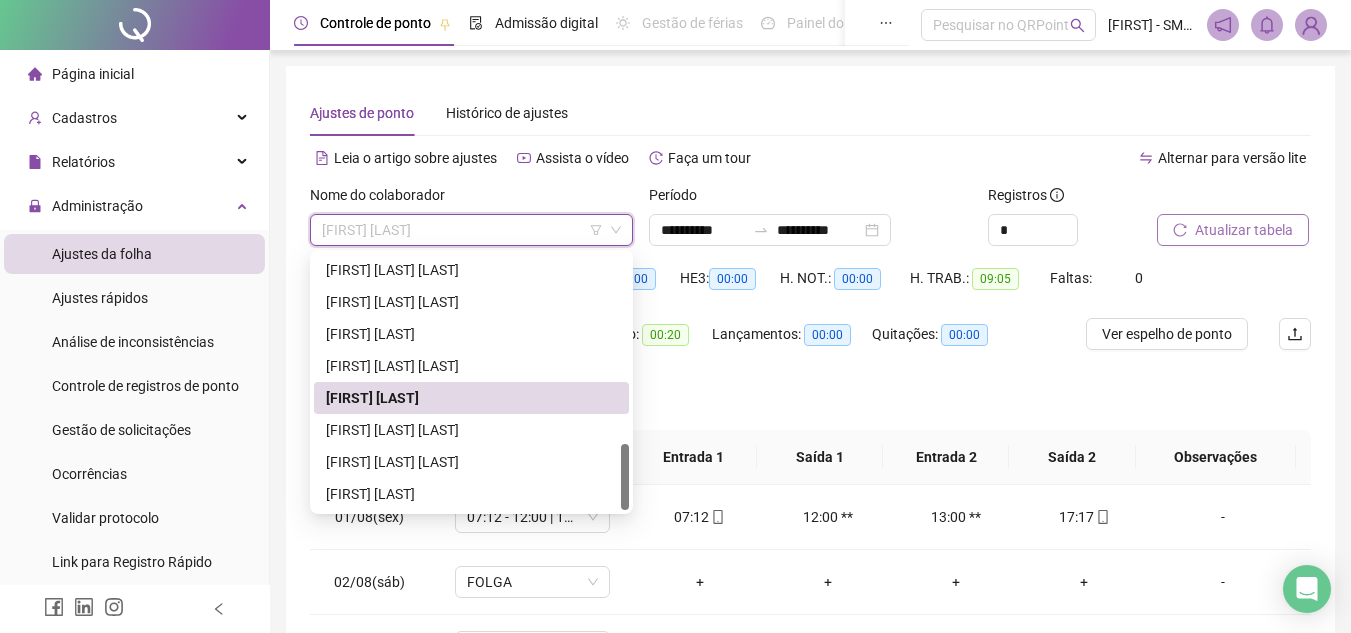 drag, startPoint x: 623, startPoint y: 464, endPoint x: 623, endPoint y: 492, distance: 28 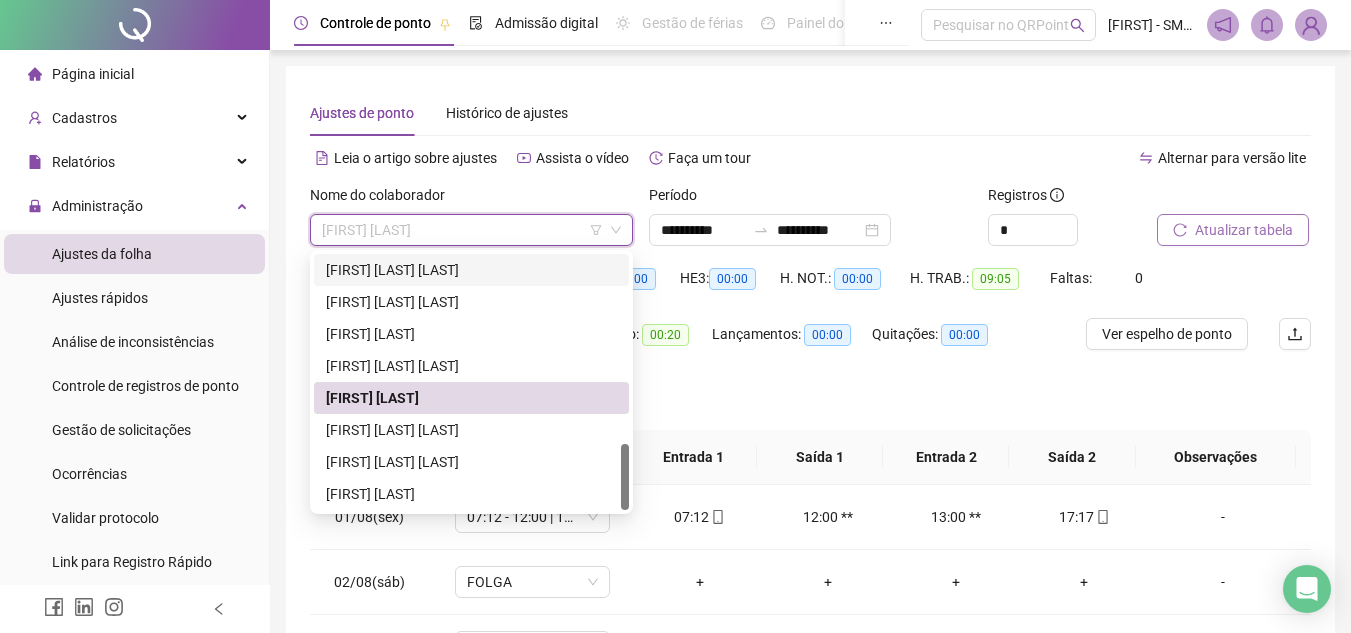 click on "**********" at bounding box center (810, 223) 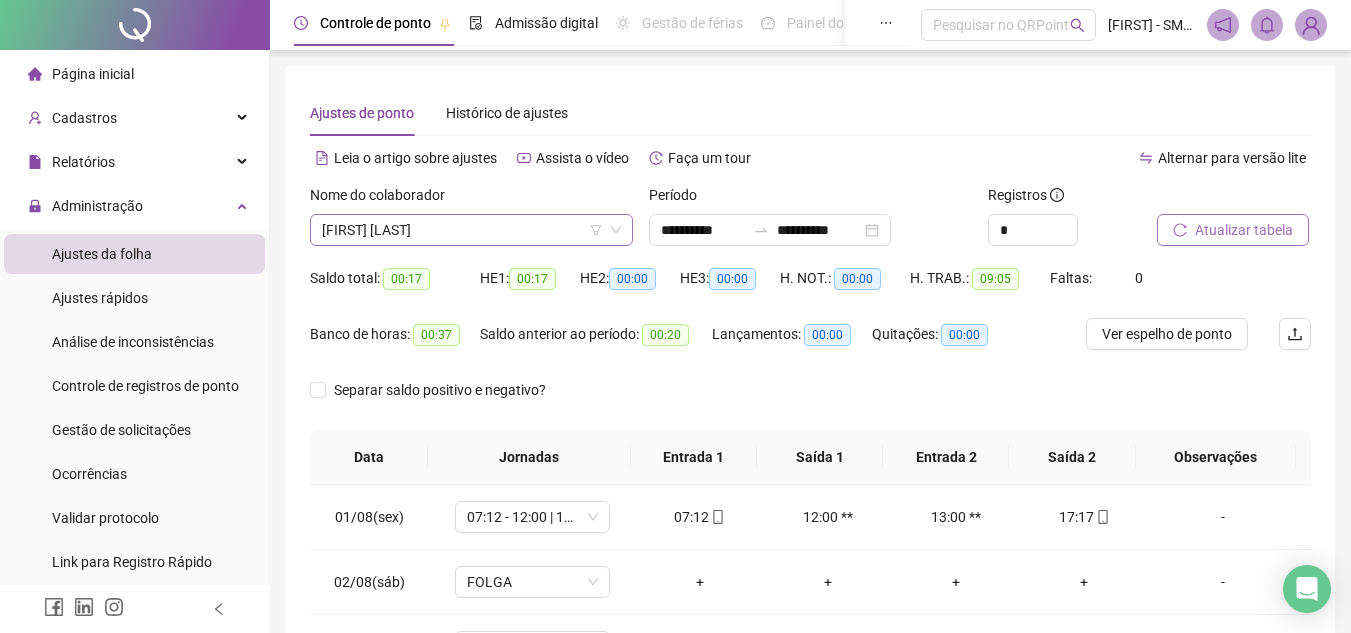 click on "[FIRST] [LAST]" at bounding box center [471, 230] 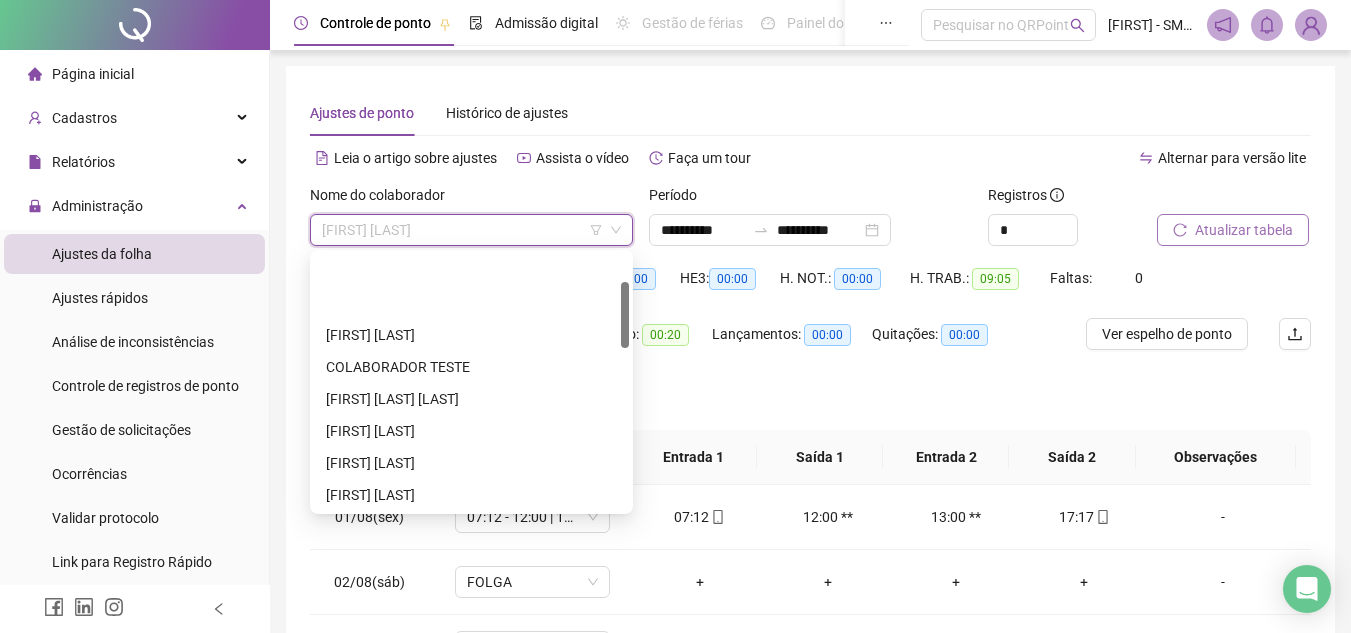 scroll, scrollTop: 0, scrollLeft: 0, axis: both 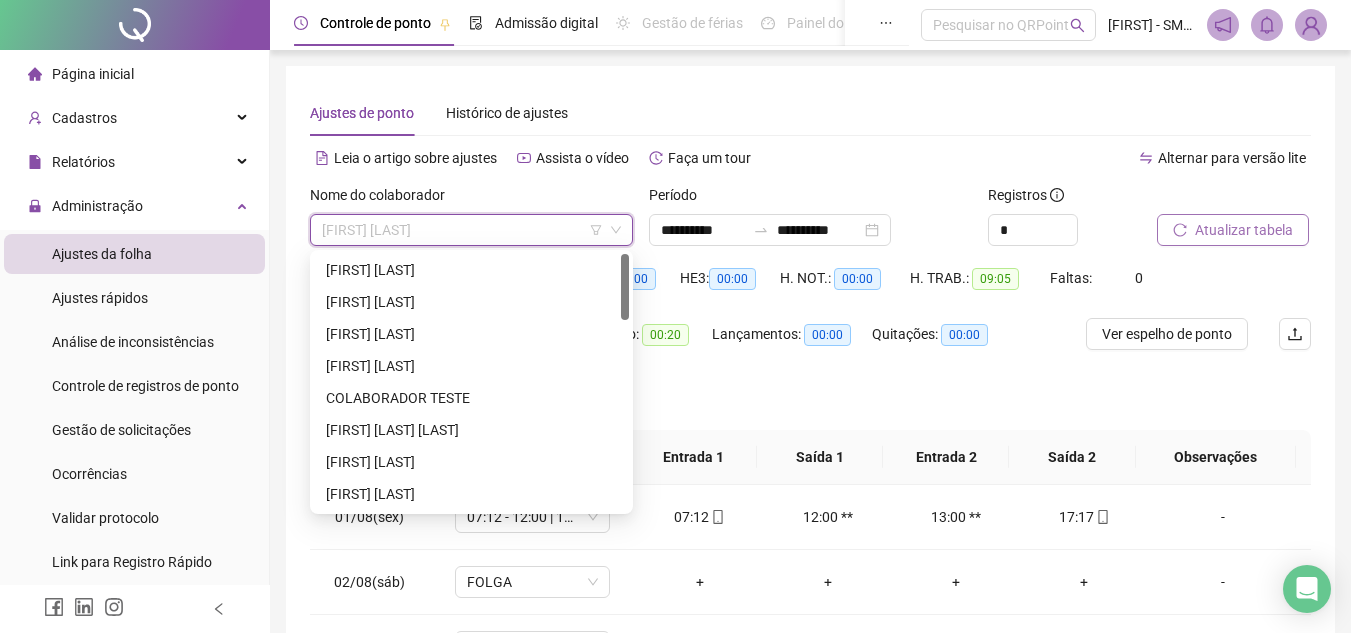 drag, startPoint x: 621, startPoint y: 469, endPoint x: 542, endPoint y: 222, distance: 259.32605 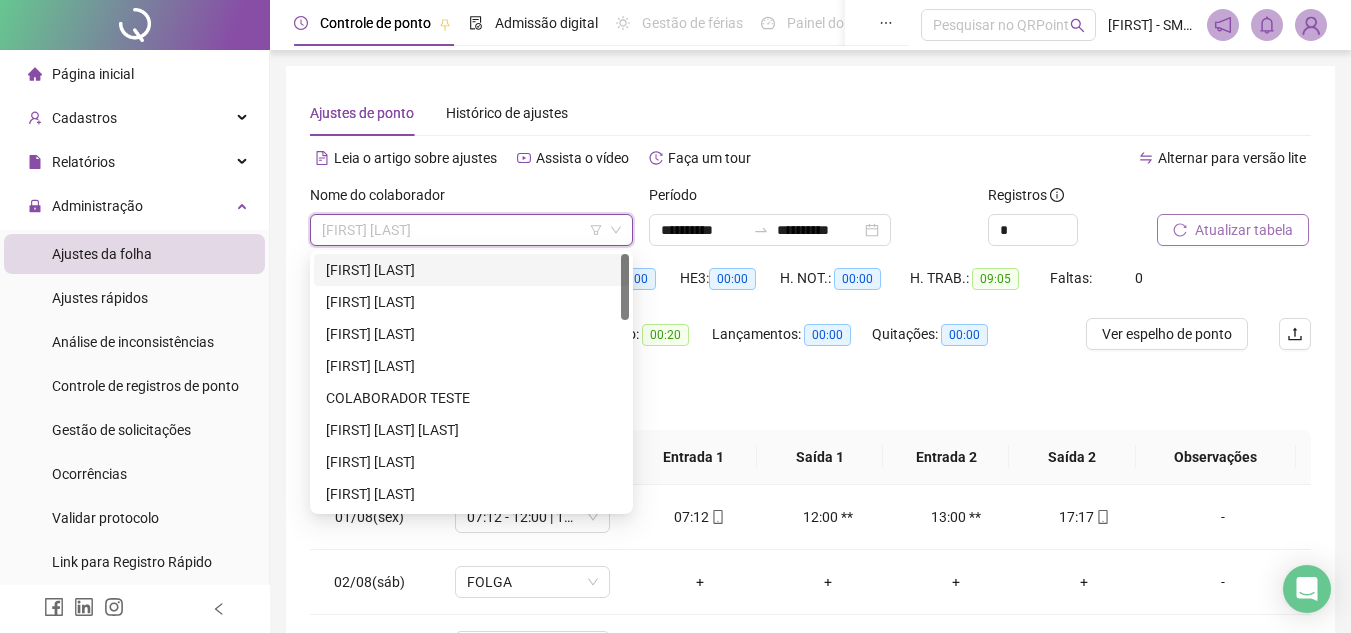 click on "[FIRST] [LAST]" at bounding box center [471, 270] 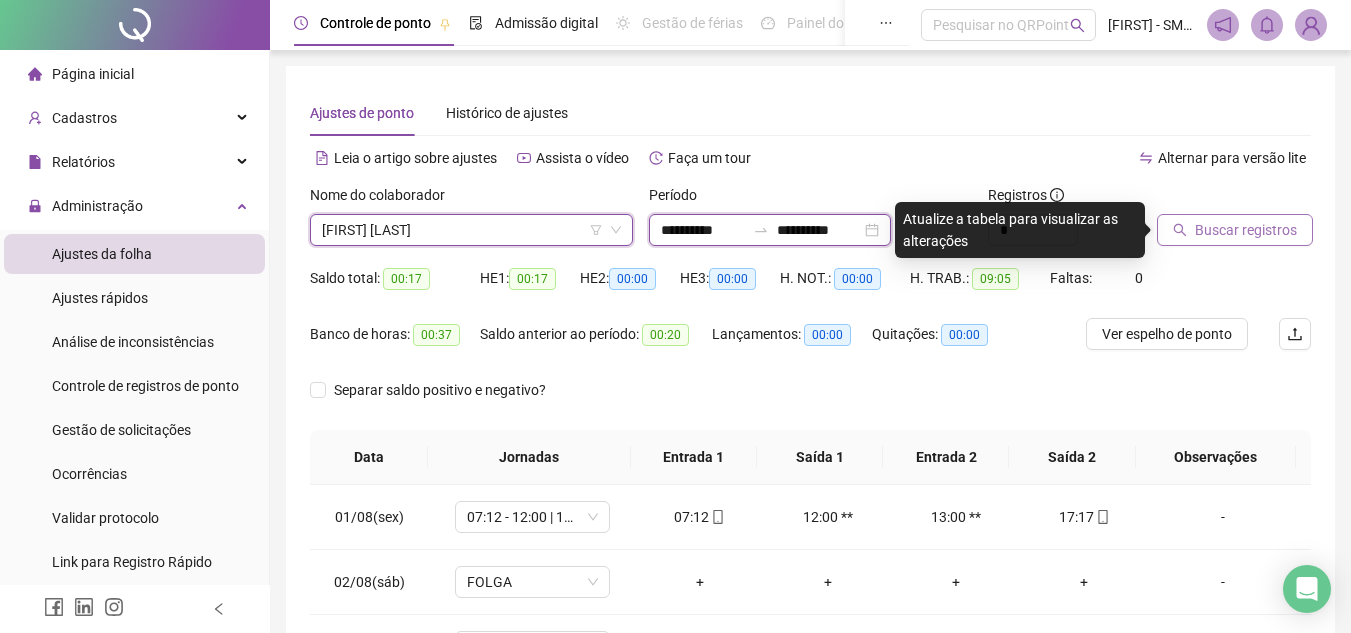 click on "**********" at bounding box center (703, 230) 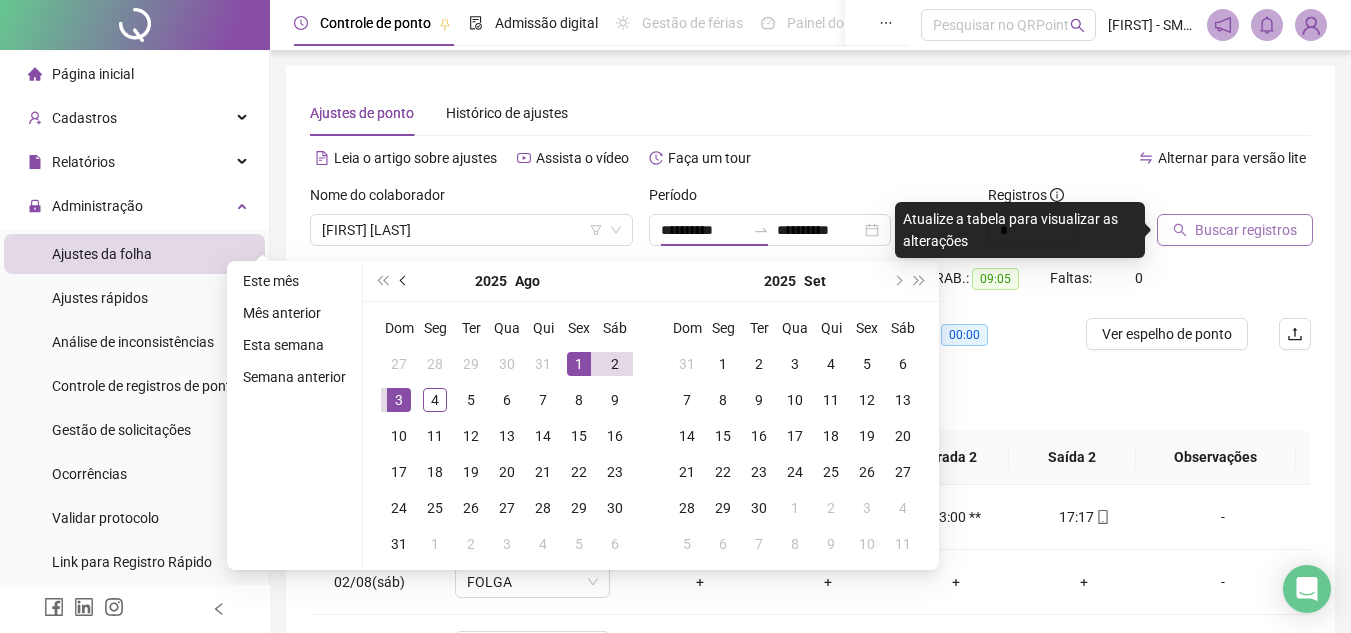 click at bounding box center (405, 281) 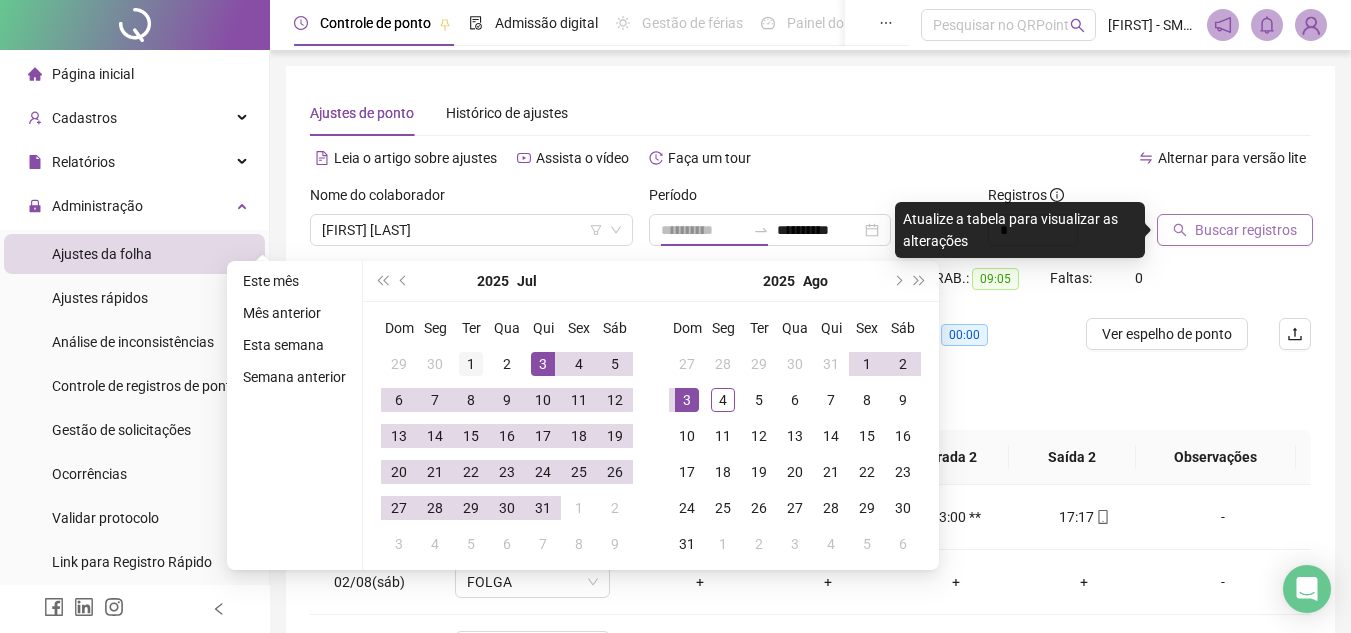 type on "**********" 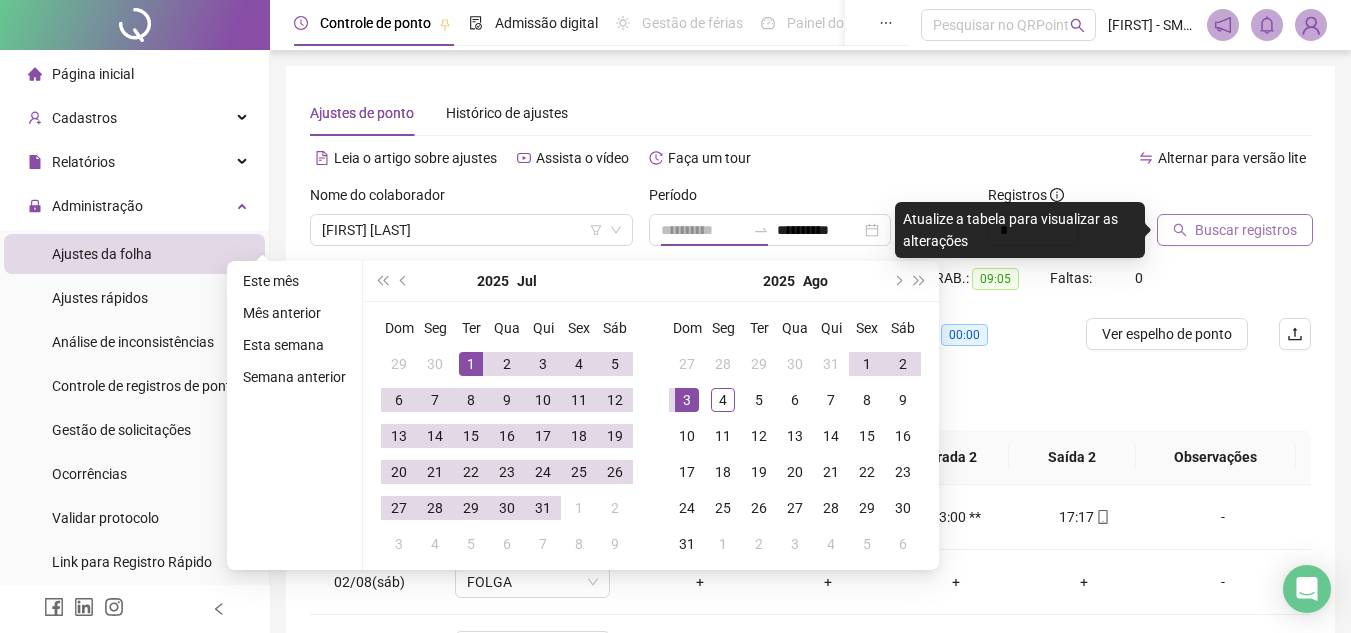 click on "1" at bounding box center [471, 364] 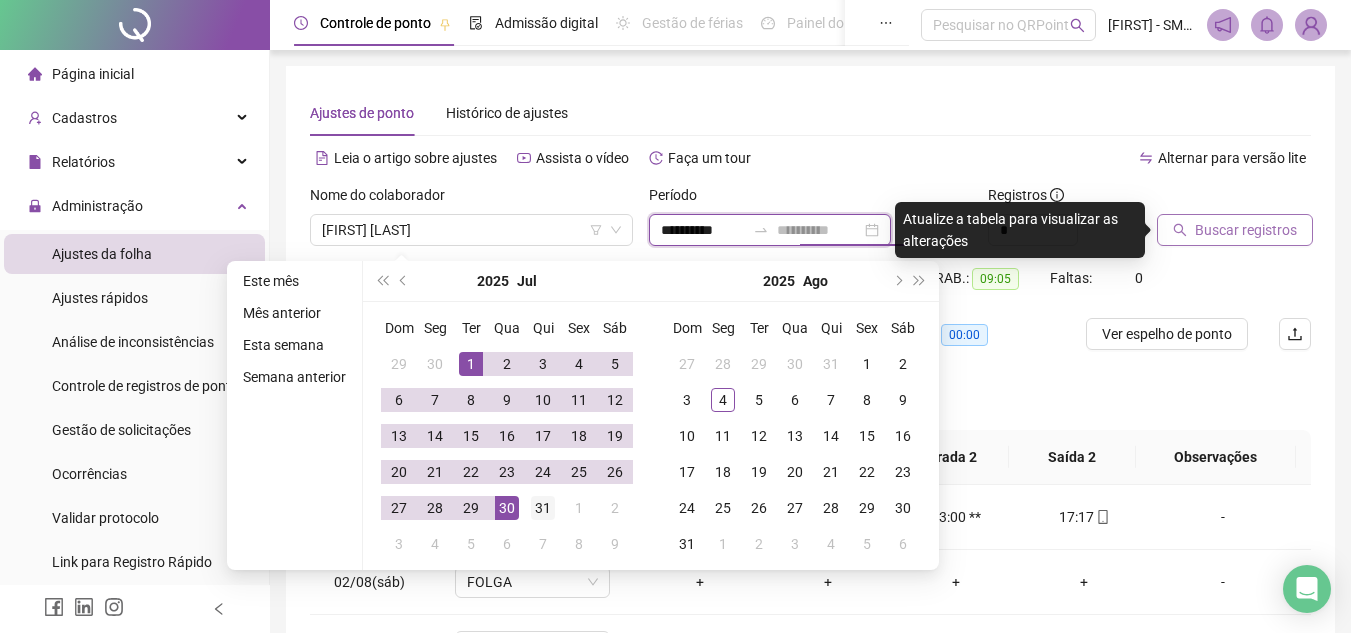 type on "**********" 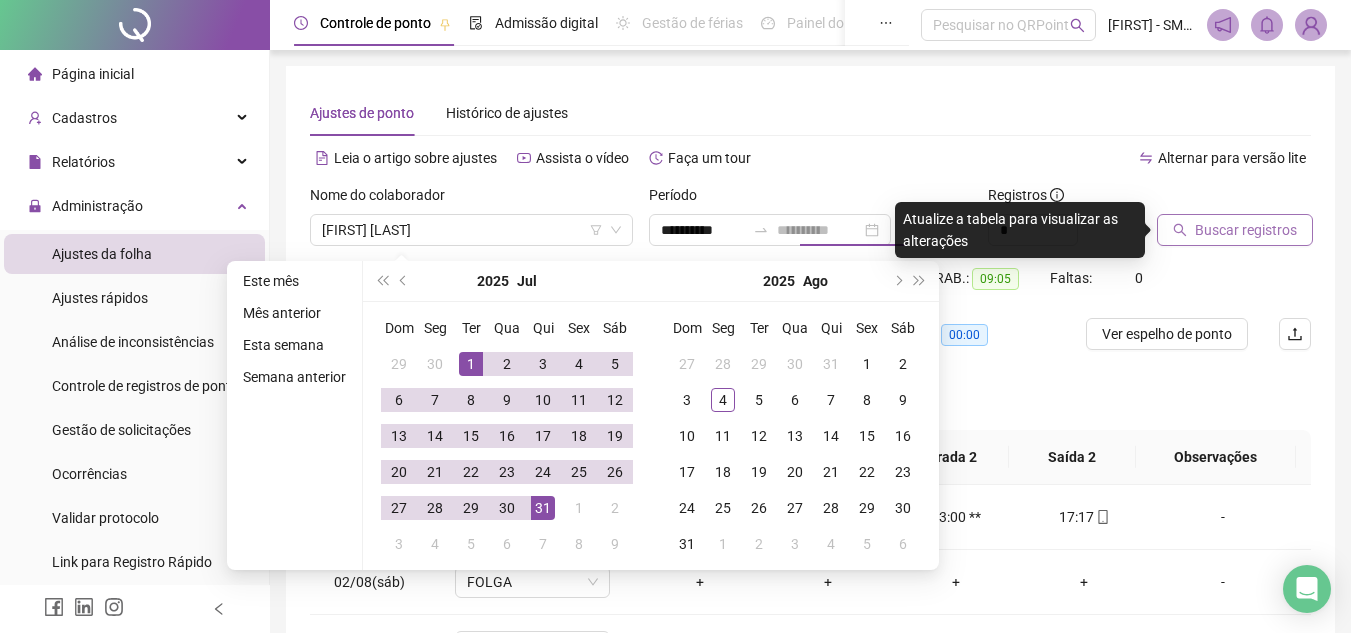 click on "31" at bounding box center [543, 508] 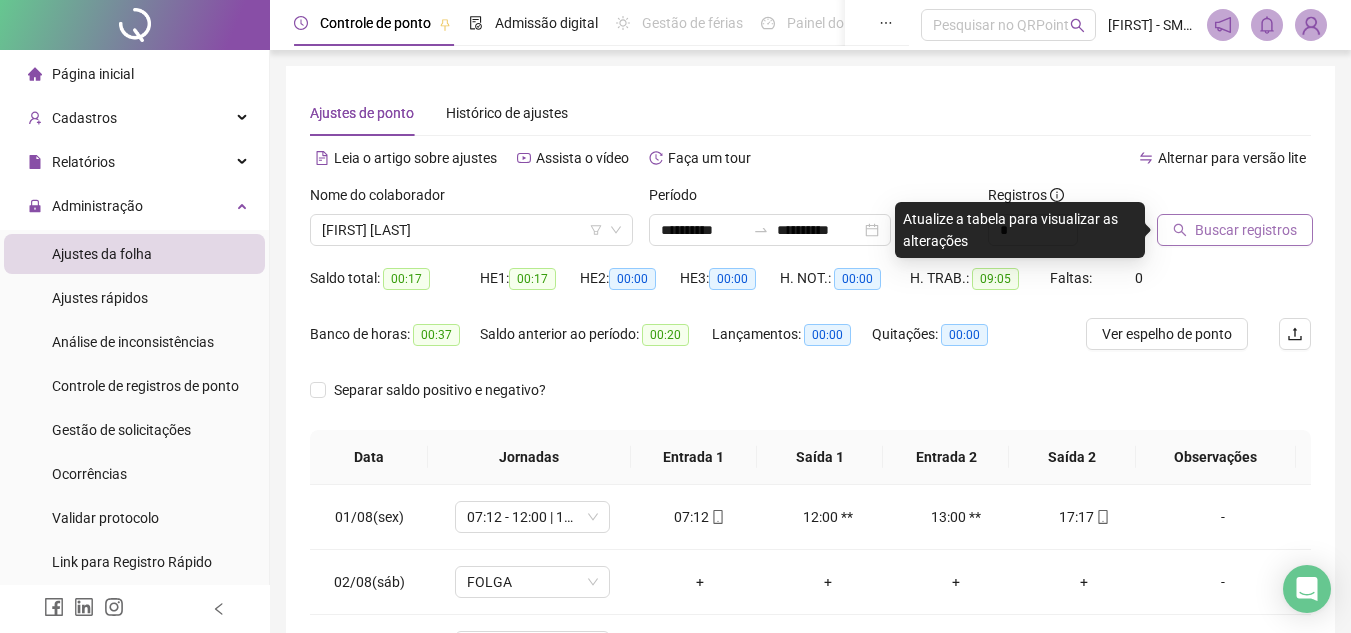 click on "Buscar registros" at bounding box center (1246, 230) 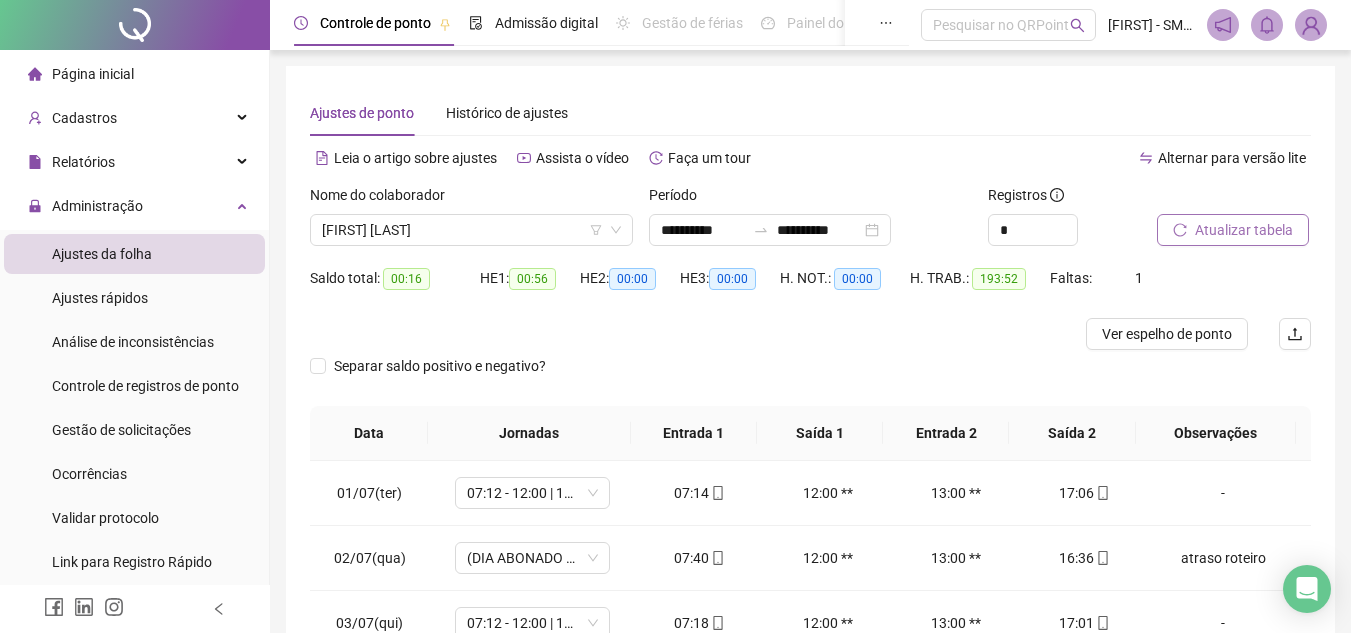 click on "Página inicial" at bounding box center (93, 74) 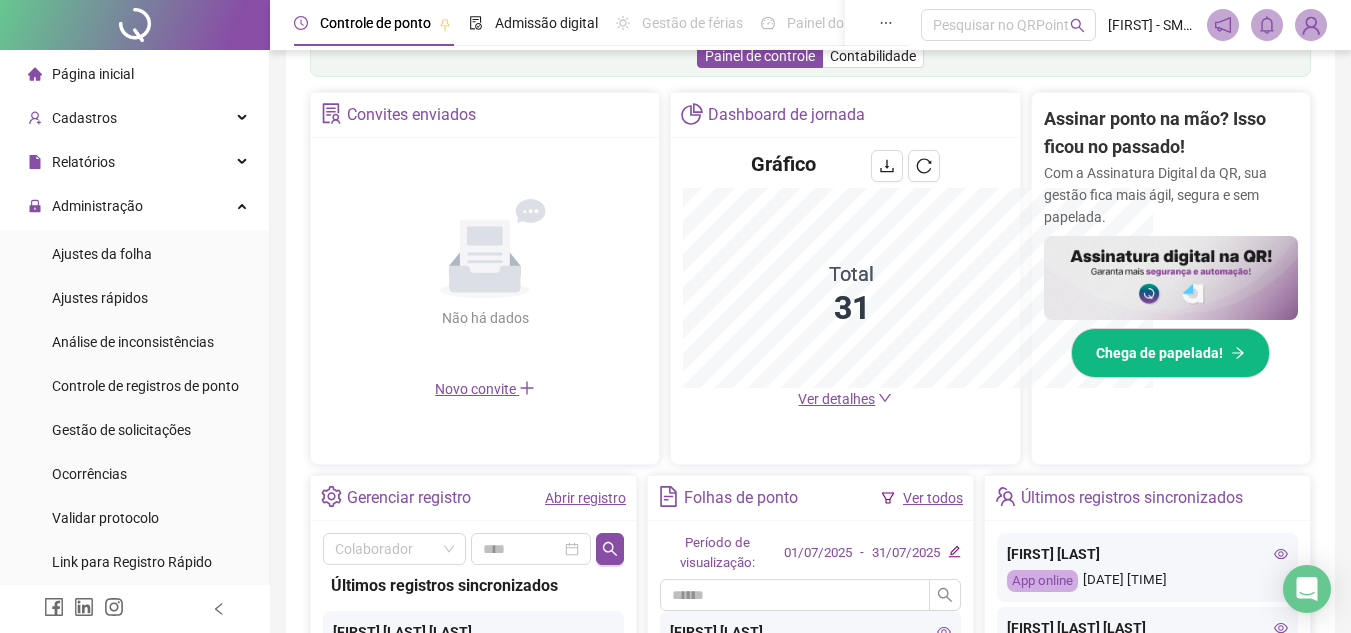 scroll, scrollTop: 645, scrollLeft: 0, axis: vertical 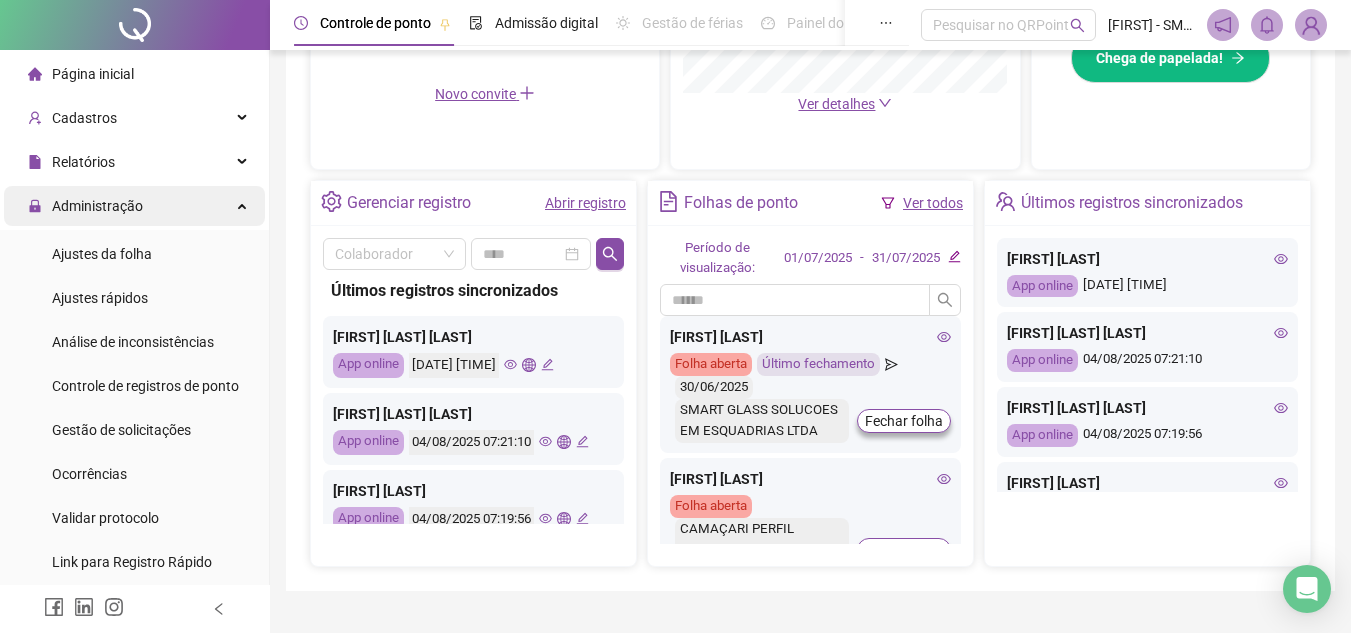 click on "Administração" at bounding box center [97, 206] 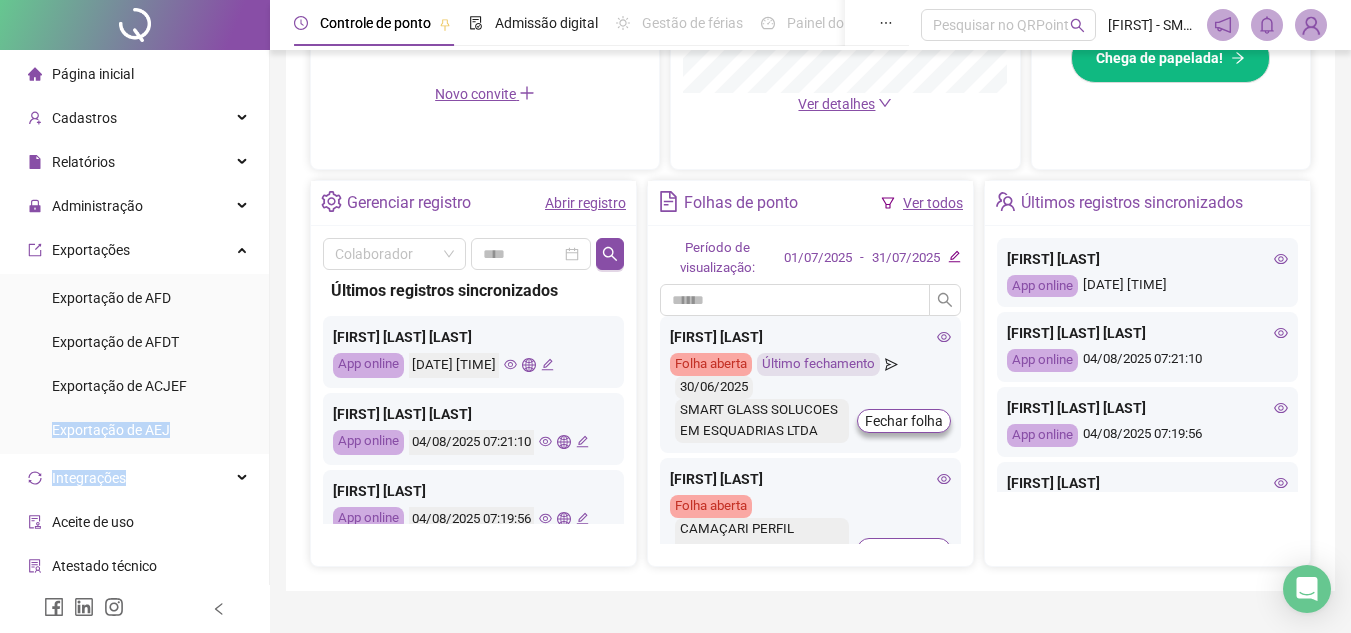 drag, startPoint x: 254, startPoint y: 403, endPoint x: 254, endPoint y: 475, distance: 72 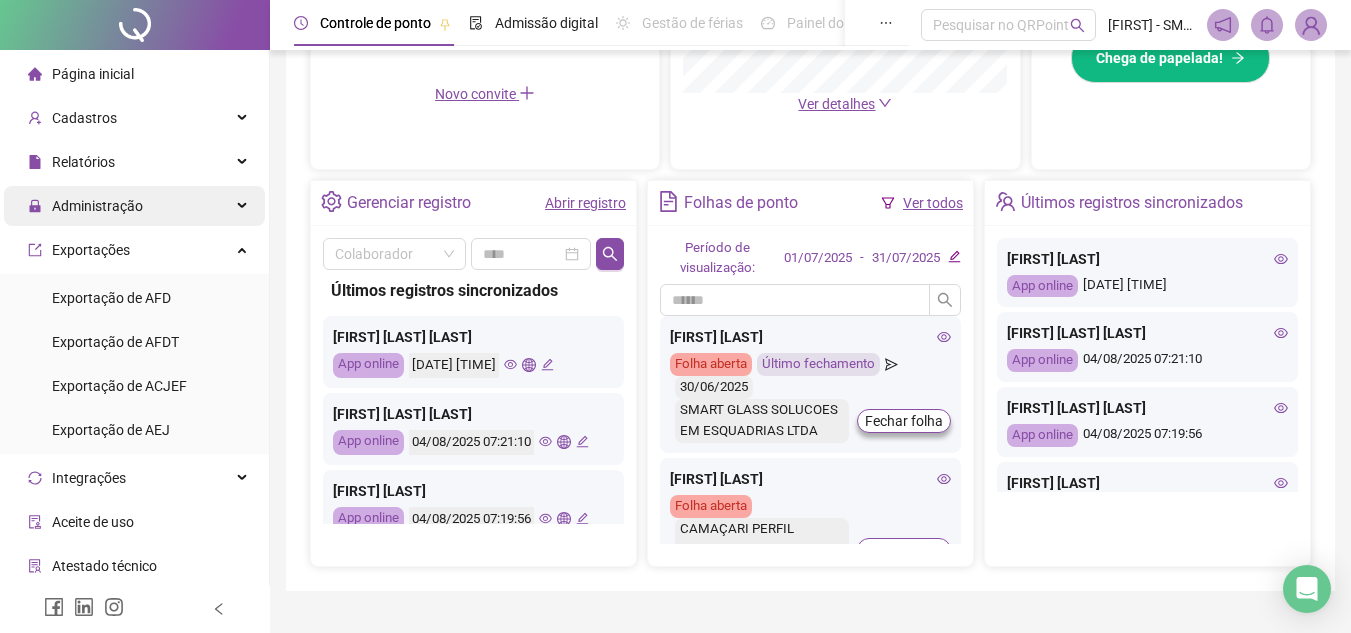 click on "Administração" at bounding box center [97, 206] 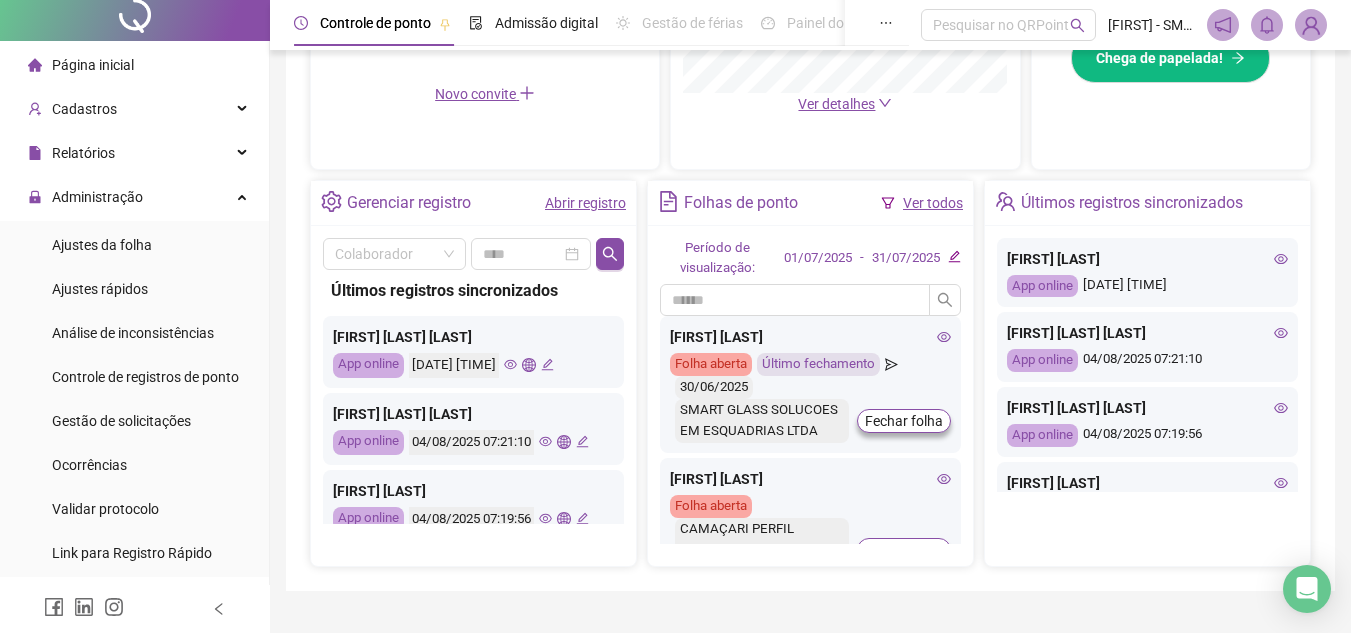scroll, scrollTop: 0, scrollLeft: 0, axis: both 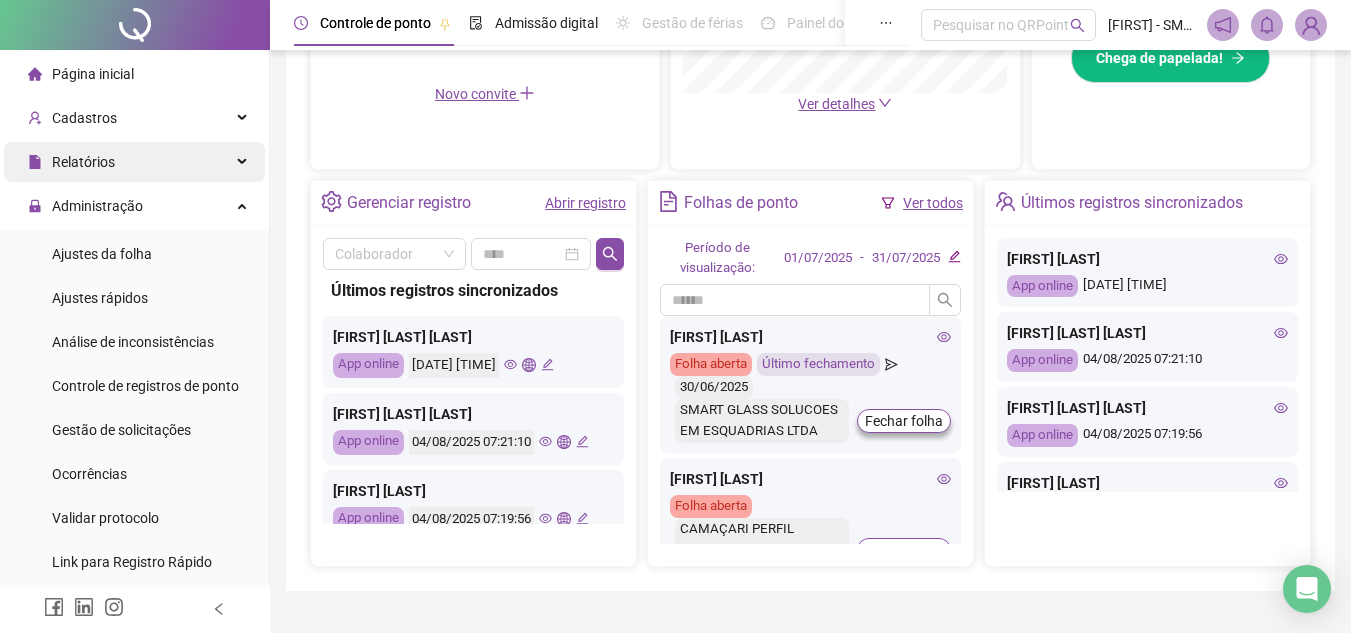 click on "Relatórios" at bounding box center (134, 162) 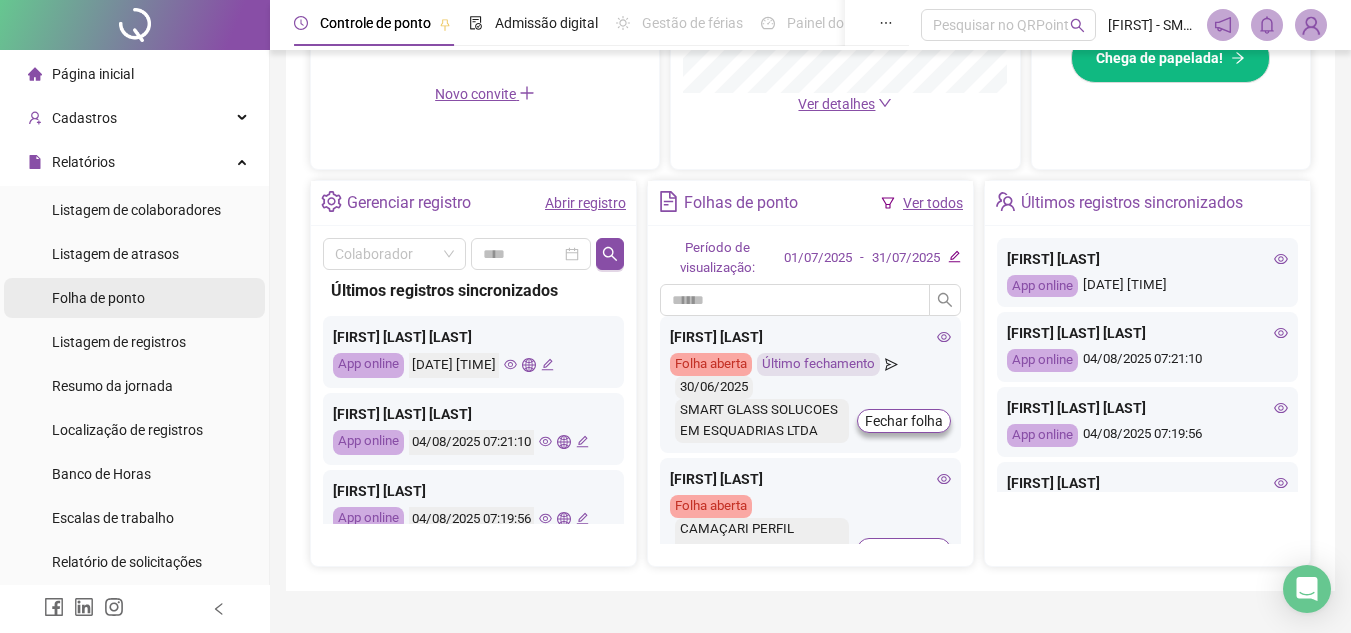 click on "Folha de ponto" at bounding box center (98, 298) 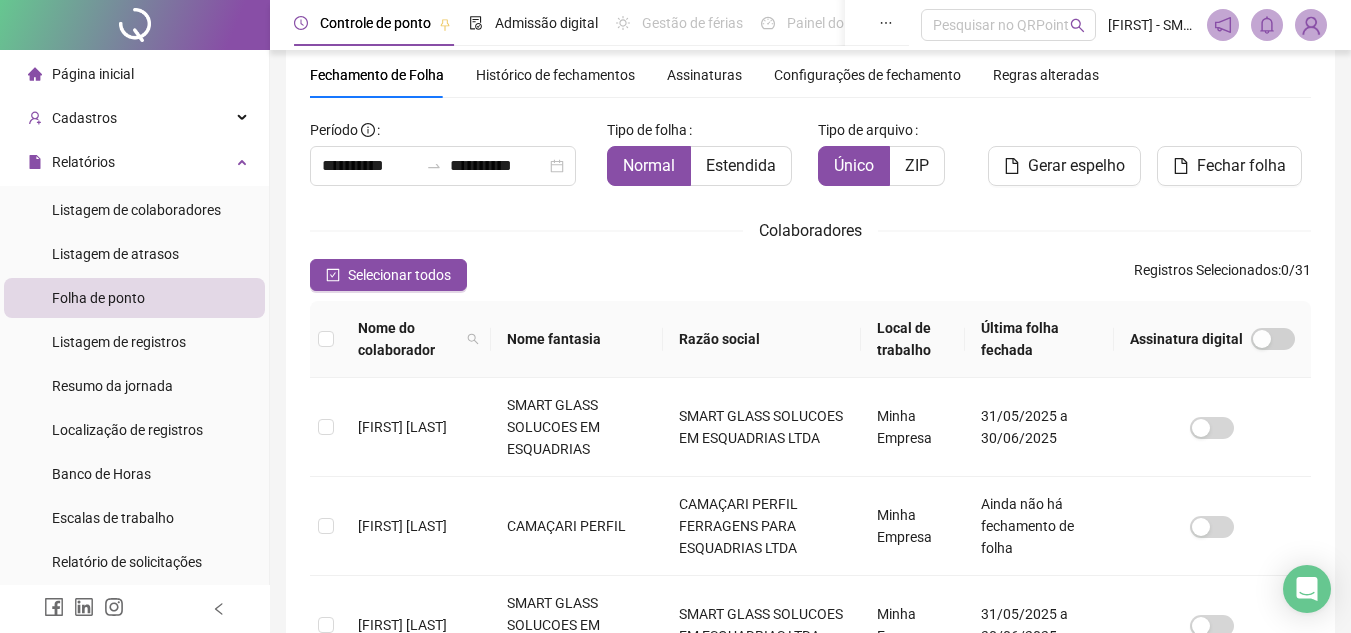 scroll, scrollTop: 93, scrollLeft: 0, axis: vertical 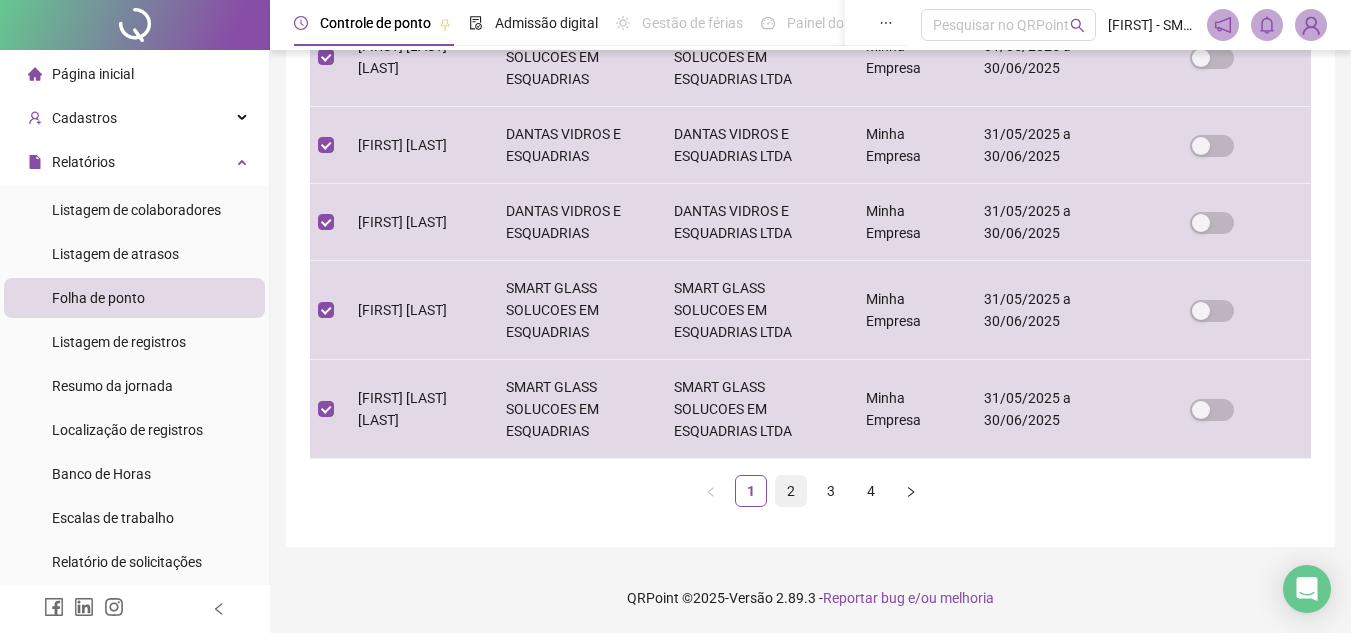 click on "2" at bounding box center (791, 491) 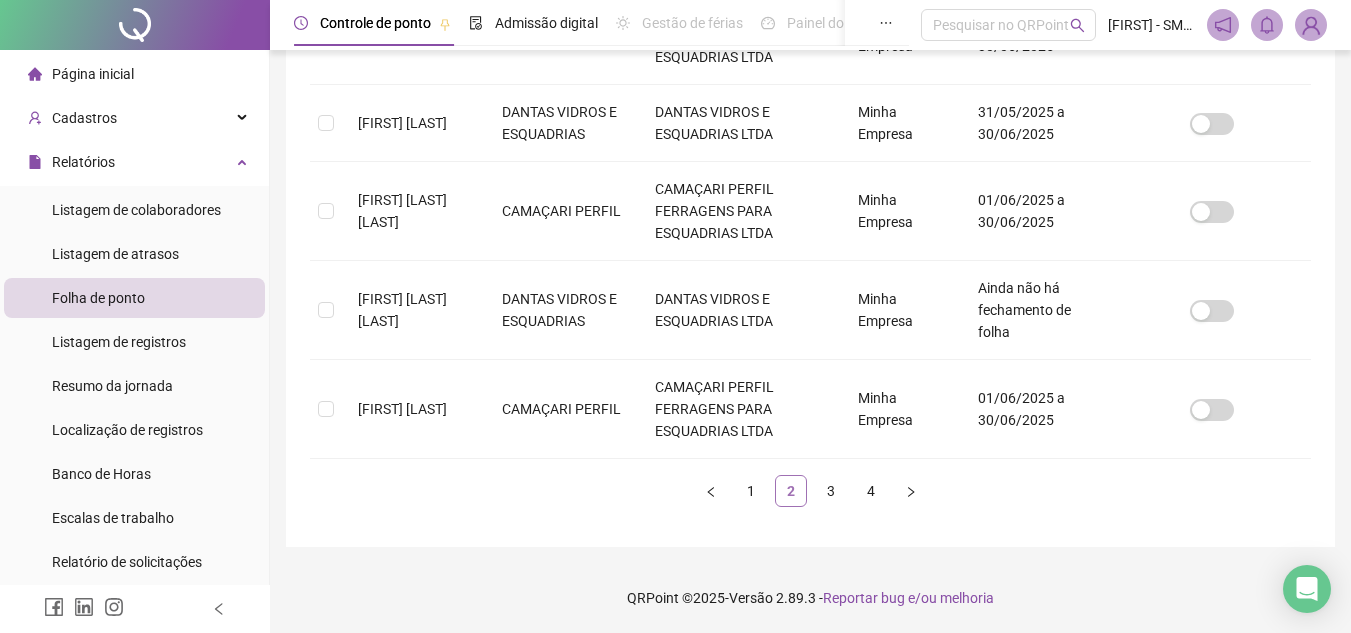 scroll, scrollTop: 93, scrollLeft: 0, axis: vertical 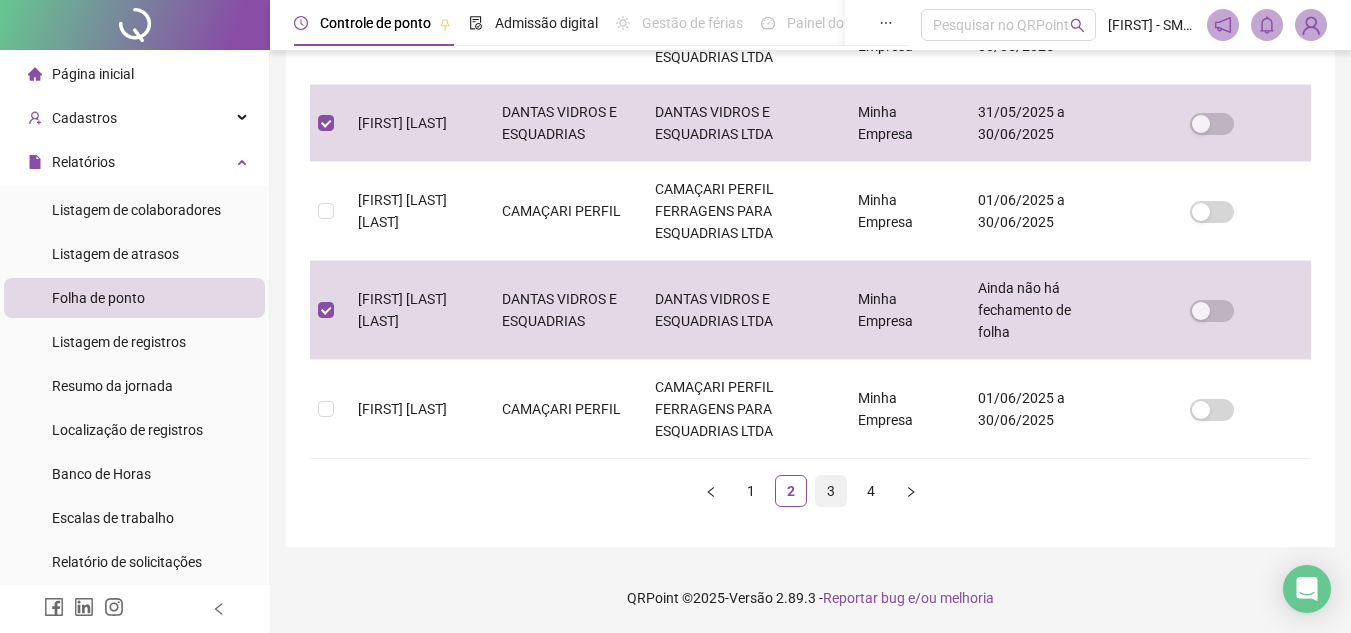 click on "3" at bounding box center [831, 491] 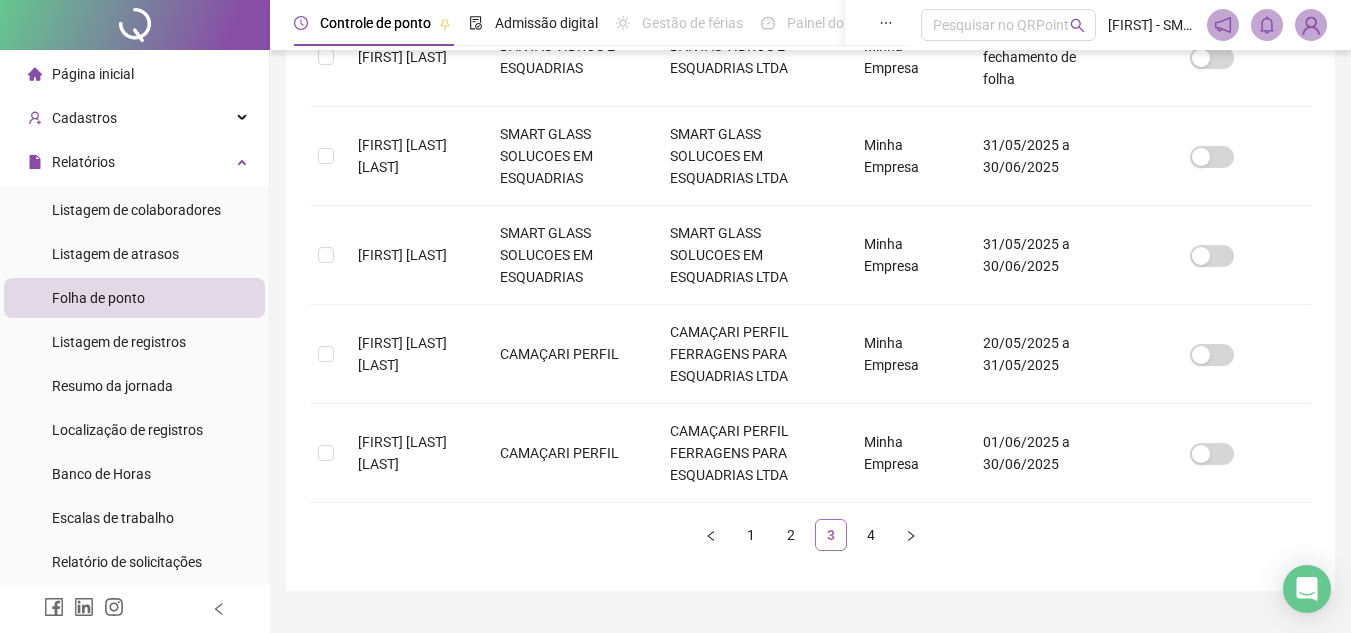 scroll, scrollTop: 93, scrollLeft: 0, axis: vertical 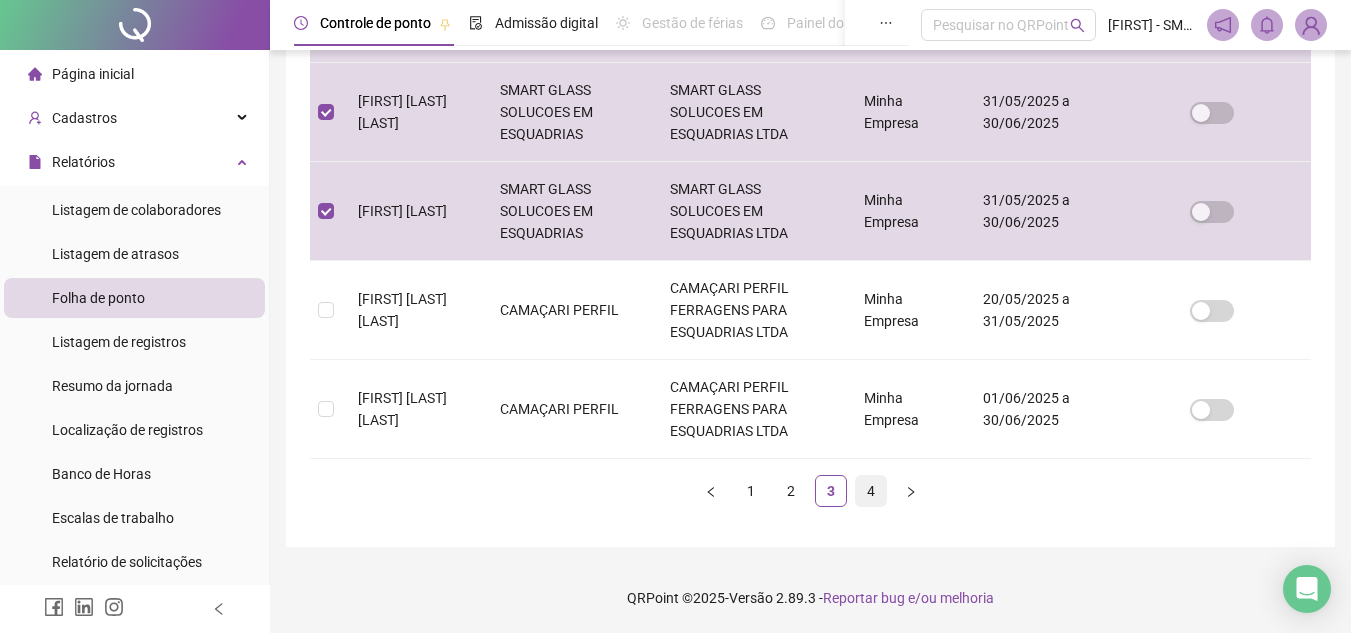 click on "4" at bounding box center [871, 491] 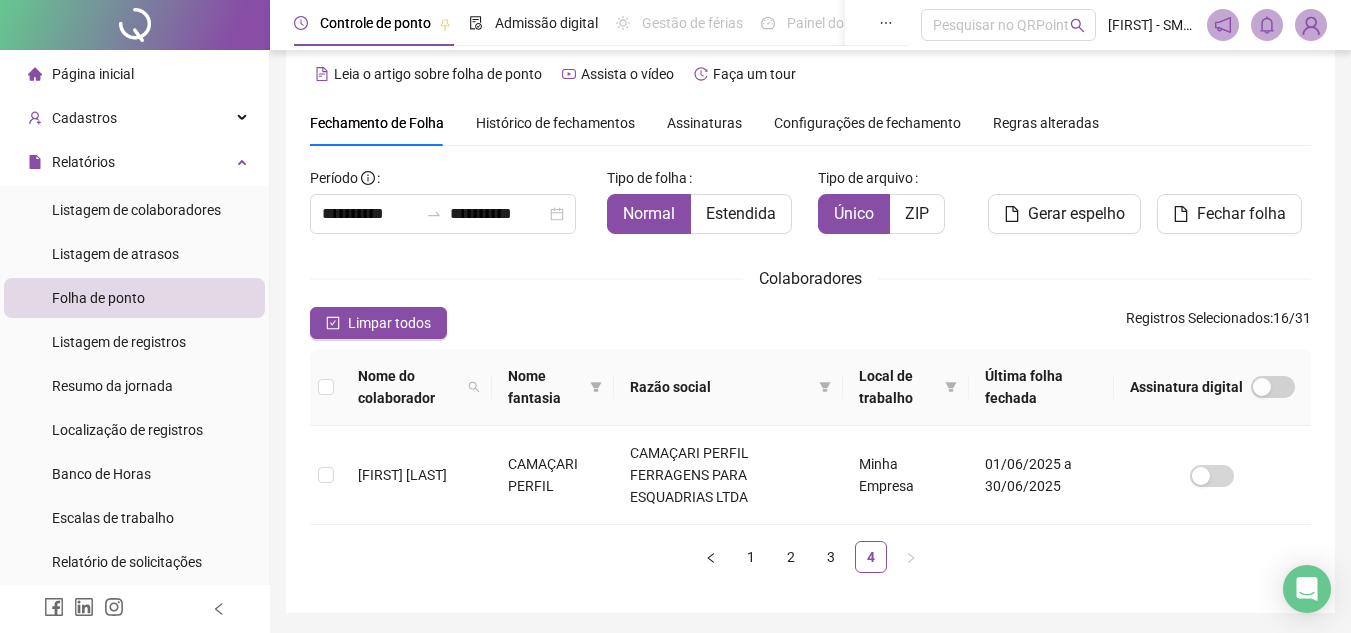 scroll, scrollTop: 0, scrollLeft: 0, axis: both 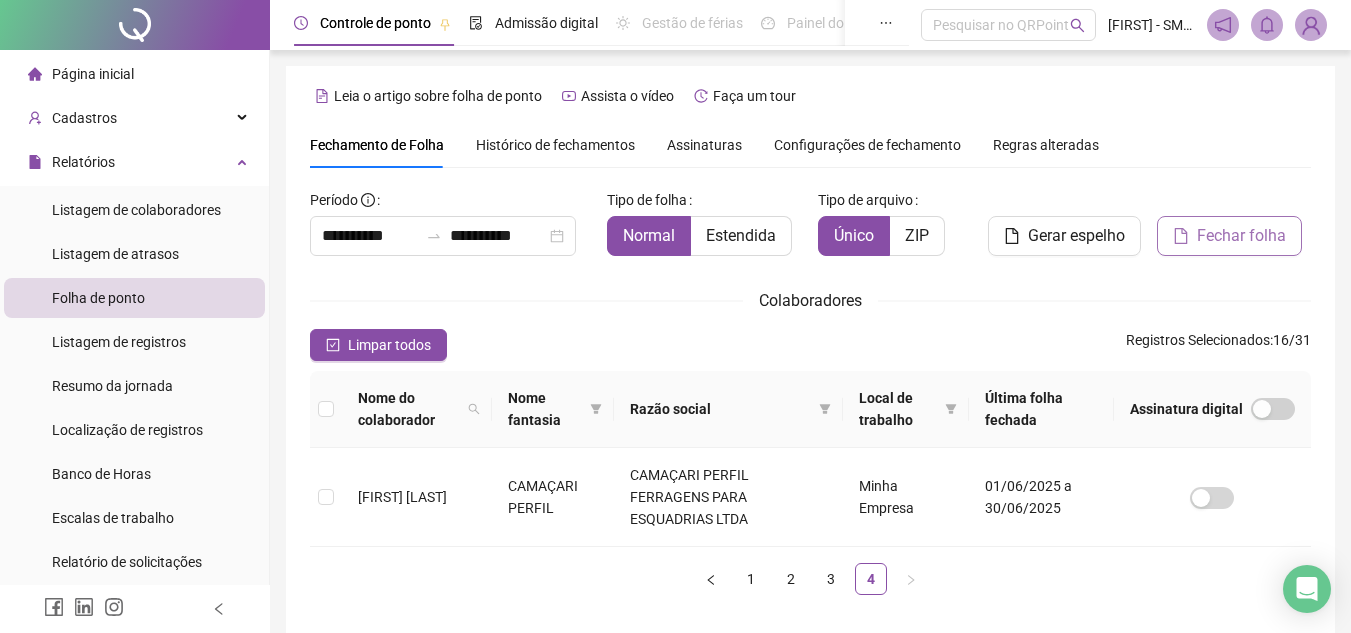 click on "Fechar folha" at bounding box center [1241, 236] 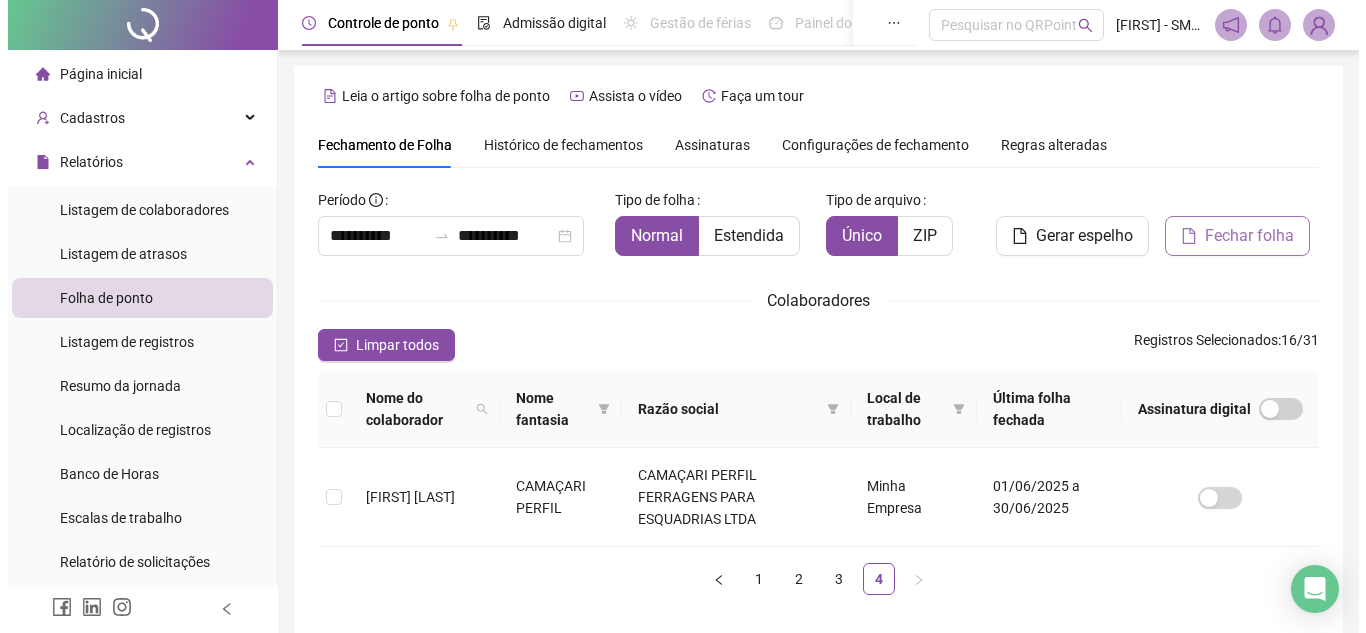 scroll, scrollTop: 66, scrollLeft: 0, axis: vertical 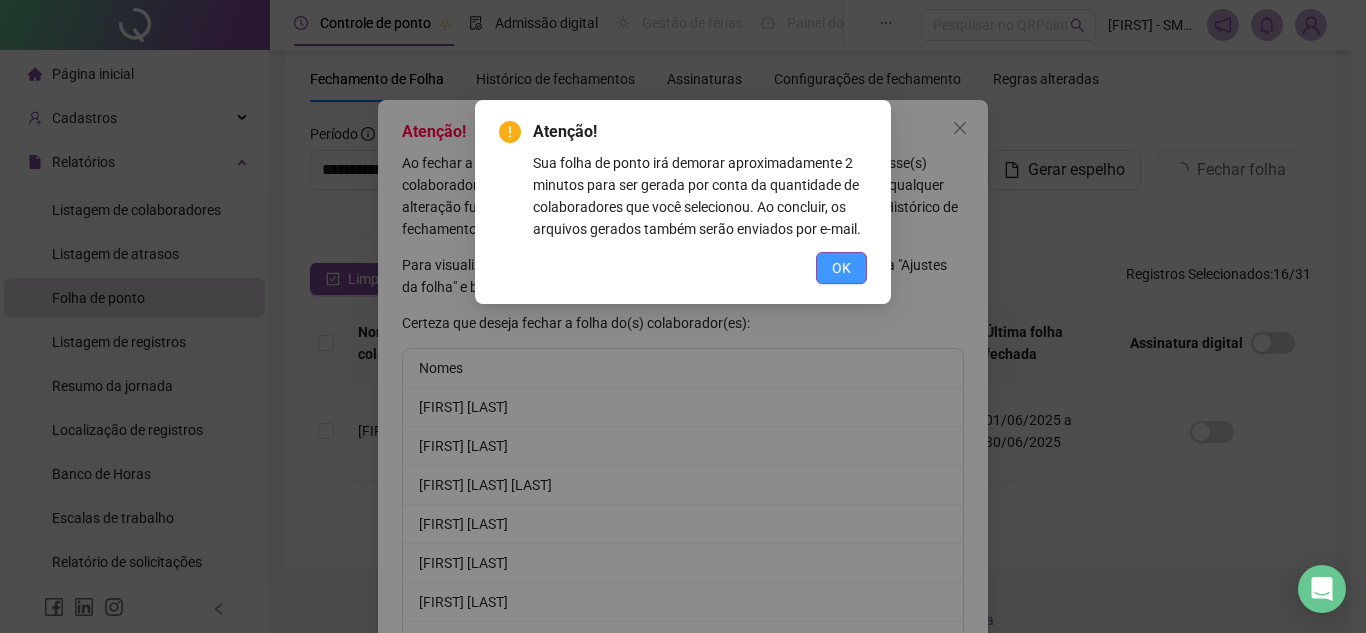 click on "OK" at bounding box center (841, 268) 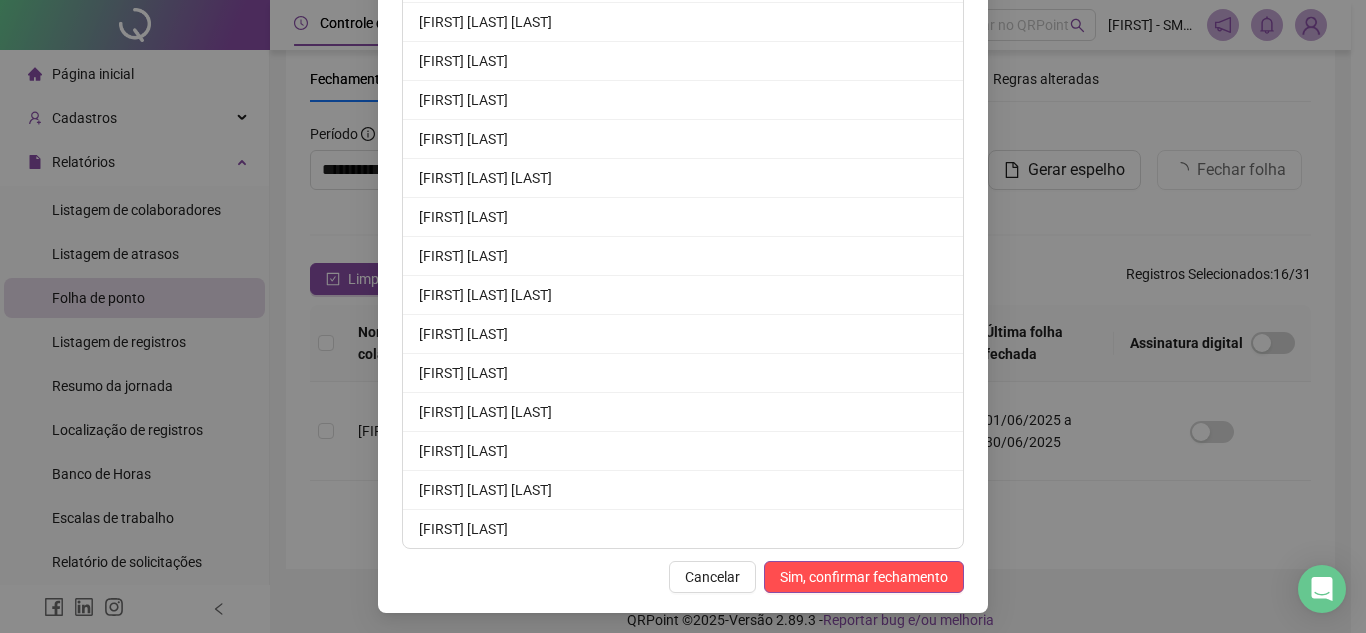 scroll, scrollTop: 467, scrollLeft: 0, axis: vertical 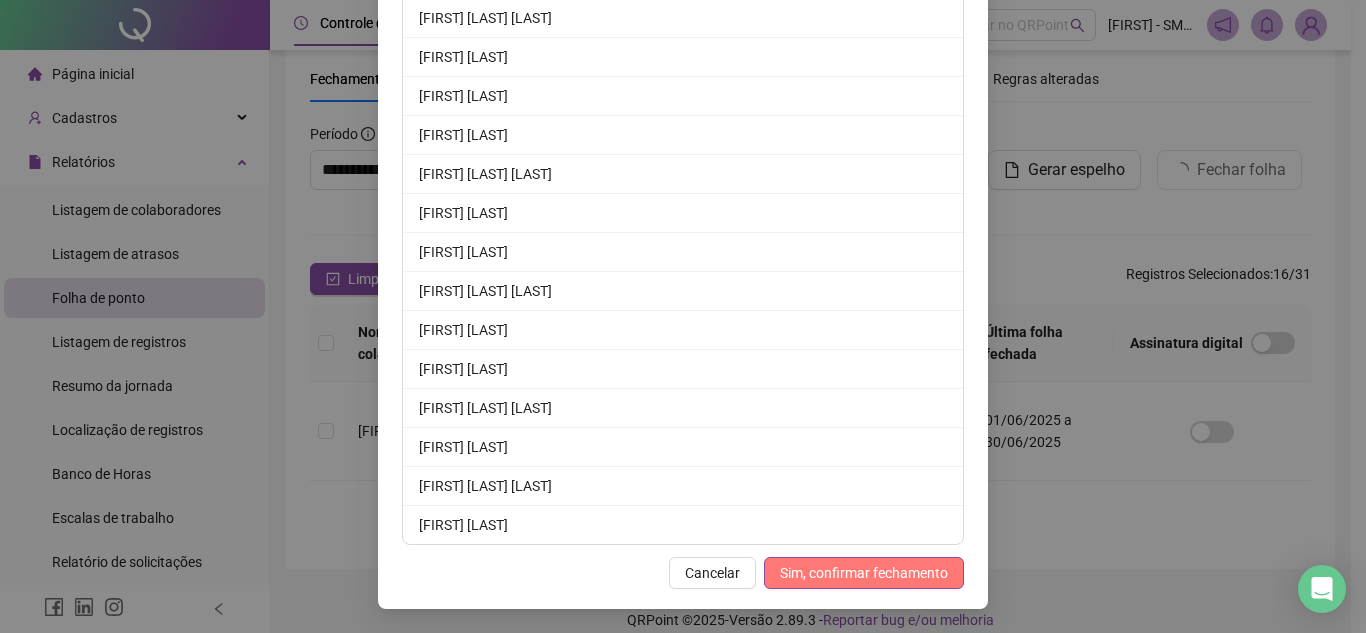 click on "Sim, confirmar fechamento" at bounding box center (864, 573) 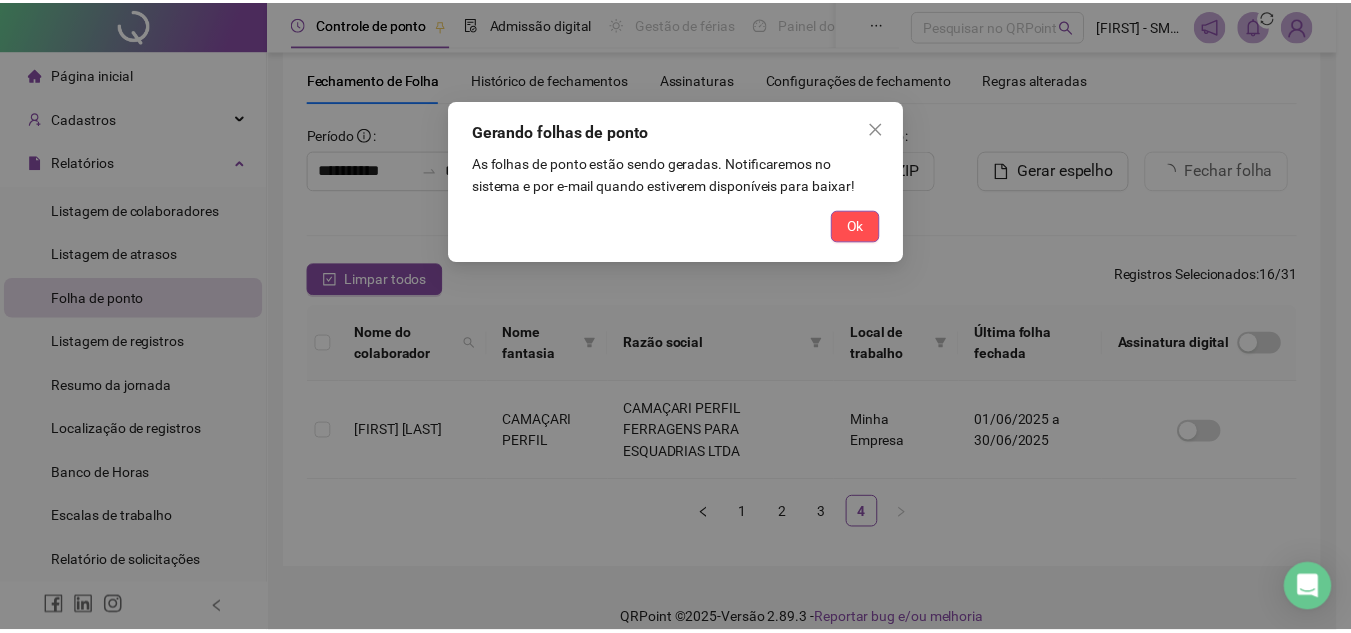 scroll, scrollTop: 369, scrollLeft: 0, axis: vertical 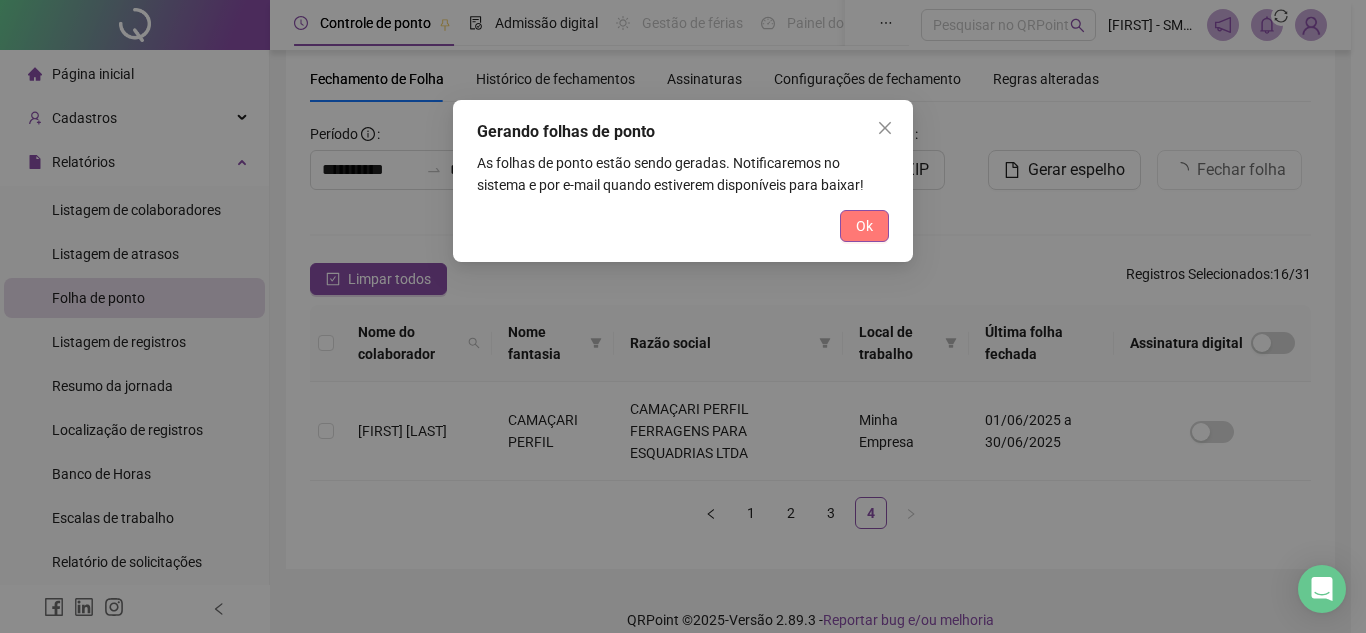 click on "Ok" at bounding box center [864, 226] 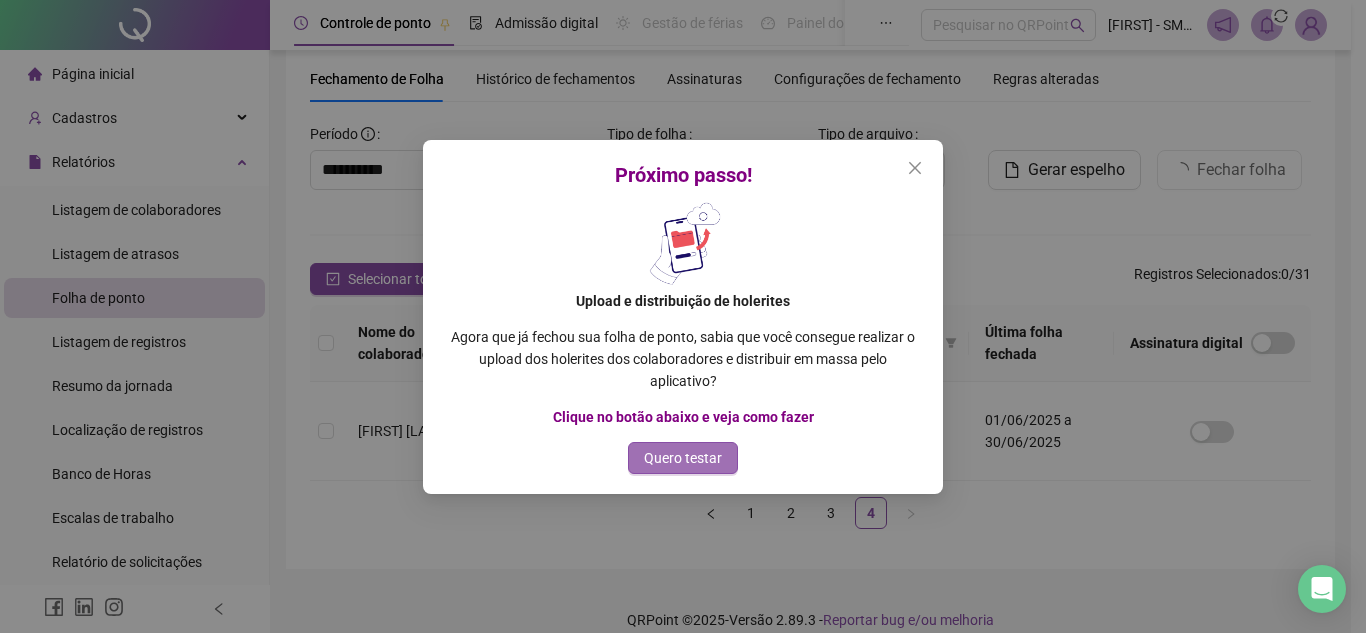 click on "Quero testar" at bounding box center (683, 458) 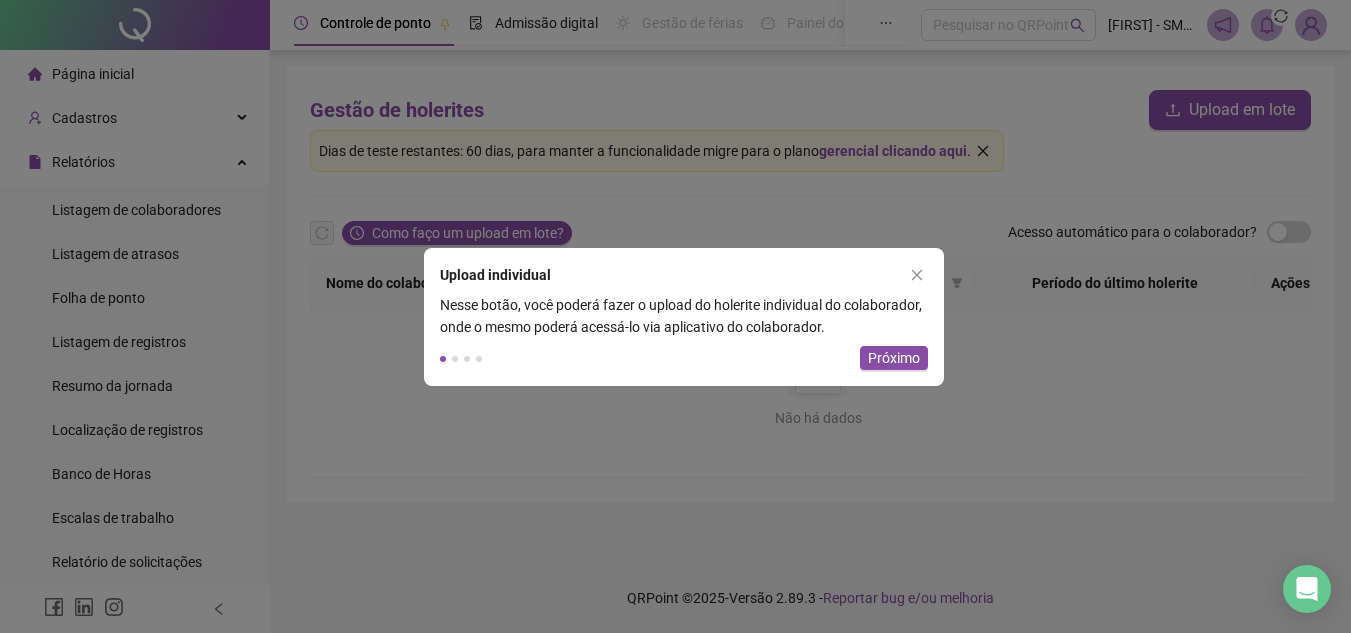 scroll, scrollTop: 0, scrollLeft: 0, axis: both 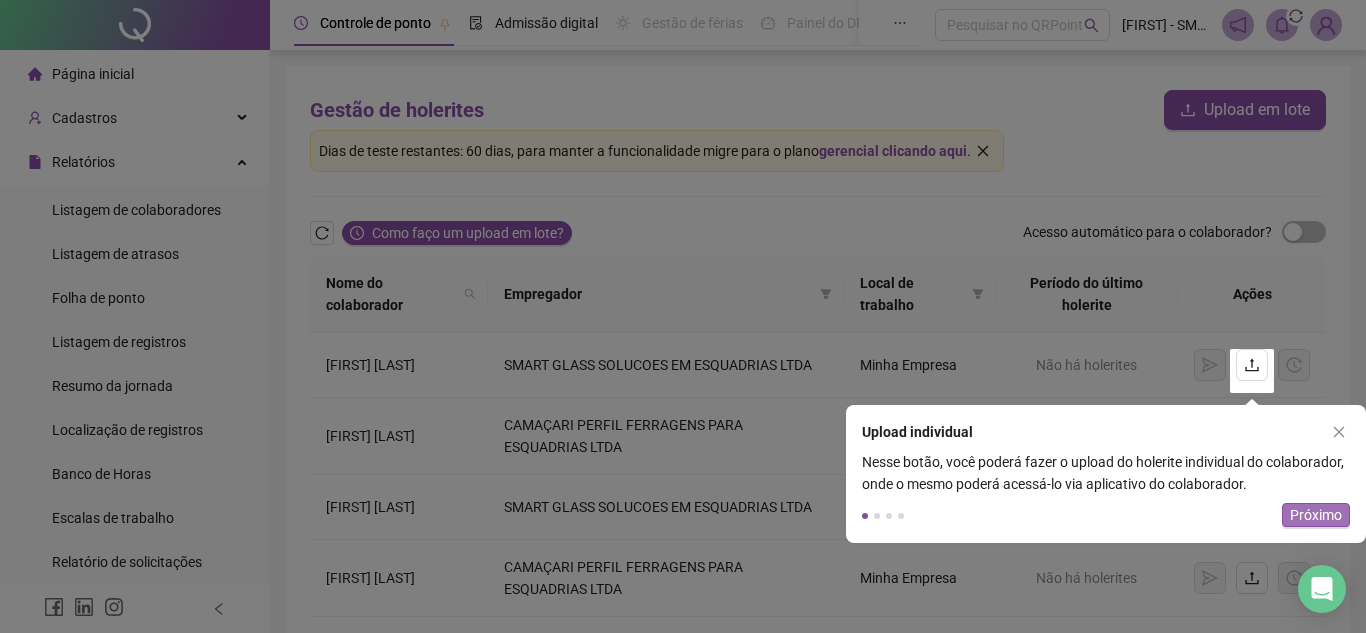 click on "Próximo" at bounding box center [1316, 515] 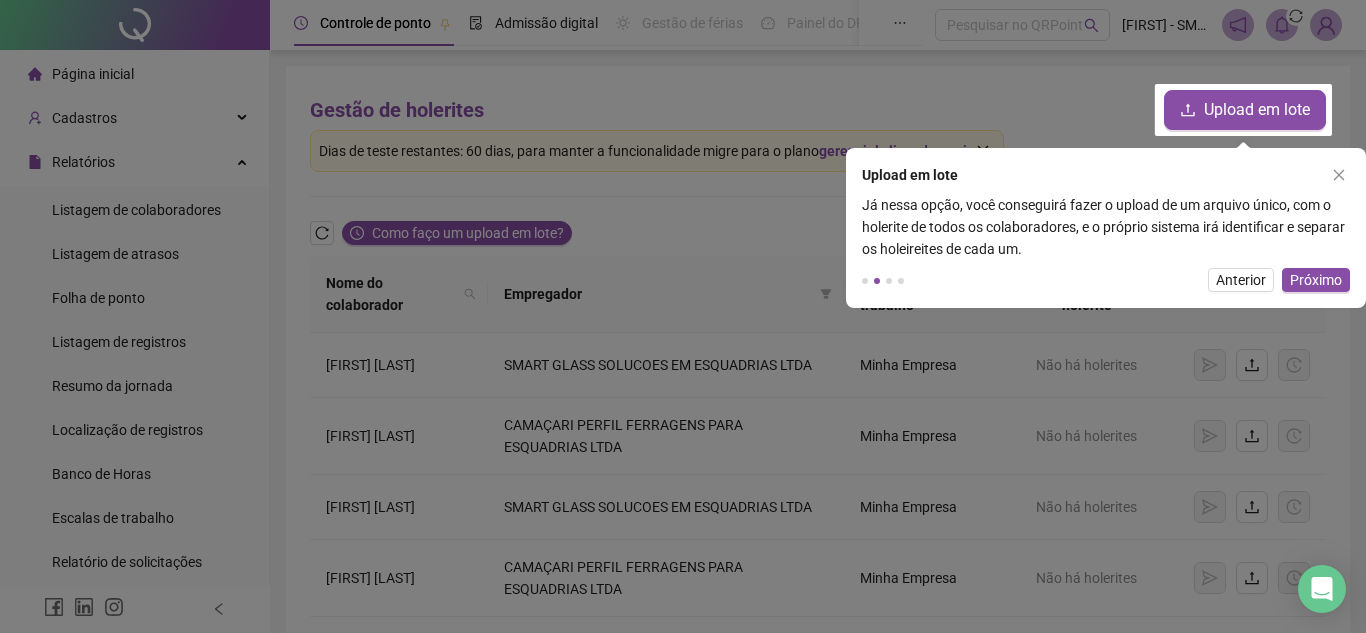 click on "Próximo" at bounding box center [1316, 280] 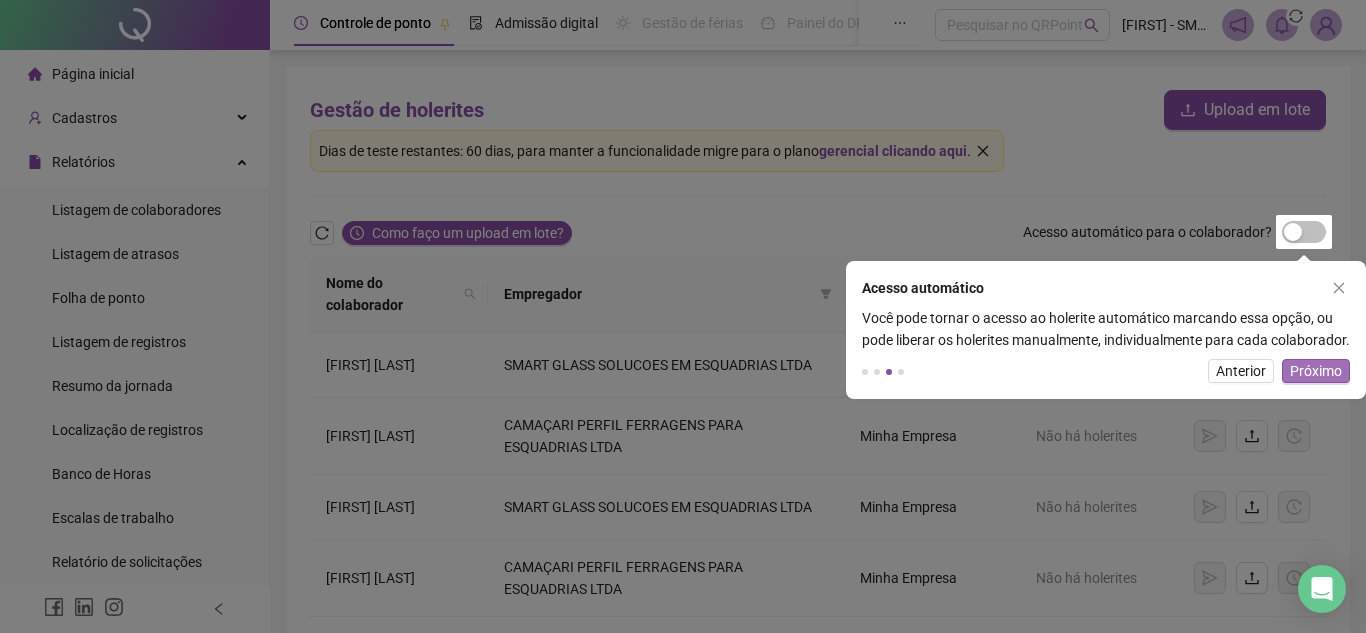 click on "Próximo" at bounding box center [1316, 371] 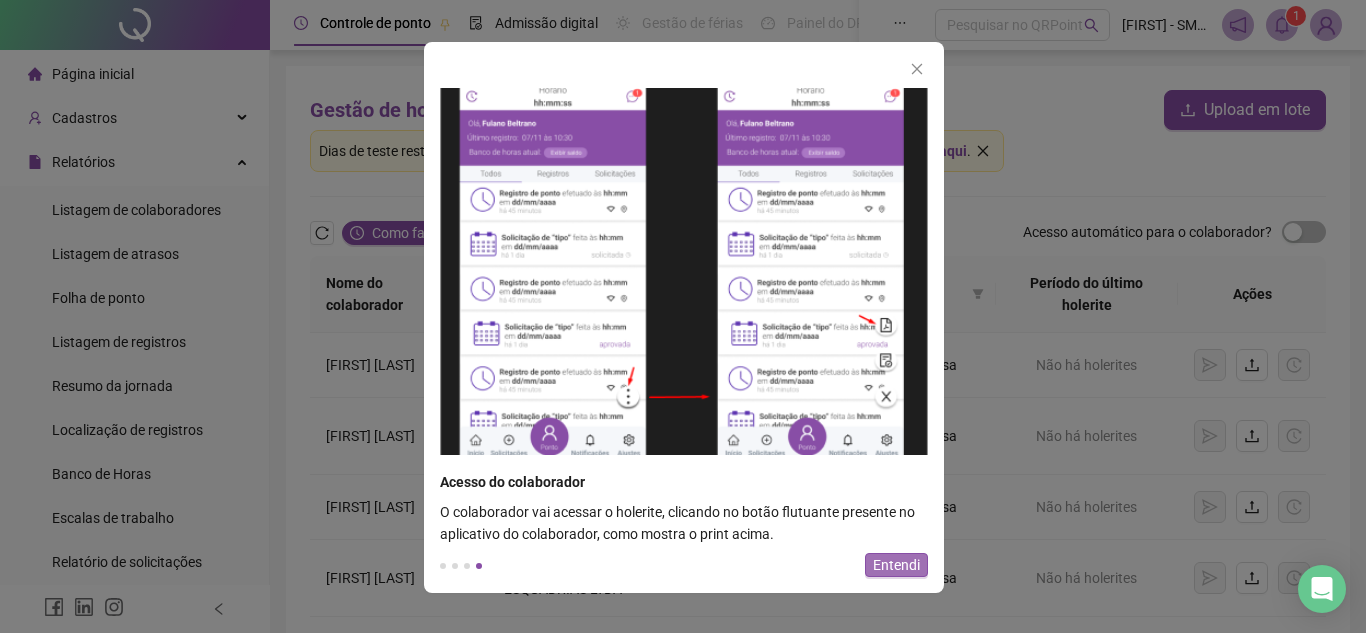 click on "Entendi" at bounding box center (896, 565) 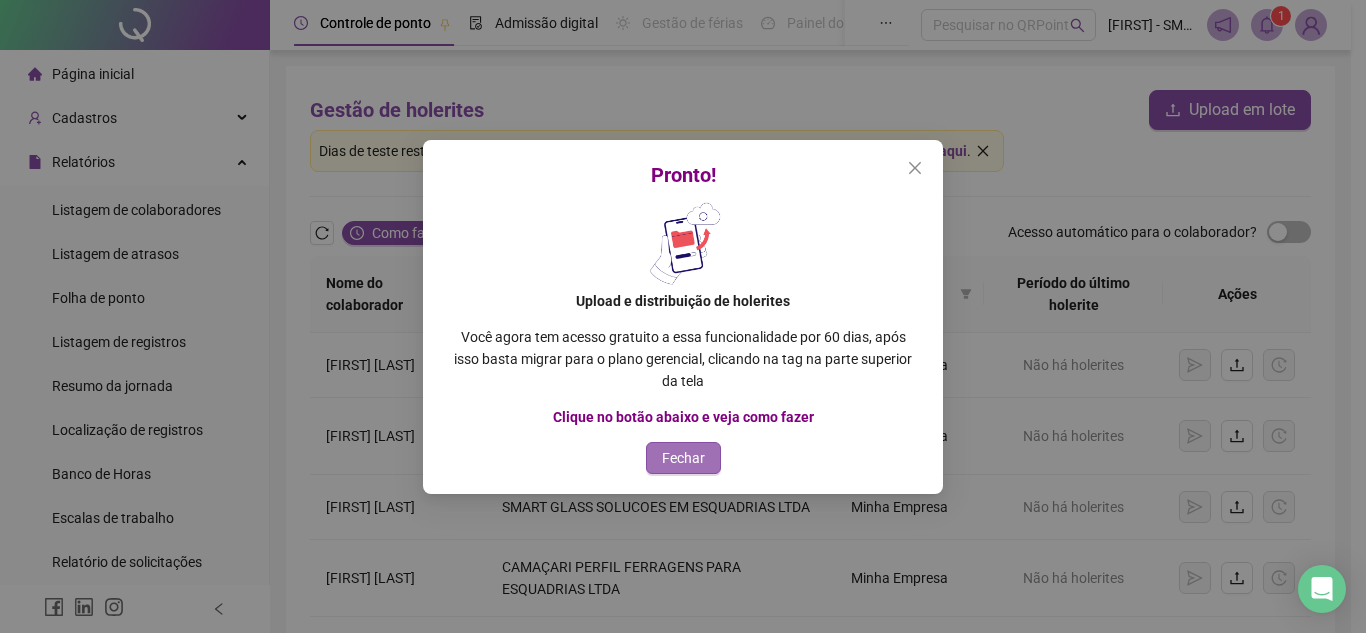 click on "Fechar" at bounding box center [683, 458] 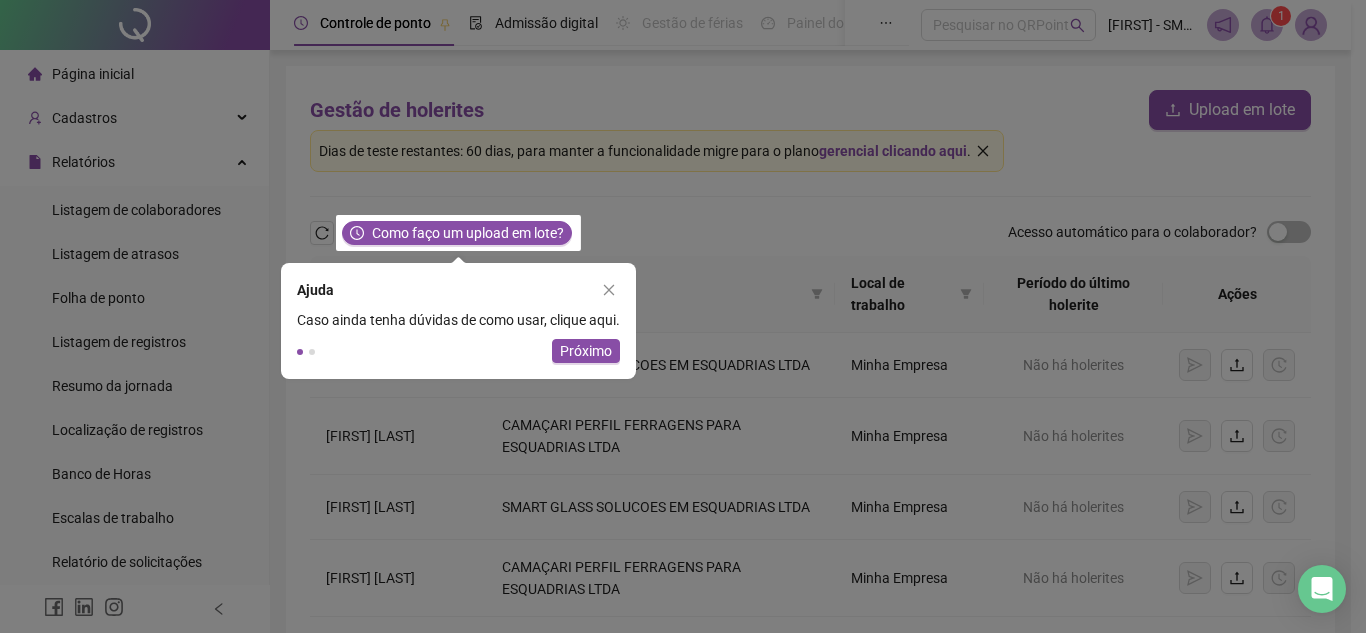 click on "Próximo" at bounding box center (586, 351) 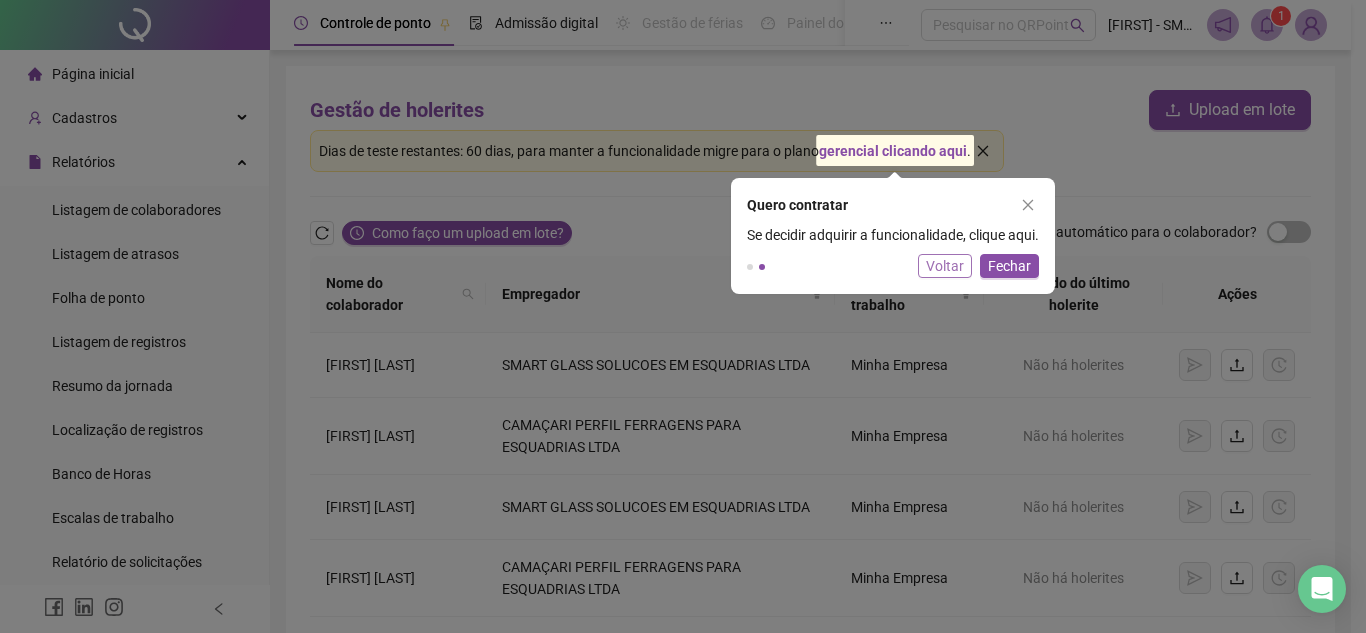 click on "Voltar" at bounding box center (945, 266) 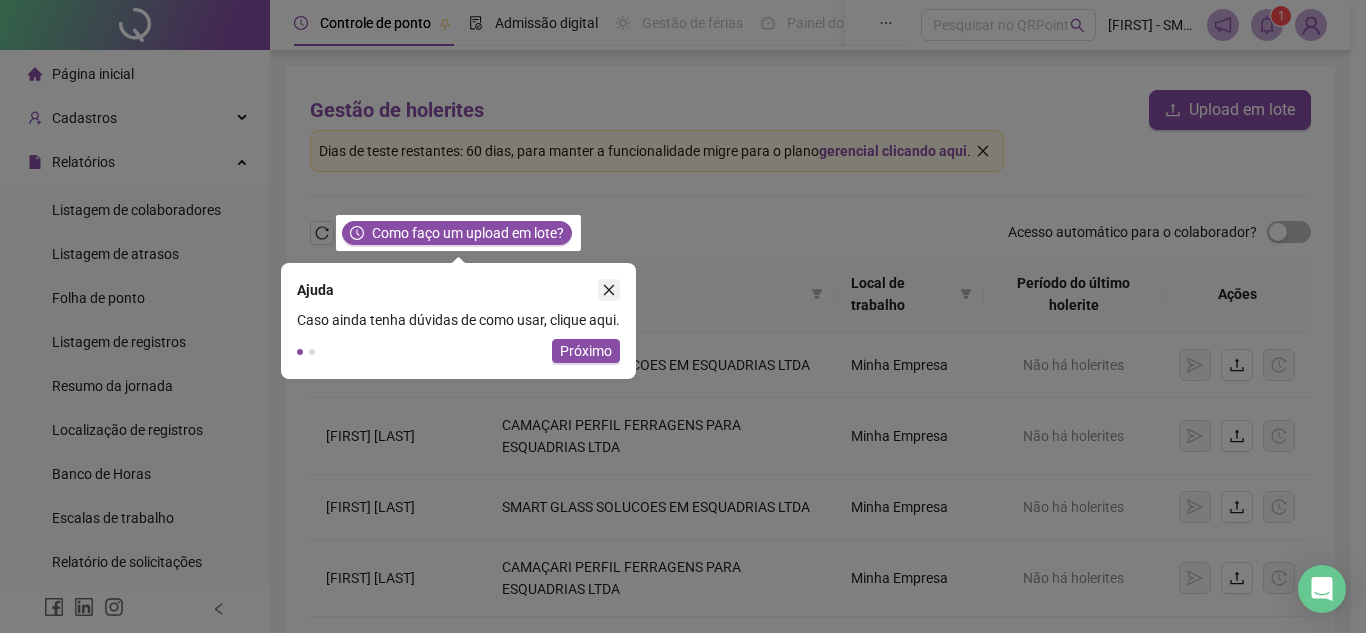 click 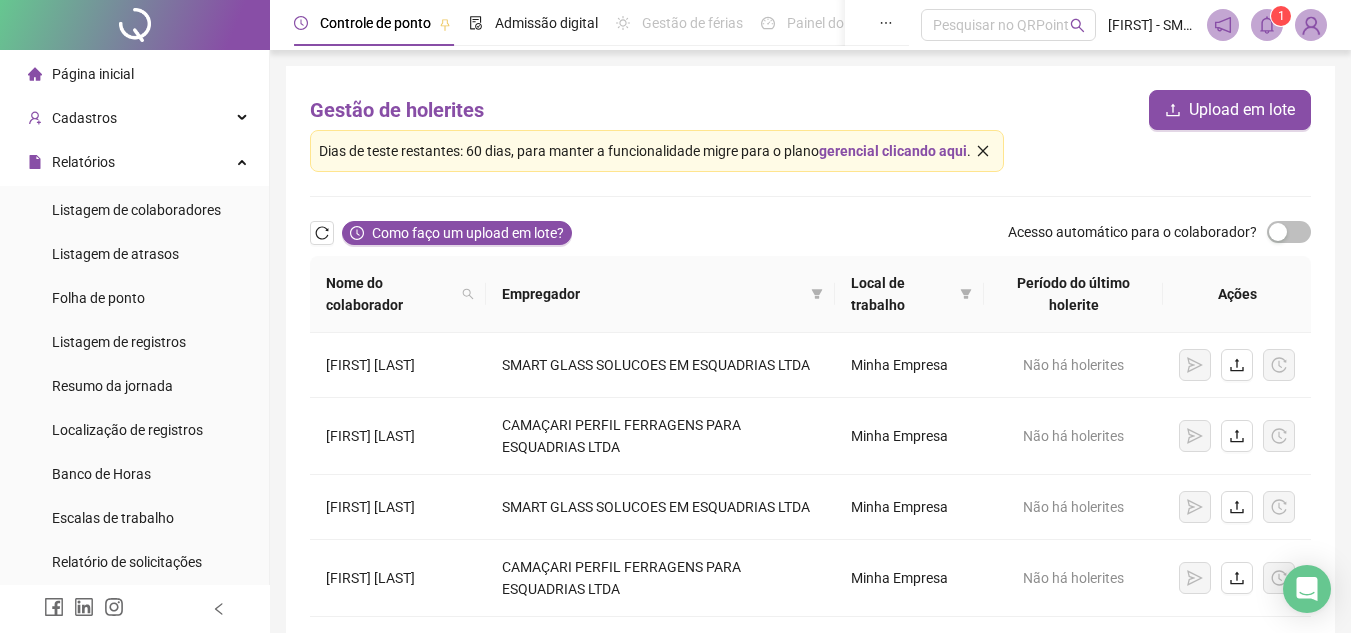 click on "Gestão de holerites Upload em lote Dias de teste restantes: 60 dias, para manter a funcionalidade migre para o plano  gerencial clicando aqui . Como faço um upload em lote? Acesso automático para o colaborador? Nome do colaborador Empregador Local de trabalho Período do último holerite Ações           [FIRST] [LAST] [COMPANY] [LOCATION] Não há holerites [FIRST] [LAST] [COMPANY] [LOCATION] Não há holerites [FIRST] [LAST] [COMPANY] [LOCATION] Não há holerites [FIRST] [LAST] [COMPANY] [LOCATION] Não há holerites COLABORADOR TESTE [COMPANY] [LOCATION] Não há holerites [FIRST] [LAST] [COMPANY] [LOCATION] Não há holerites [FIRST] [LAST] [COMPANY] [LOCATION] Não há holerites * / 4" at bounding box center (810, 576) 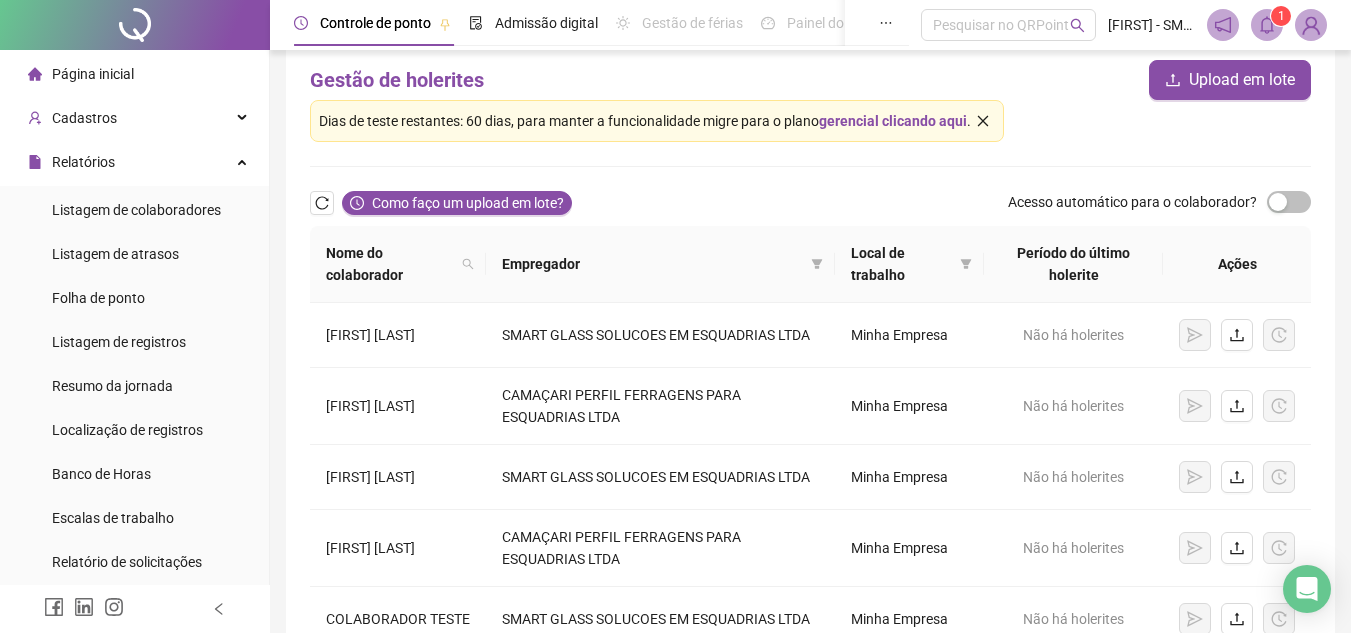 scroll, scrollTop: 17, scrollLeft: 0, axis: vertical 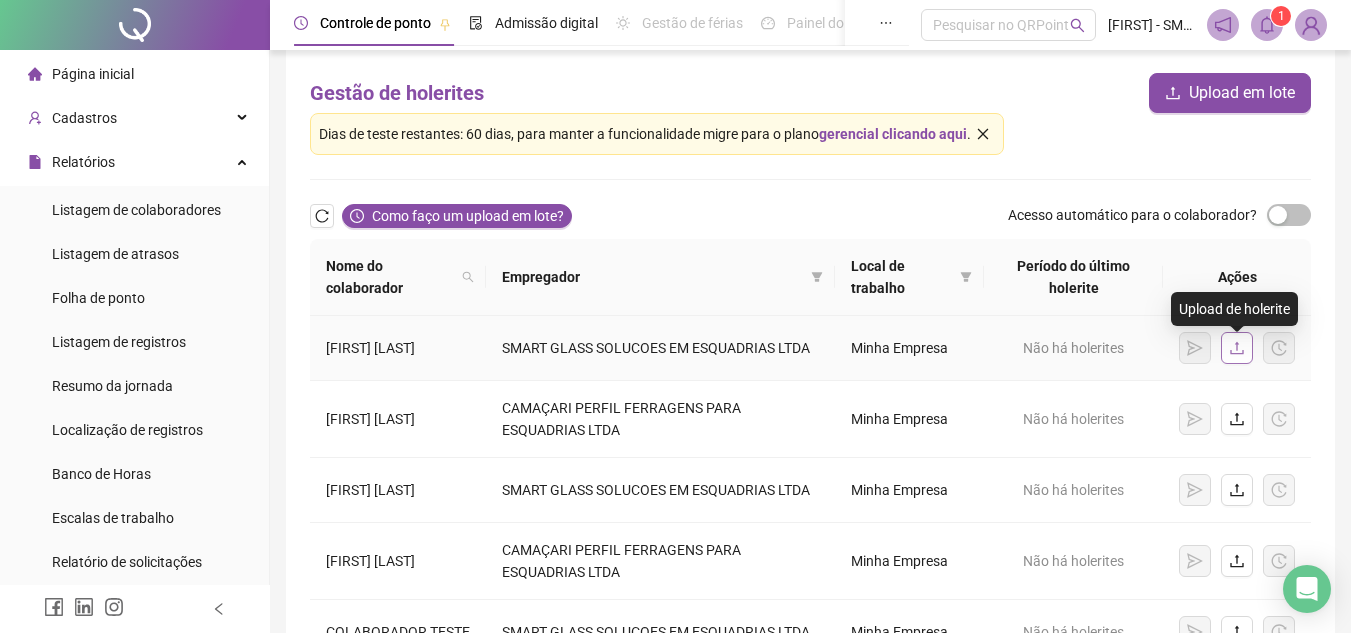 click 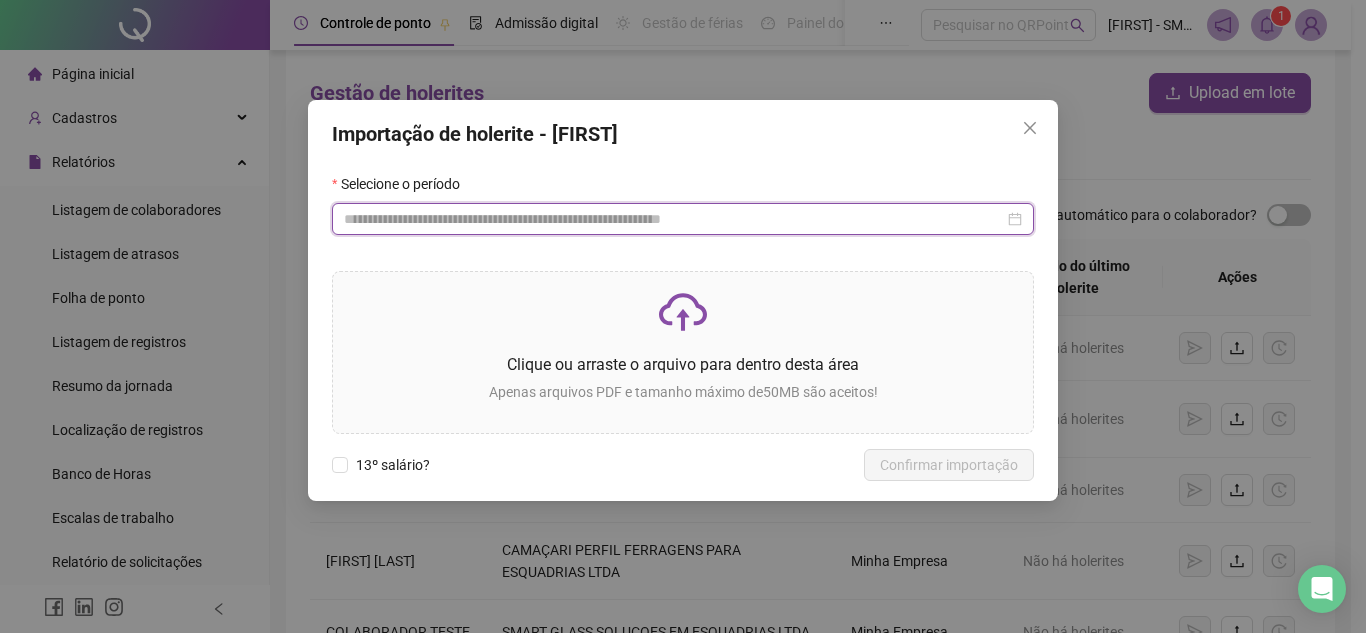 click at bounding box center (674, 219) 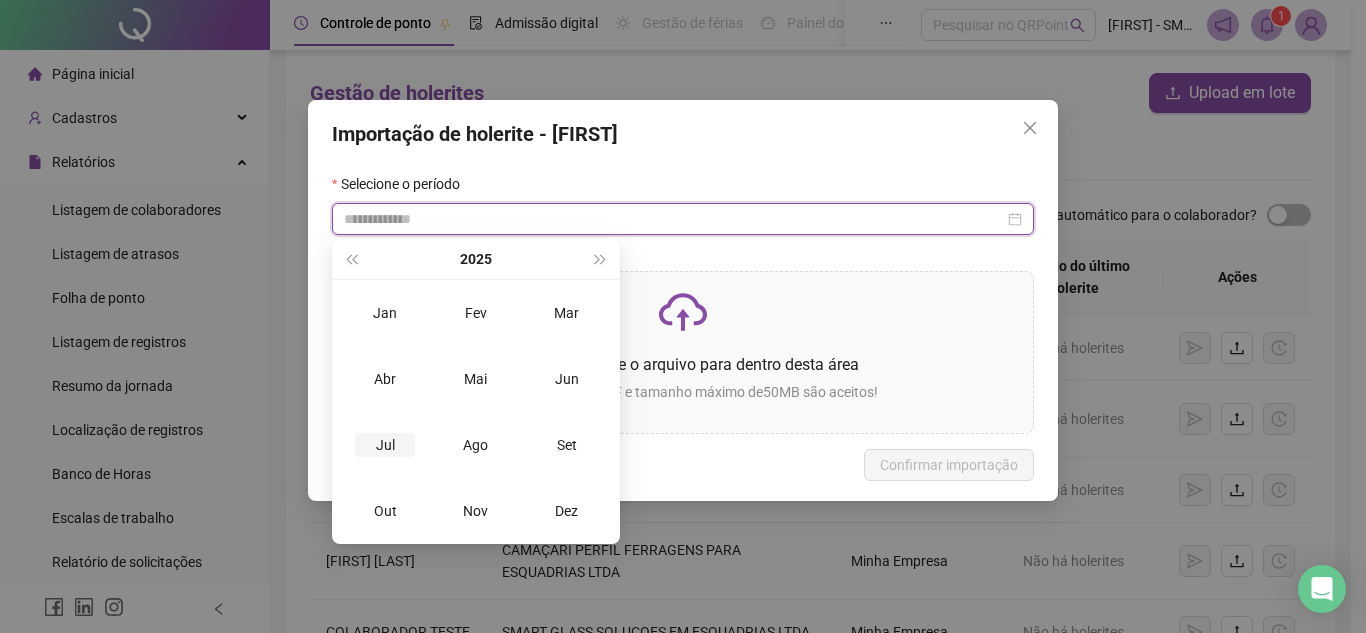 type on "**********" 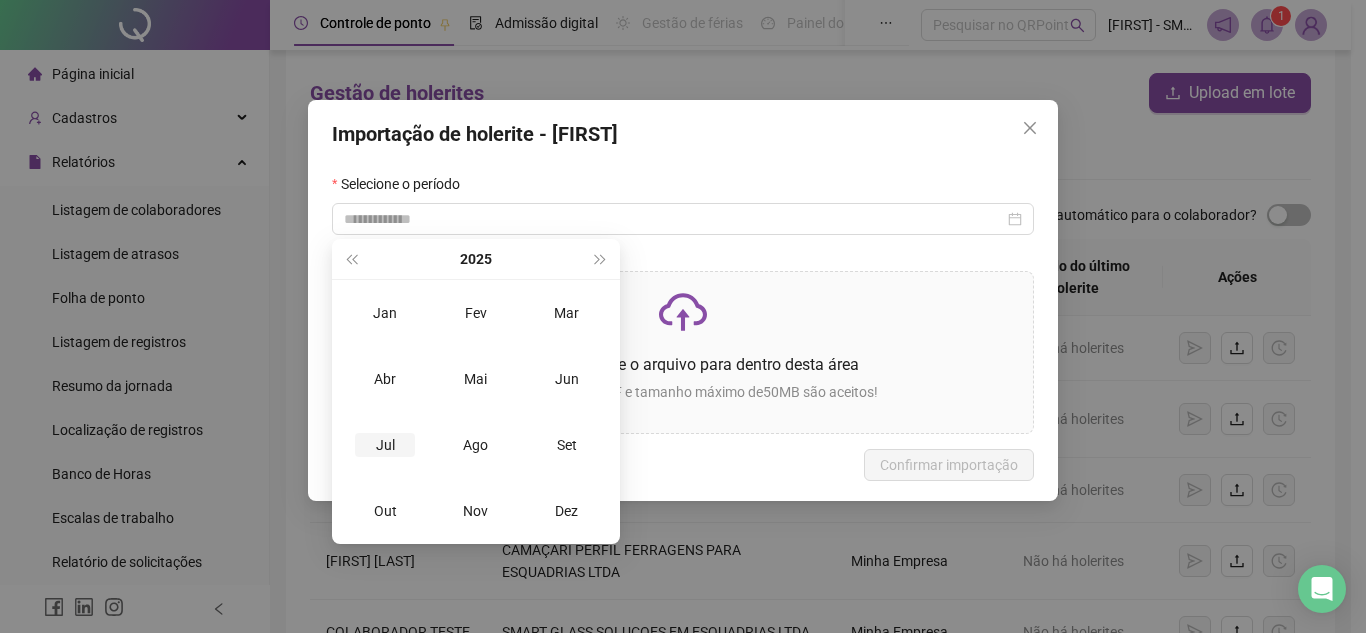 click on "Jul" at bounding box center [385, 445] 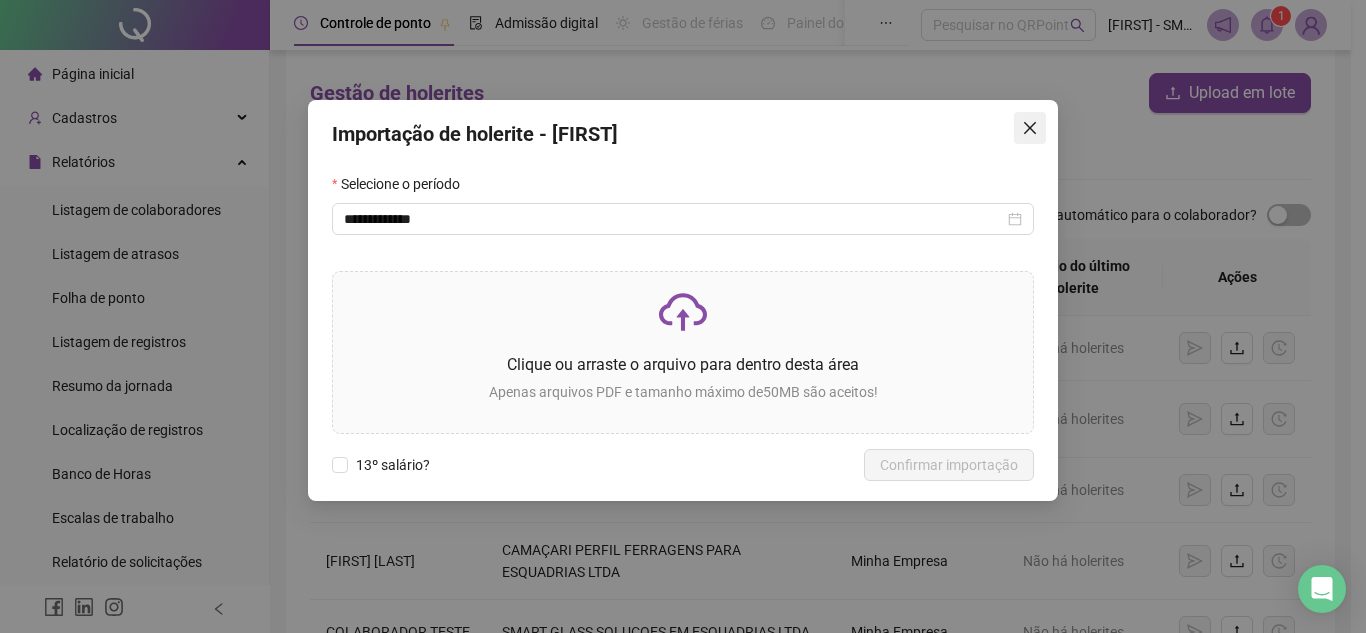 click 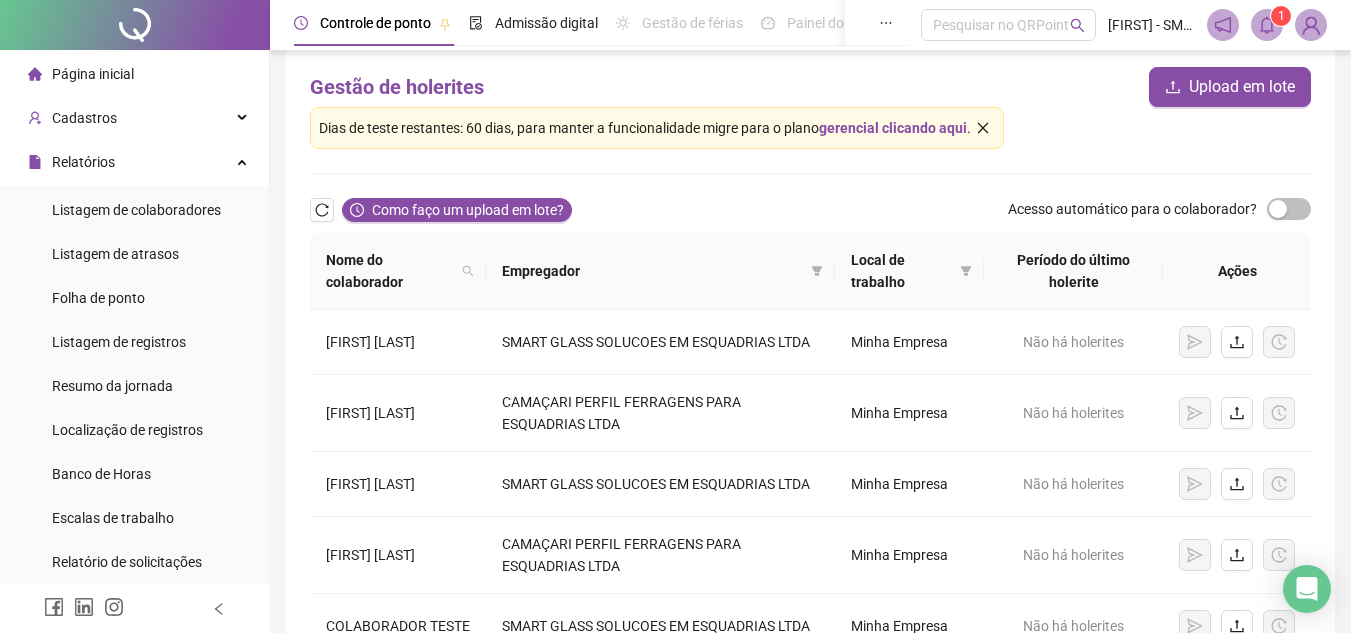 scroll, scrollTop: 0, scrollLeft: 0, axis: both 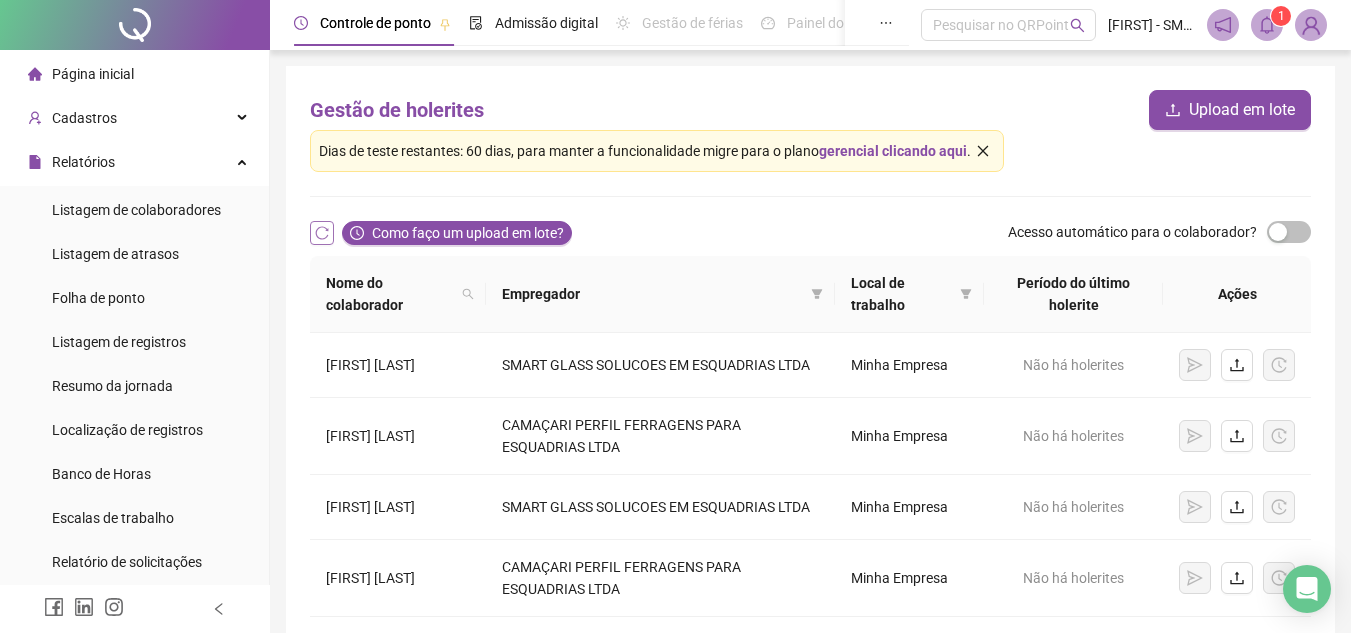 click 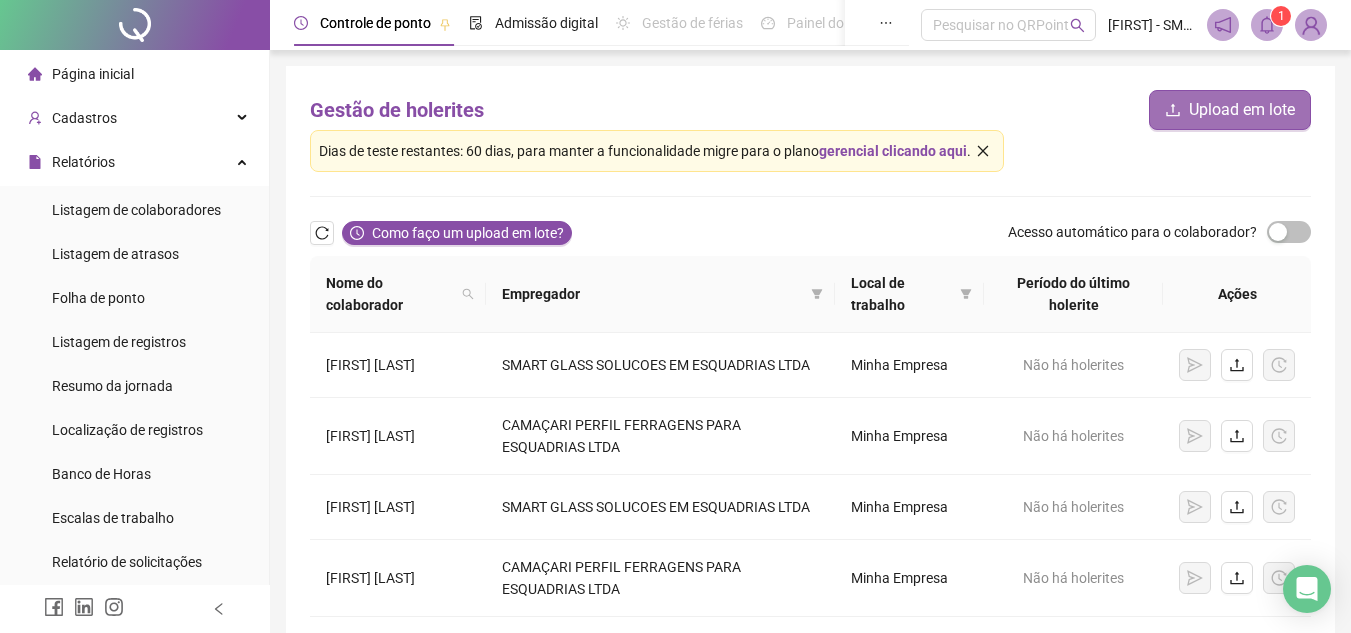 click 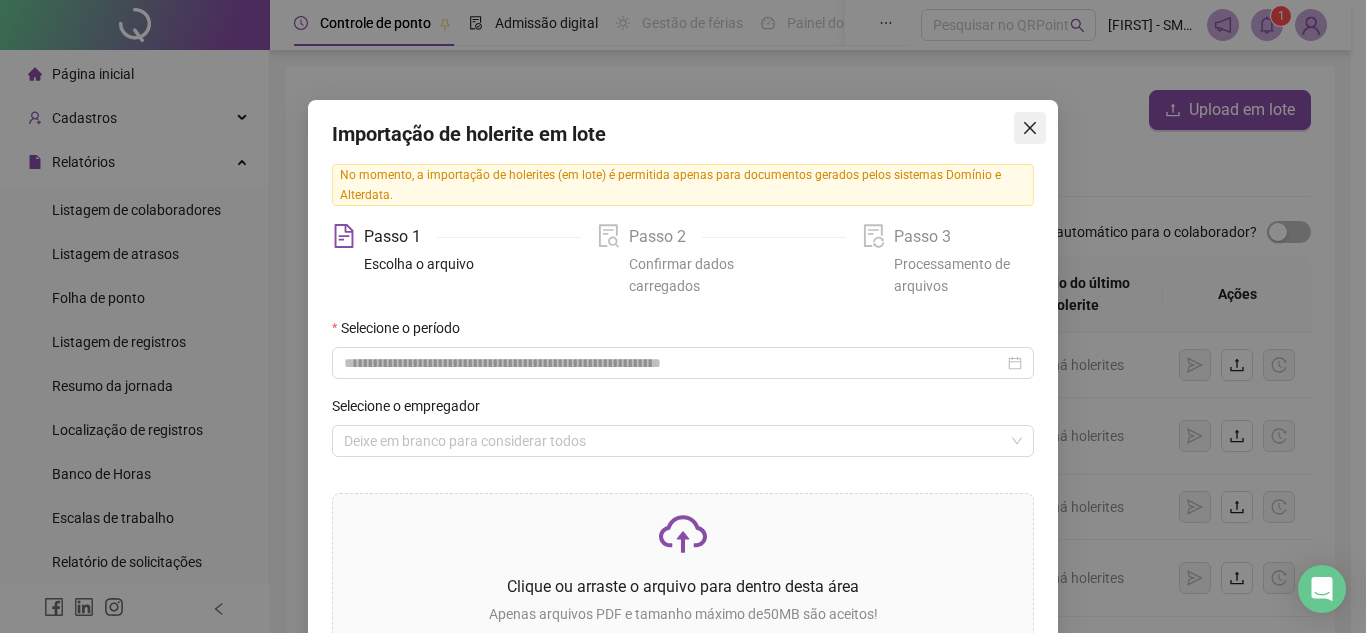 click 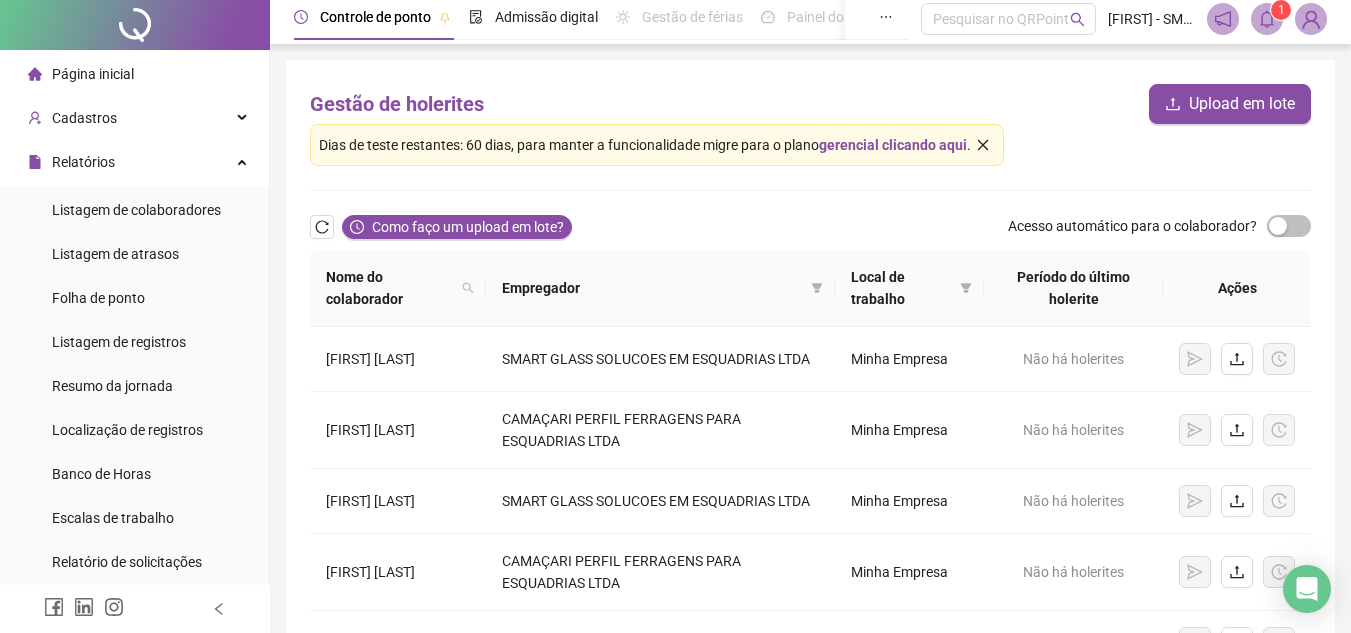 scroll, scrollTop: 0, scrollLeft: 0, axis: both 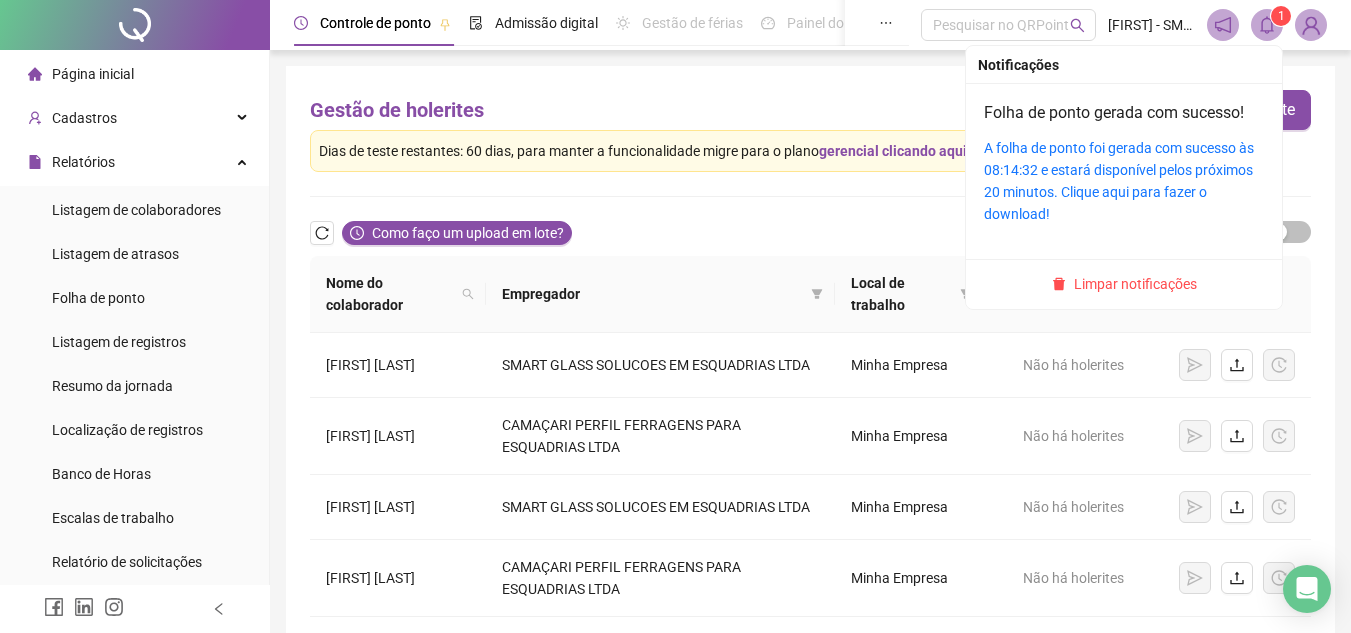 click 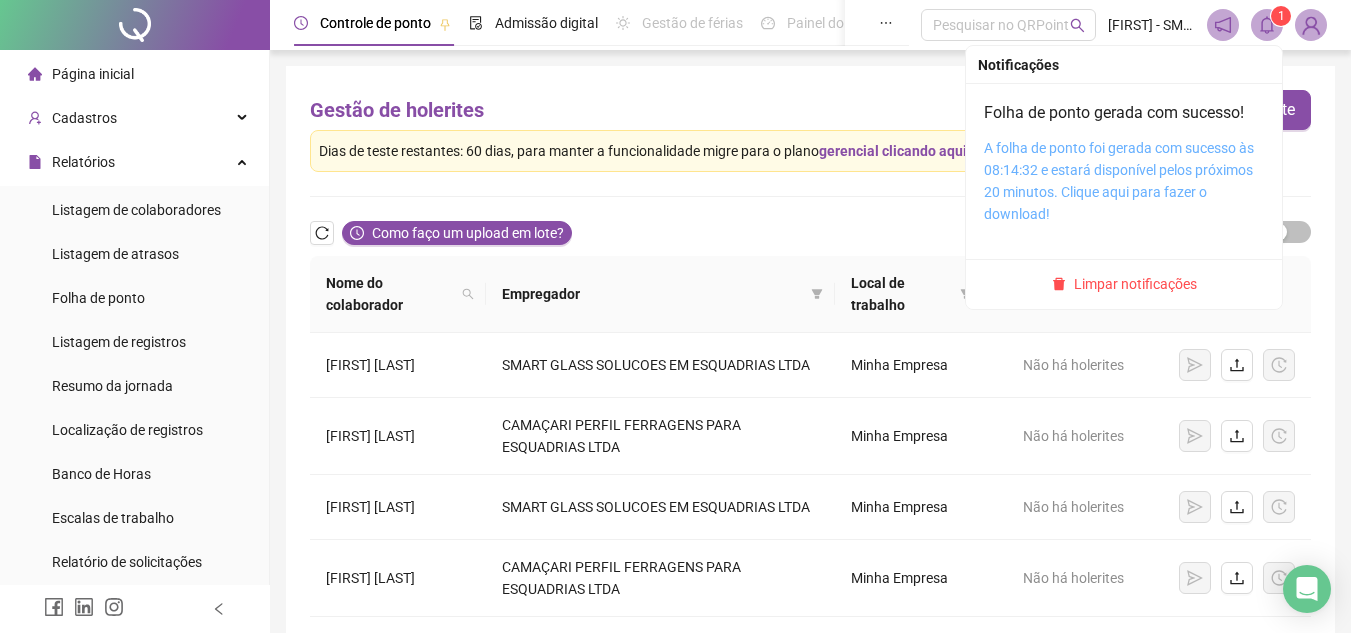 click on "A folha de ponto foi gerada com sucesso às 08:14:32 e estará disponível pelos próximos 20 minutos.
Clique aqui para fazer o download!" at bounding box center (1119, 181) 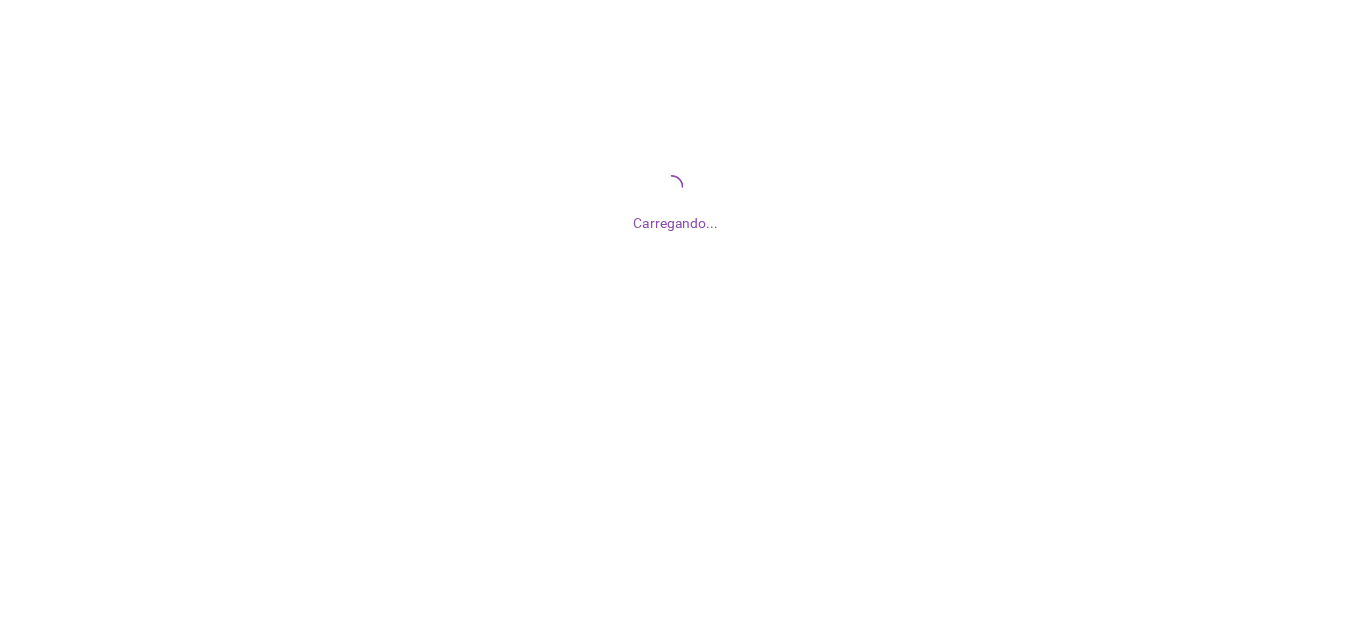 scroll, scrollTop: 0, scrollLeft: 0, axis: both 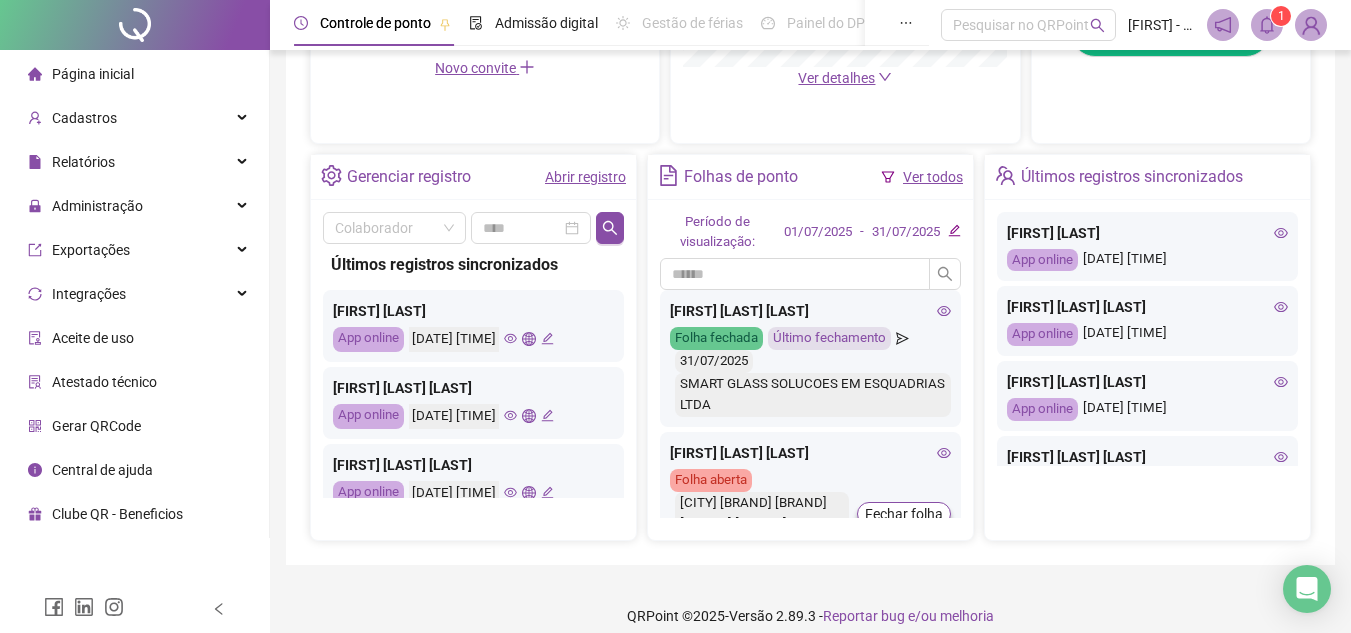 click on "Controle de ponto Admissão digital Gestão de férias Painel do DP Folha de pagamento   Pesquisar no QRPoint FABIANA - SMART GLASS  1 Pague o QRPoint com Cartão de Crédito Sua assinatura: mais segurança, prática e sem preocupações com boletos! Saiba mais Sua folha de pagamento, mais simples do que nunca! Com a Folha de Pagamento QR, você faz tudo em um só lugar: da admissão à geração da folha. Agilidade, integração e segurança em um único ecossistema. Conheça a QRFolha agora 🔍 Precisa de Ajuda? Conte com o Suporte da QRPoint! Encontre respostas rápidas e eficientes em nosso Guia Prático de Suporte. Acesse agora e descubra todos os nossos canais de atendimento! 🚀 Saiba Mais Automatize seu DP e ganhe mais tempo! 🚀 Agende uma demonstração agora e veja como simplificamos admissão, ponto, férias e holerites em um só lugar! Agendar Demonstração Agora Apoie seus colaboradores sem custo! Dinheiro na conta sem complicação. Solicite Mais Informações Saiba mais Saiba mais 1 2 3 4" at bounding box center (810, -10) 